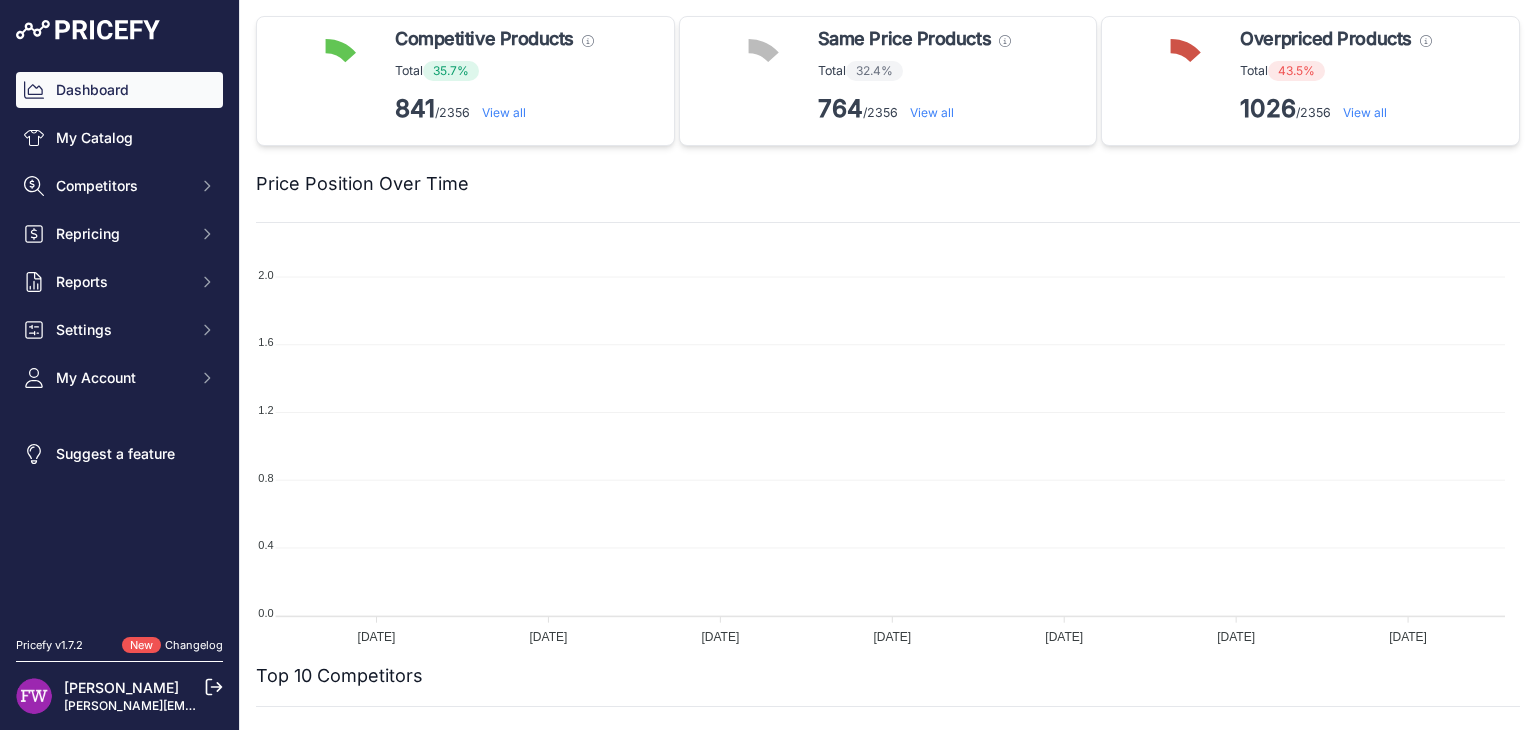 scroll, scrollTop: 0, scrollLeft: 0, axis: both 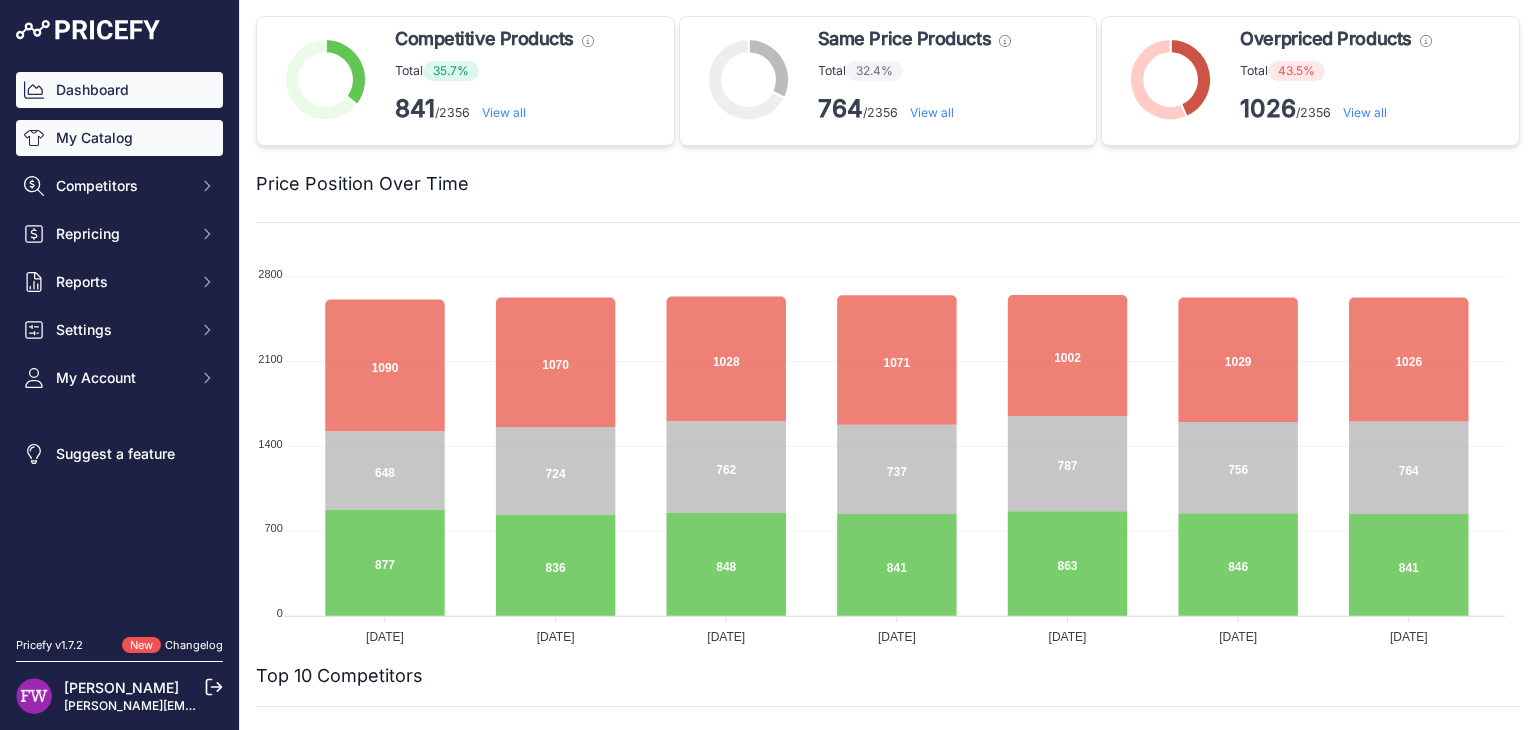 click on "My Catalog" at bounding box center [119, 138] 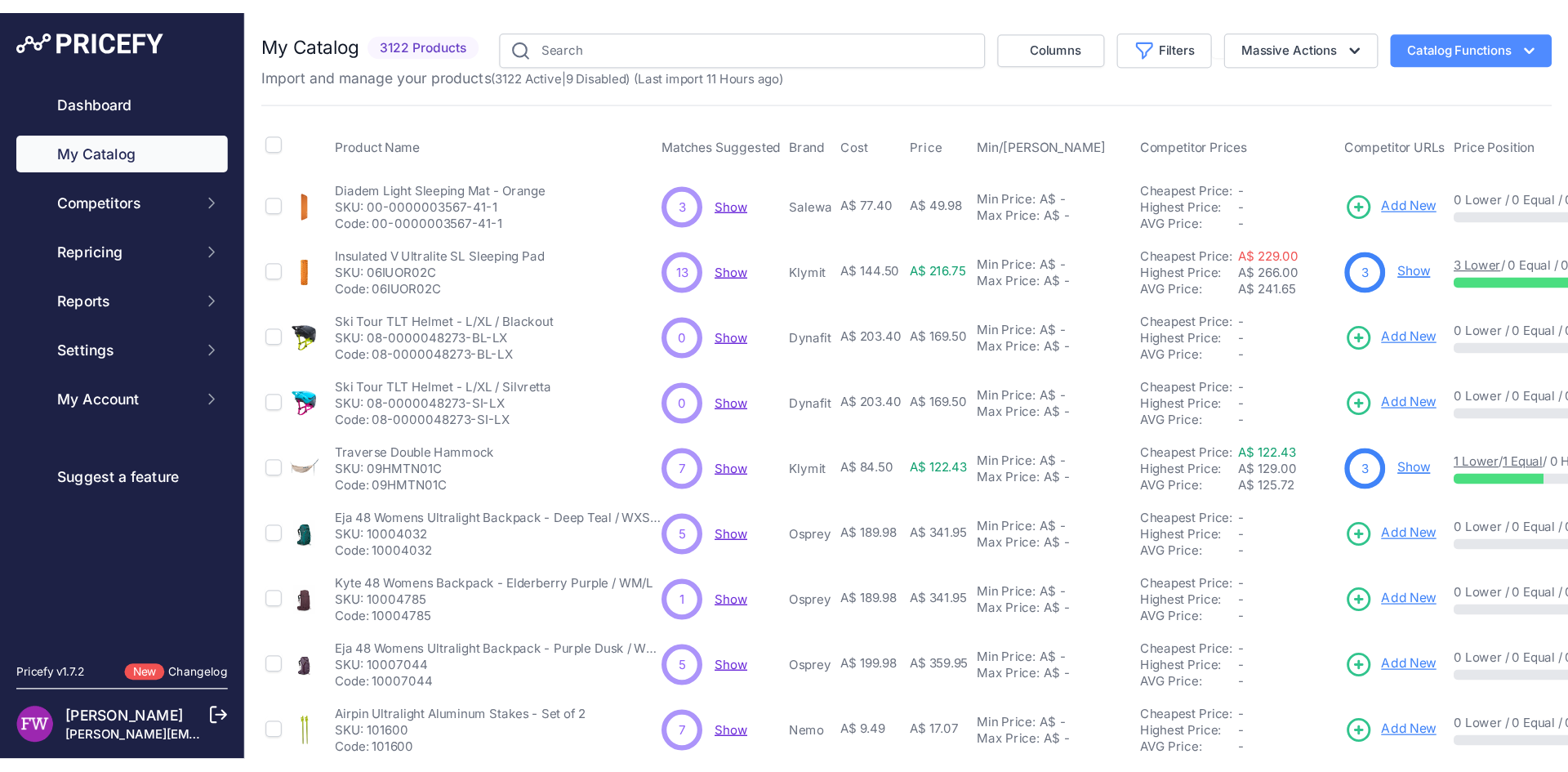 scroll, scrollTop: 0, scrollLeft: 0, axis: both 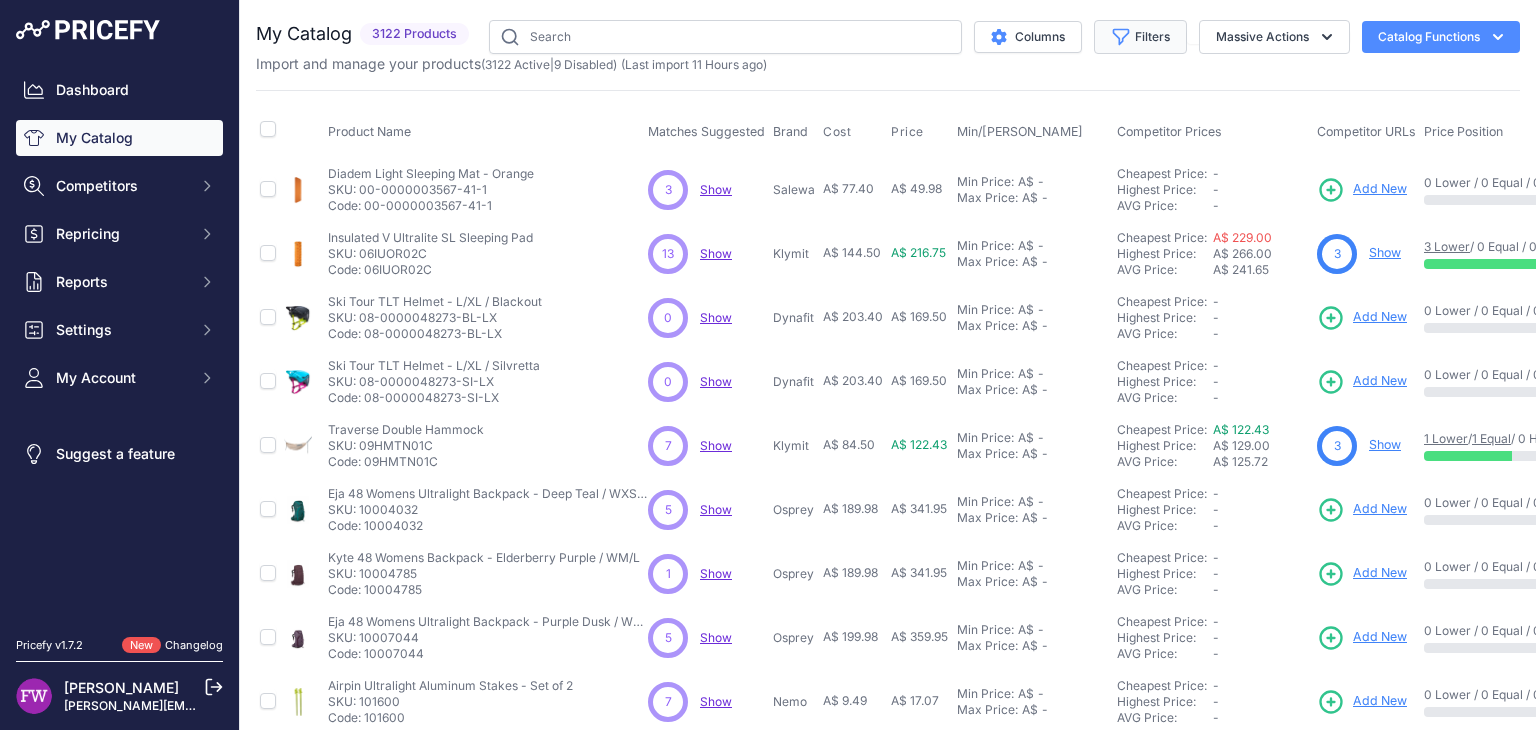 click on "Filters" at bounding box center [1140, 37] 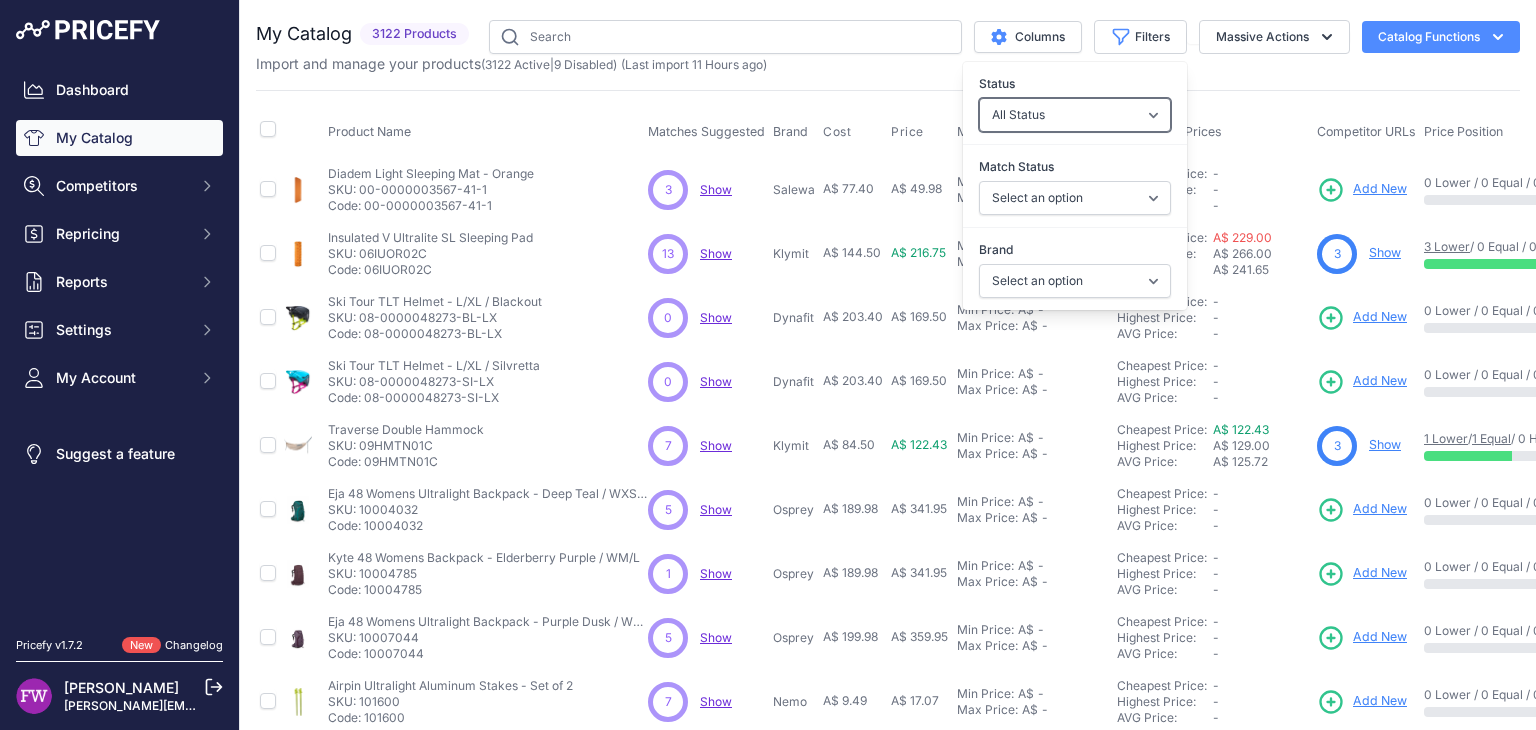 click on "All Status
Only Enabled
Only Disabled" at bounding box center [1075, 115] 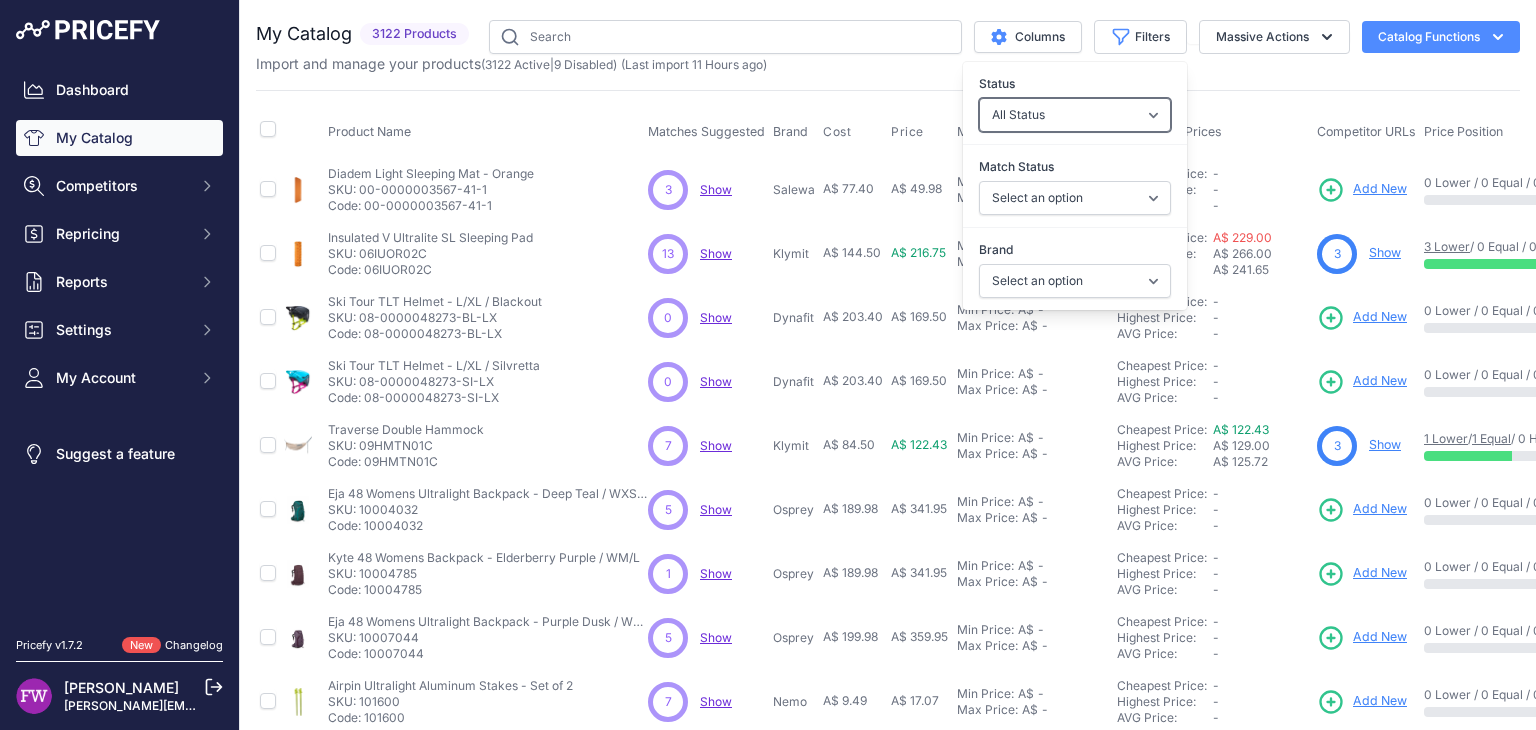 select on "1" 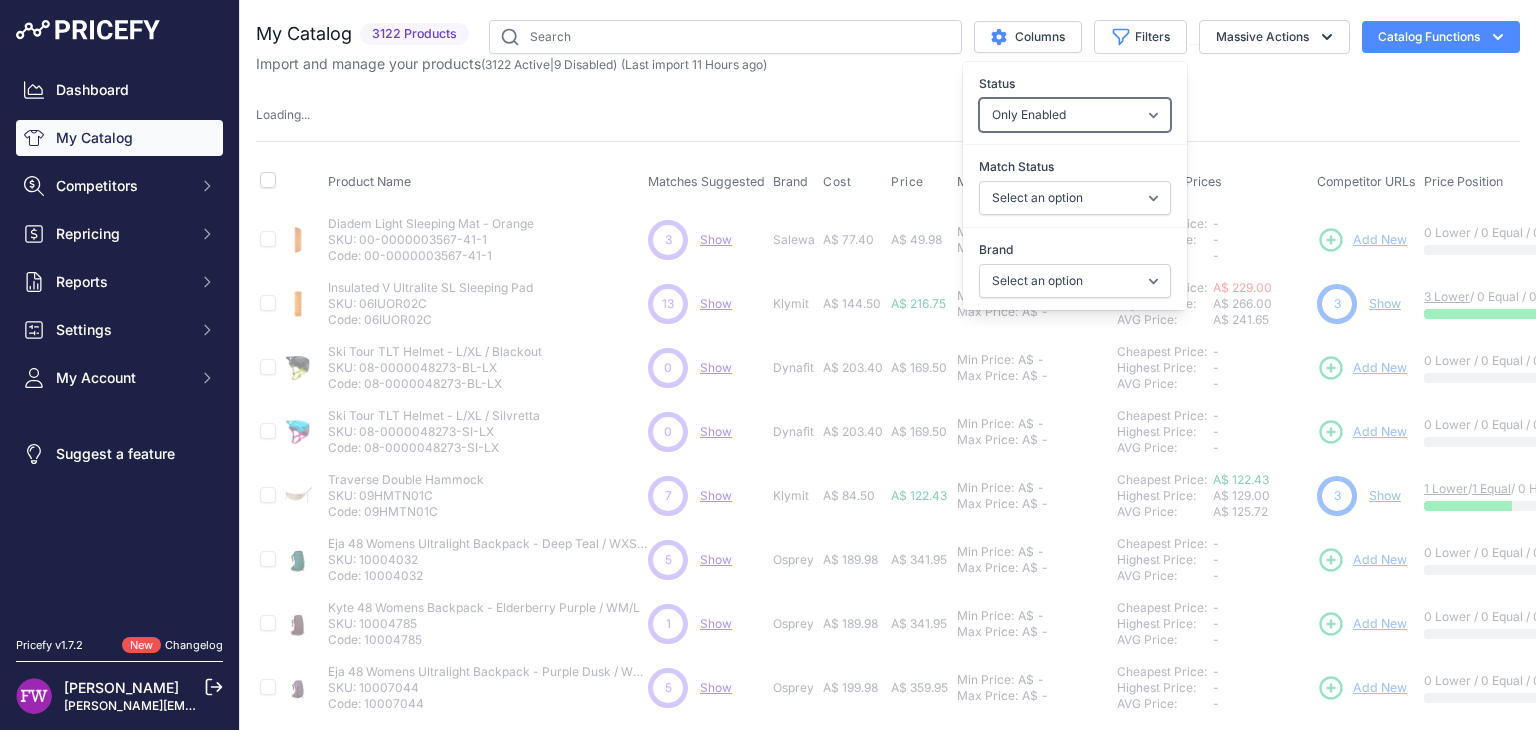 type 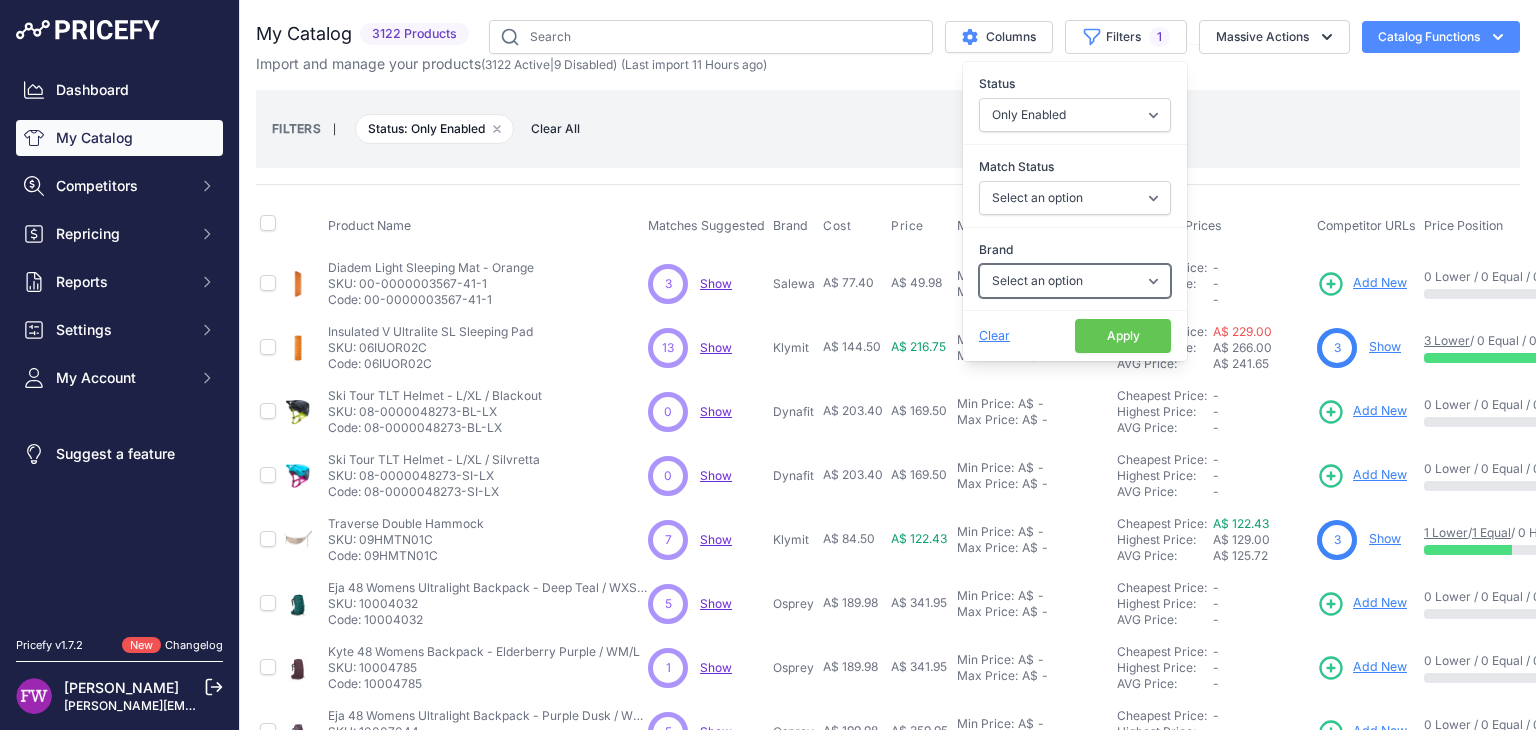 click on "Select an option
100%
226ERS
Abus
Arva
Basil
BBB Cycling
Biolite
Black Diamond
Bob Cooper
Camelbak
Campers Pantry
Clif
CushCore
Dynafit
Evoc
Exposure Lights
Flextail
Fox
Gear Aid
Gerber
Gloworm
Goodyear
Helinox
Humangear
Katadyn
Klymit
Koda
Komperdell
Kryptonite
Lezyne
LifeStraw
Mammut Montana" at bounding box center (1075, 281) 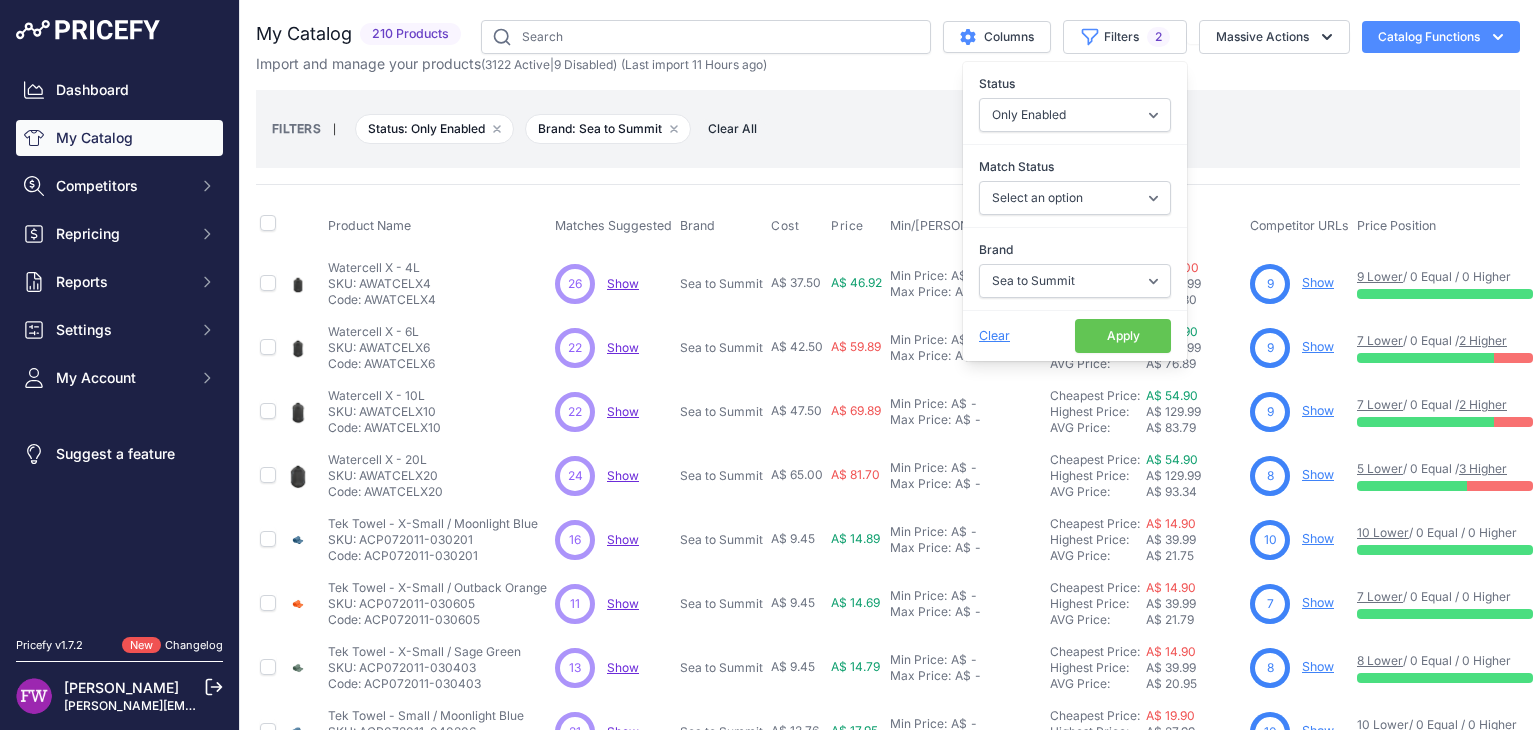 click on "Apply" at bounding box center (1123, 336) 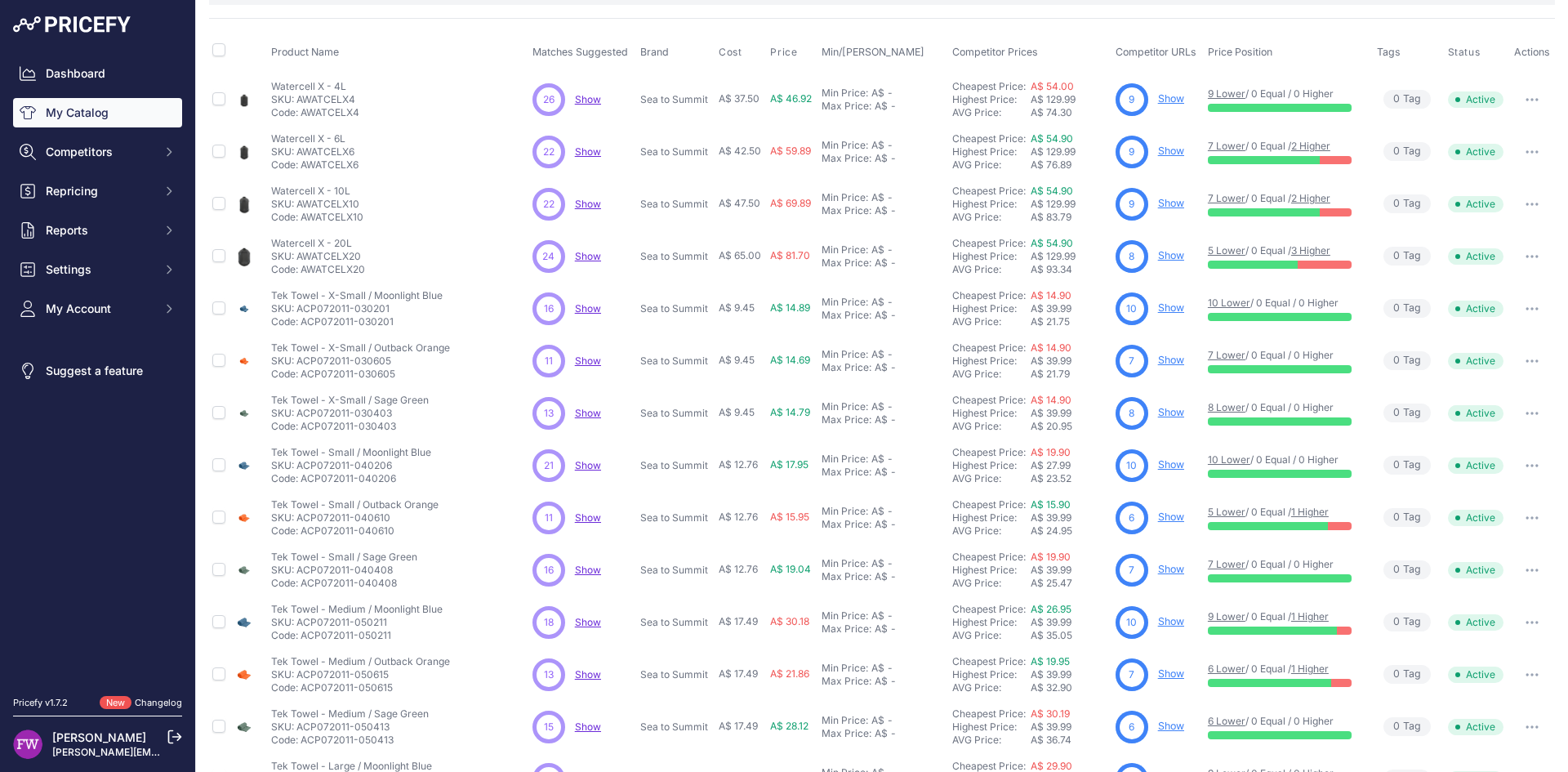 scroll, scrollTop: 286, scrollLeft: 0, axis: vertical 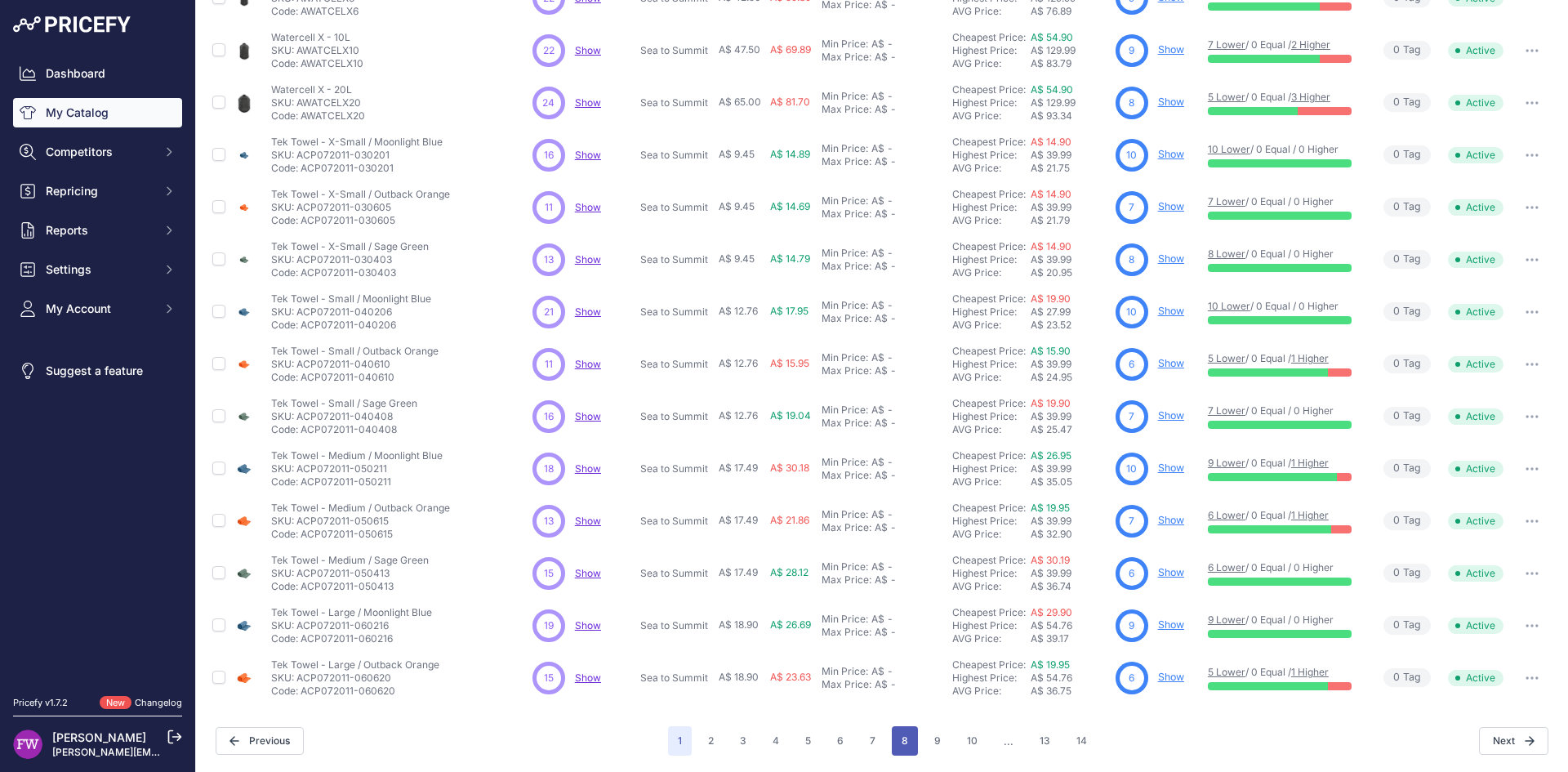 click on "8" at bounding box center [905, 741] 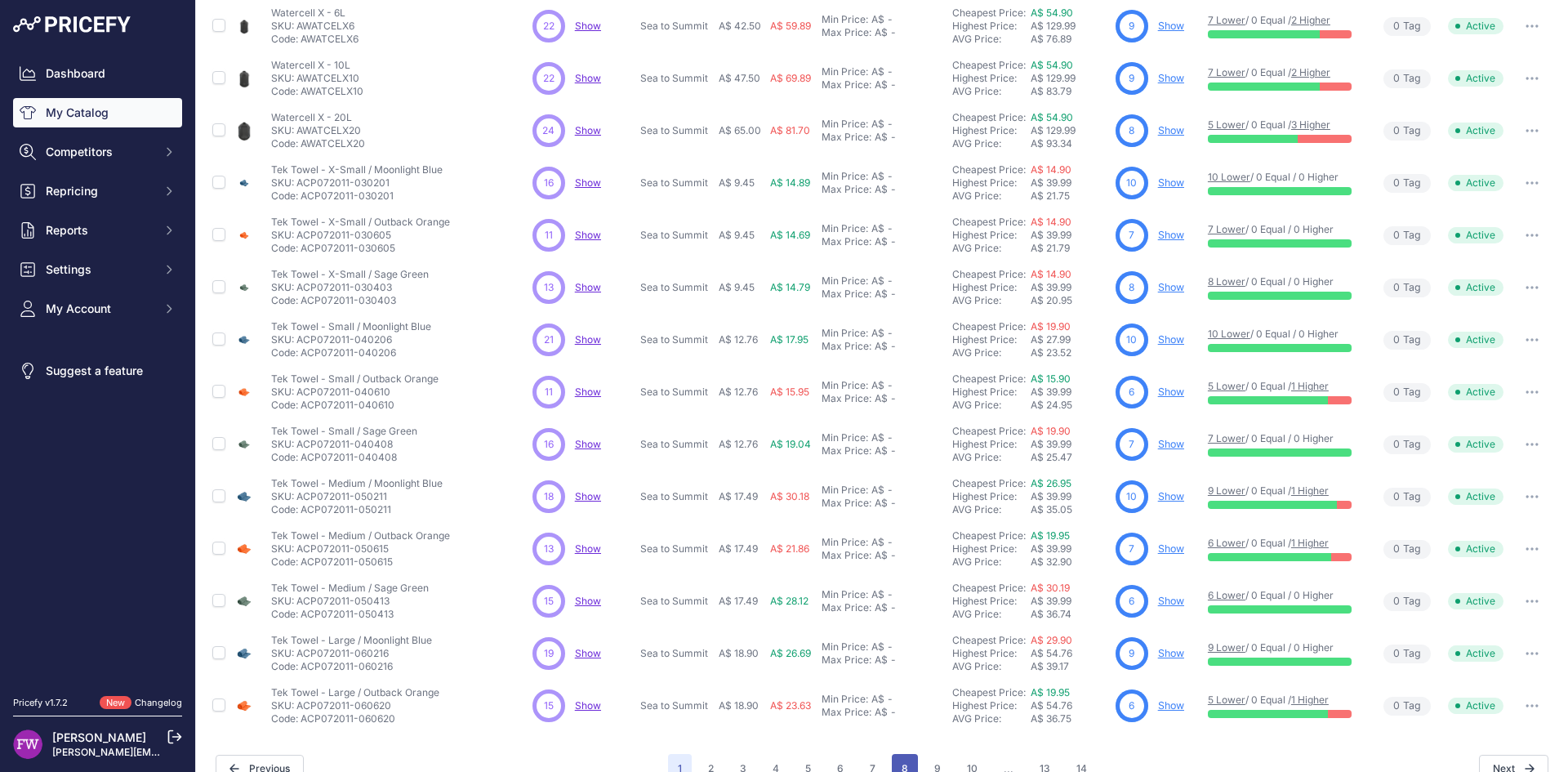 scroll, scrollTop: 314, scrollLeft: 0, axis: vertical 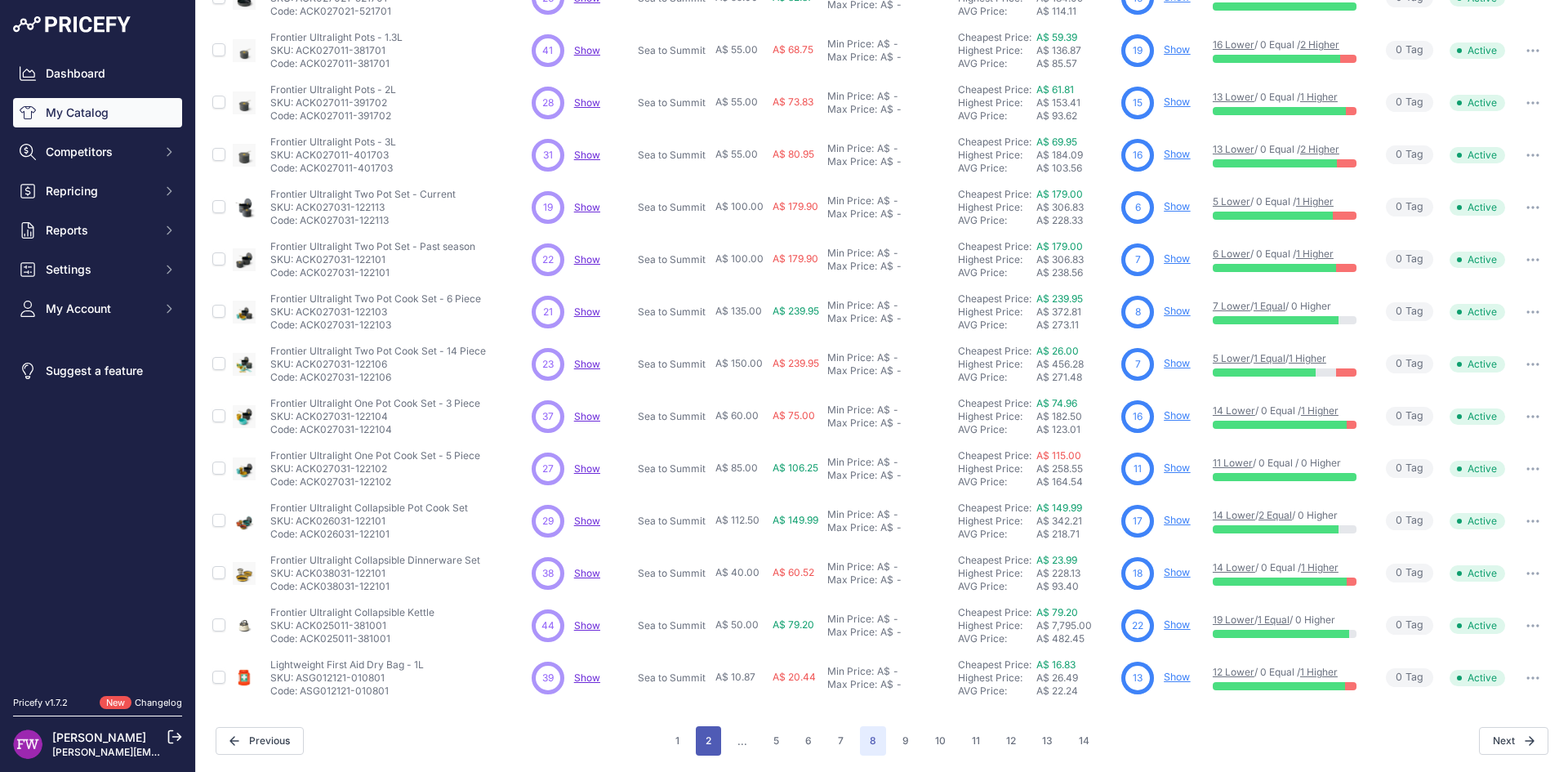 click on "2" at bounding box center [708, 741] 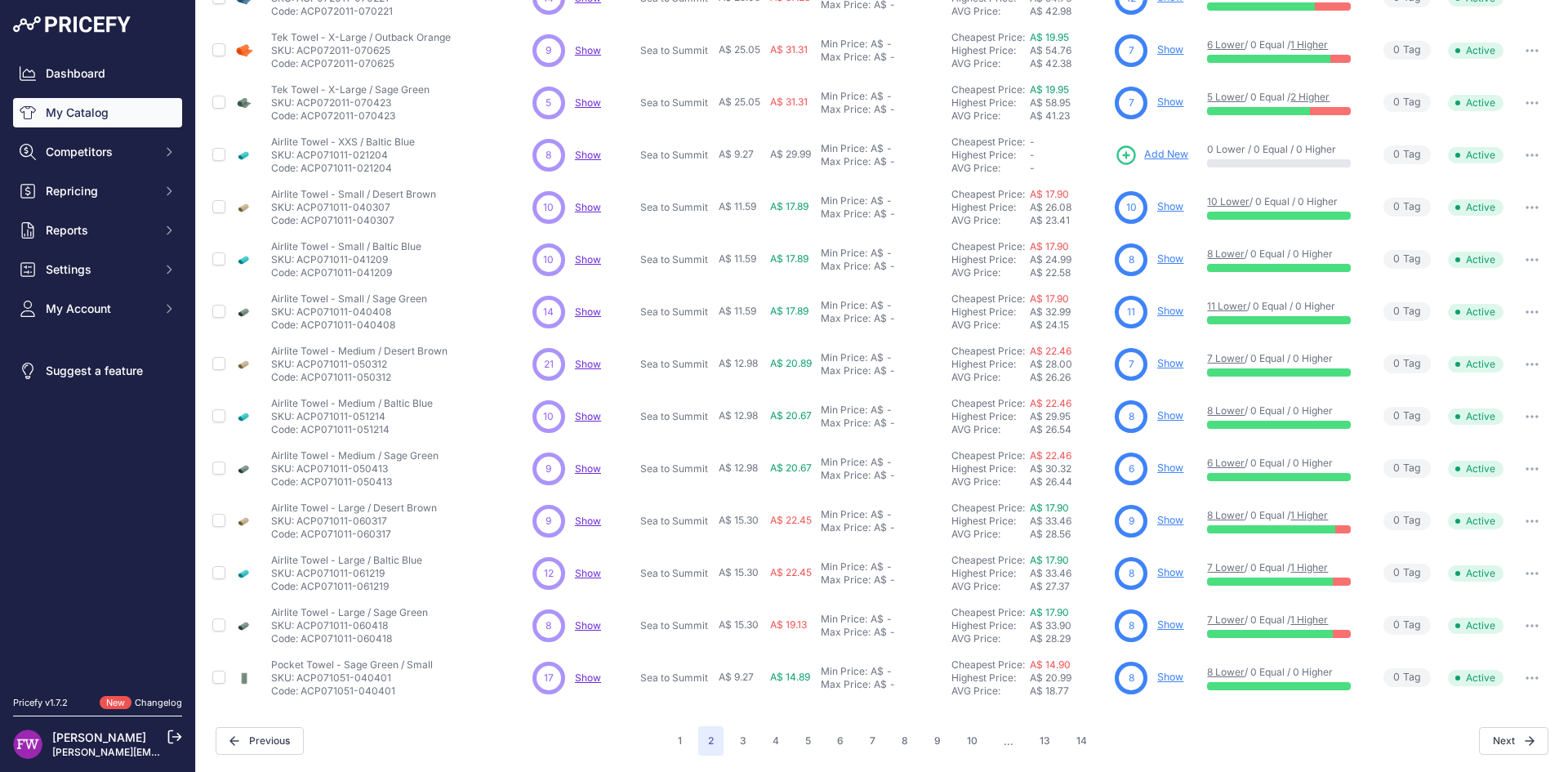 scroll, scrollTop: 0, scrollLeft: 0, axis: both 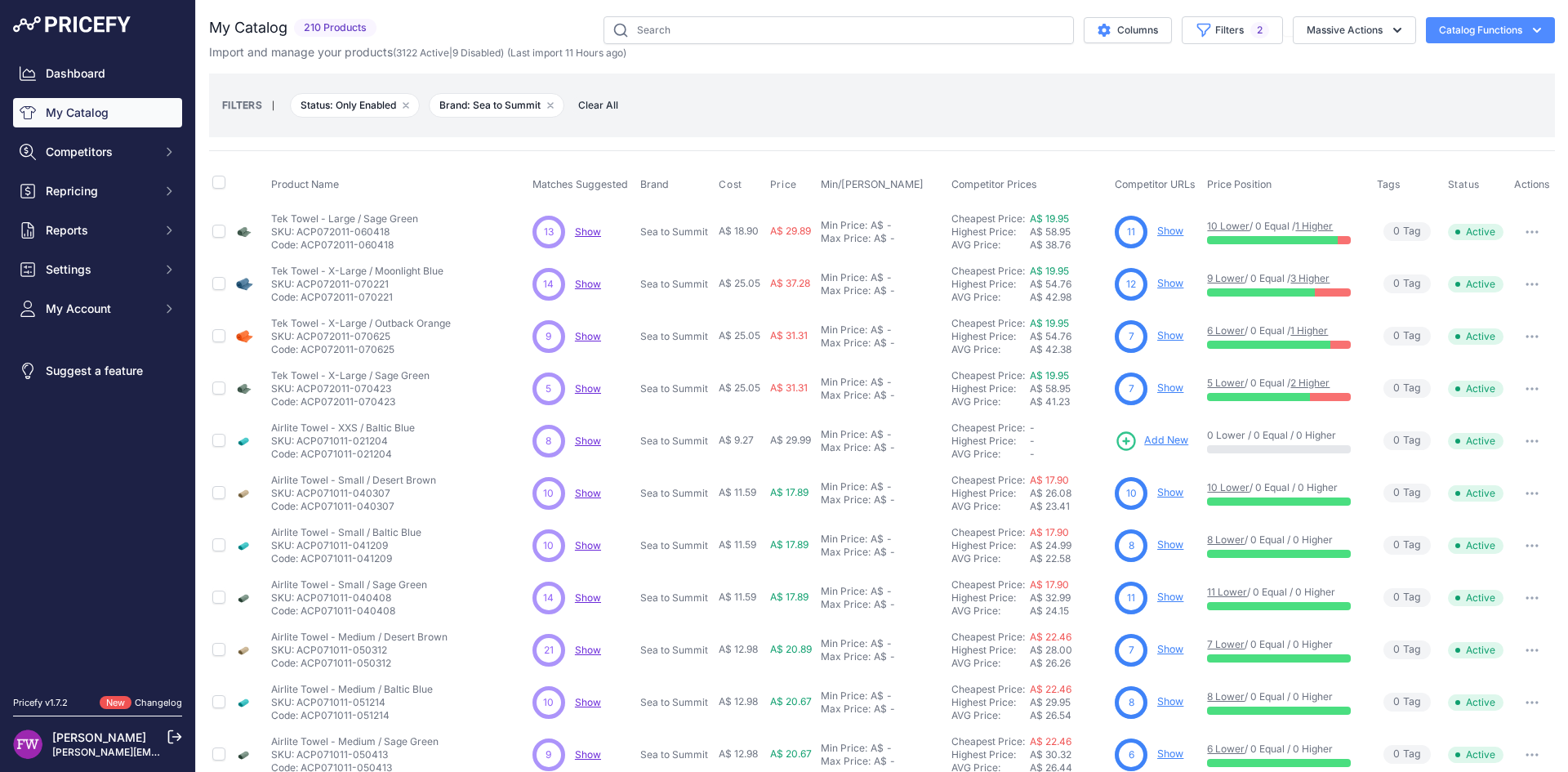 click on "Sea to Summit" at bounding box center [676, 755] 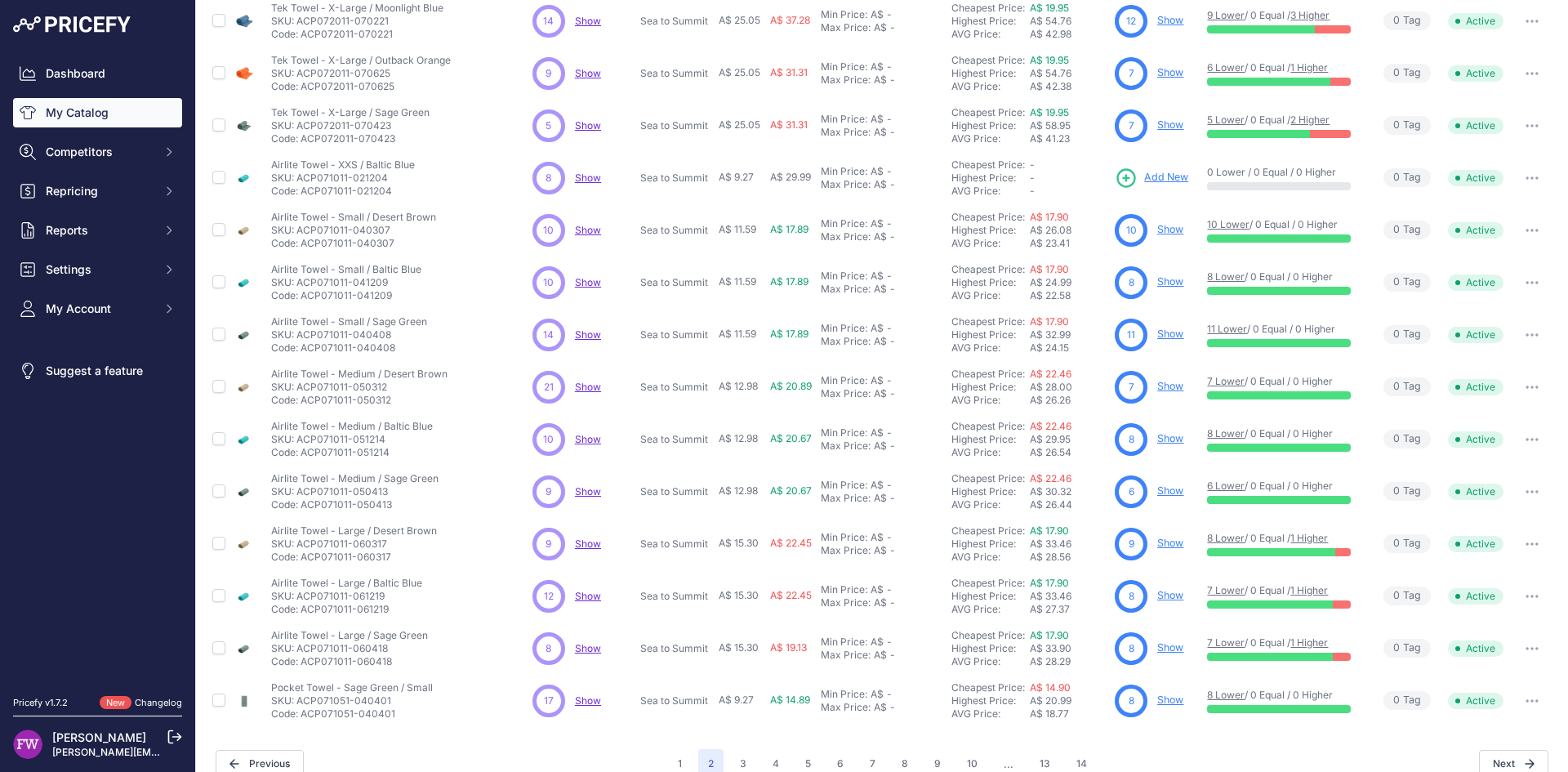 scroll, scrollTop: 286, scrollLeft: 0, axis: vertical 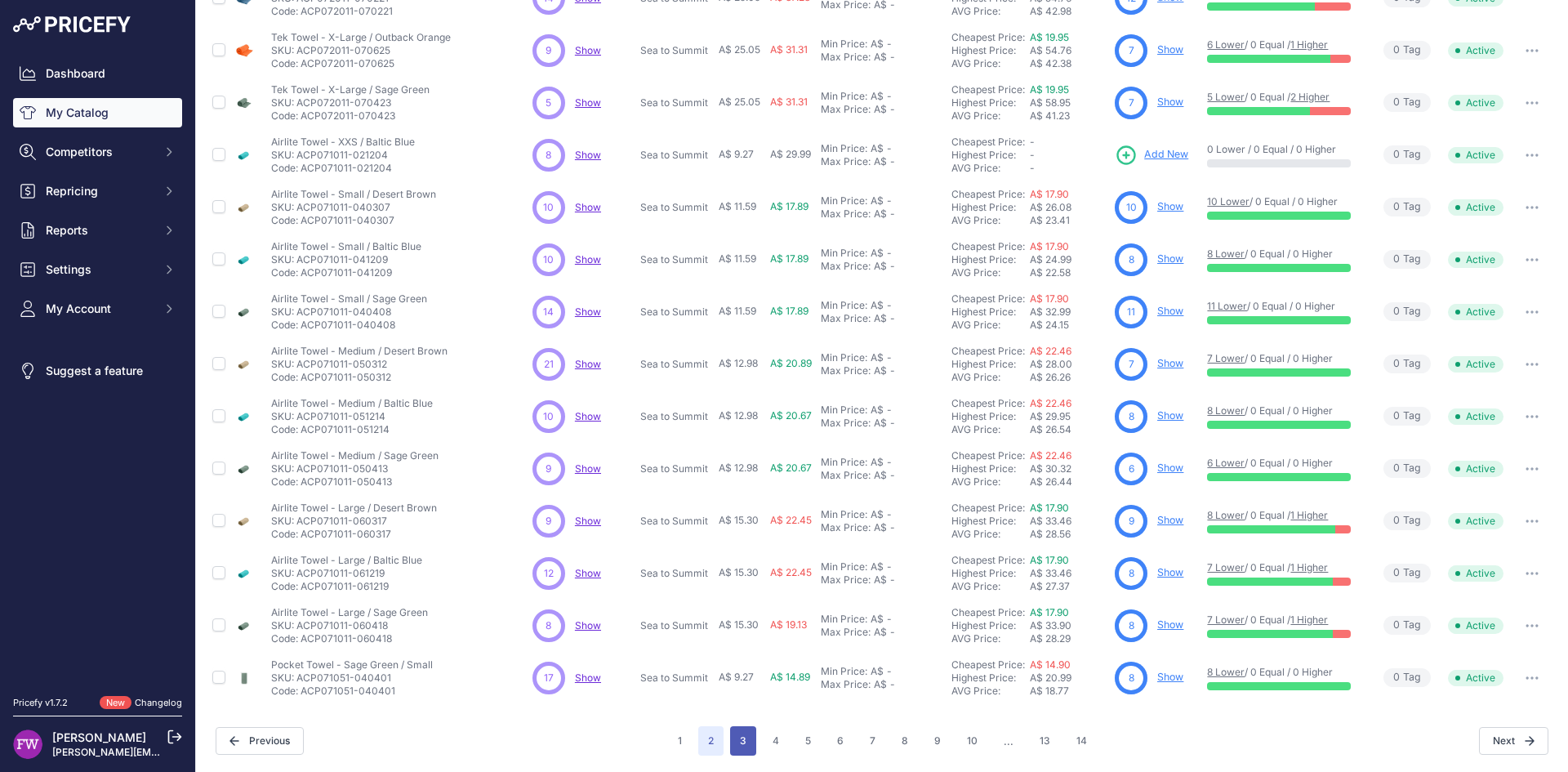 click on "3" at bounding box center [743, 741] 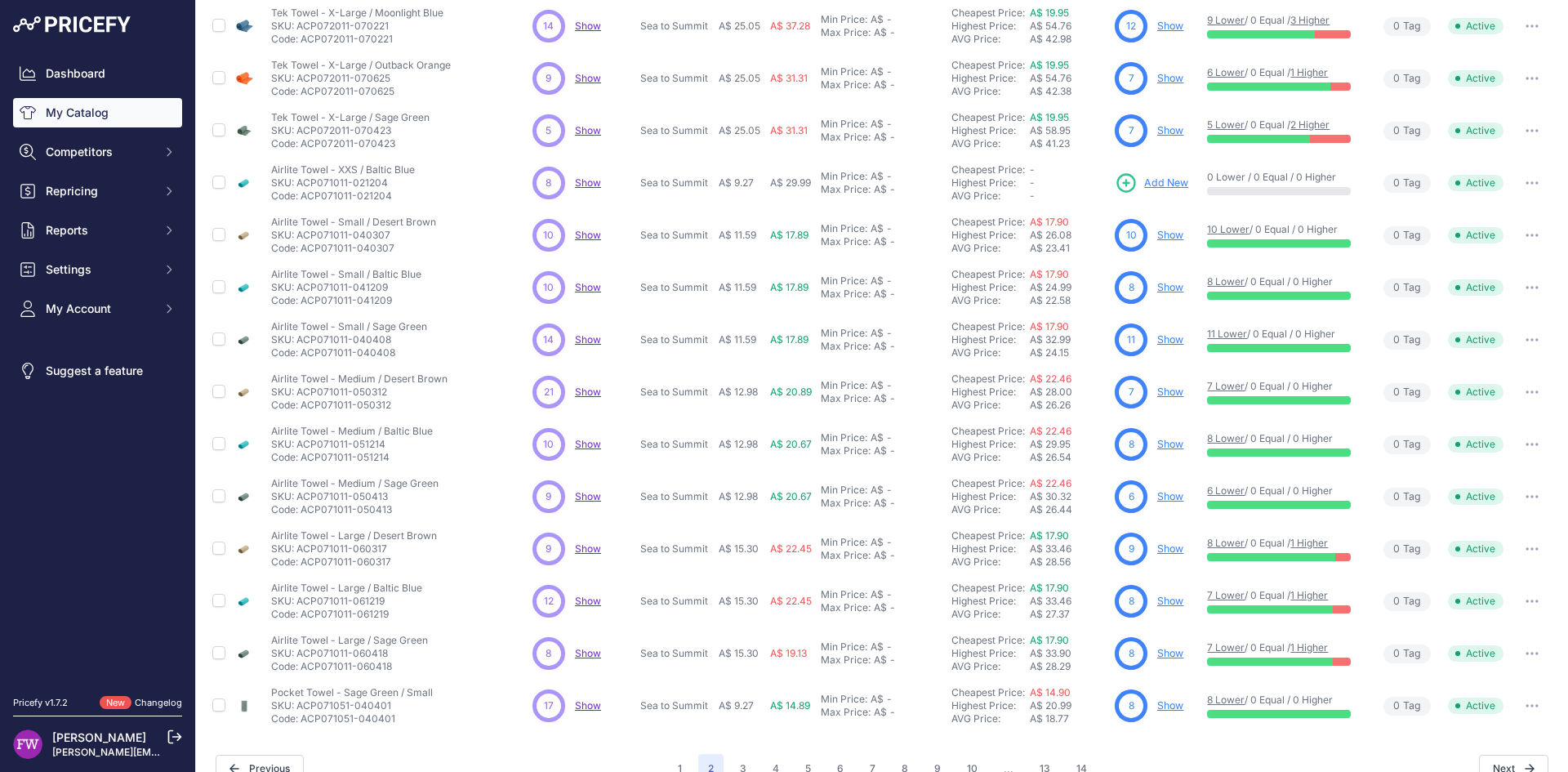 scroll, scrollTop: 314, scrollLeft: 0, axis: vertical 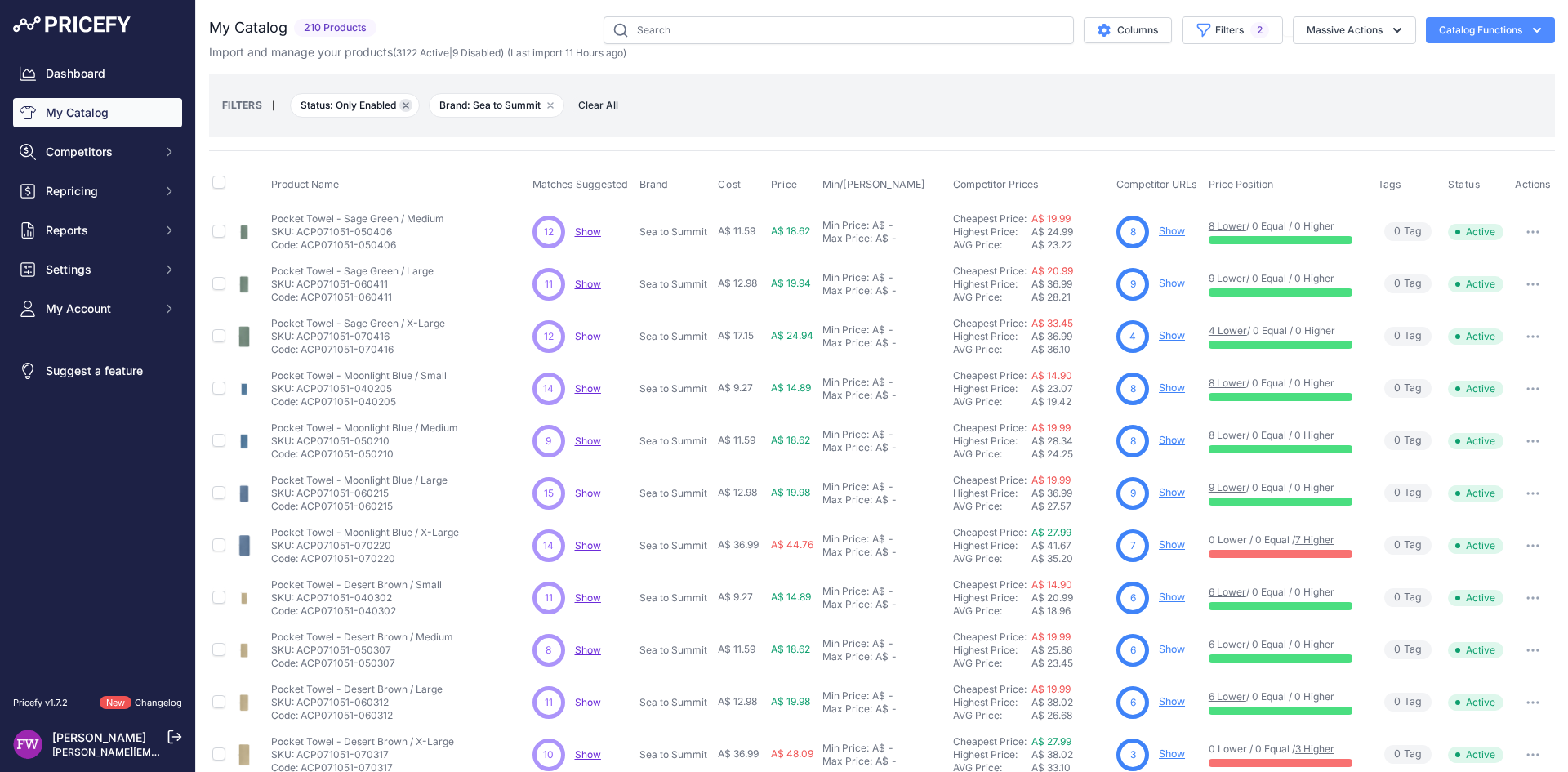 click on "Remove filter option" at bounding box center [406, 105] 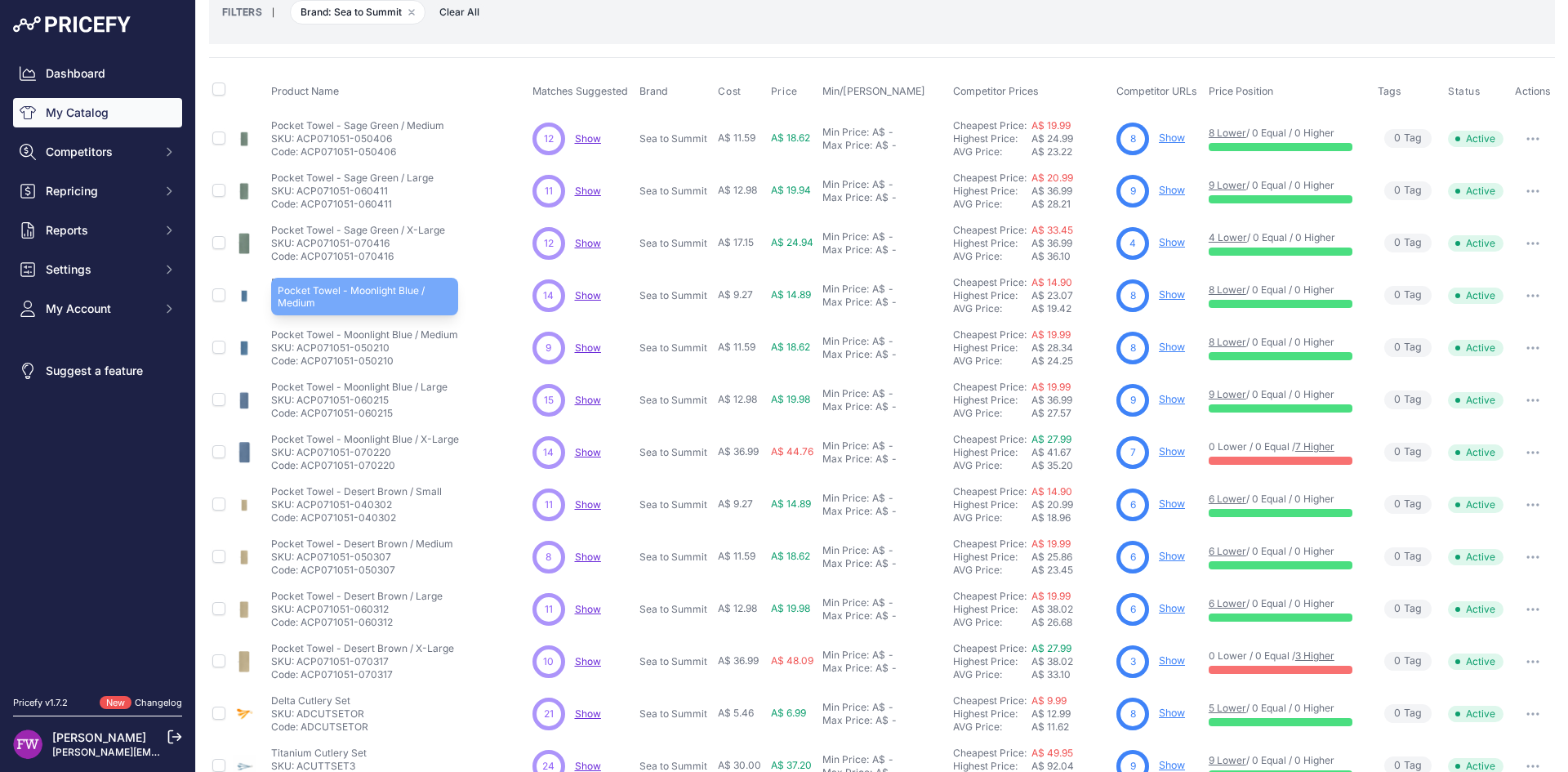 scroll, scrollTop: 286, scrollLeft: 0, axis: vertical 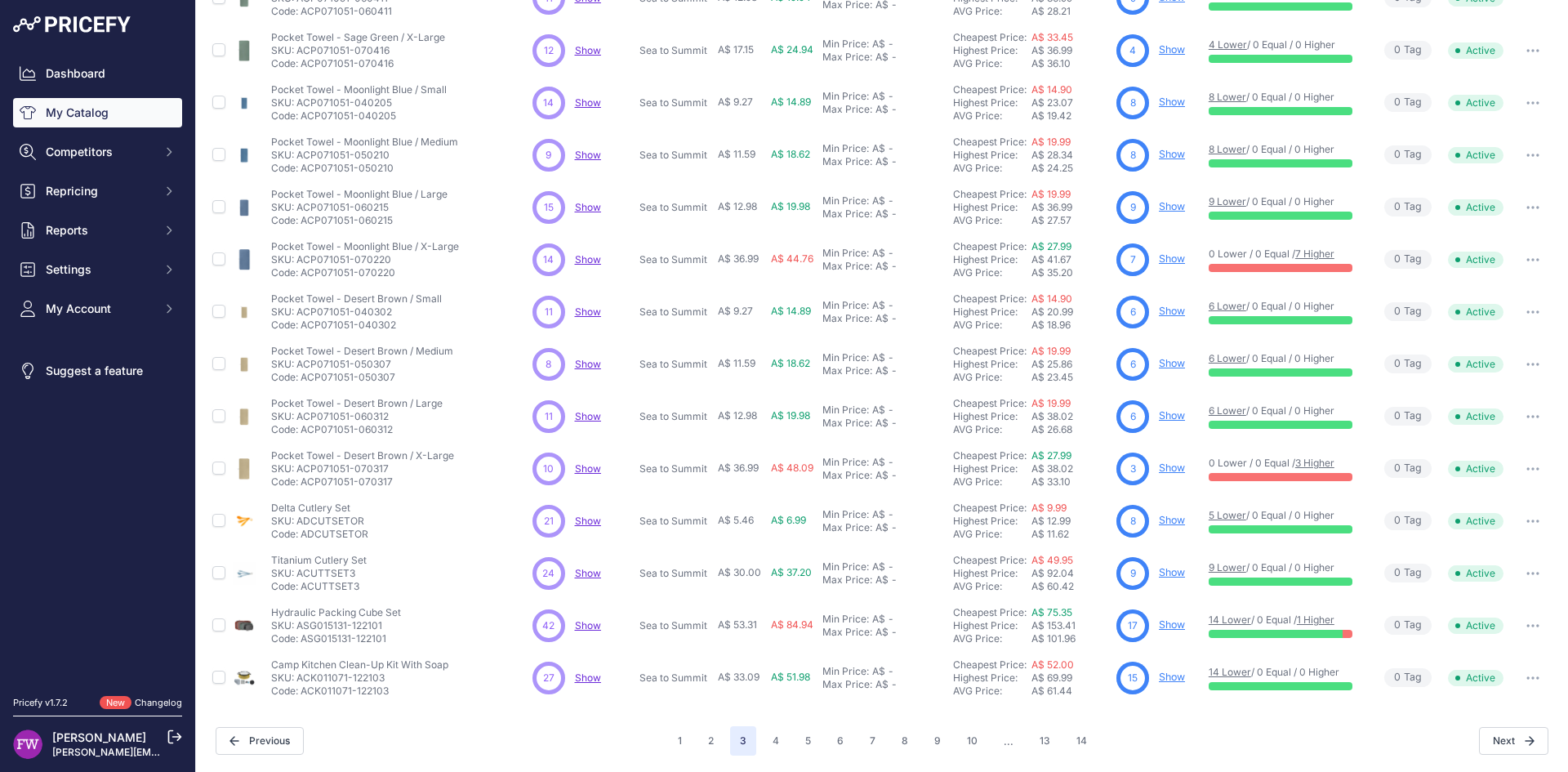 click on "3" at bounding box center [743, 741] 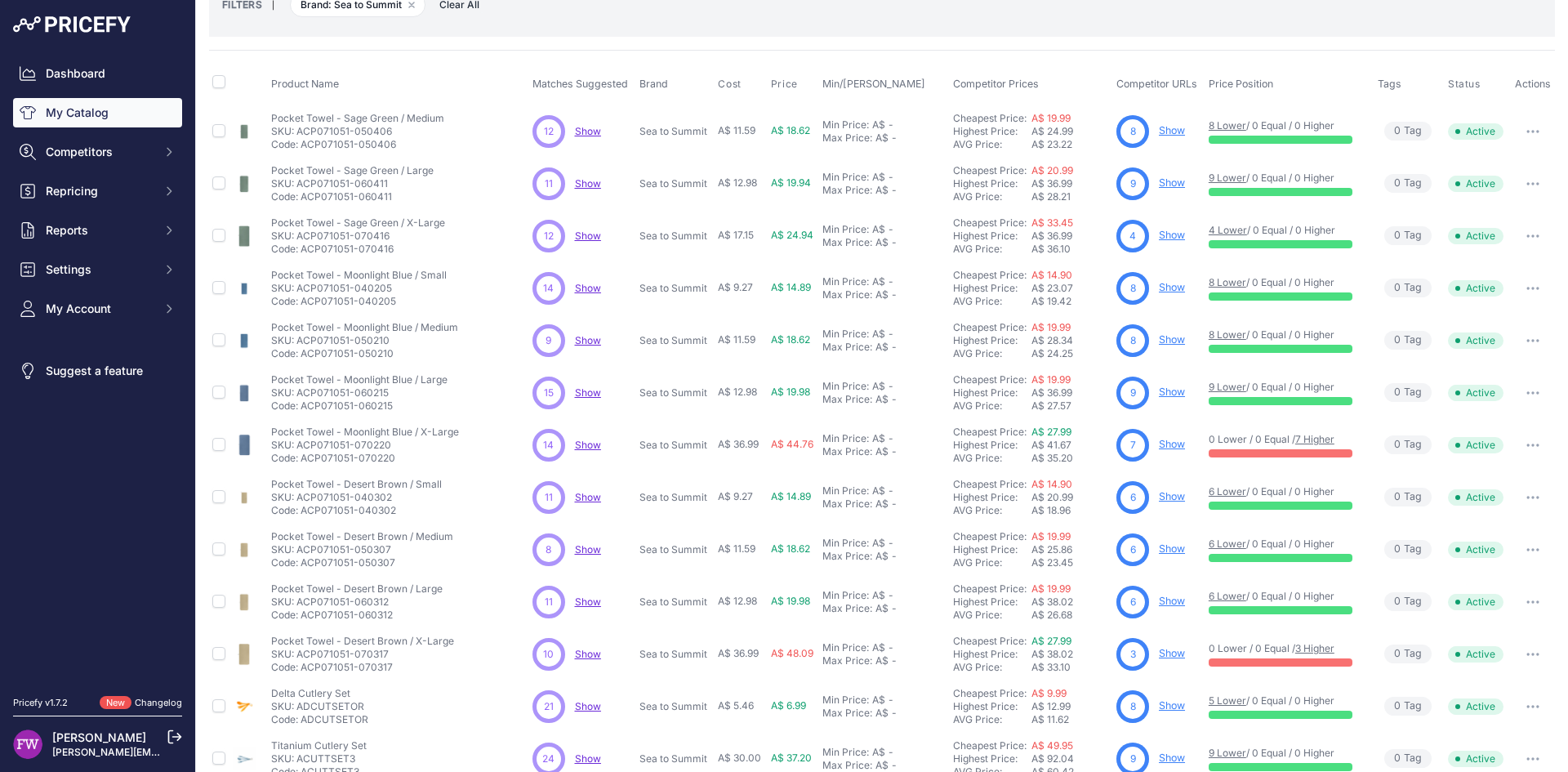 scroll, scrollTop: 286, scrollLeft: 0, axis: vertical 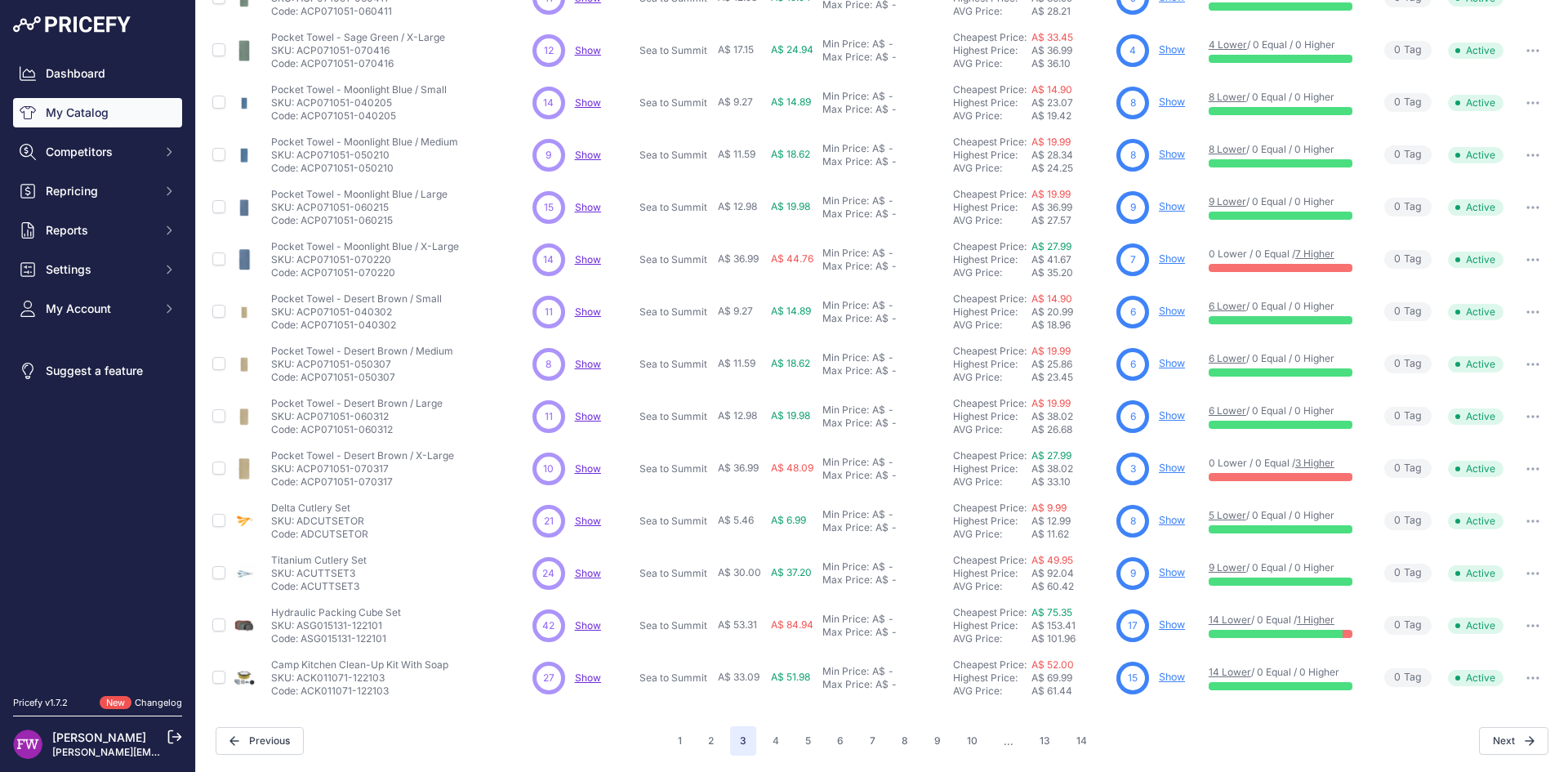 click on "3" at bounding box center [743, 741] 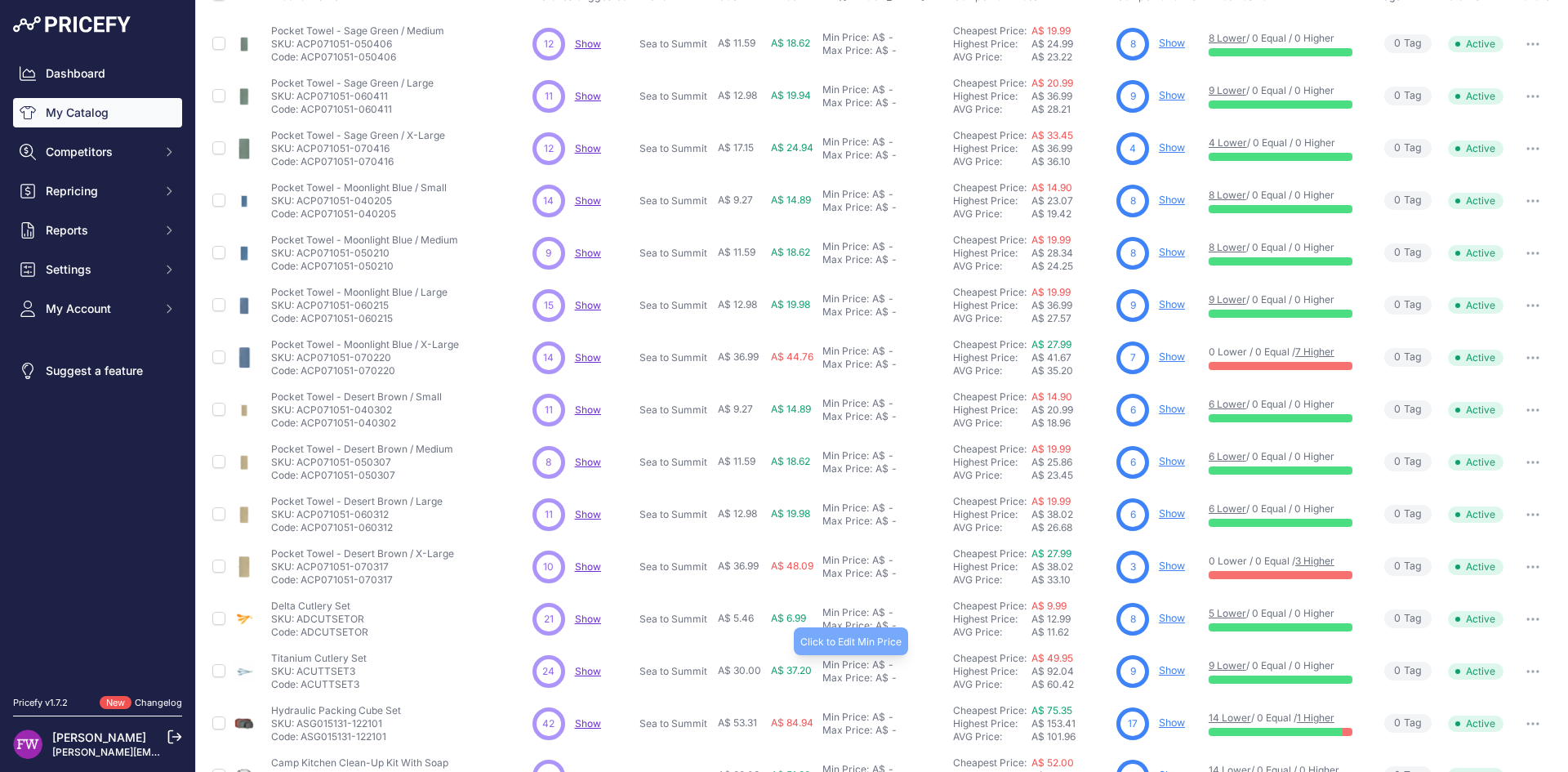 scroll, scrollTop: 0, scrollLeft: 0, axis: both 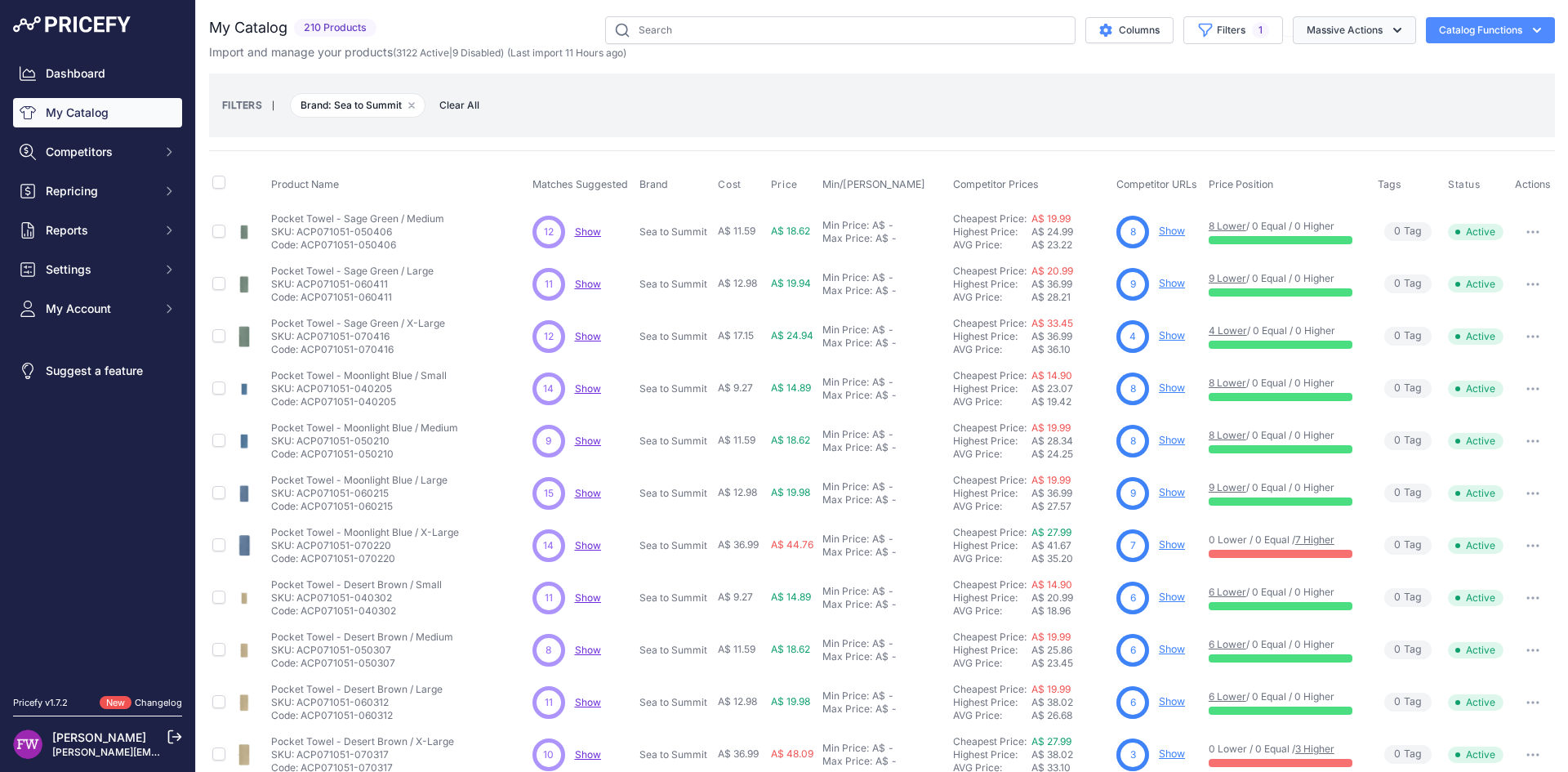 click on "Massive Actions" at bounding box center [1354, 30] 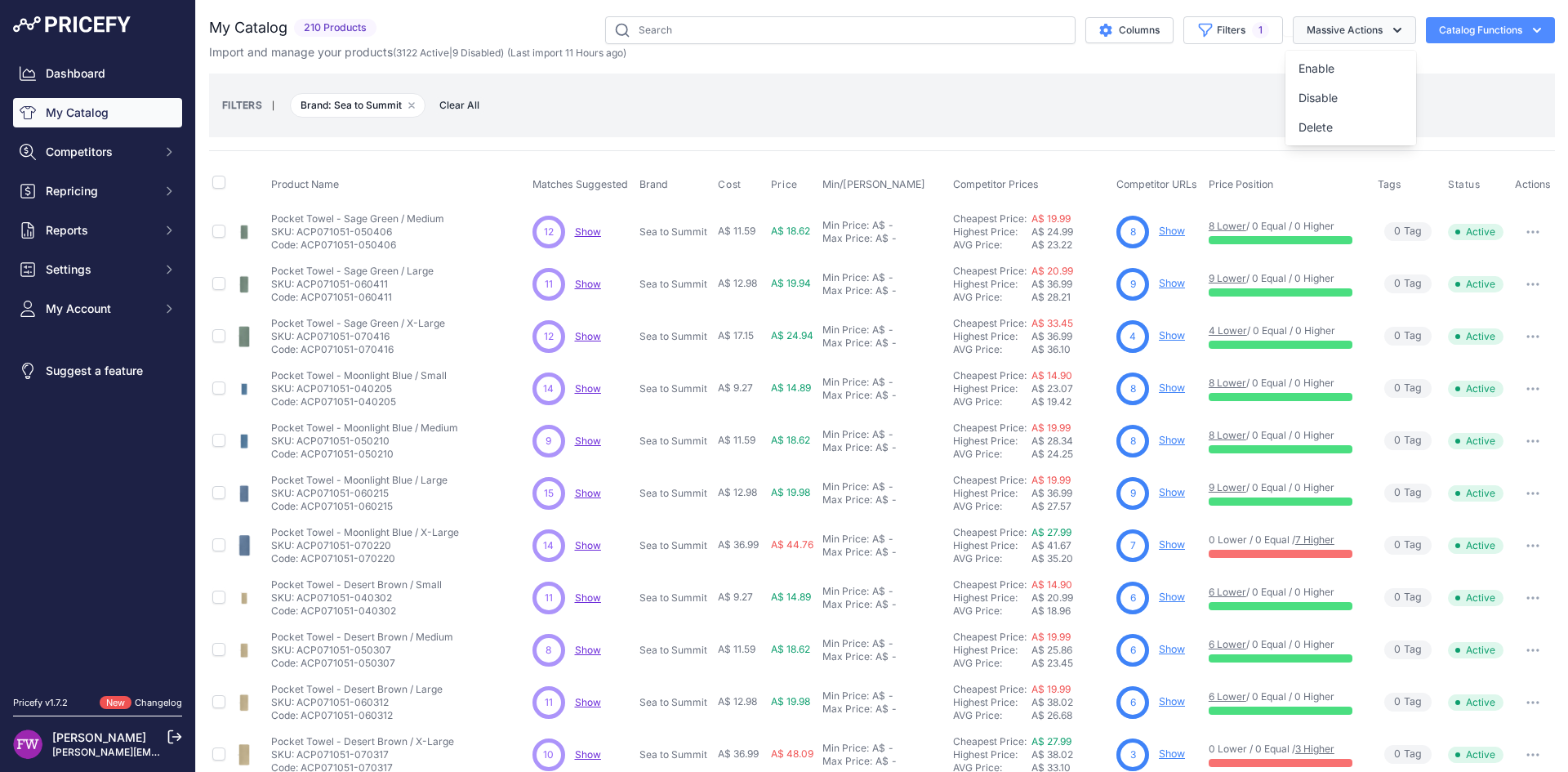 click on "Massive Actions" at bounding box center [1354, 30] 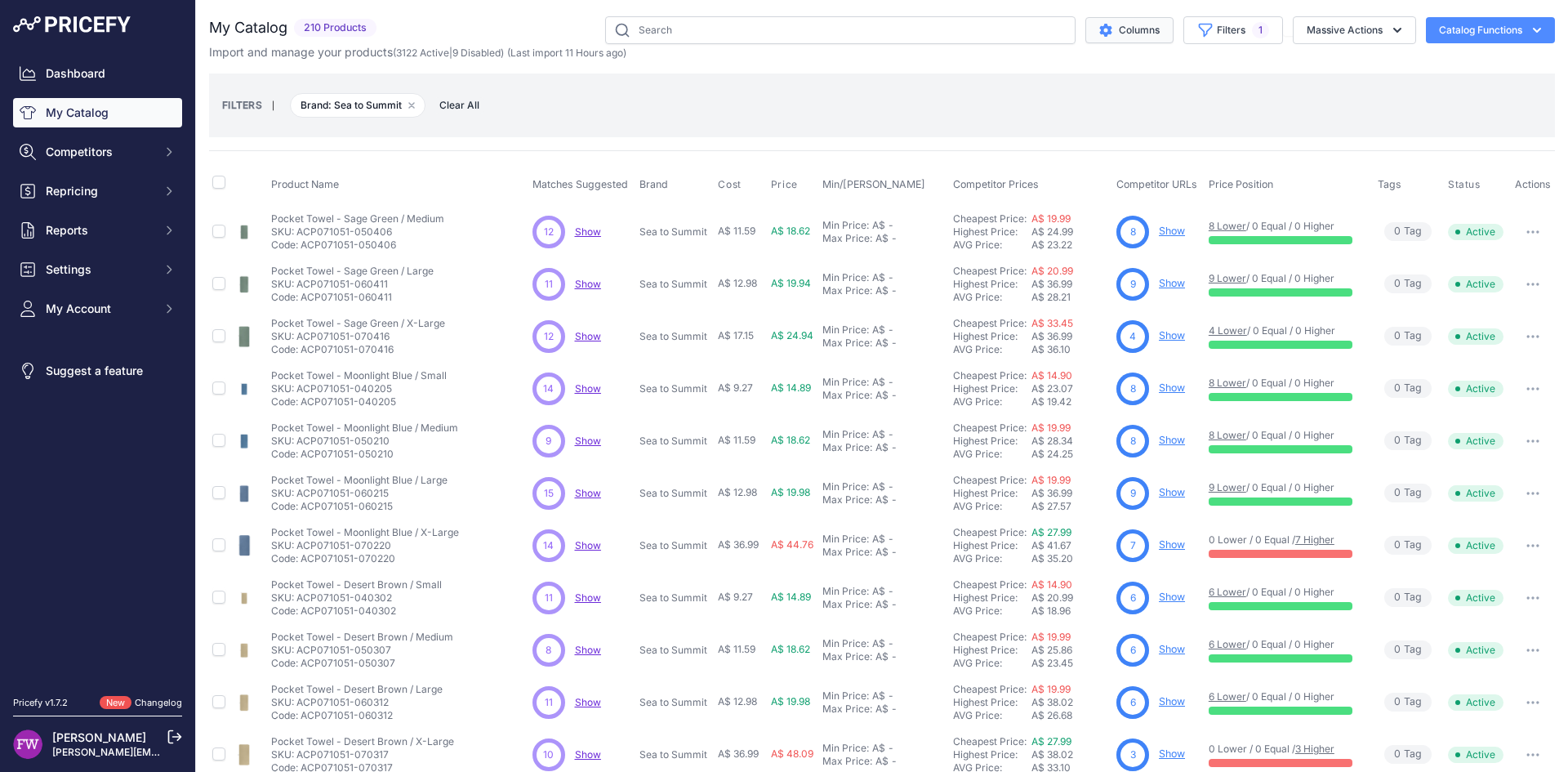click on "Columns" at bounding box center [1129, 30] 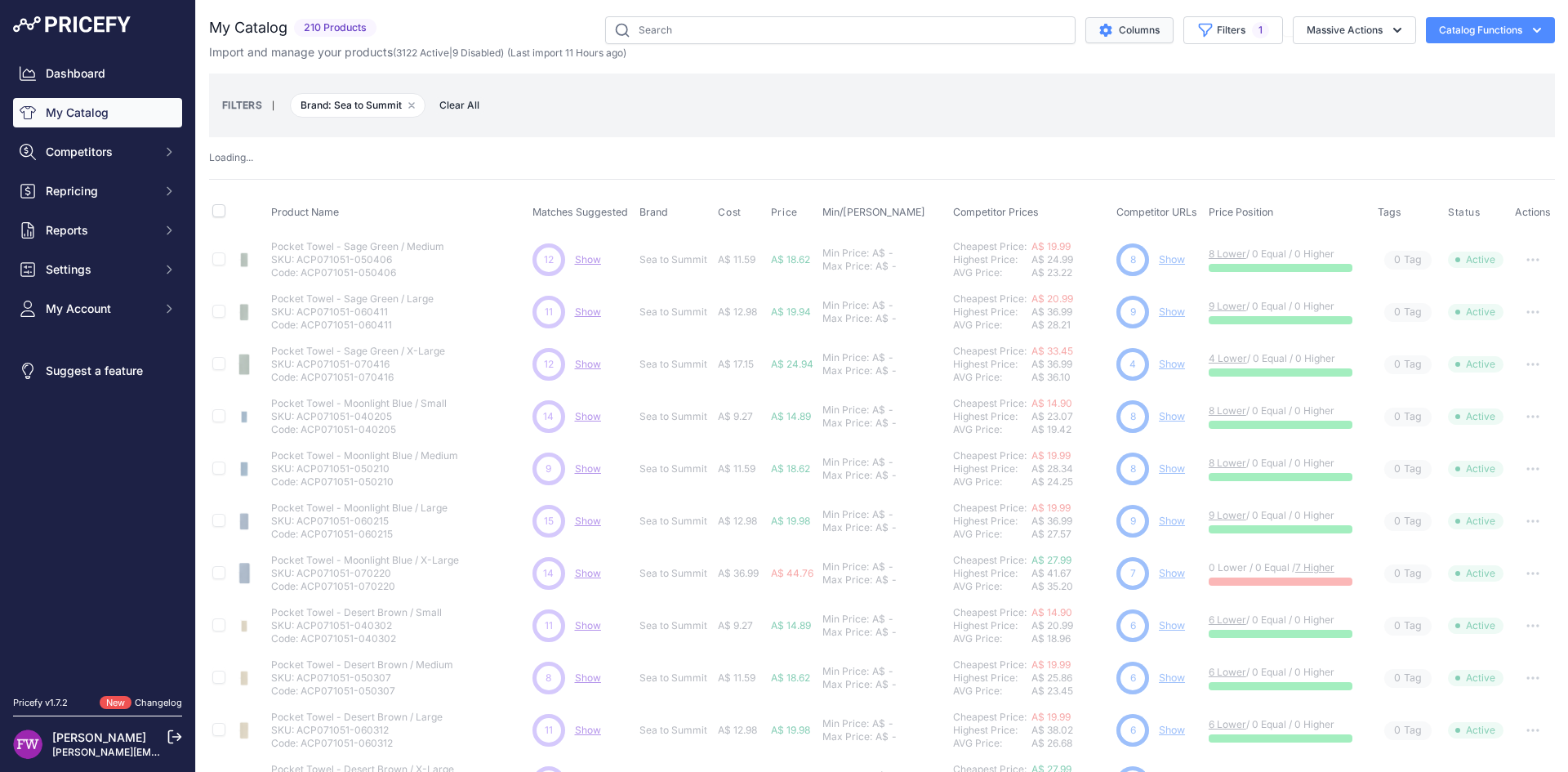 type 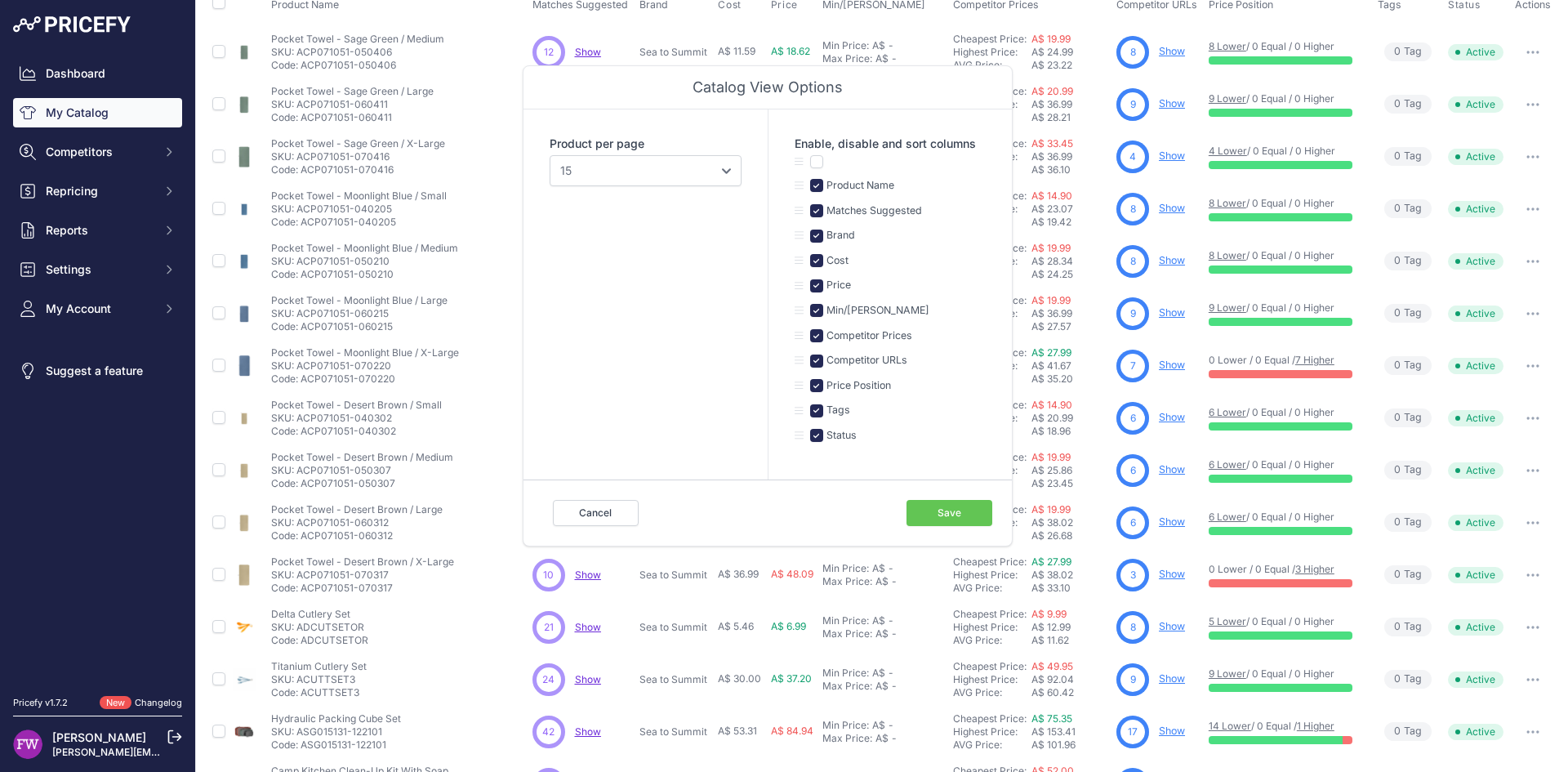 scroll, scrollTop: 286, scrollLeft: 0, axis: vertical 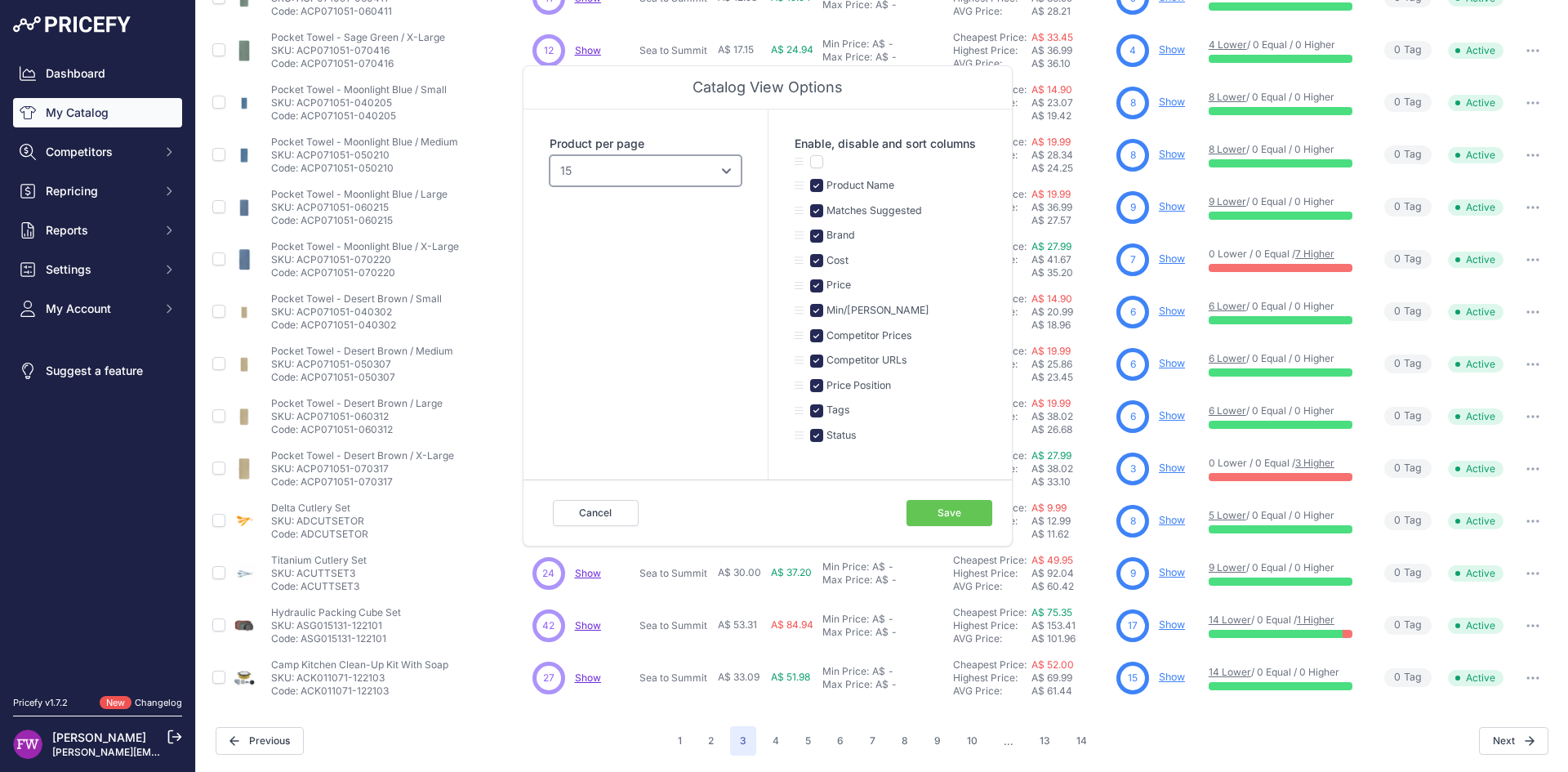 click on "10
15
20
25
50
100" at bounding box center (645, 171) 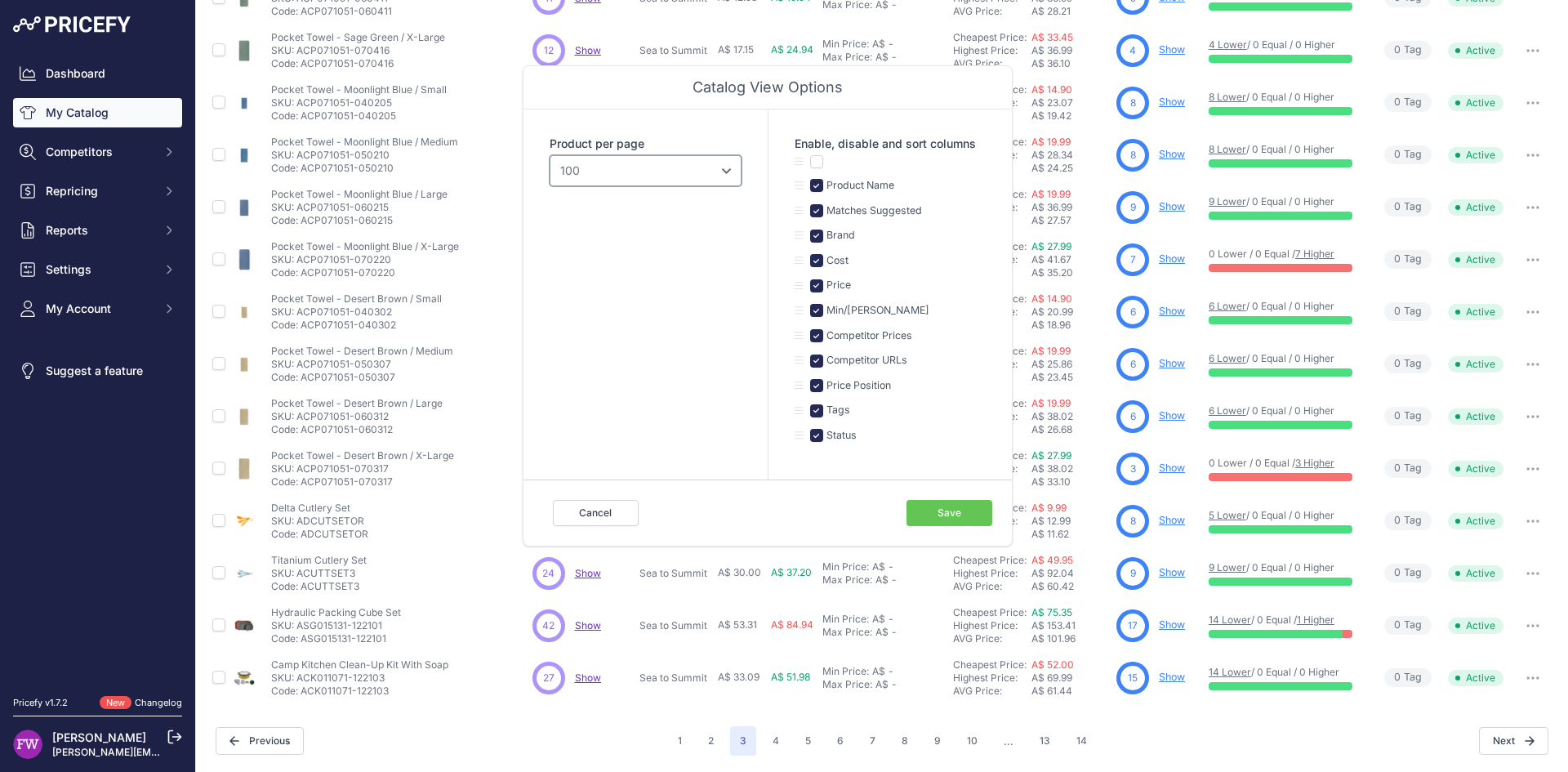 click on "10
15
20
25
50
100" at bounding box center (645, 171) 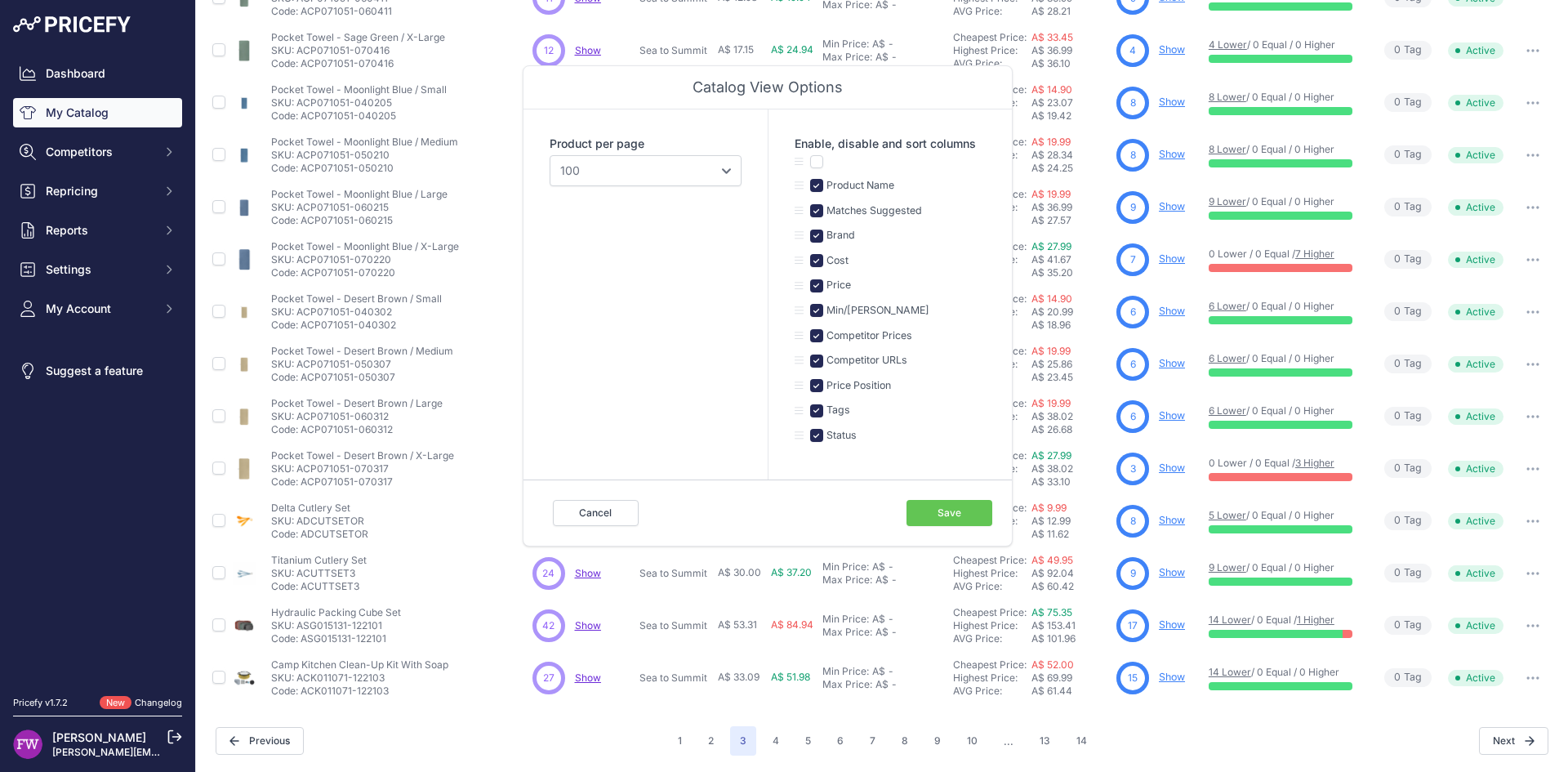 scroll, scrollTop: 204, scrollLeft: 0, axis: vertical 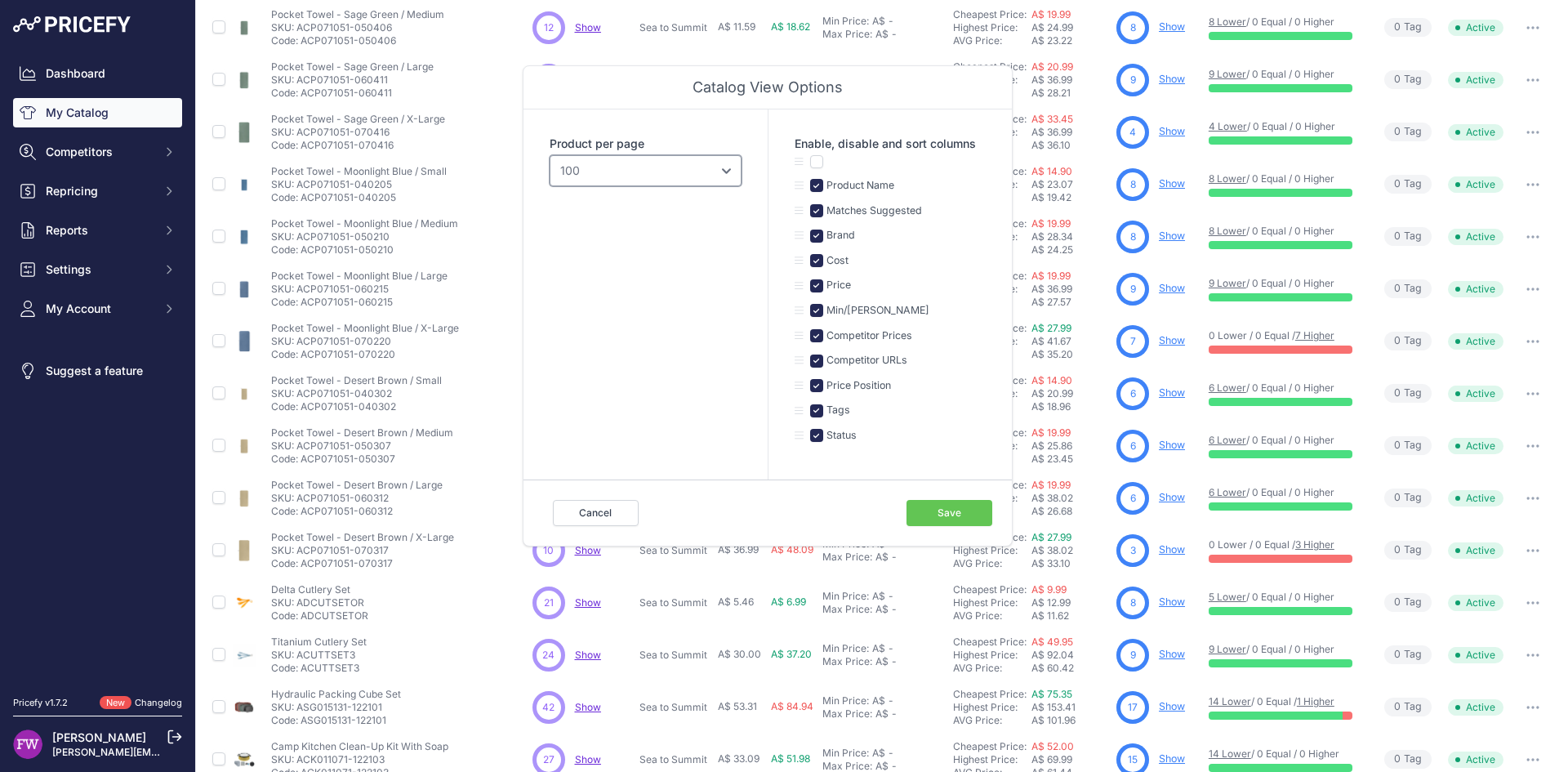 click on "10
15
20
25
50
100" at bounding box center [645, 171] 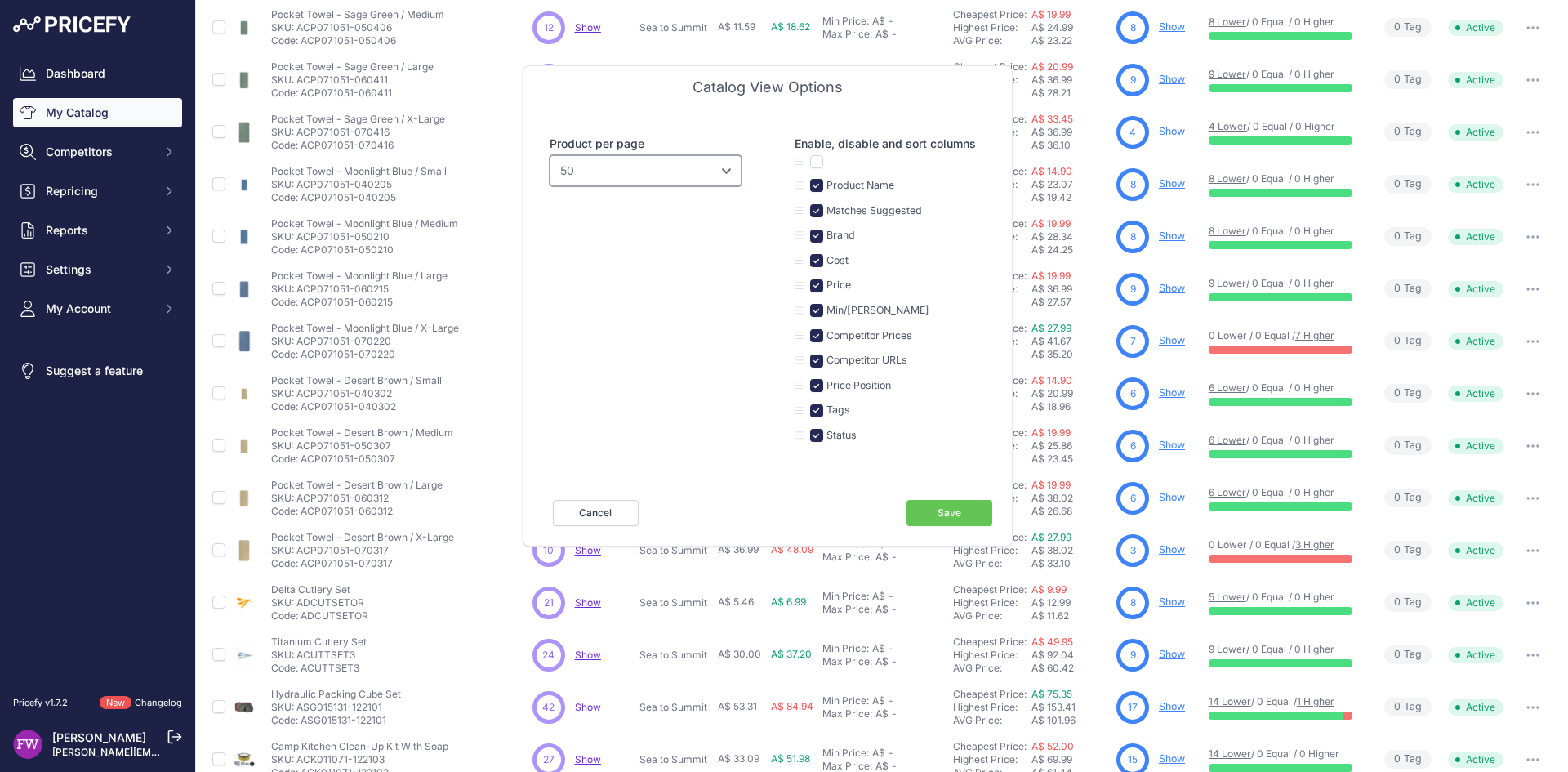 click on "10
15
20
25
50
100" at bounding box center (645, 171) 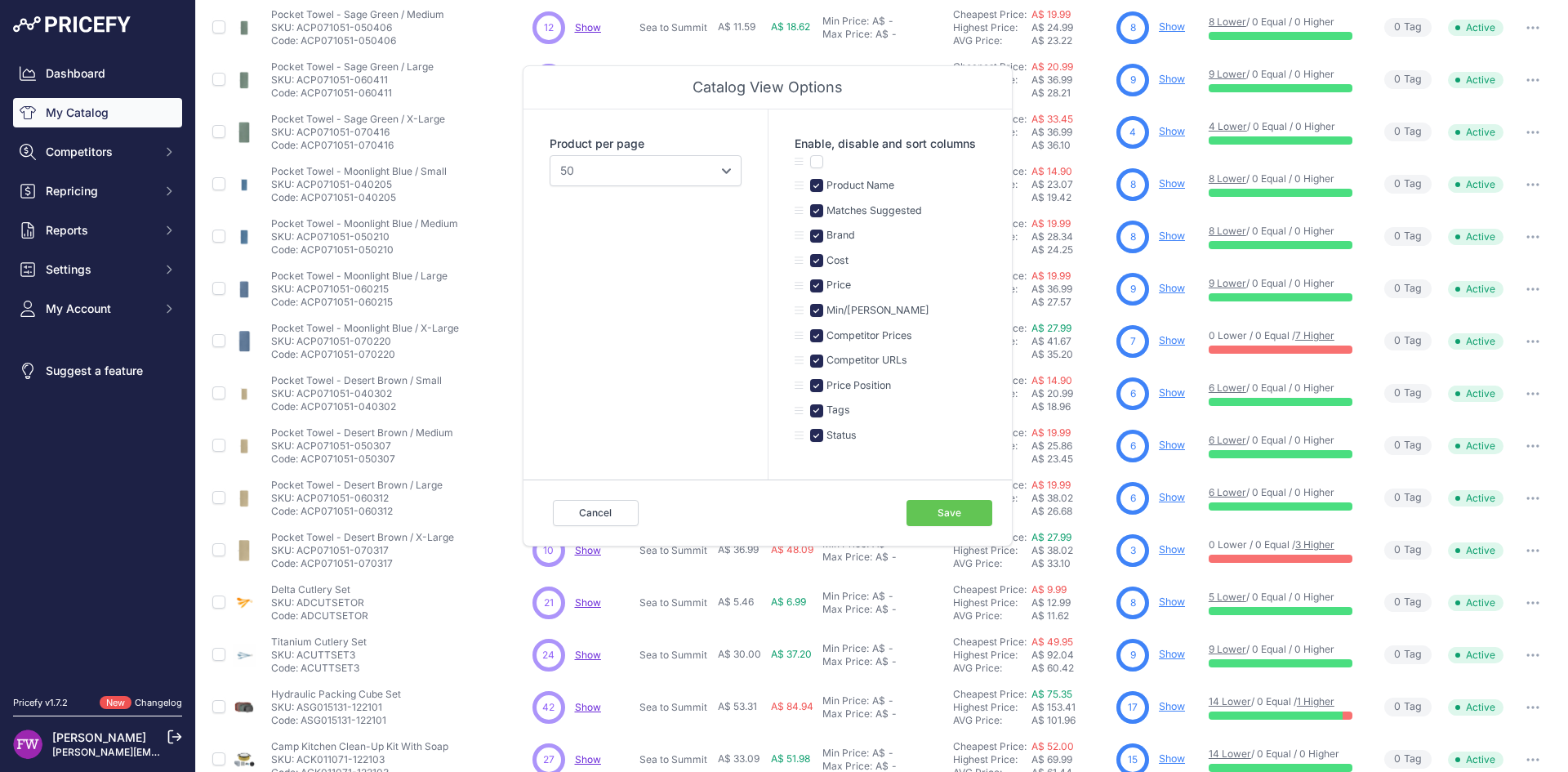click on "Save" at bounding box center (949, 513) 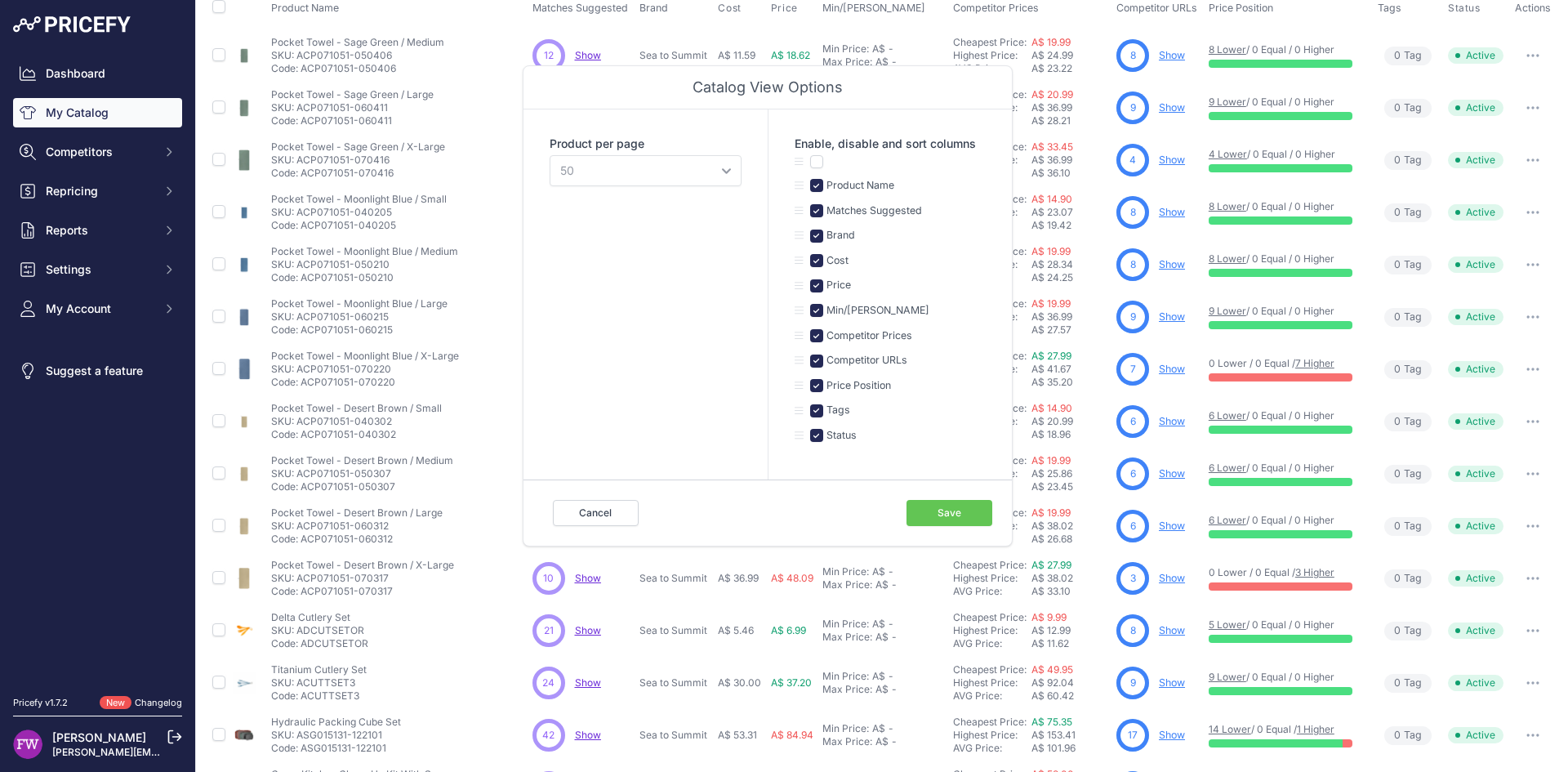 scroll, scrollTop: 233, scrollLeft: 0, axis: vertical 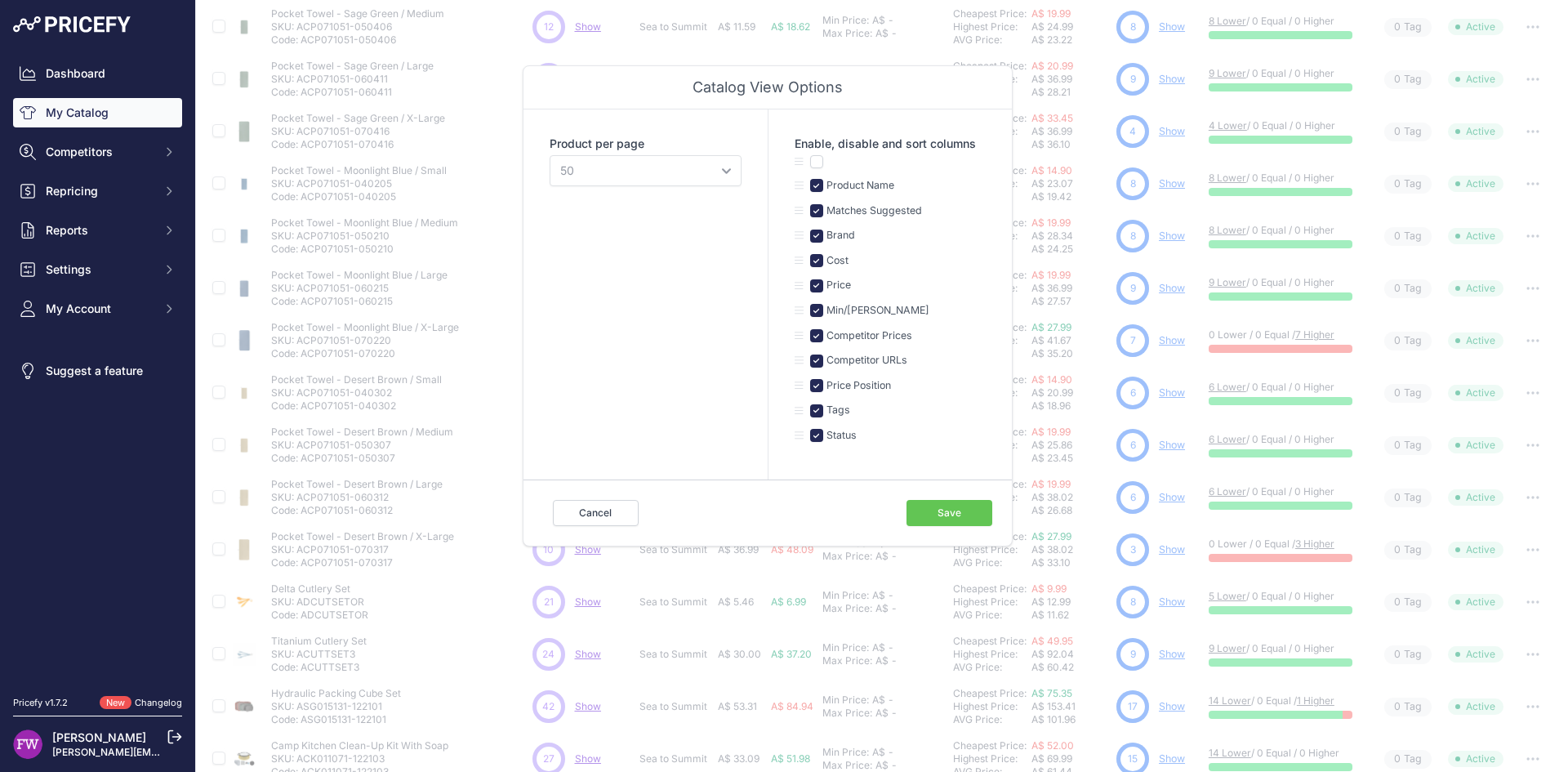 type 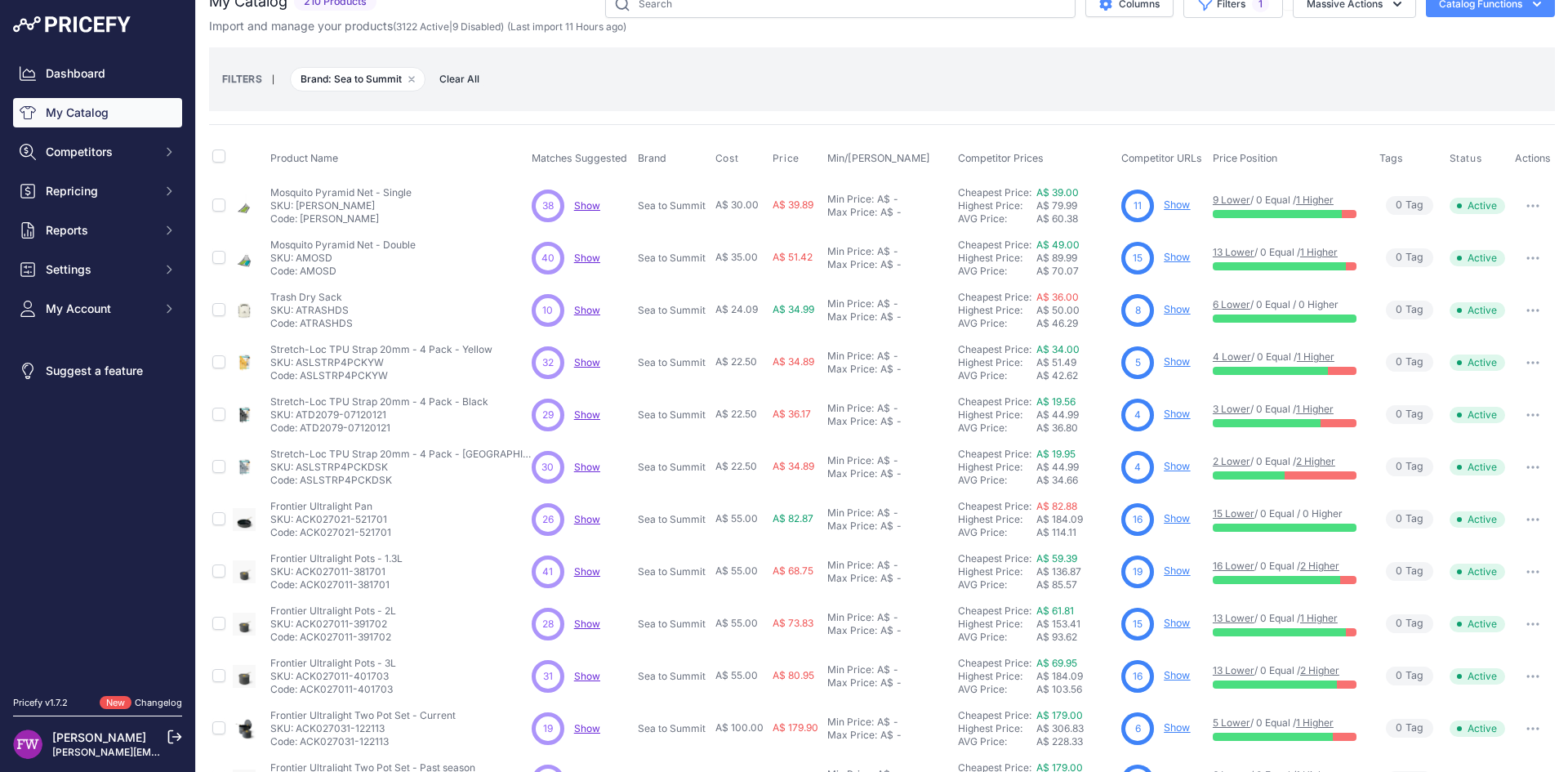 scroll, scrollTop: 0, scrollLeft: 0, axis: both 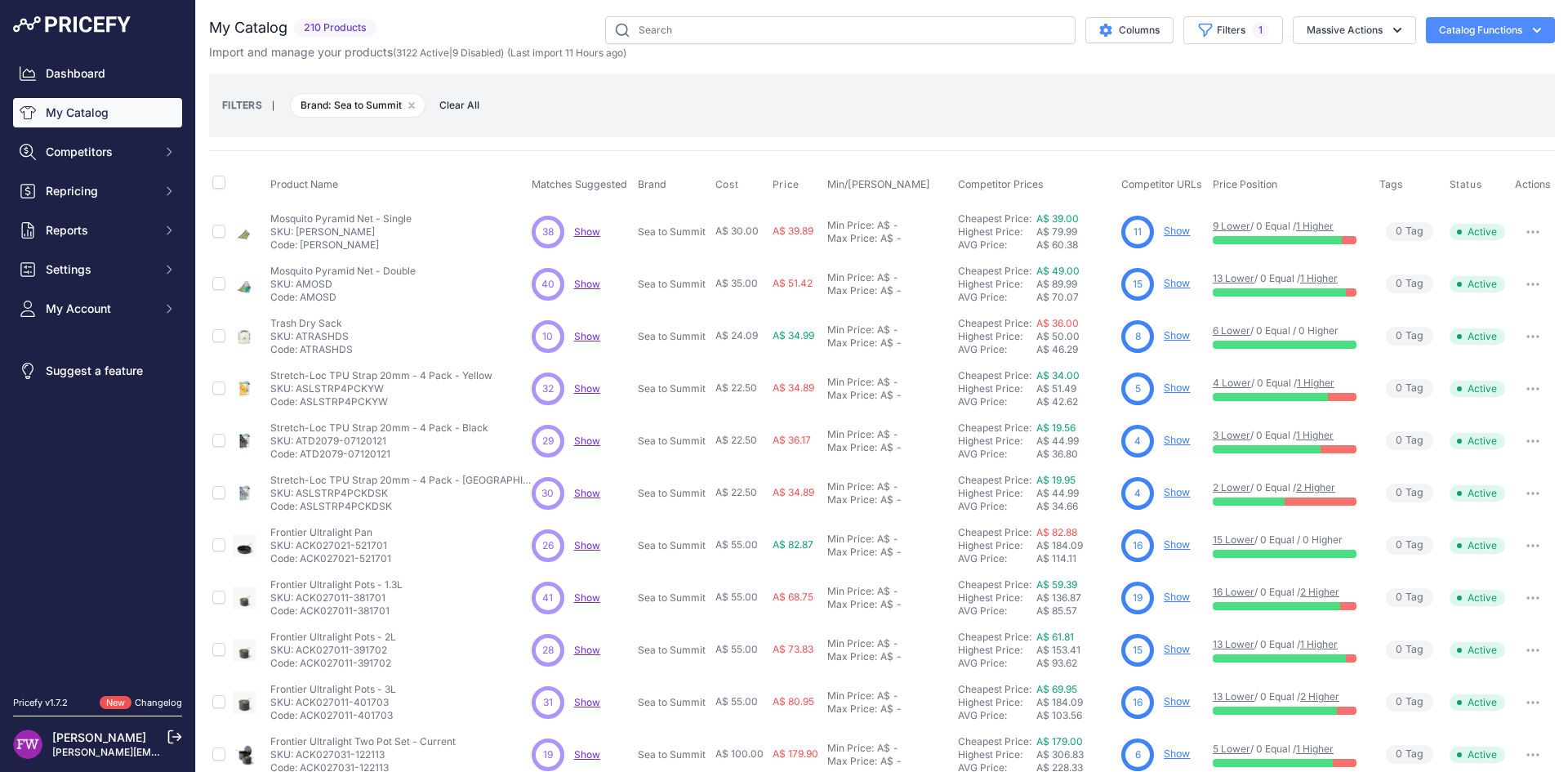 click on "Show" at bounding box center (587, 231) 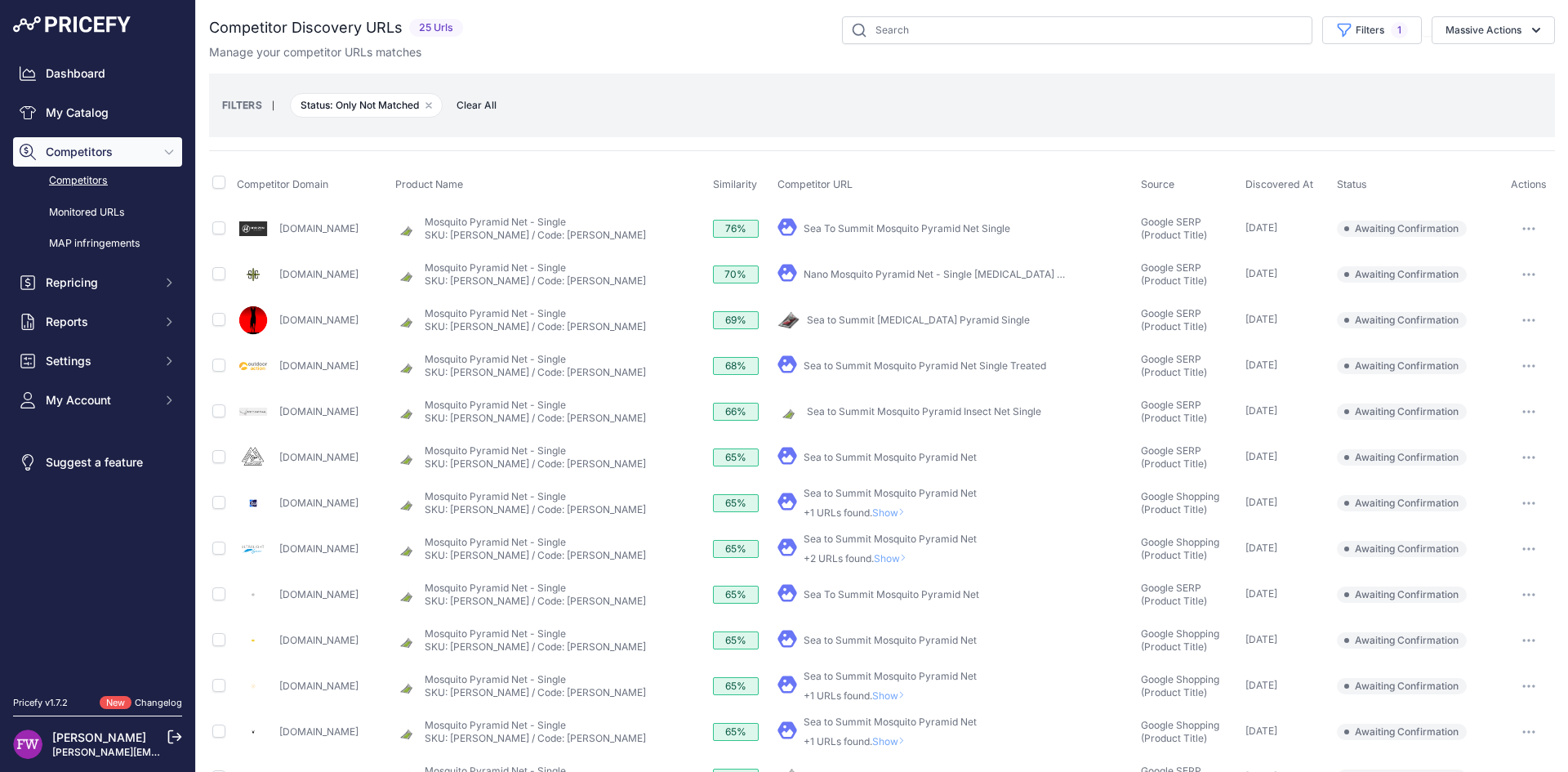 scroll, scrollTop: 0, scrollLeft: 0, axis: both 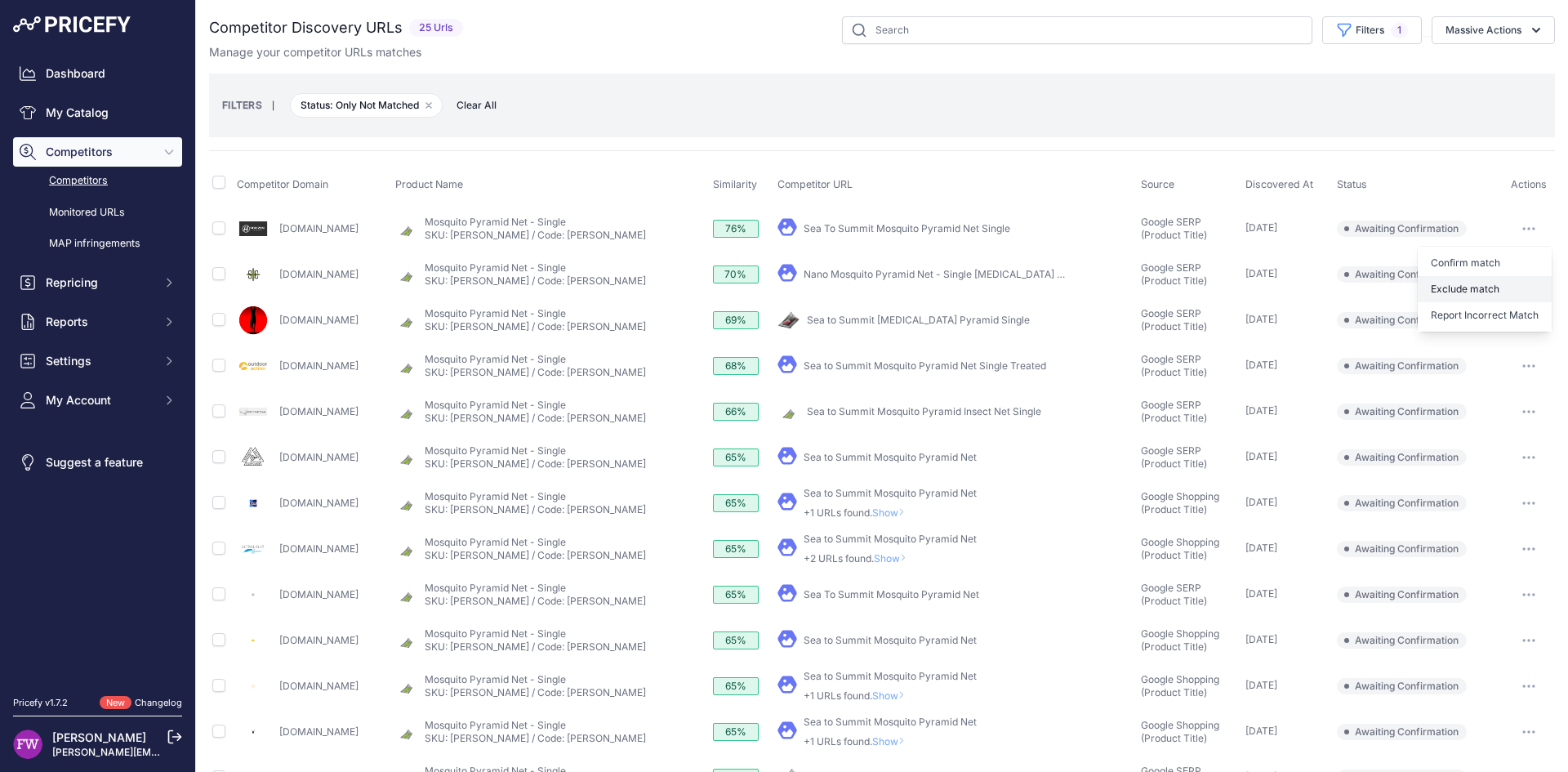 click on "Exclude match" at bounding box center (1485, 289) 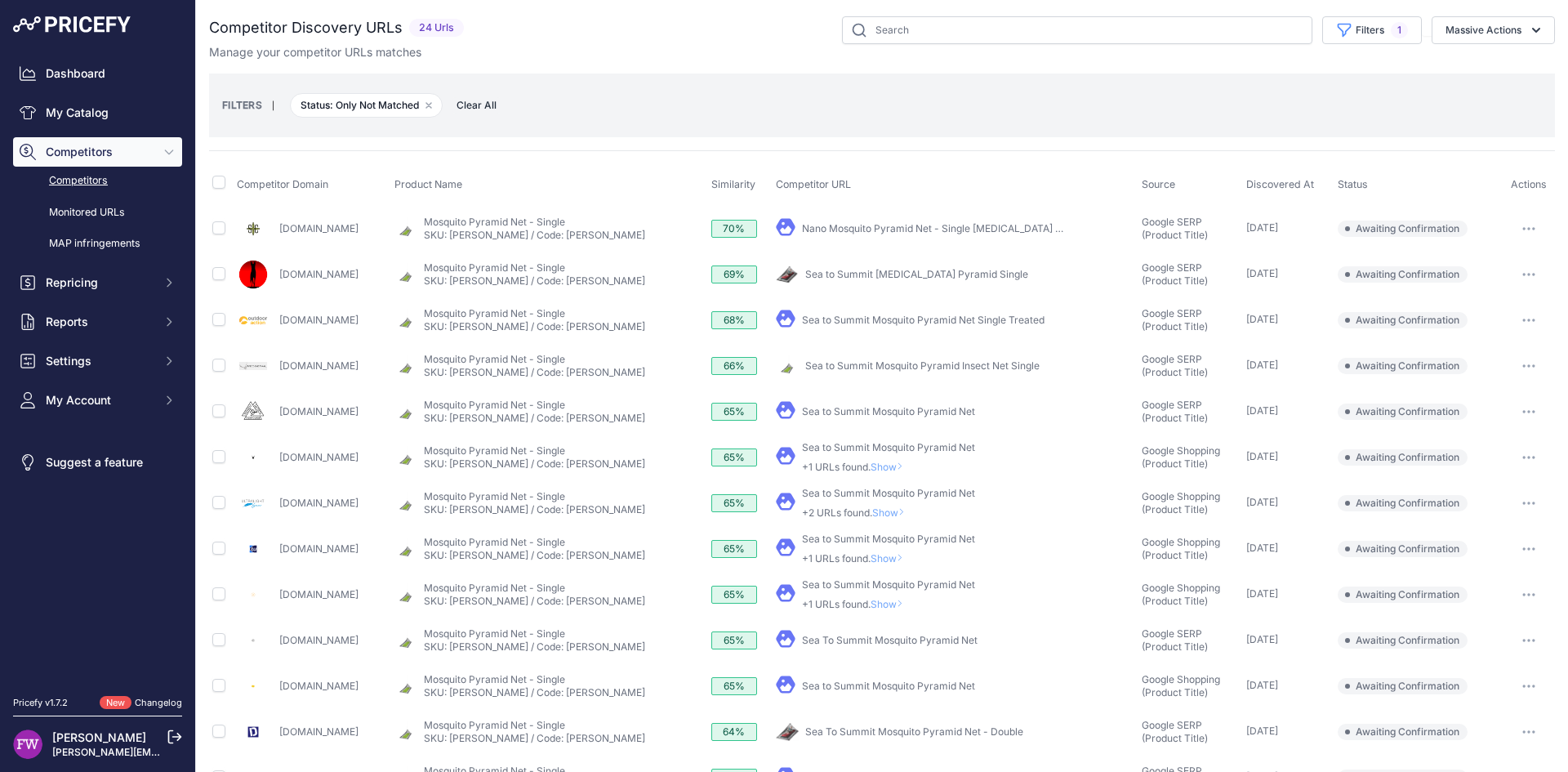click on "Nano Mosquito Pyramid Net - Single Permethrin Treated" at bounding box center [947, 228] 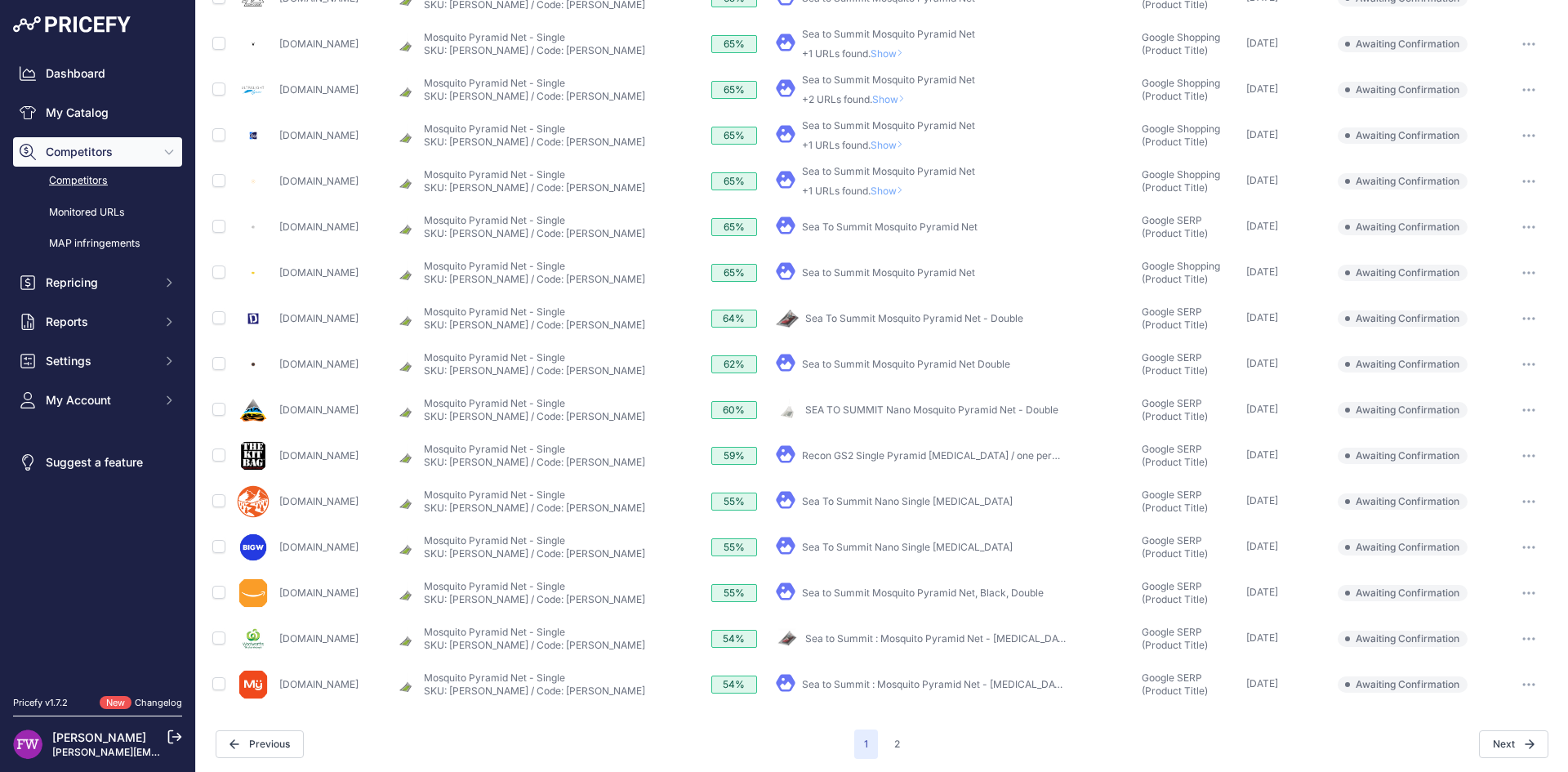 scroll, scrollTop: 417, scrollLeft: 0, axis: vertical 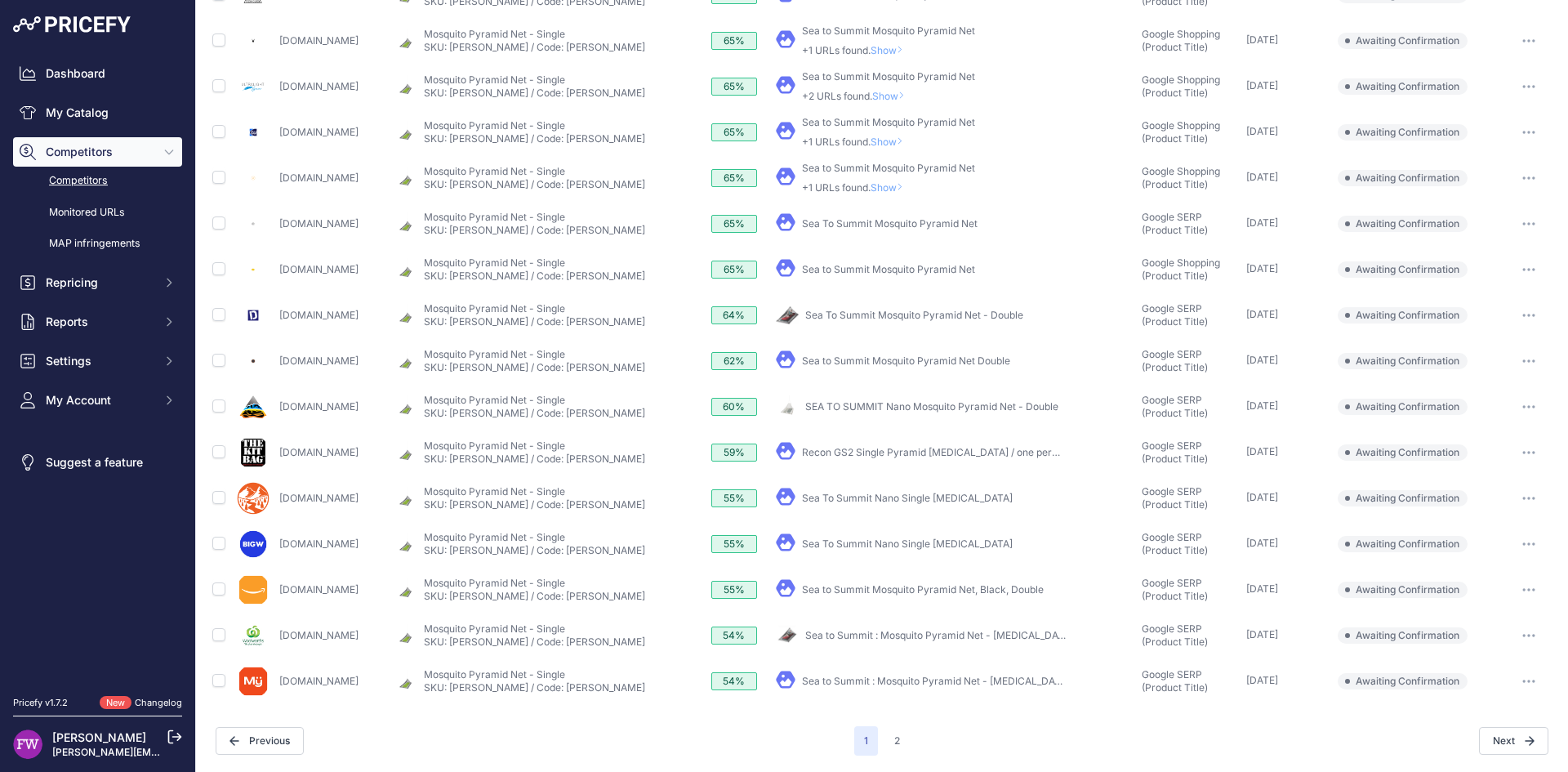 click 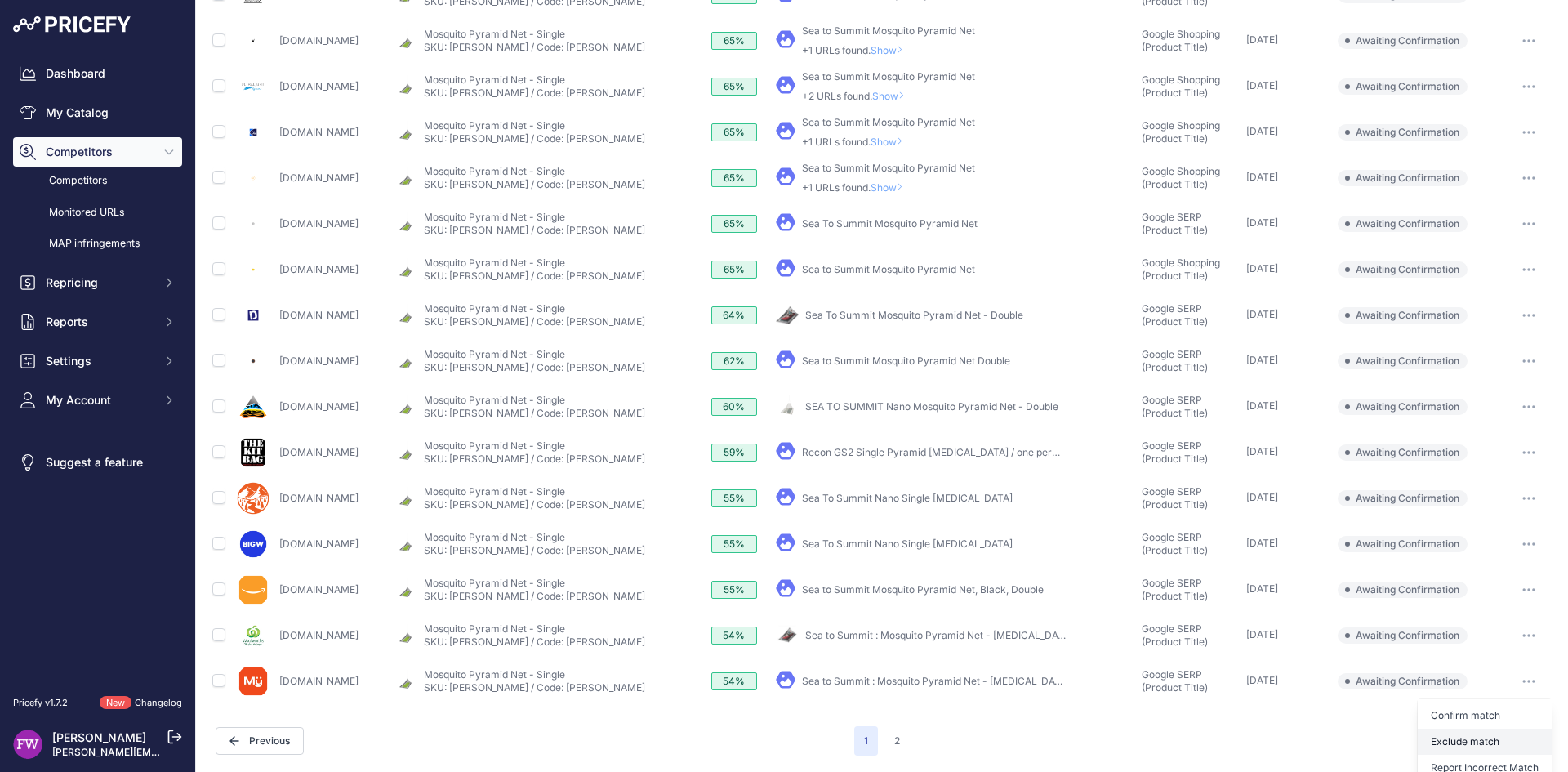 click on "Exclude match" at bounding box center [0, 0] 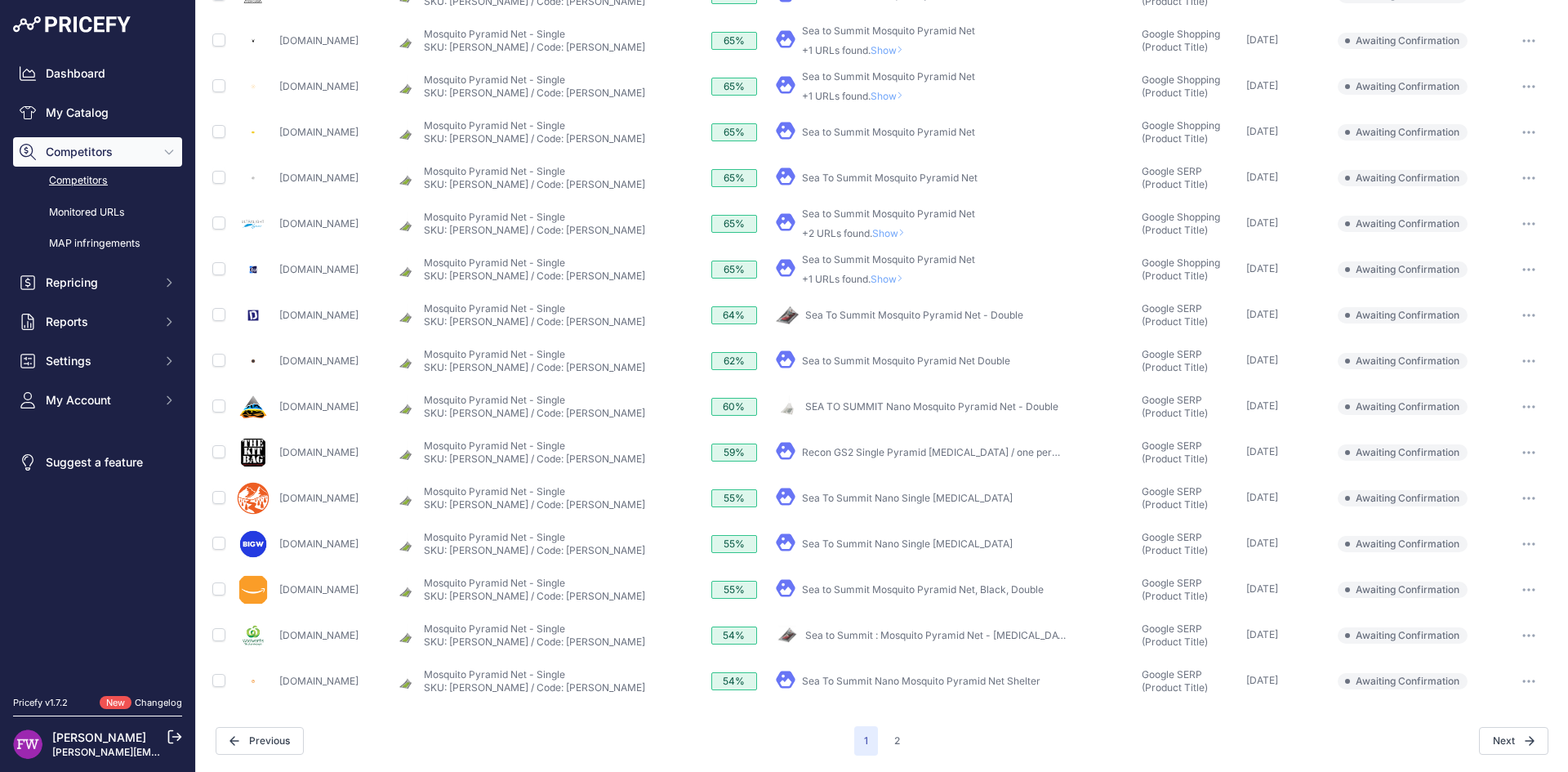 scroll, scrollTop: 416, scrollLeft: 0, axis: vertical 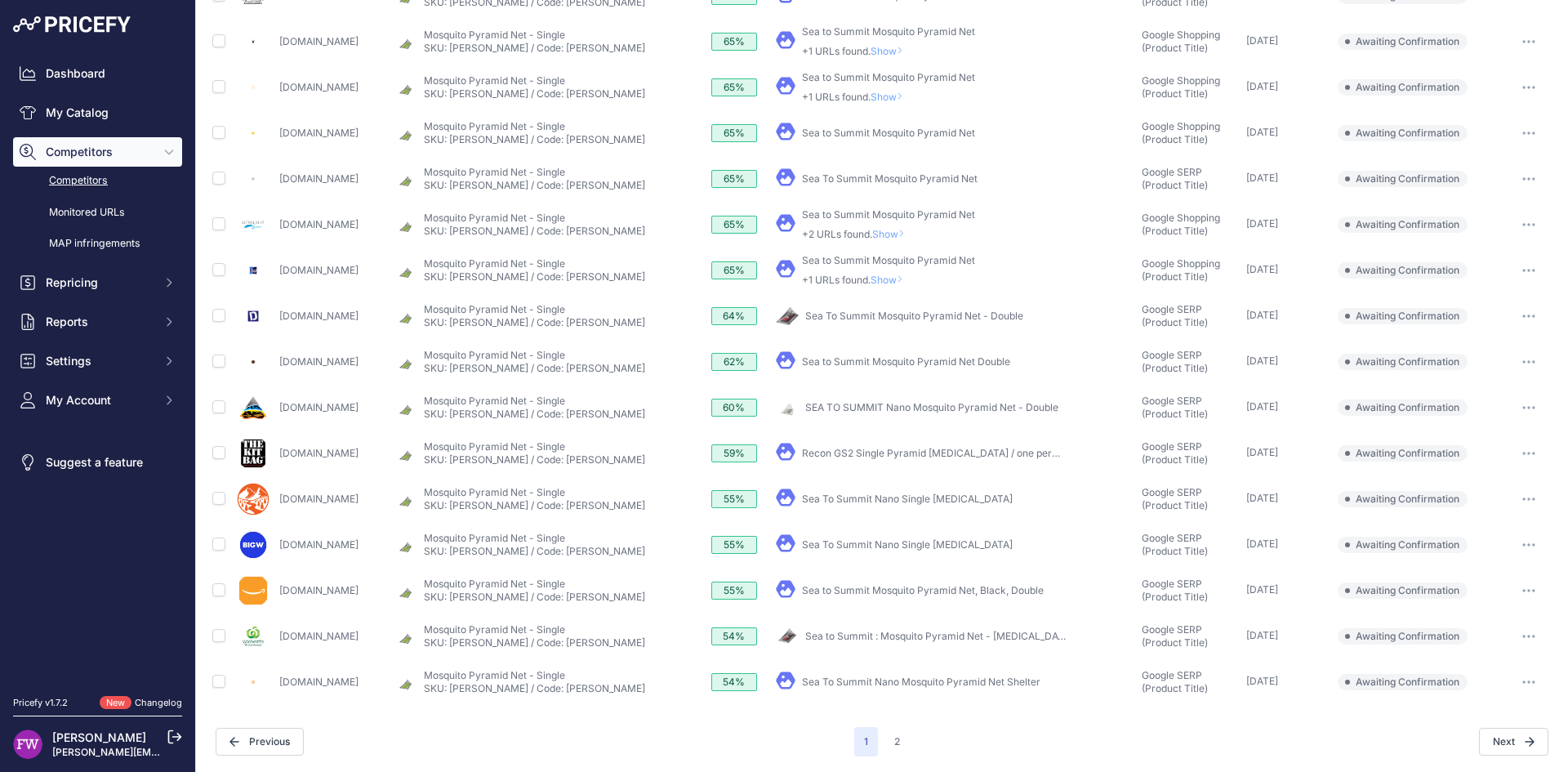 click 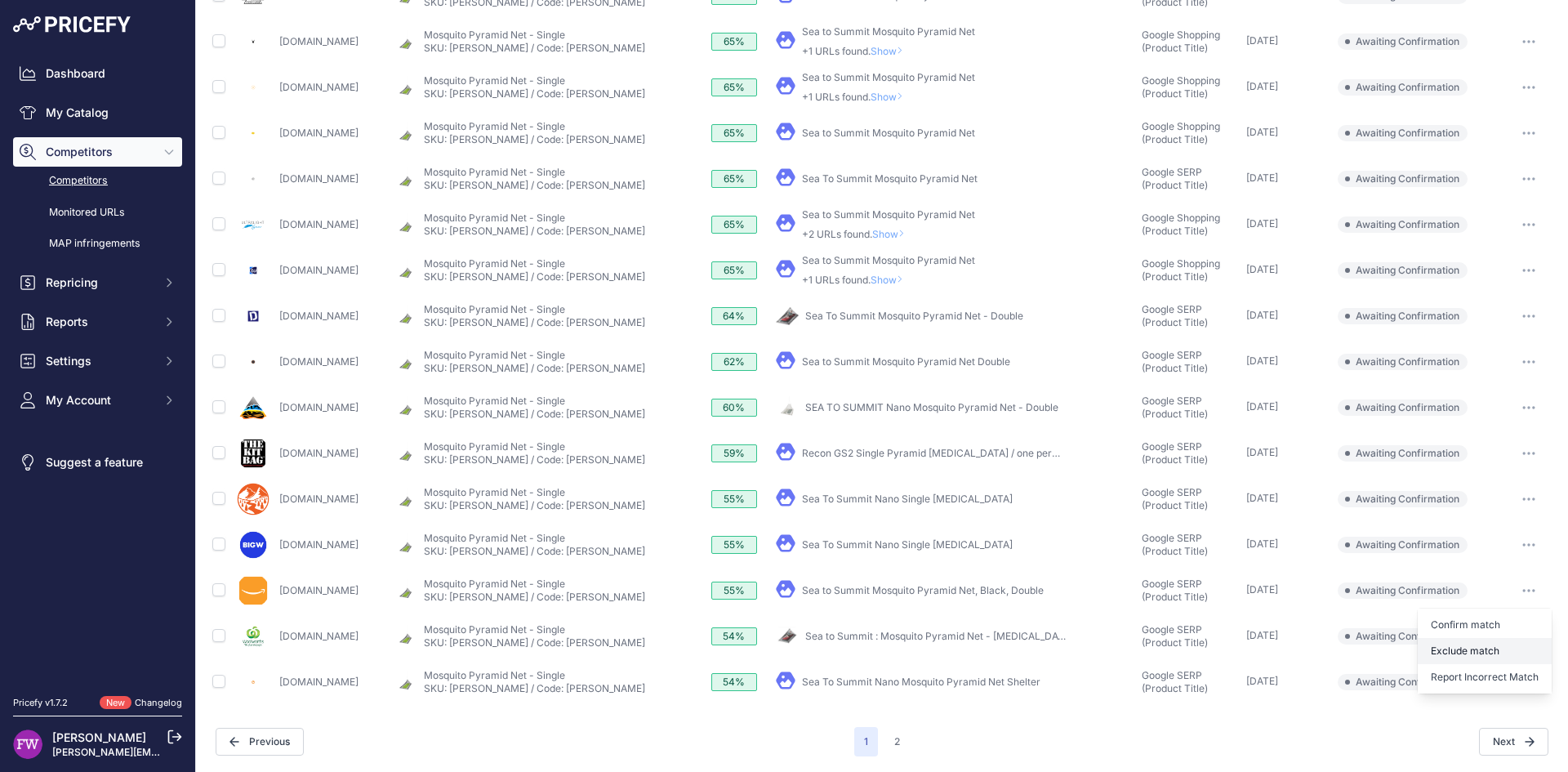 click on "Exclude match" at bounding box center (0, 0) 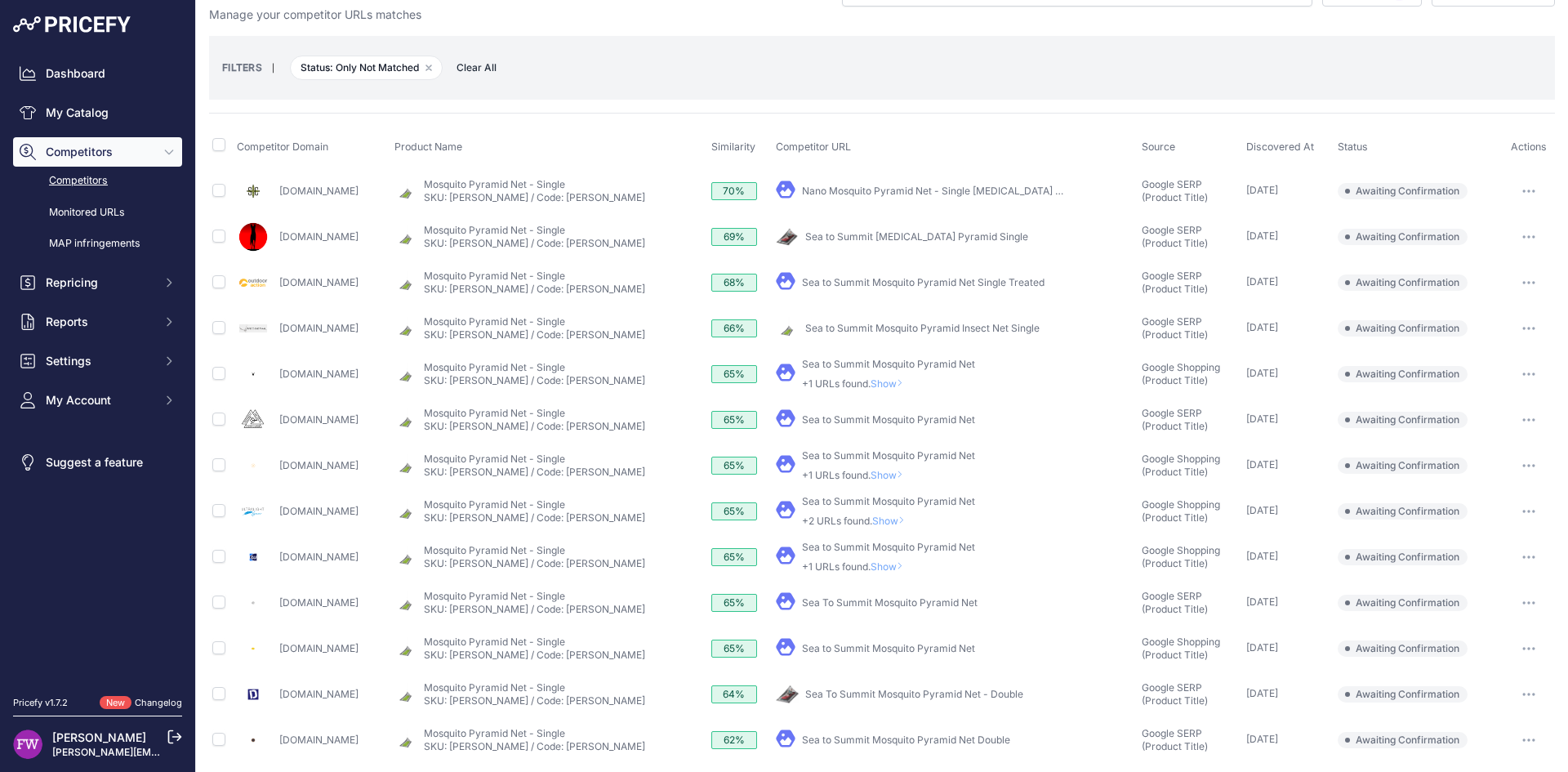 scroll, scrollTop: 0, scrollLeft: 0, axis: both 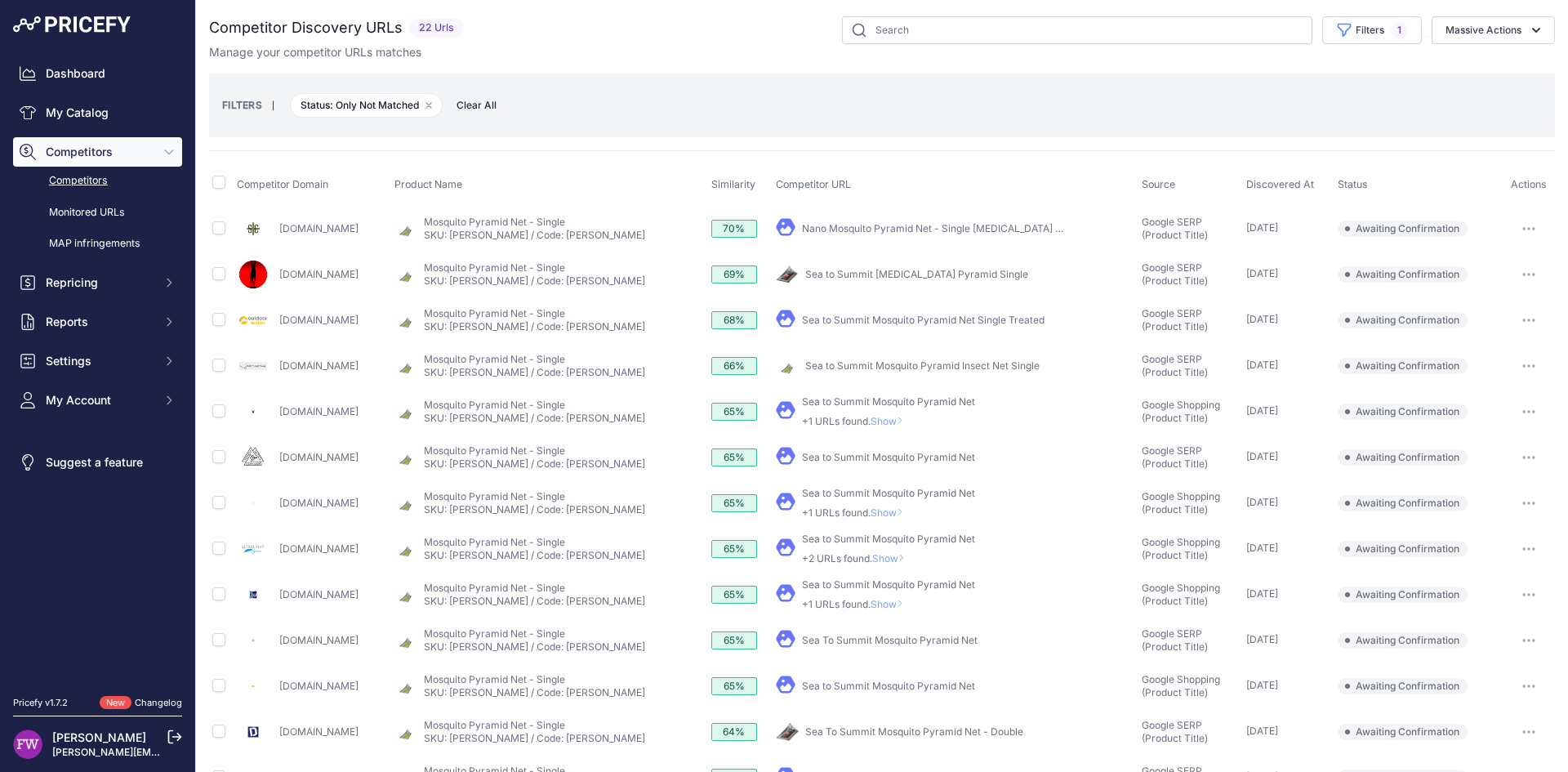 click on "Nano Mosquito Pyramid Net - Single Permethrin Treated" at bounding box center [947, 228] 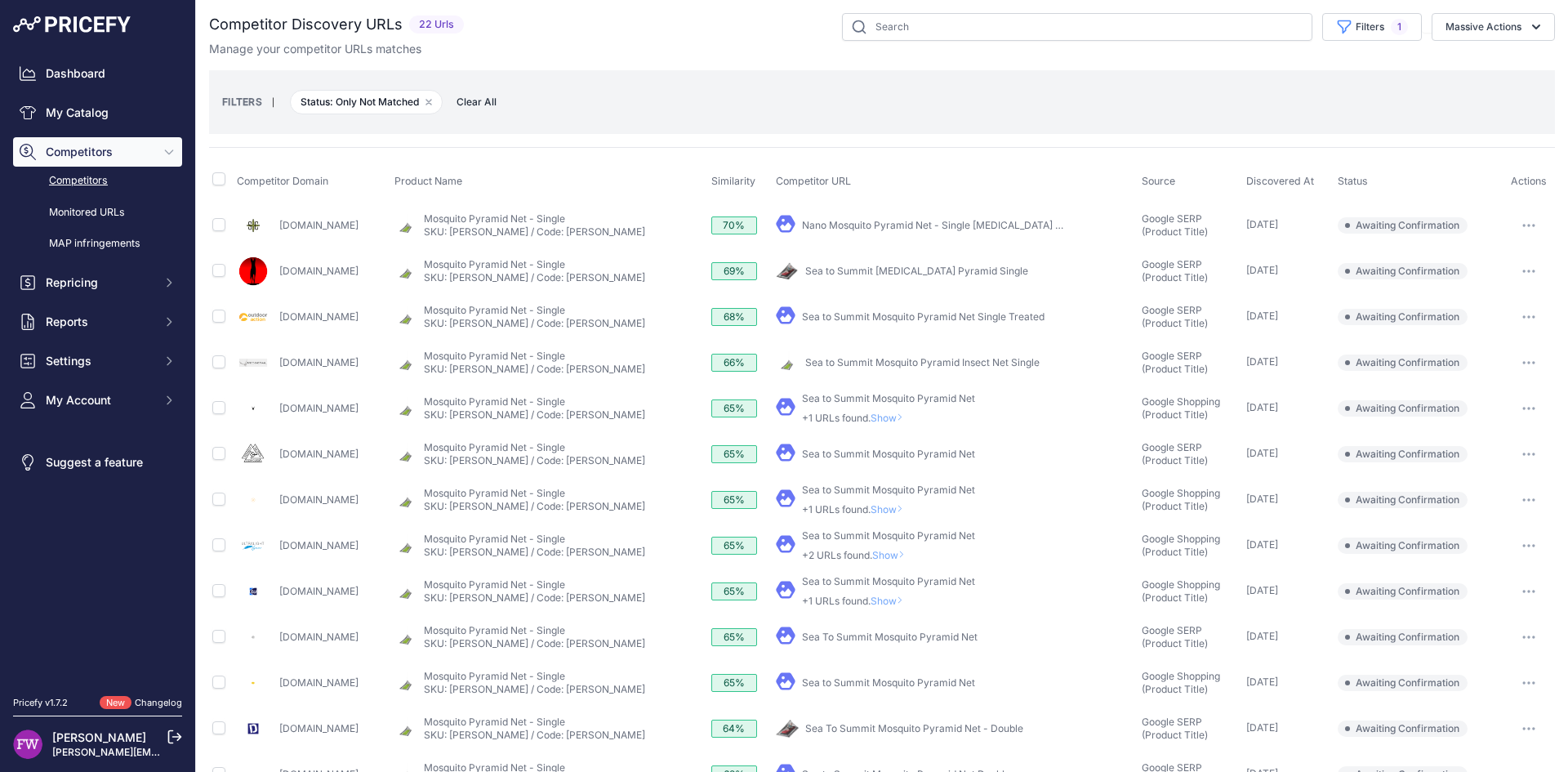 scroll, scrollTop: 0, scrollLeft: 0, axis: both 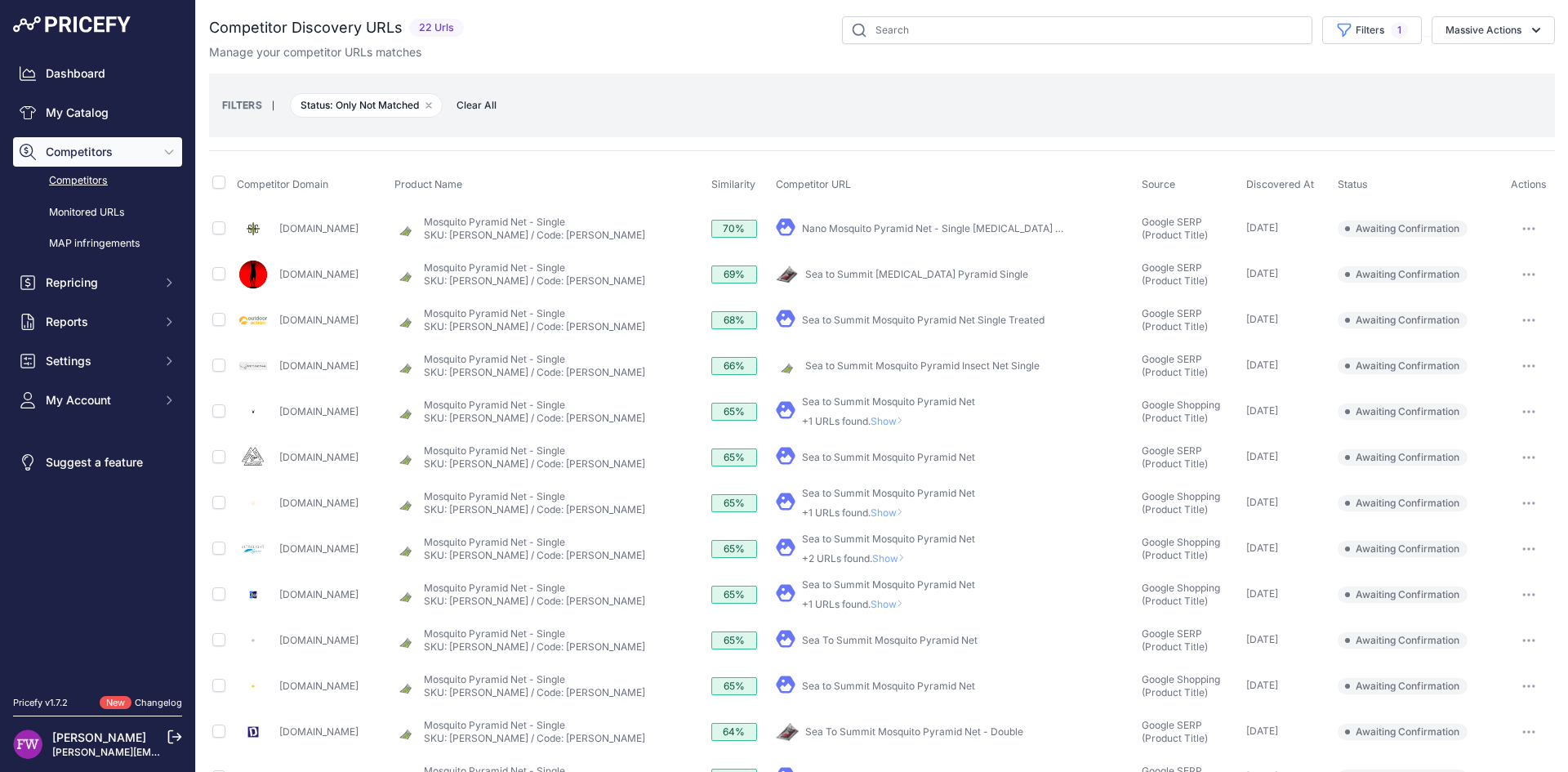 click at bounding box center (1529, 229) 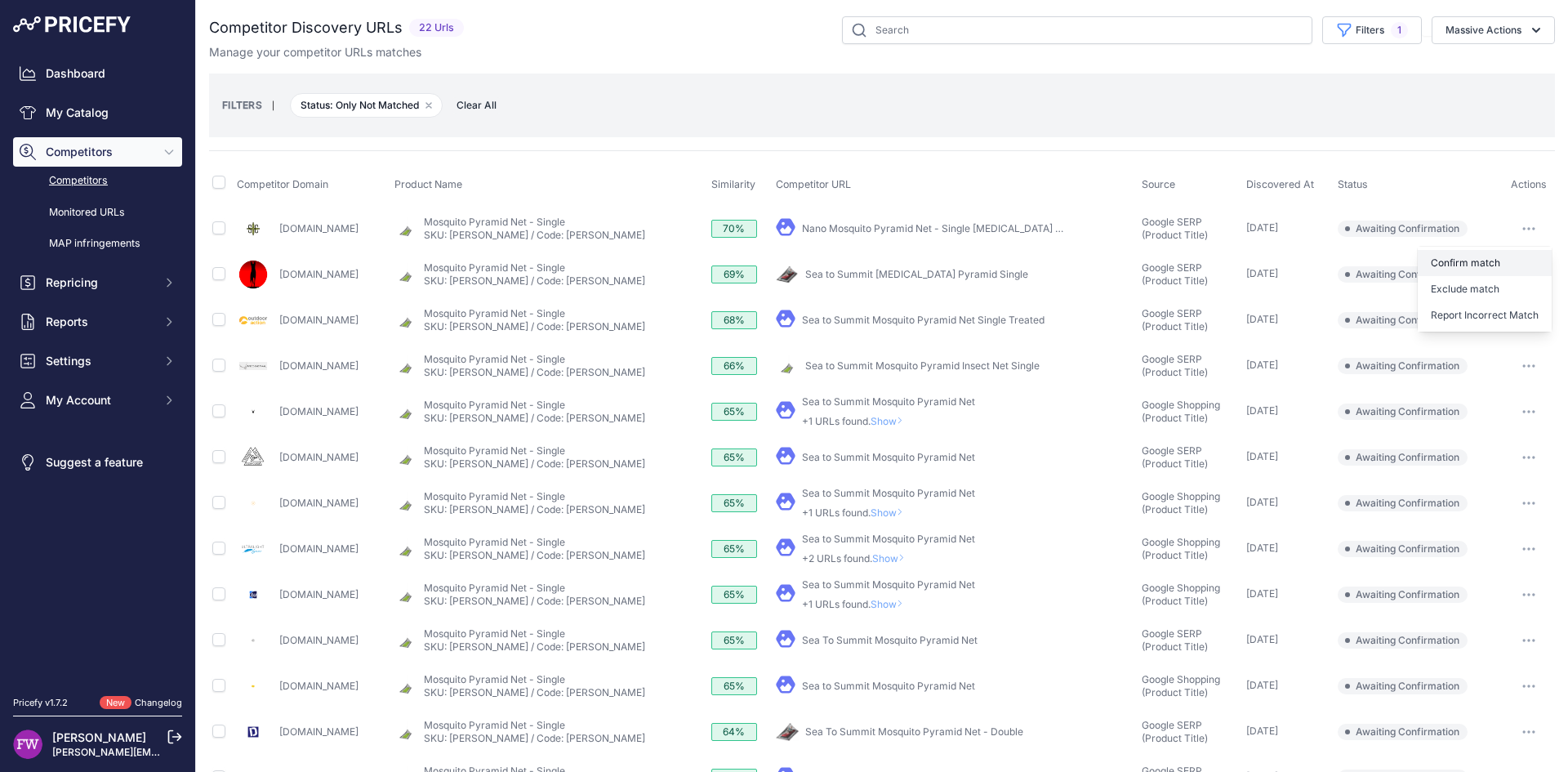 click on "Confirm match" at bounding box center (1485, 263) 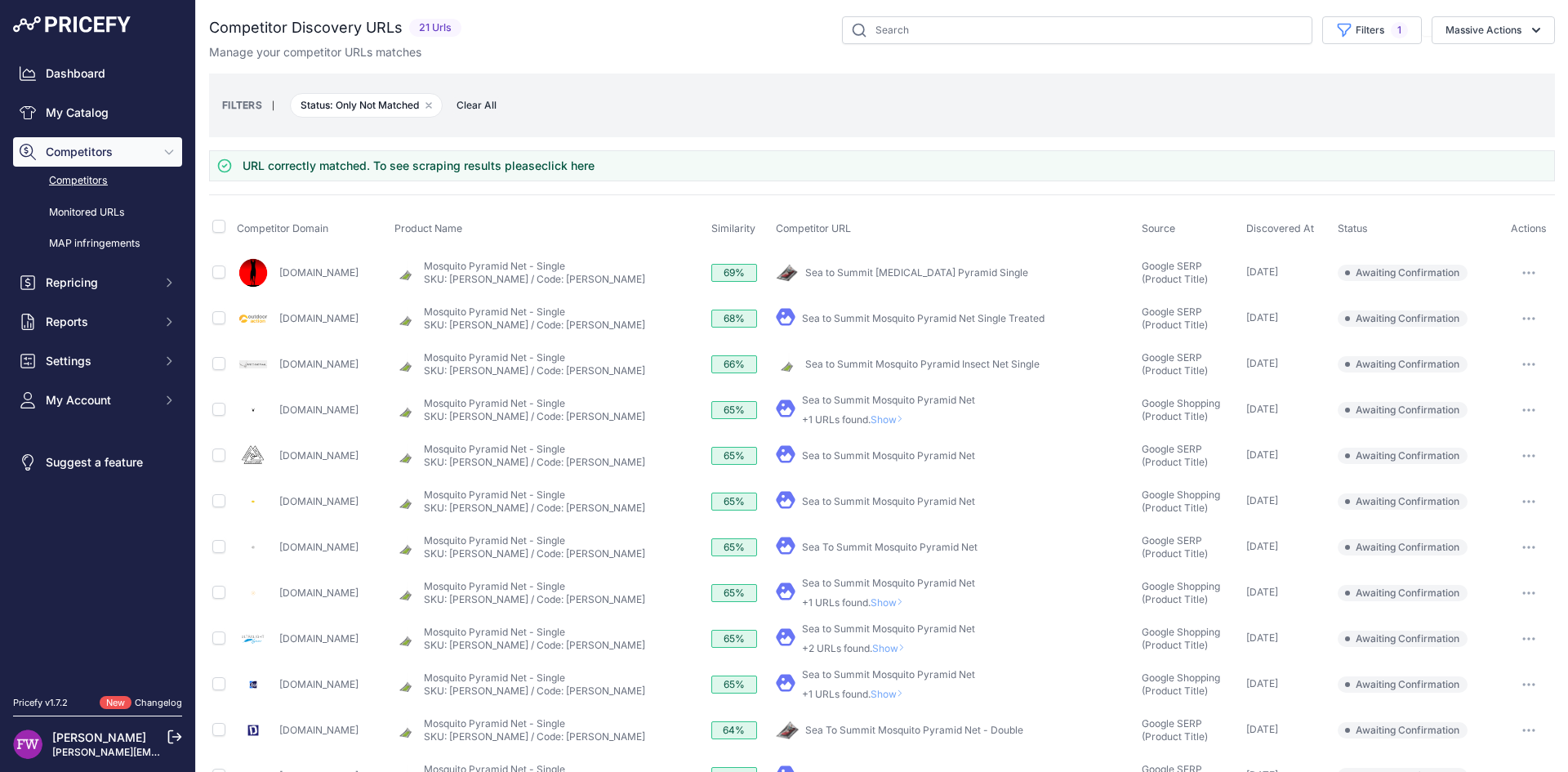 click on "Sea to Summit Mosquito Pyramid Net Single Treated" at bounding box center (923, 318) 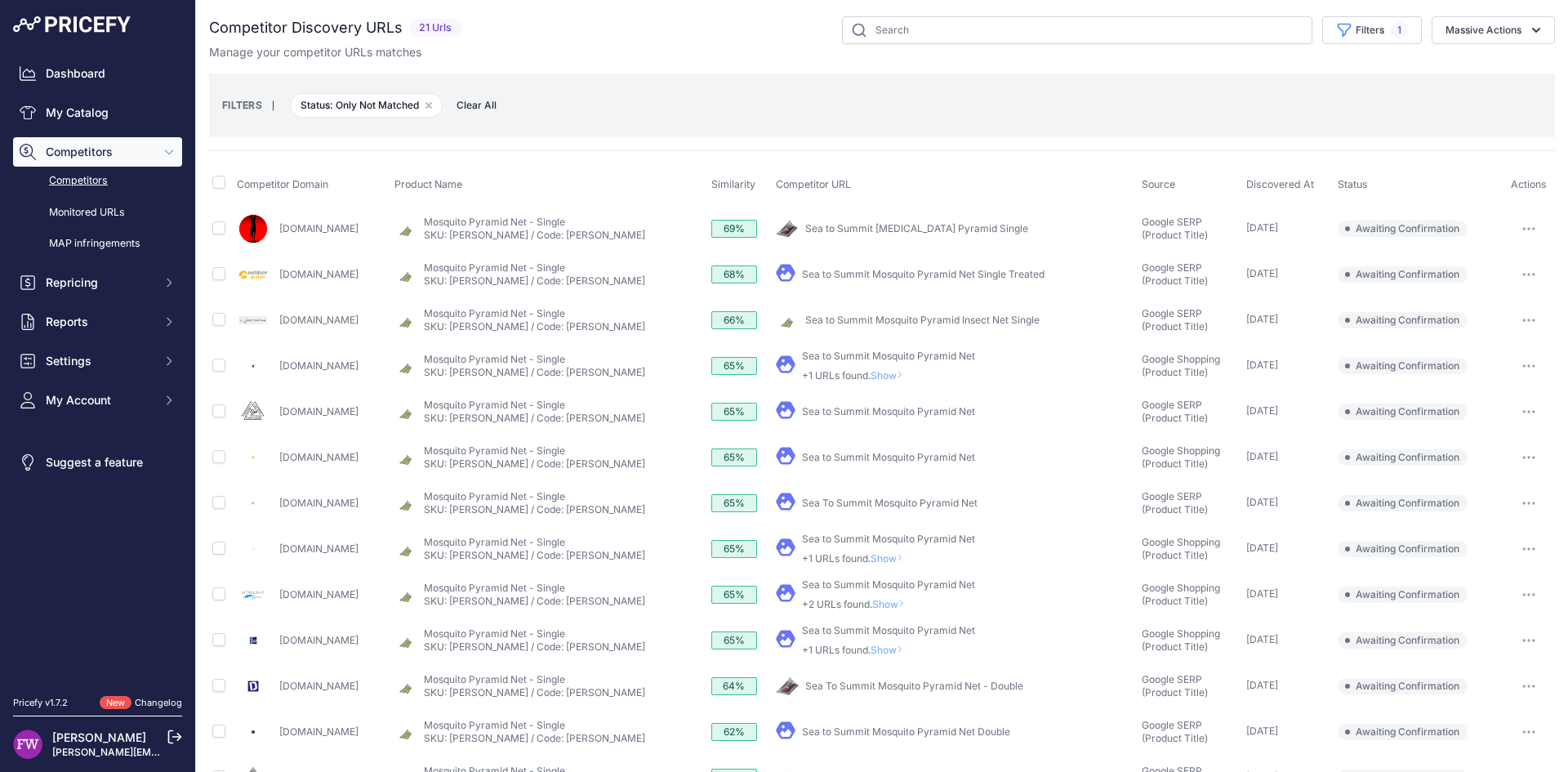 click 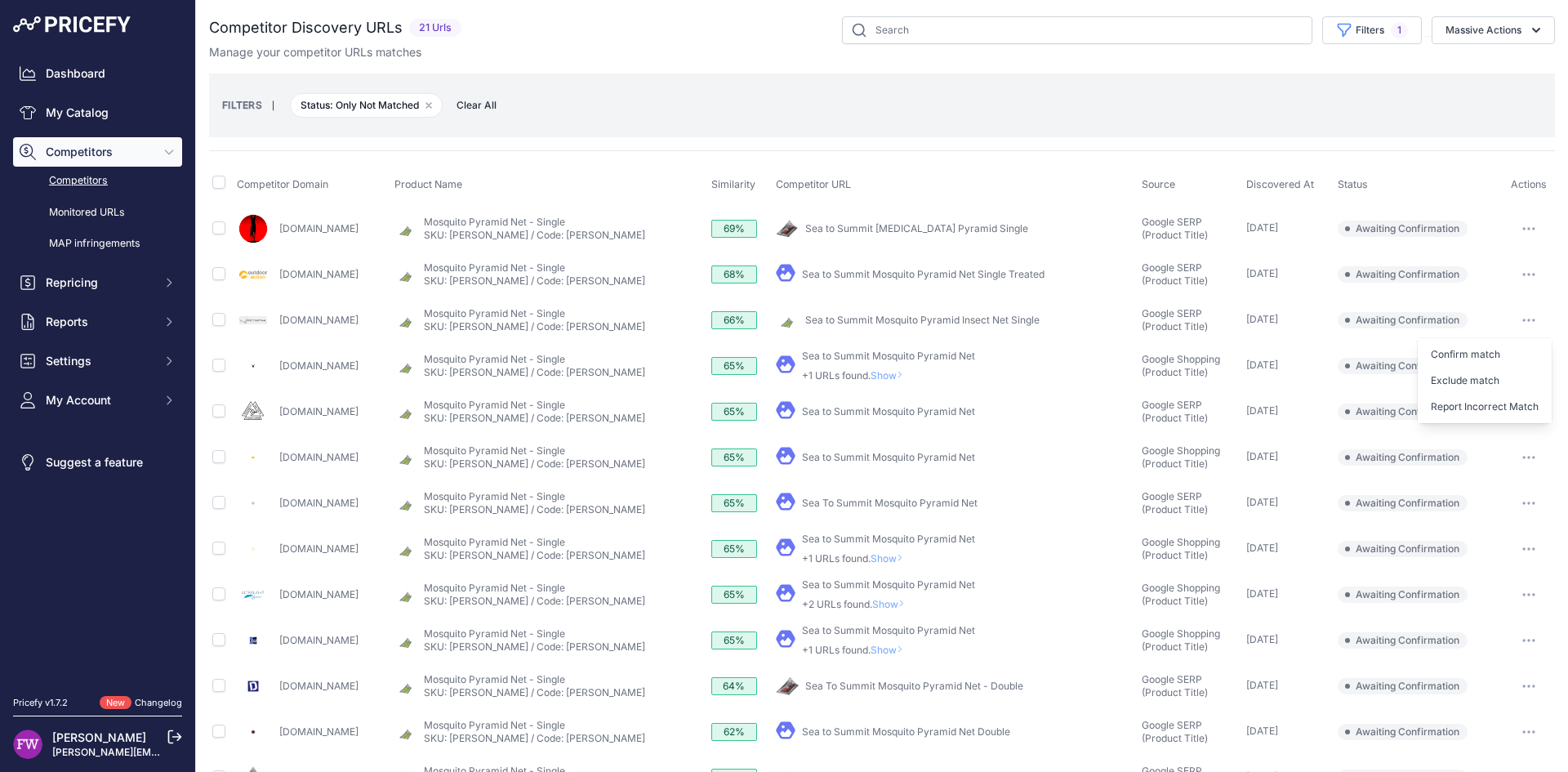 click on "[DOMAIN_NAME]" at bounding box center [318, 274] 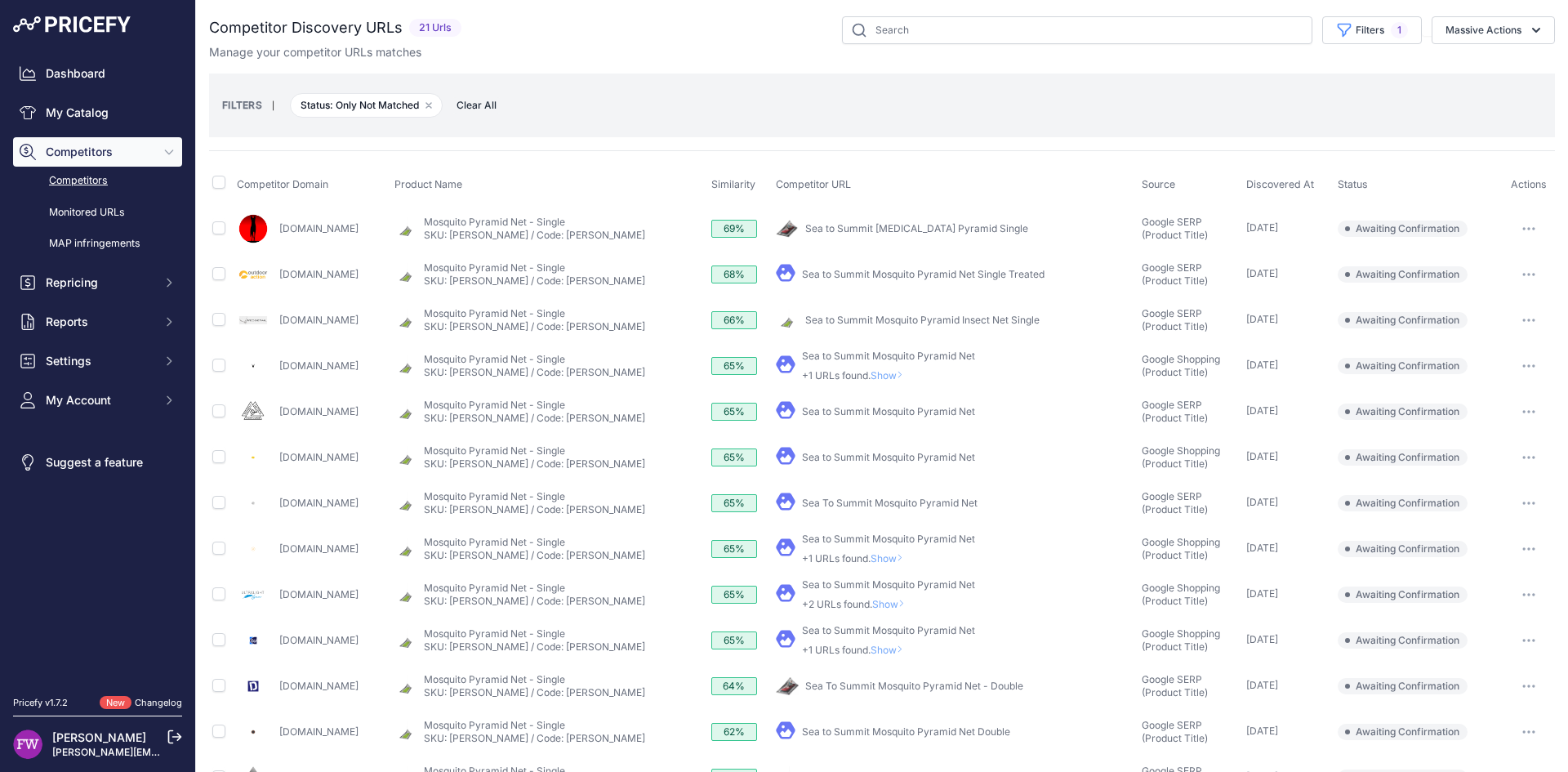 click on "Sea to Summit Mosquito Pyramid Net Single Treated" at bounding box center [923, 274] 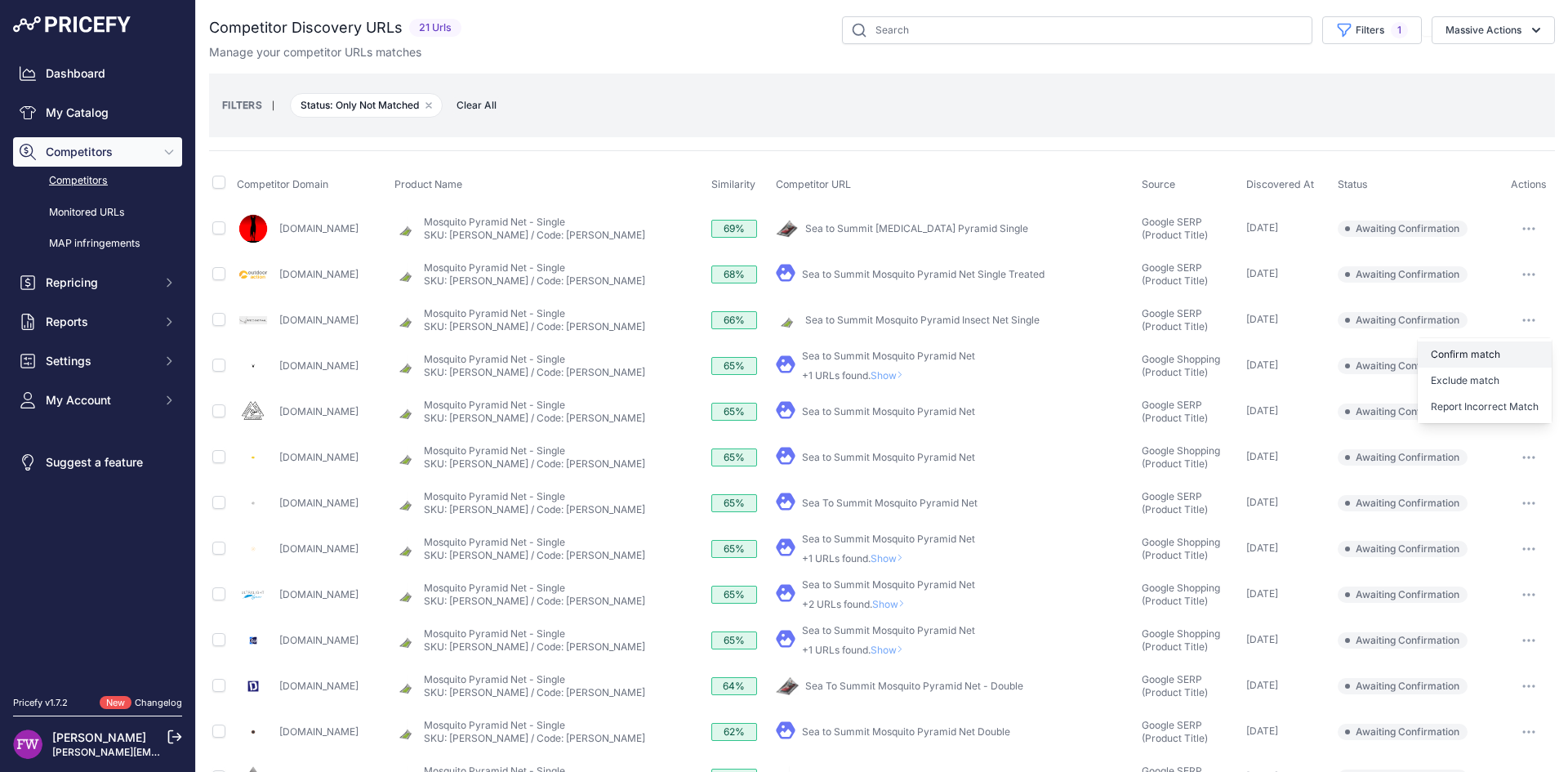 click on "Confirm match" at bounding box center (0, 0) 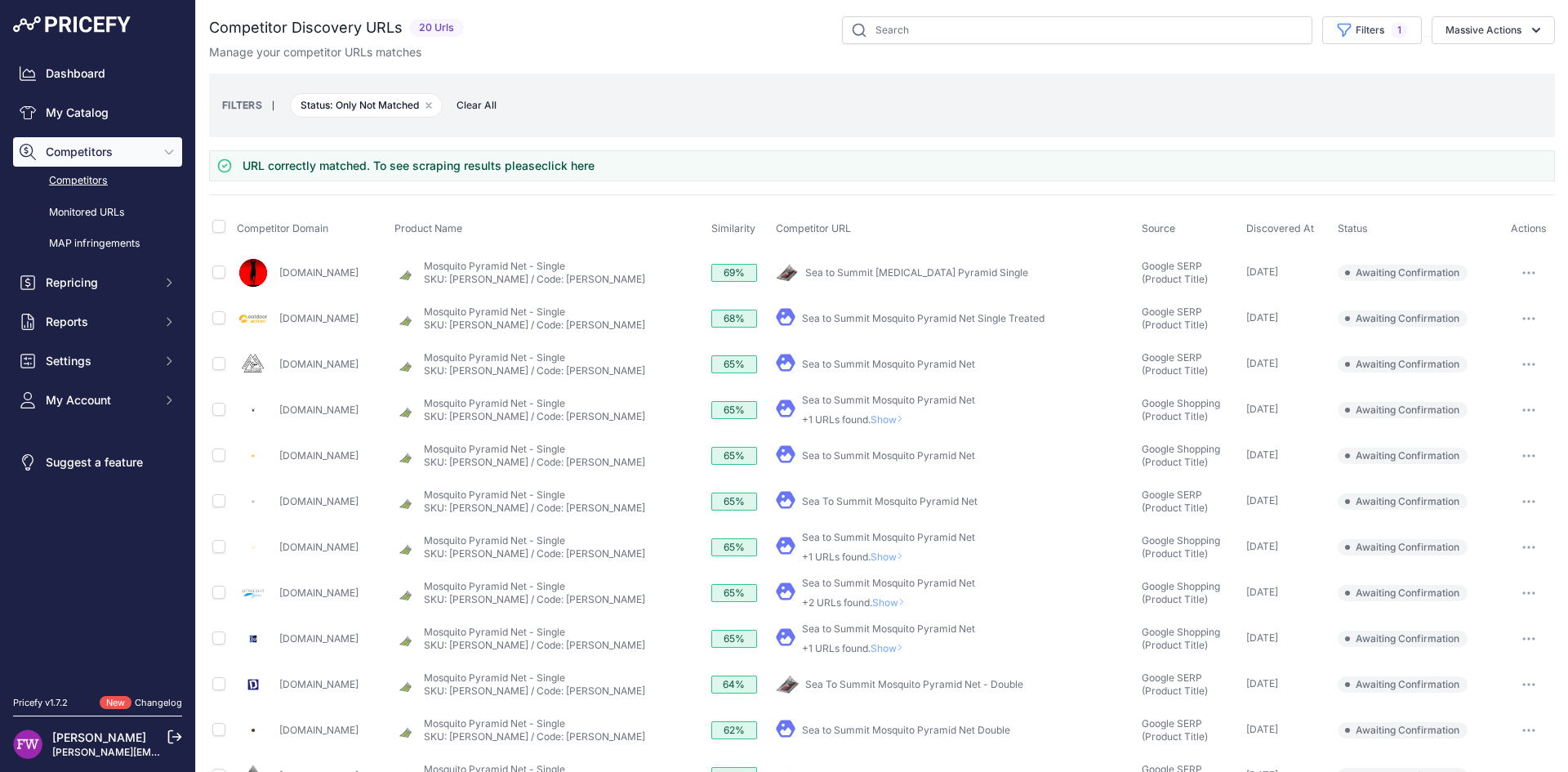 click on "My Product" at bounding box center (956, 319) 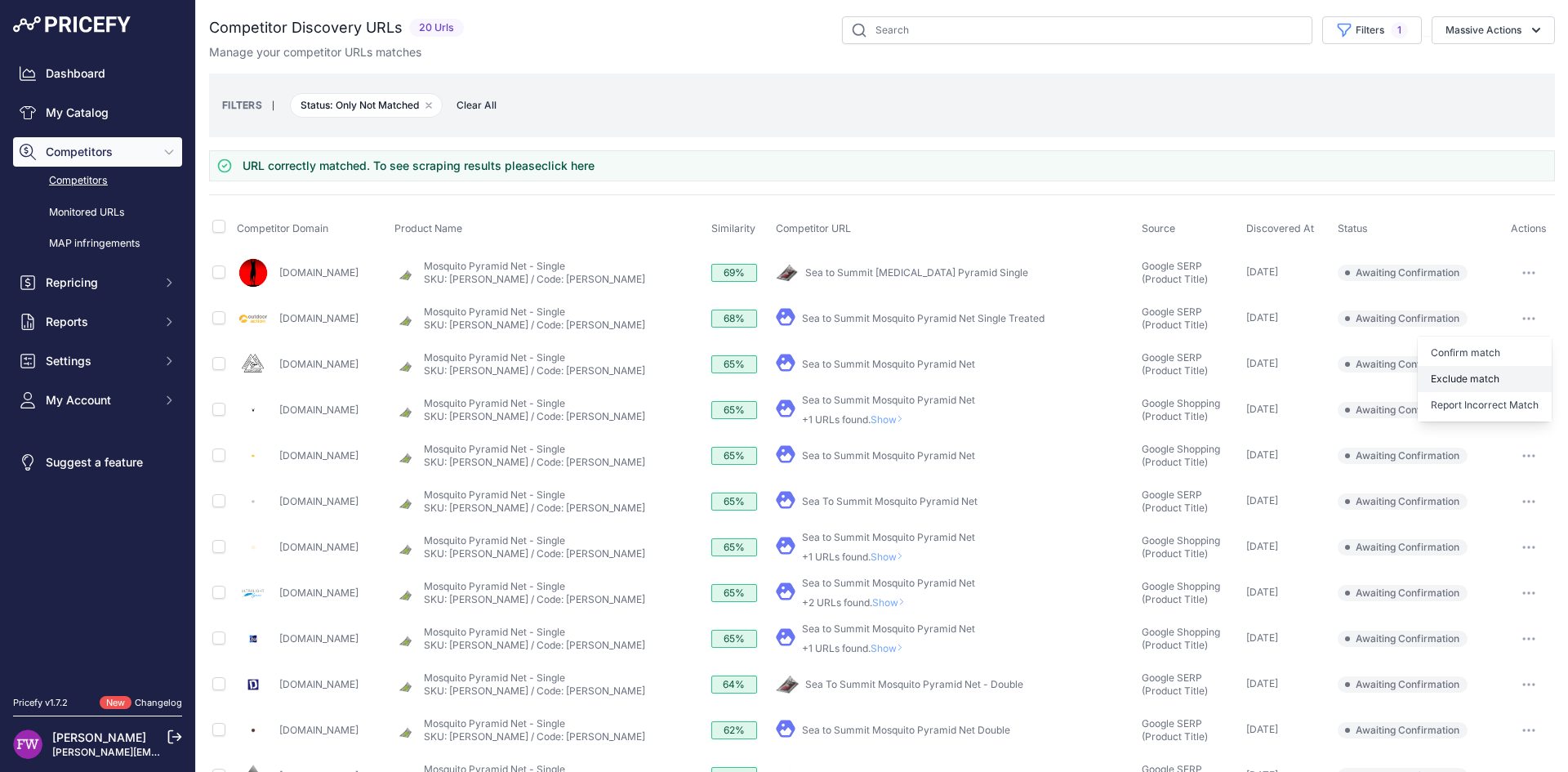 click on "Exclude match" at bounding box center (1485, 379) 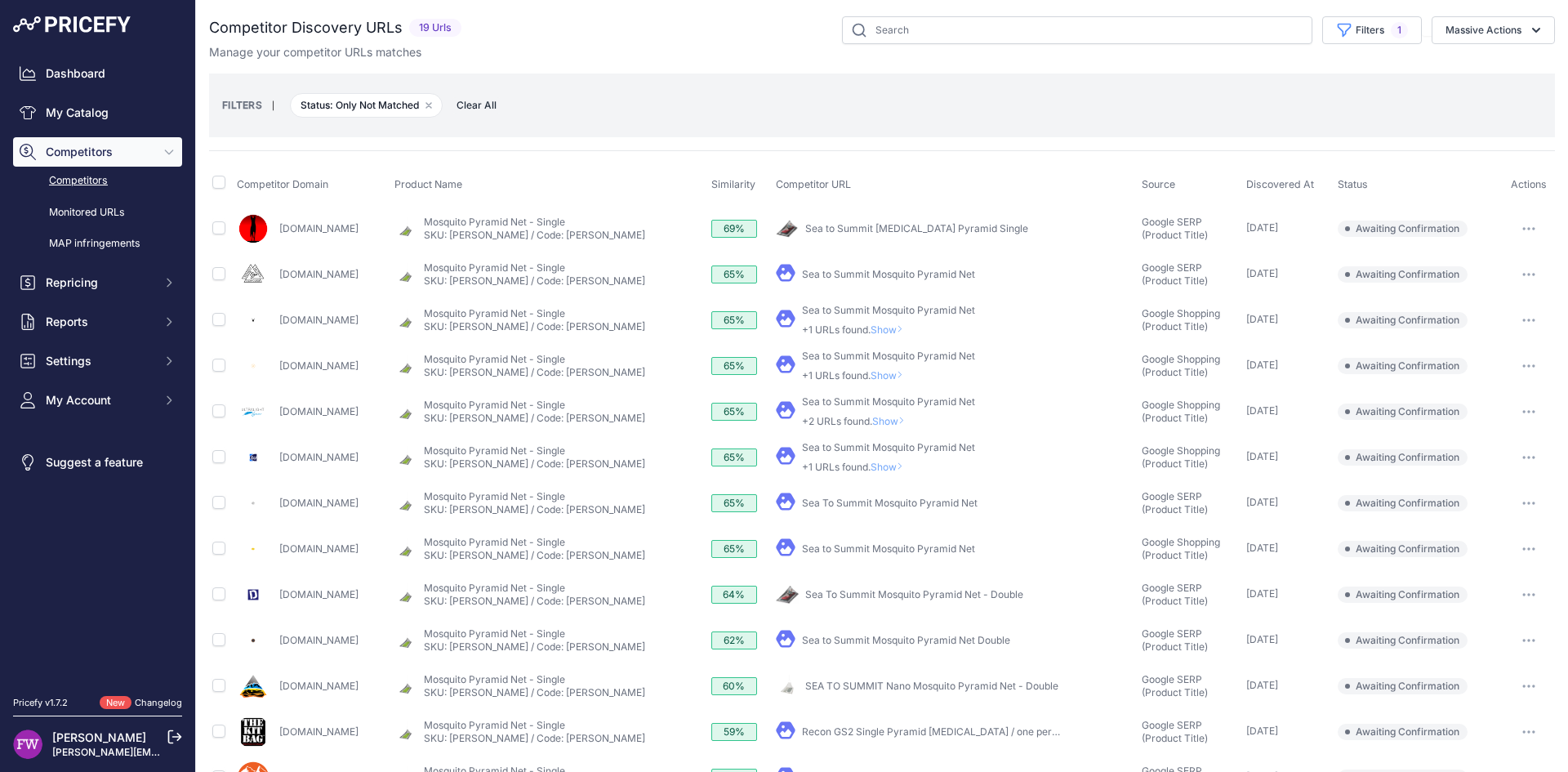click on "Sea to Summit Mosquito Net Pyramid Single" at bounding box center (916, 228) 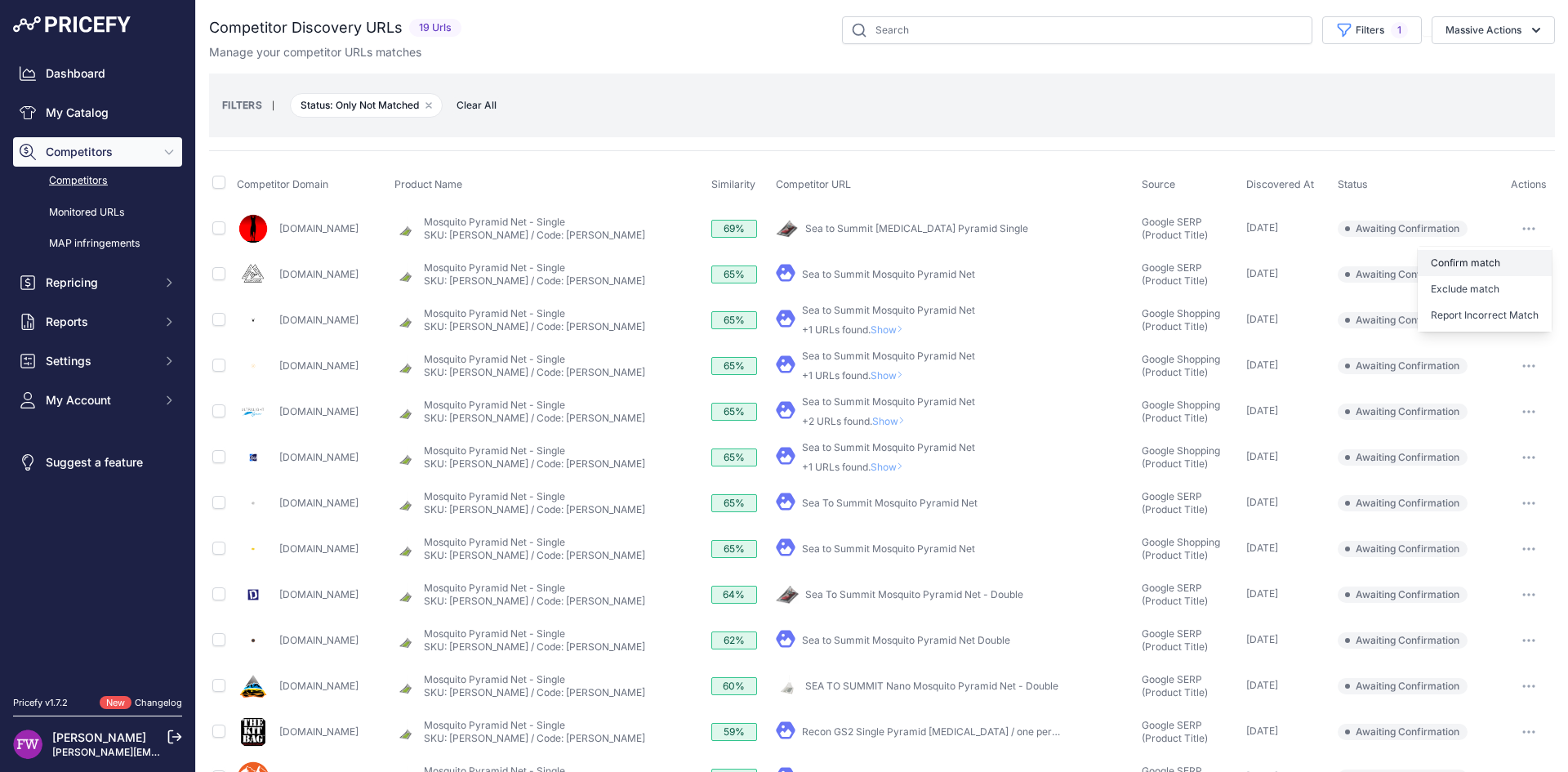 click on "Confirm match" at bounding box center [1485, 263] 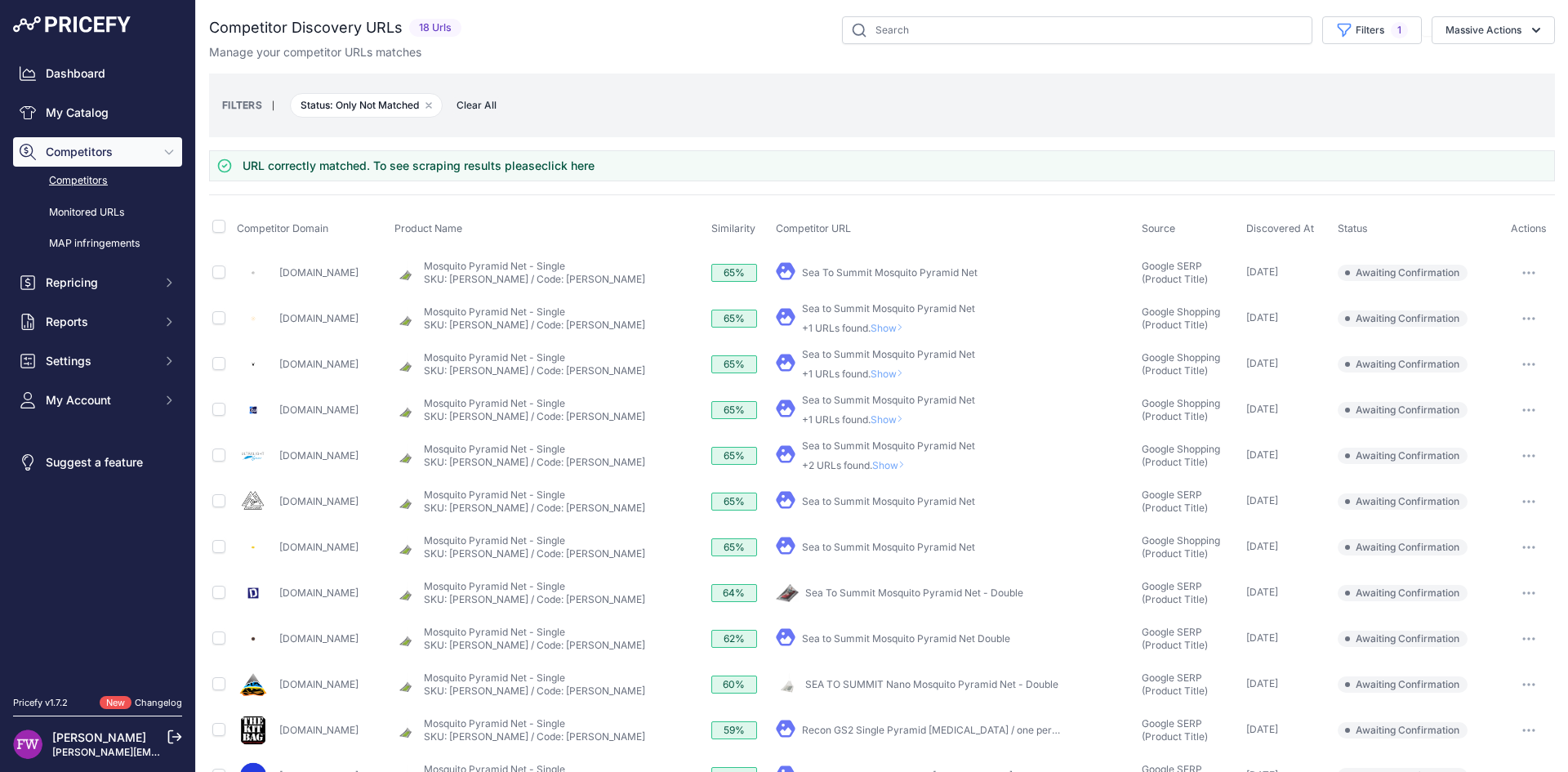click on "Sea To Summit Mosquito Pyramid Net" at bounding box center (889, 272) 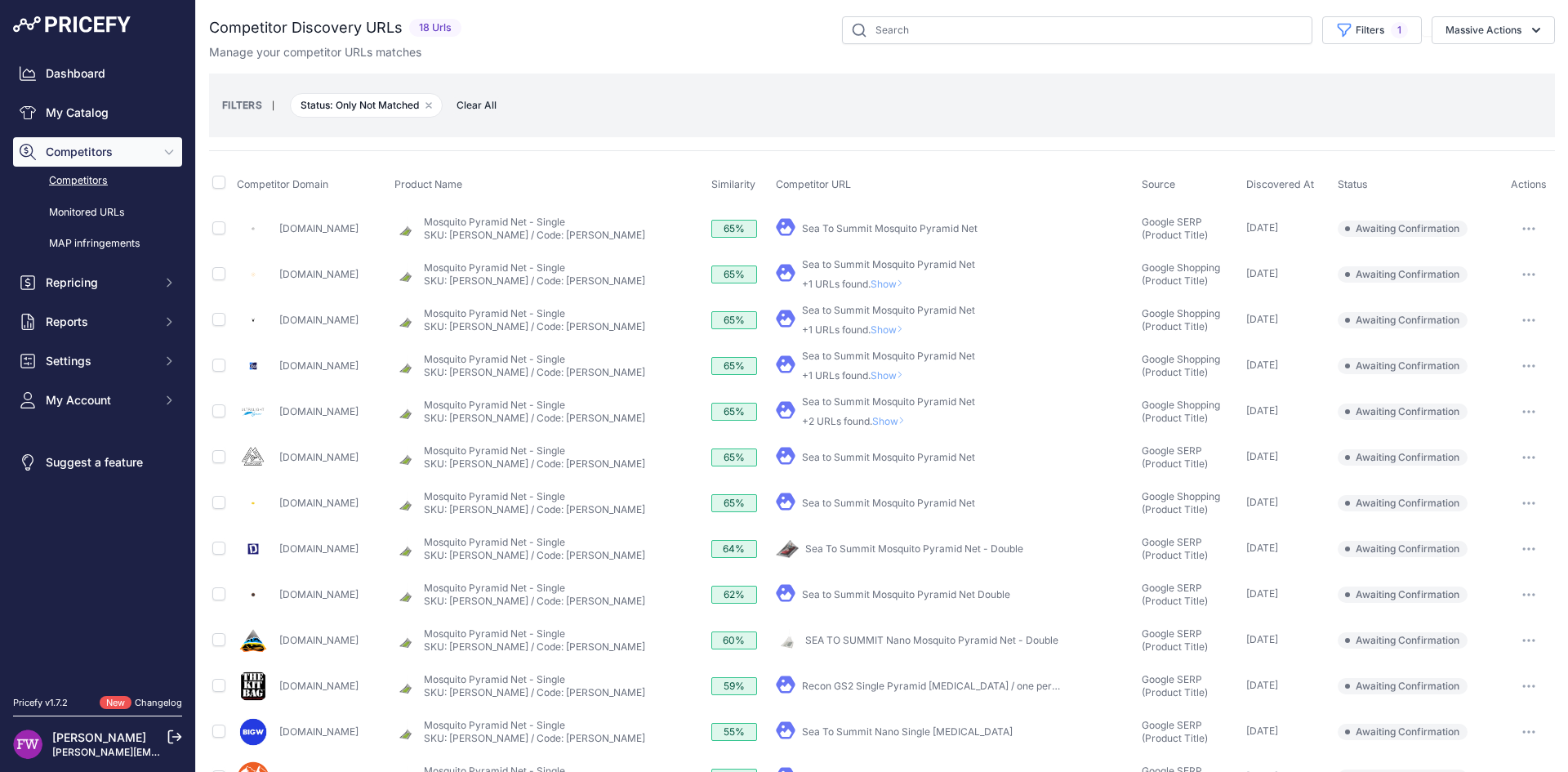 click at bounding box center (1529, 229) 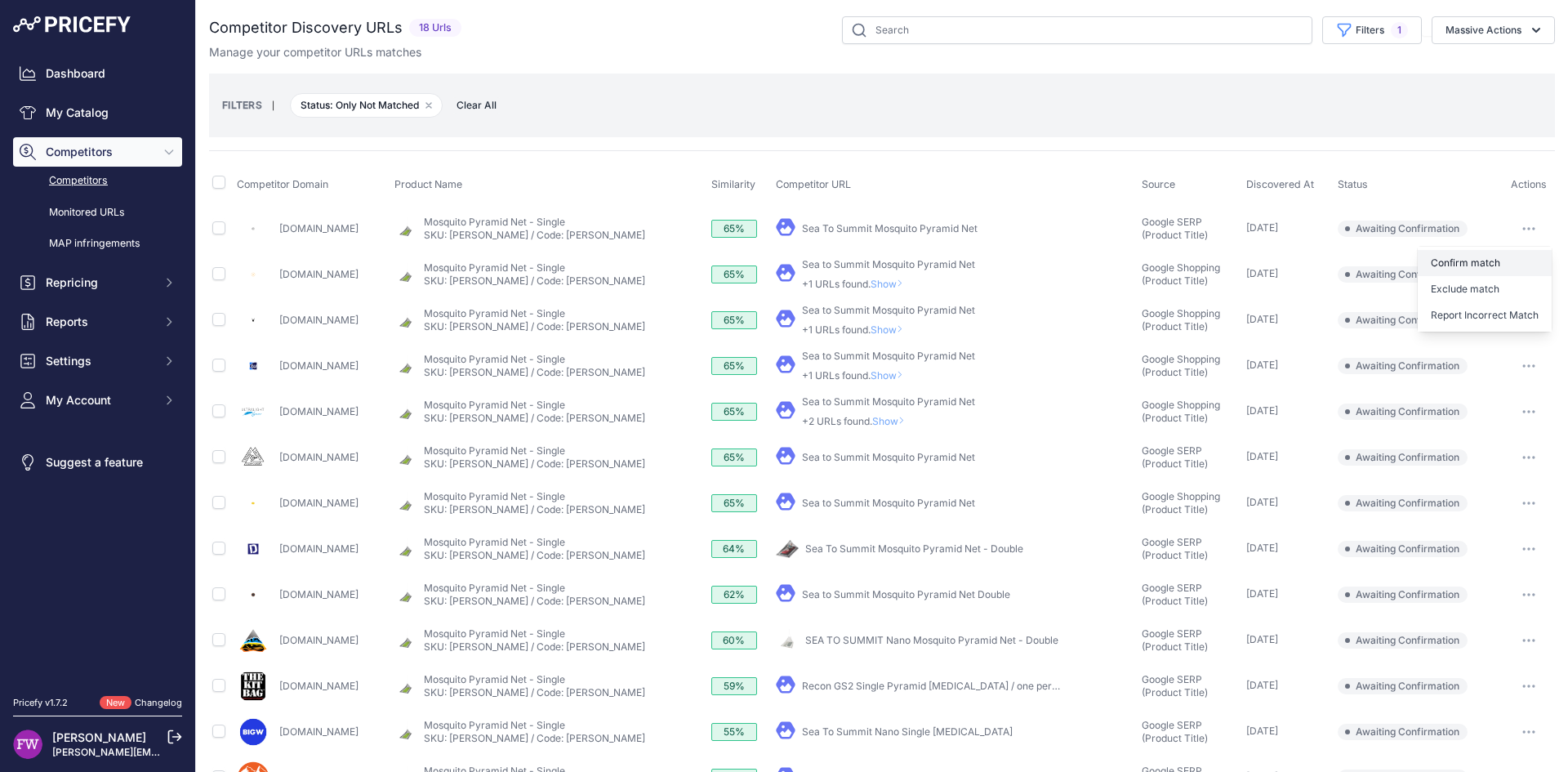 click on "Confirm match" at bounding box center [1485, 263] 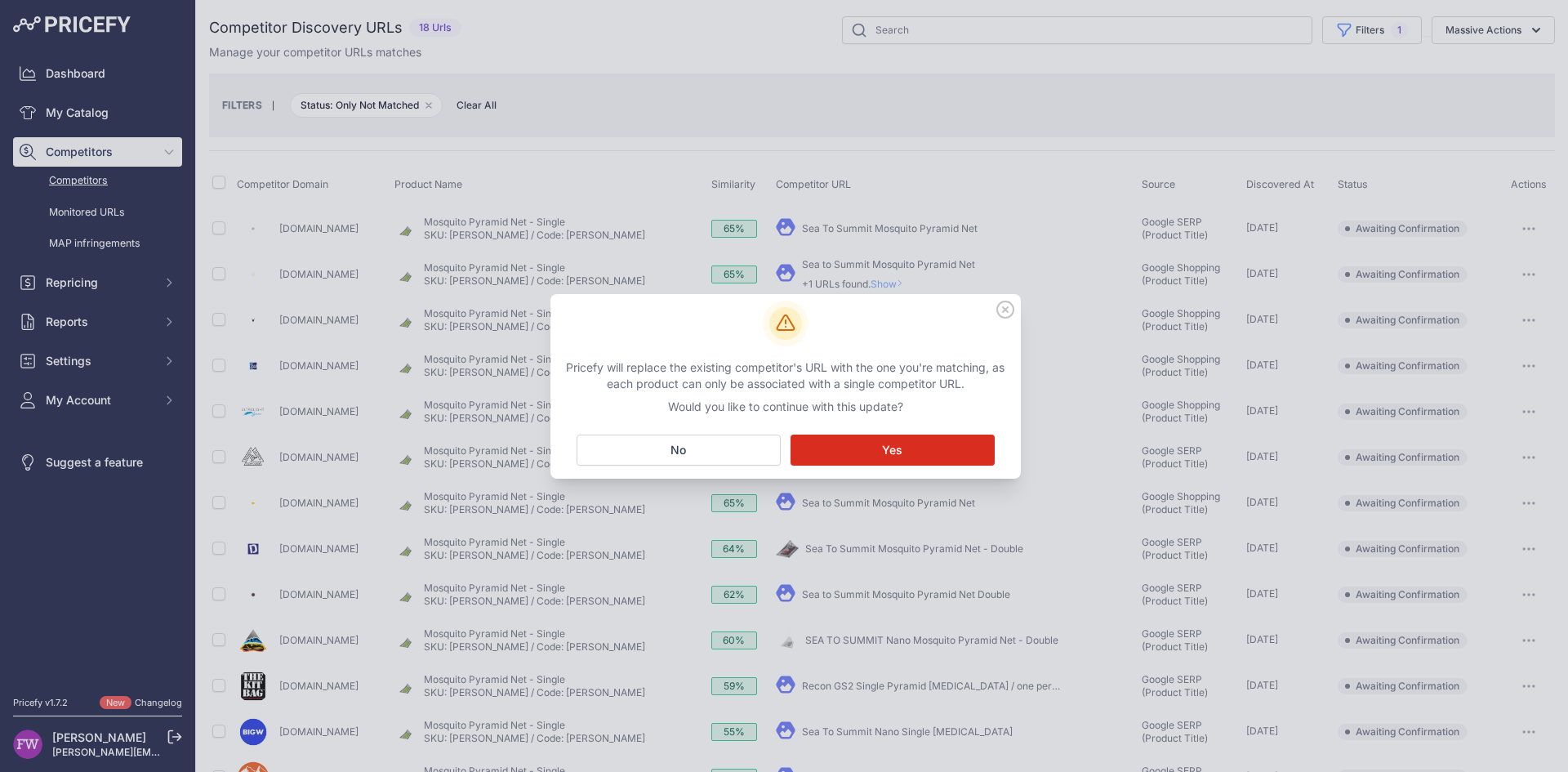 click on "Matching...
Yes" at bounding box center (893, 450) 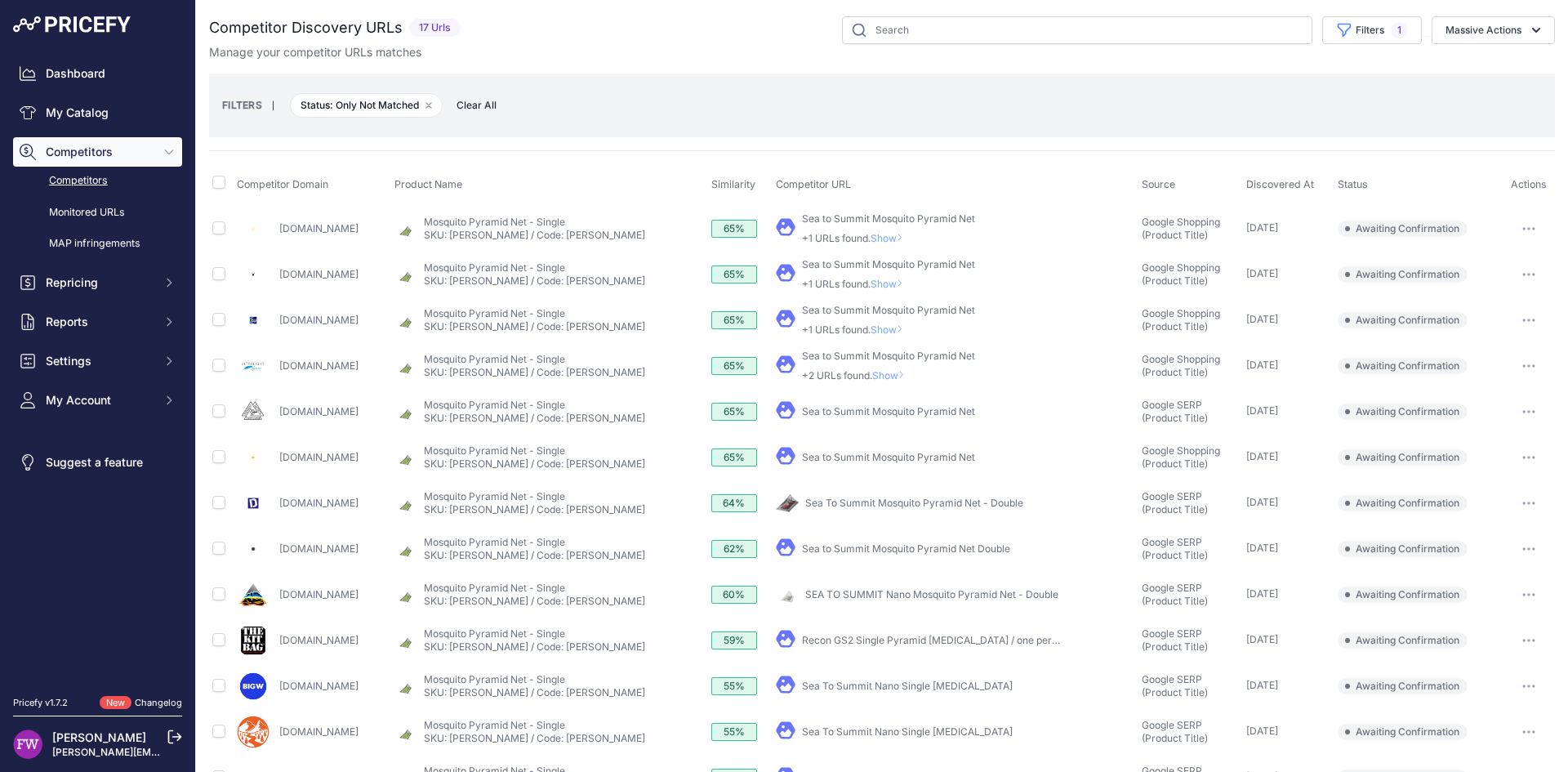 click on "Sea to Summit Mosquito Pyramid Net" at bounding box center [889, 218] 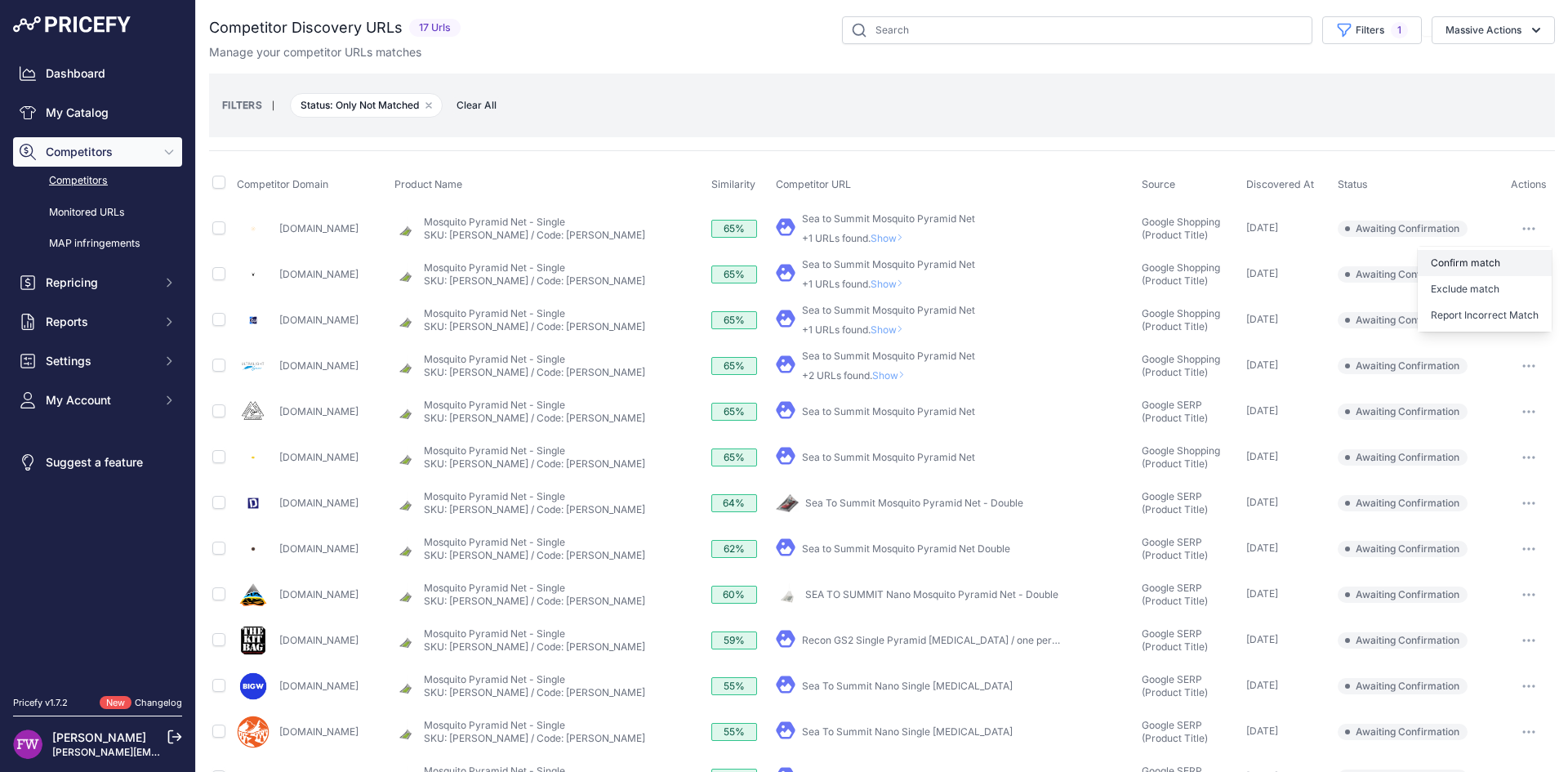 click on "Confirm match" at bounding box center (1485, 263) 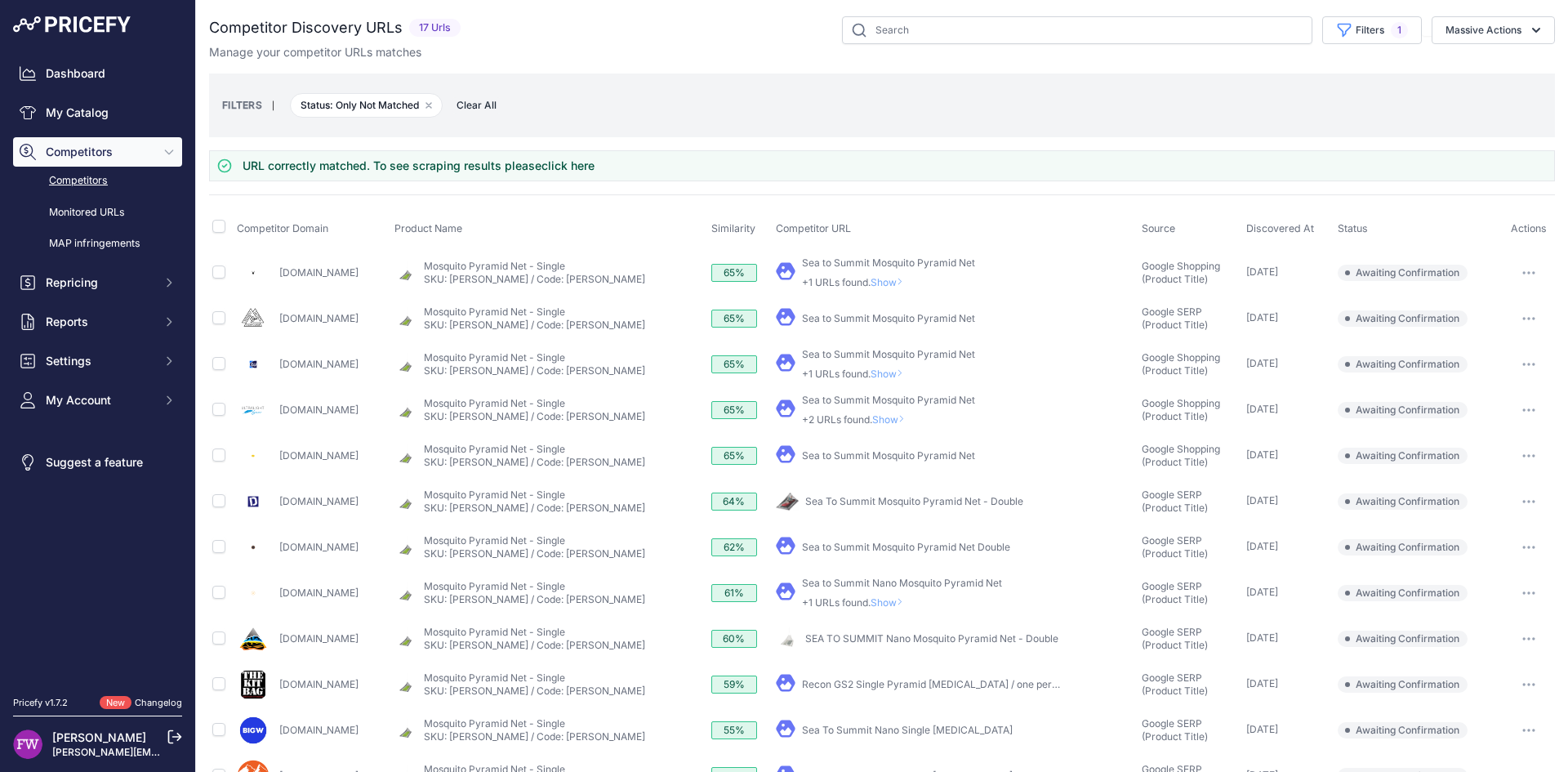 click on "Sea to Summit Mosquito Pyramid Net" at bounding box center [889, 262] 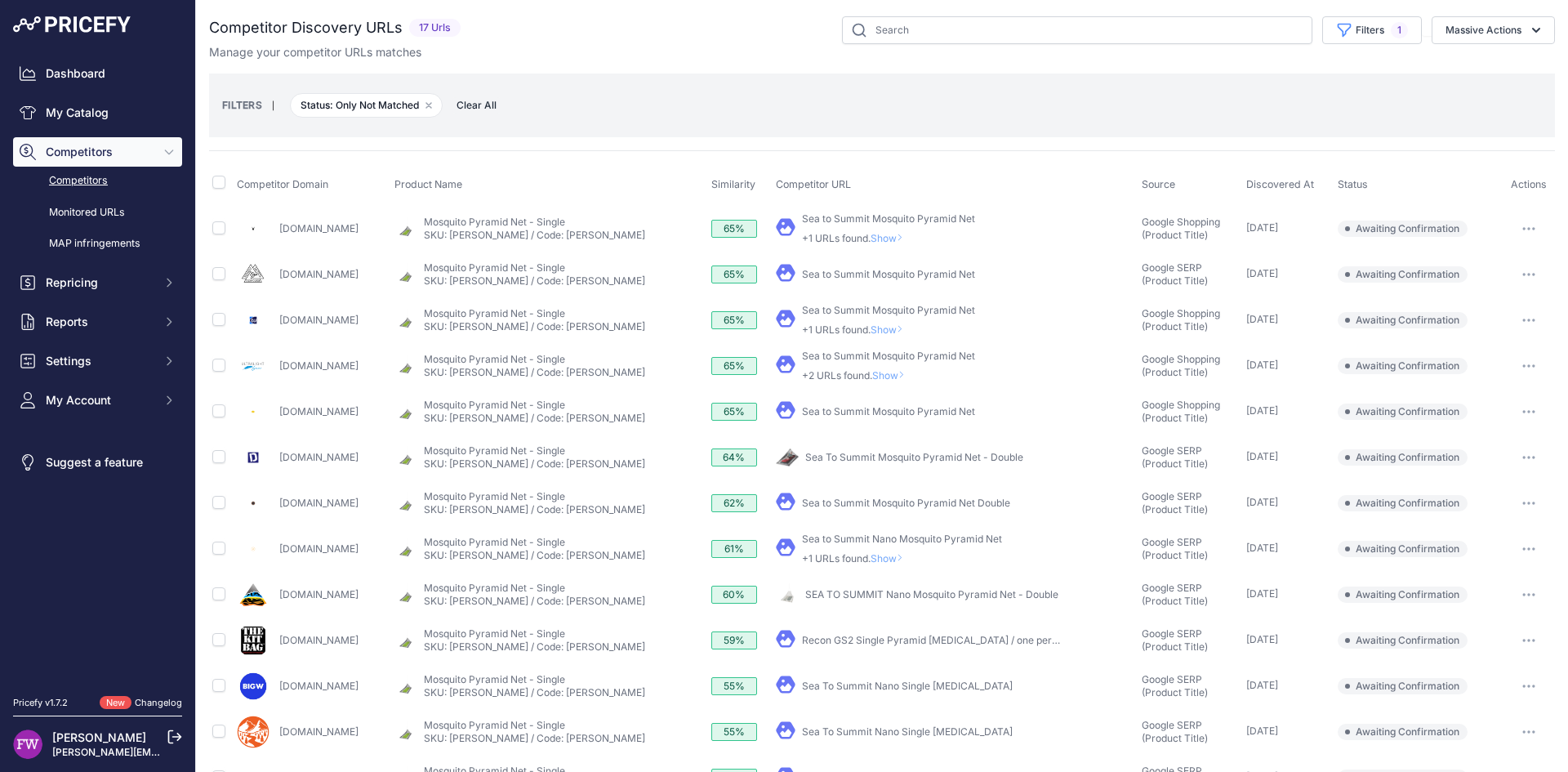 click on "Sea to Summit Mosquito Pyramid Net" at bounding box center (889, 218) 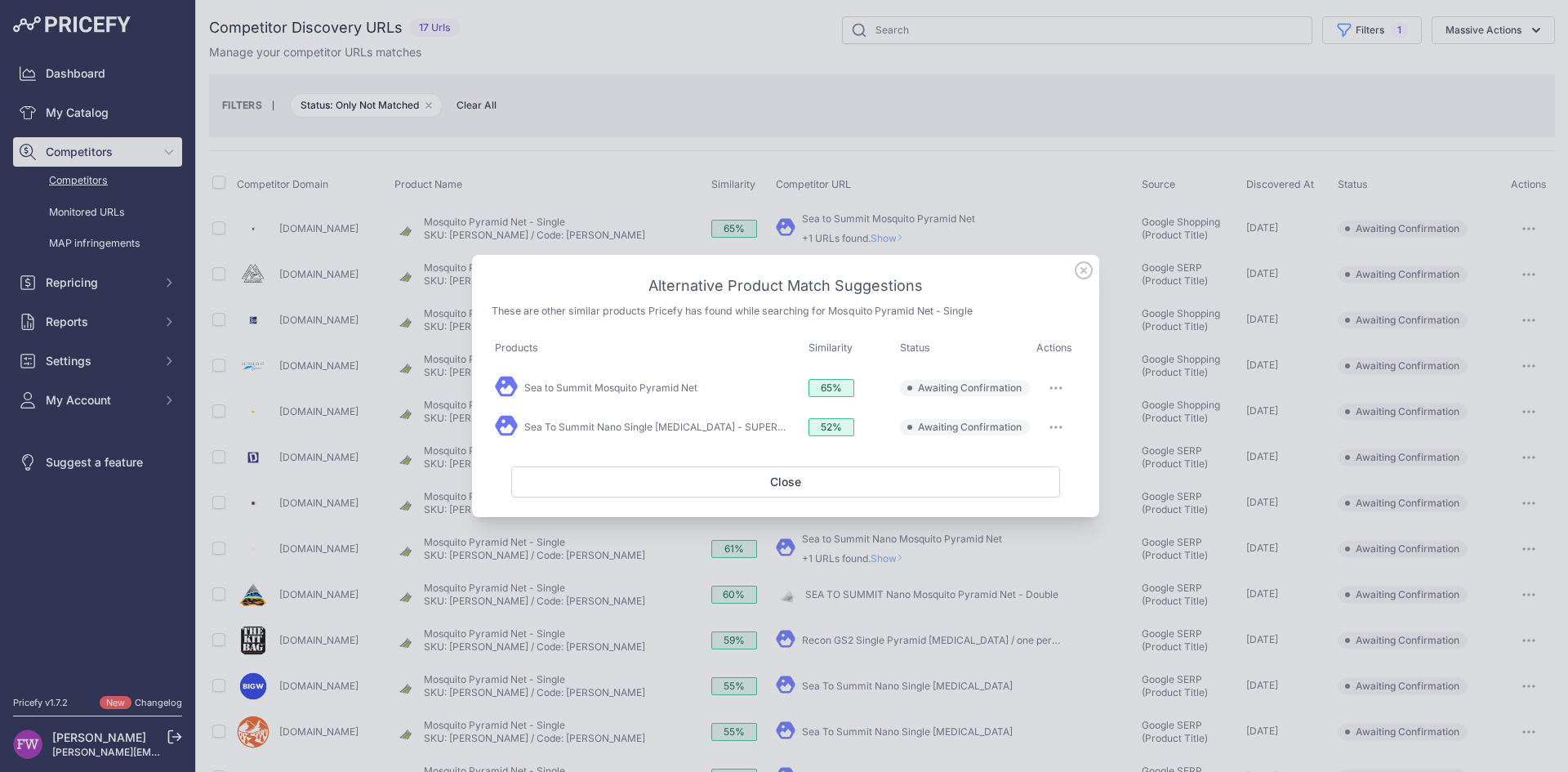 click 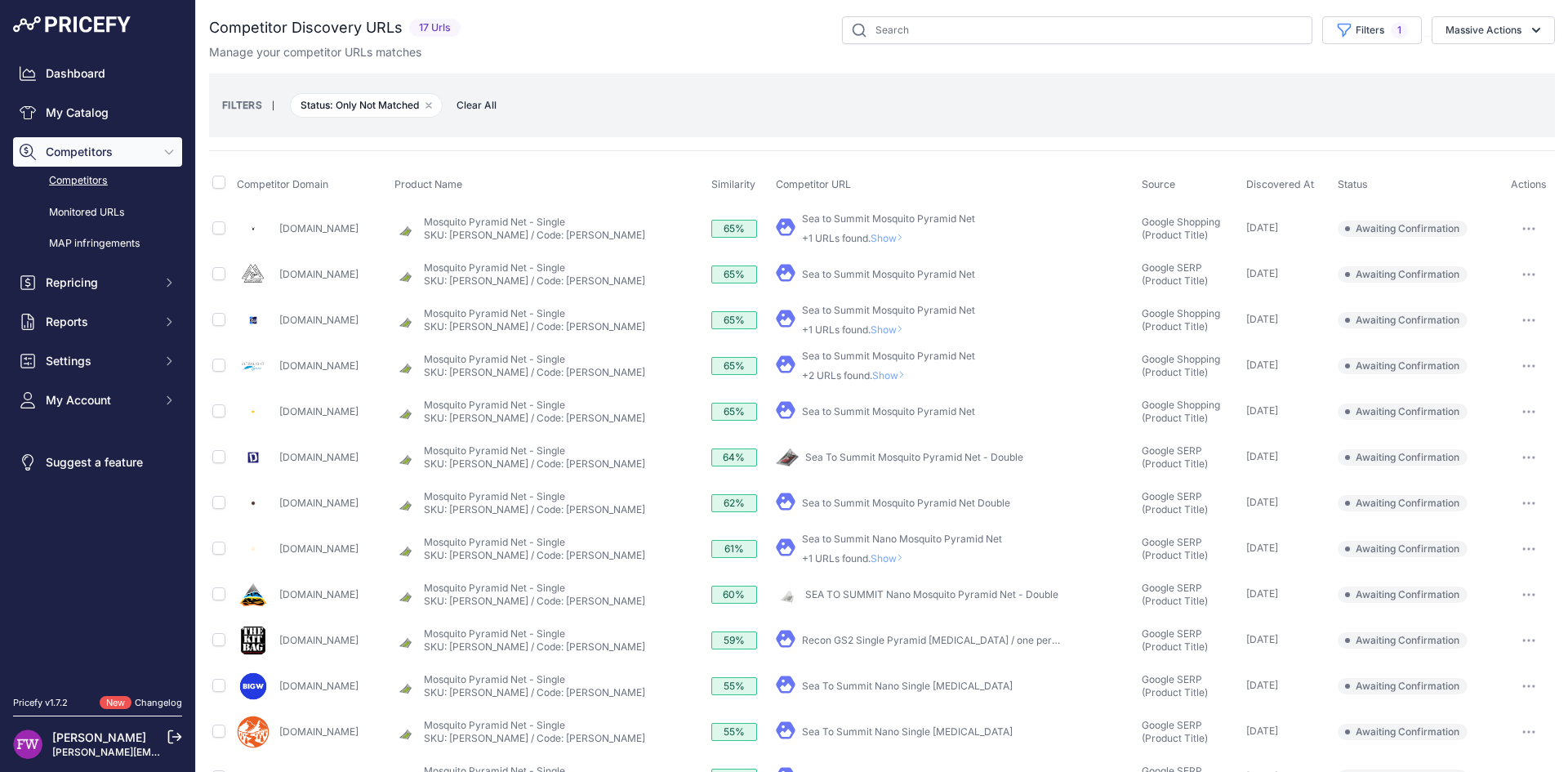 click 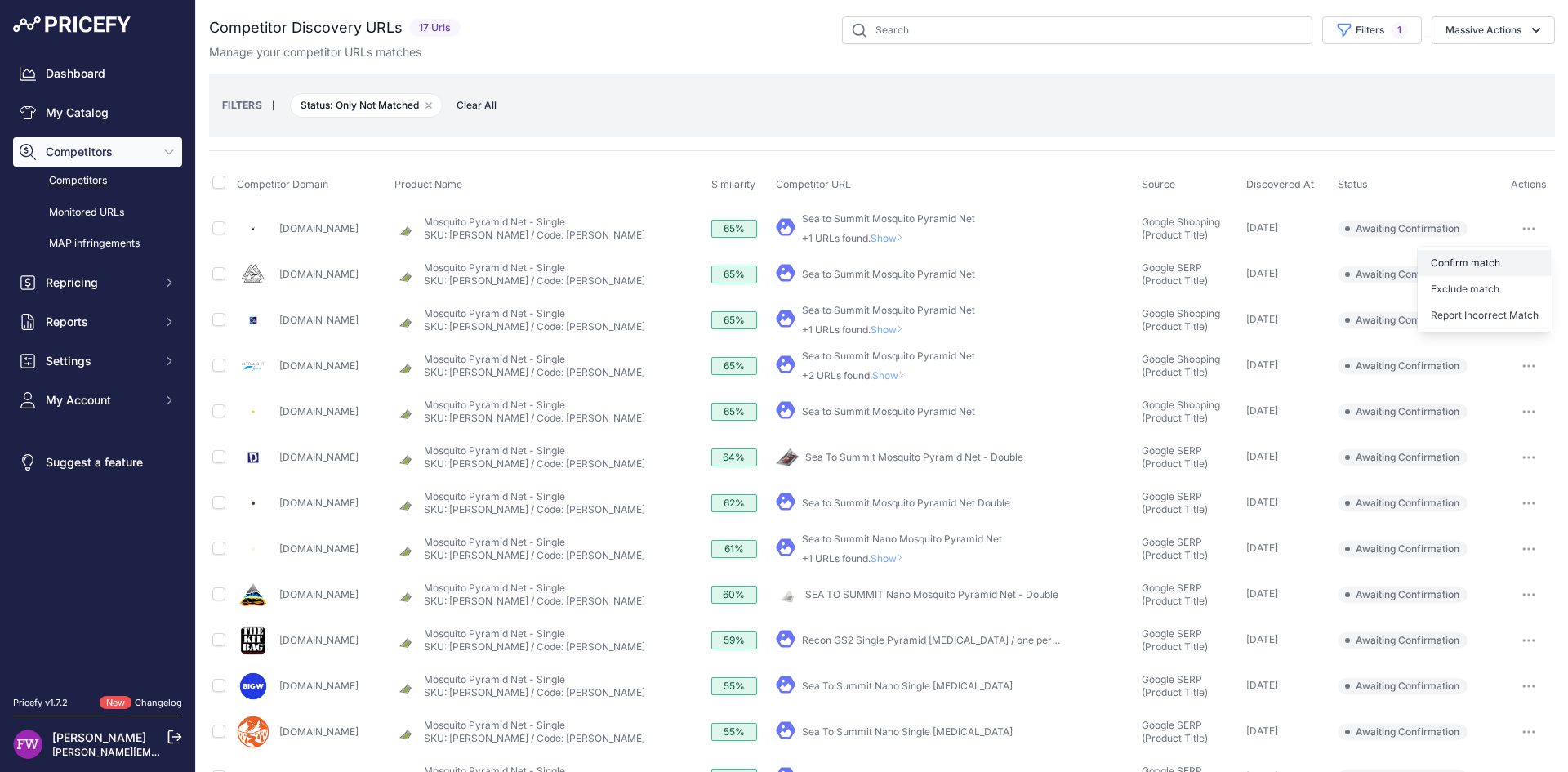 click on "Confirm match" at bounding box center [1485, 263] 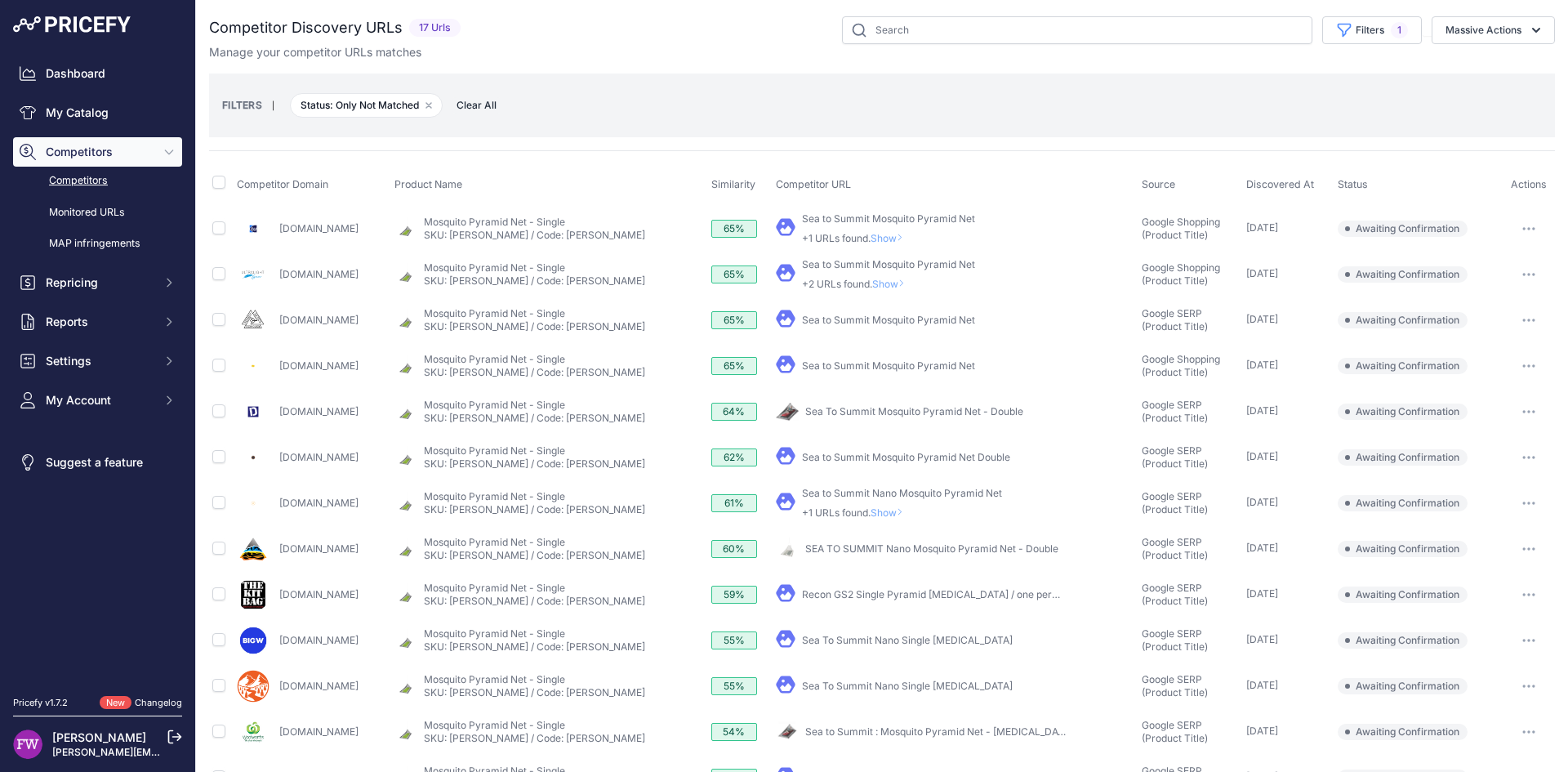 click on "Sea to Summit Mosquito Pyramid Net" at bounding box center (889, 218) 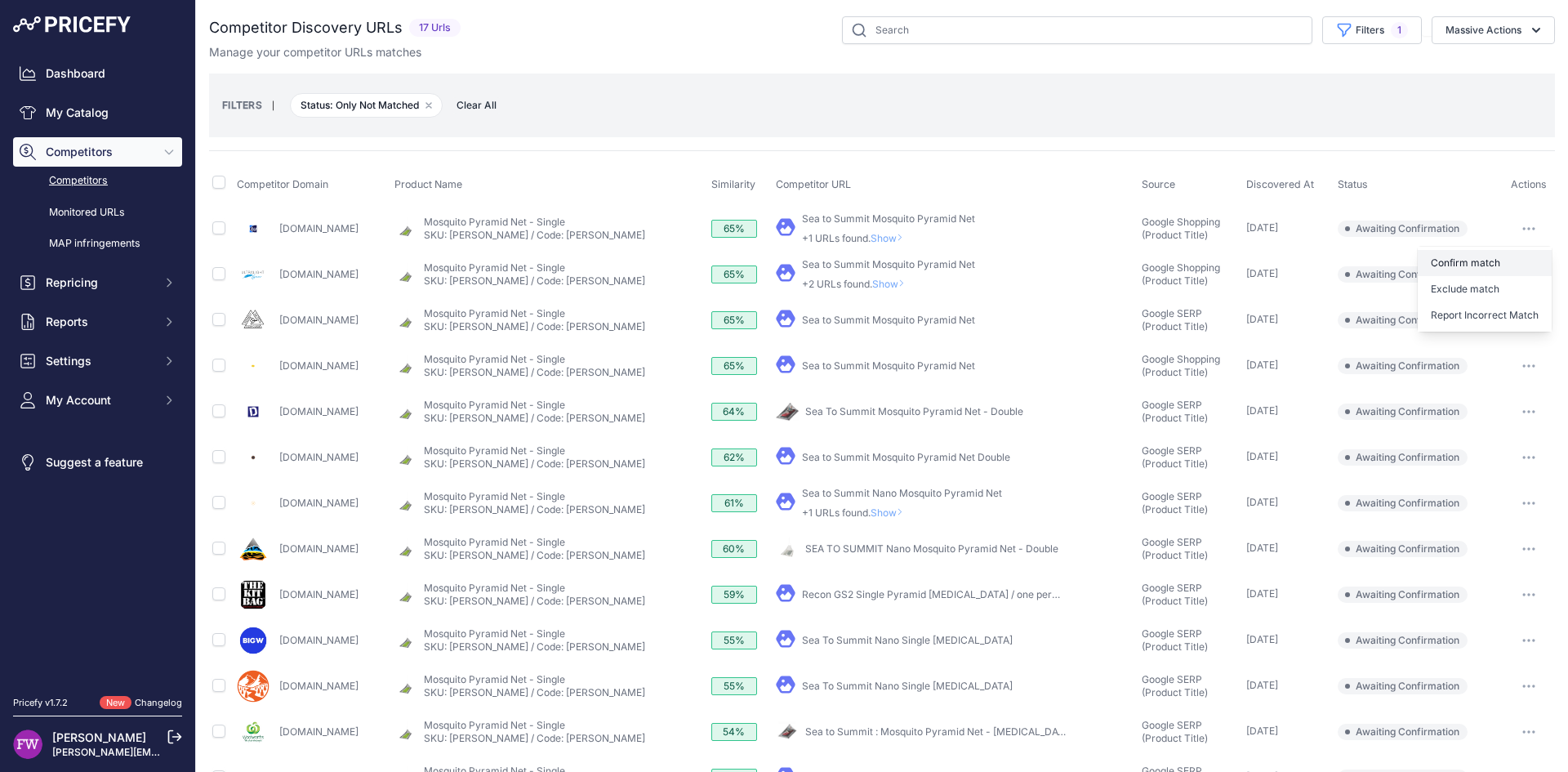 click on "Confirm match" at bounding box center [1485, 263] 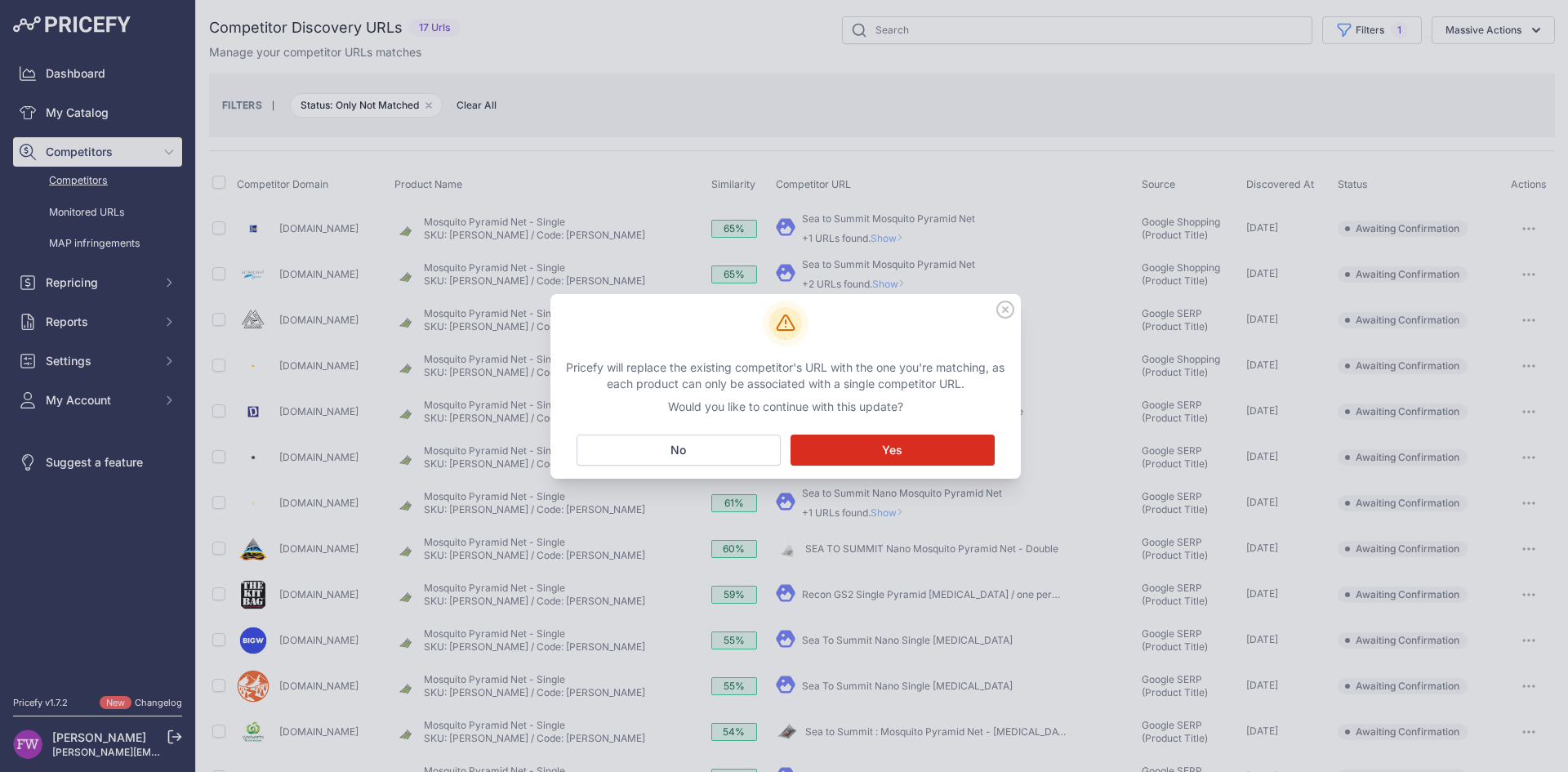 click on "Yes" at bounding box center (892, 450) 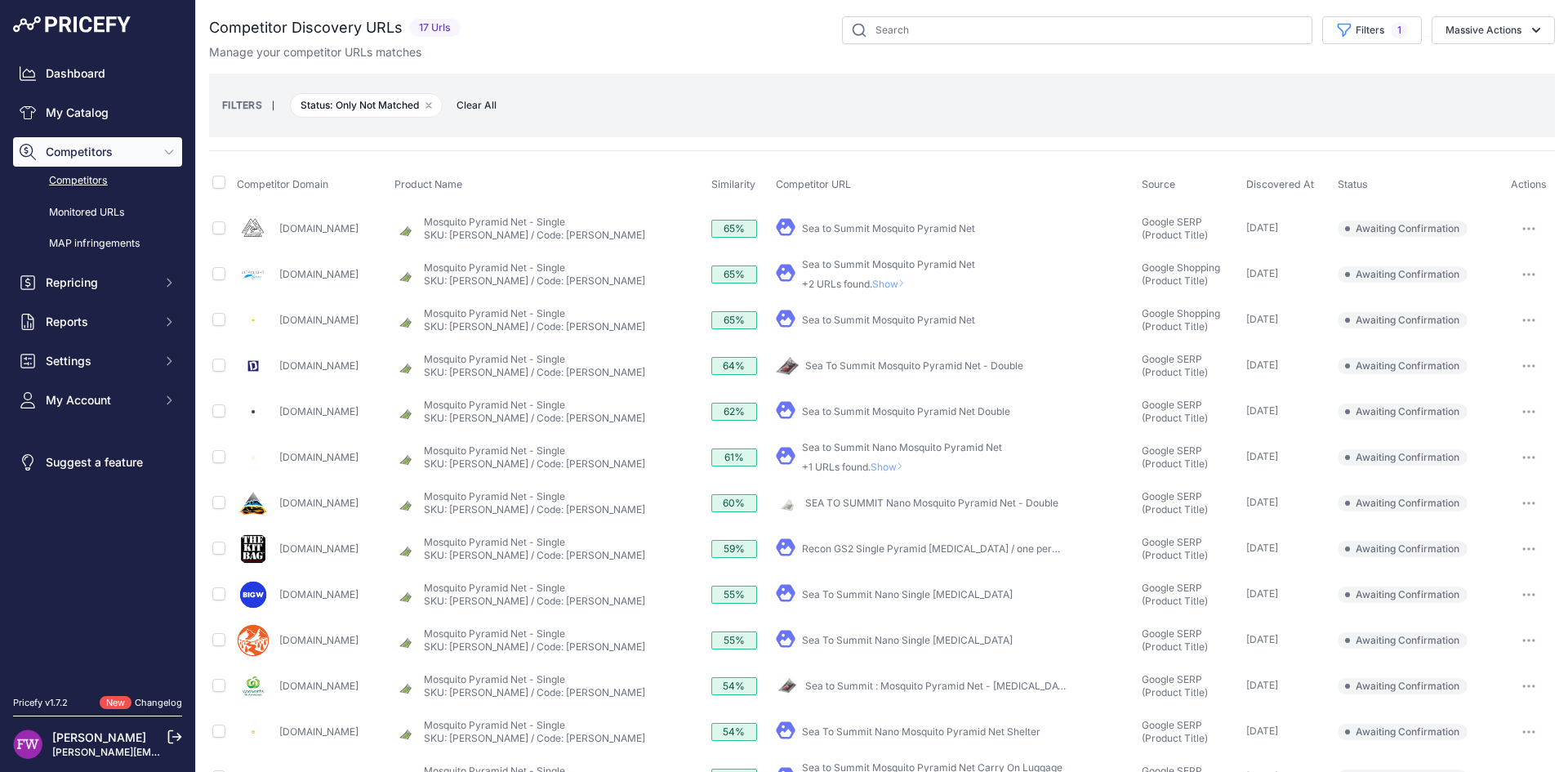 click on "Sea to Summit Mosquito Pyramid Net" at bounding box center (889, 228) 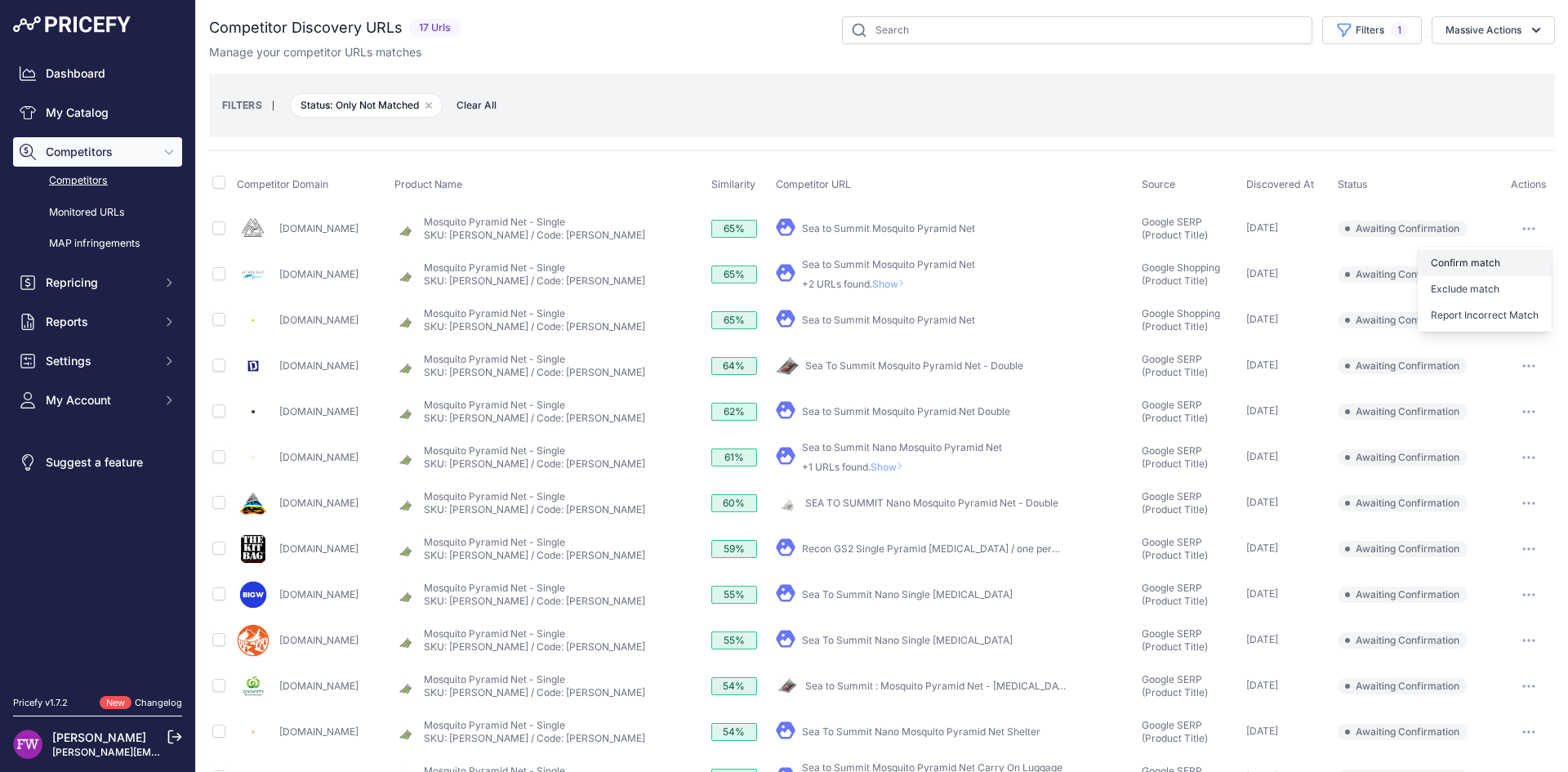 click on "Confirm match" at bounding box center (1485, 263) 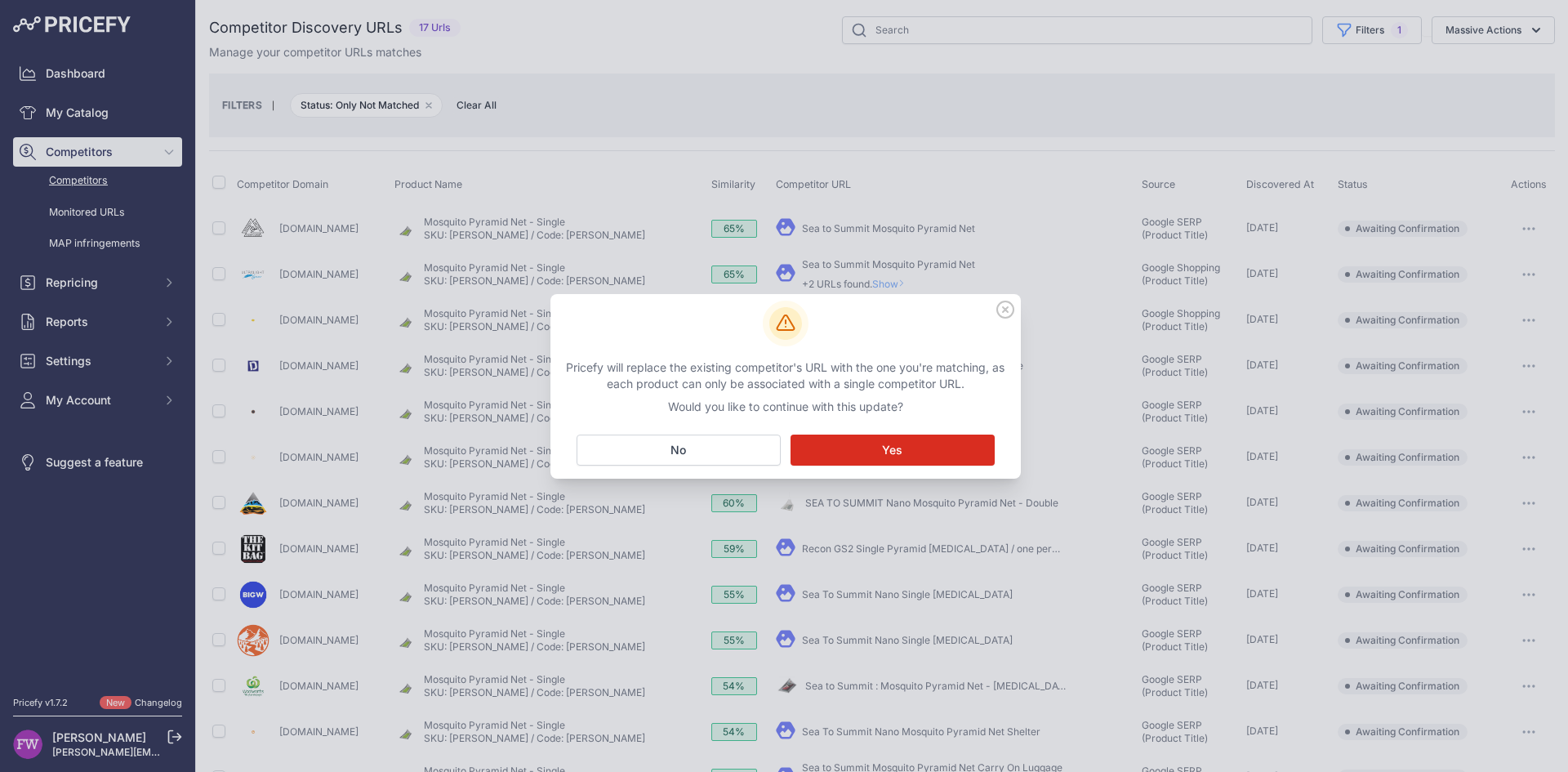 click on "Yes" at bounding box center [892, 450] 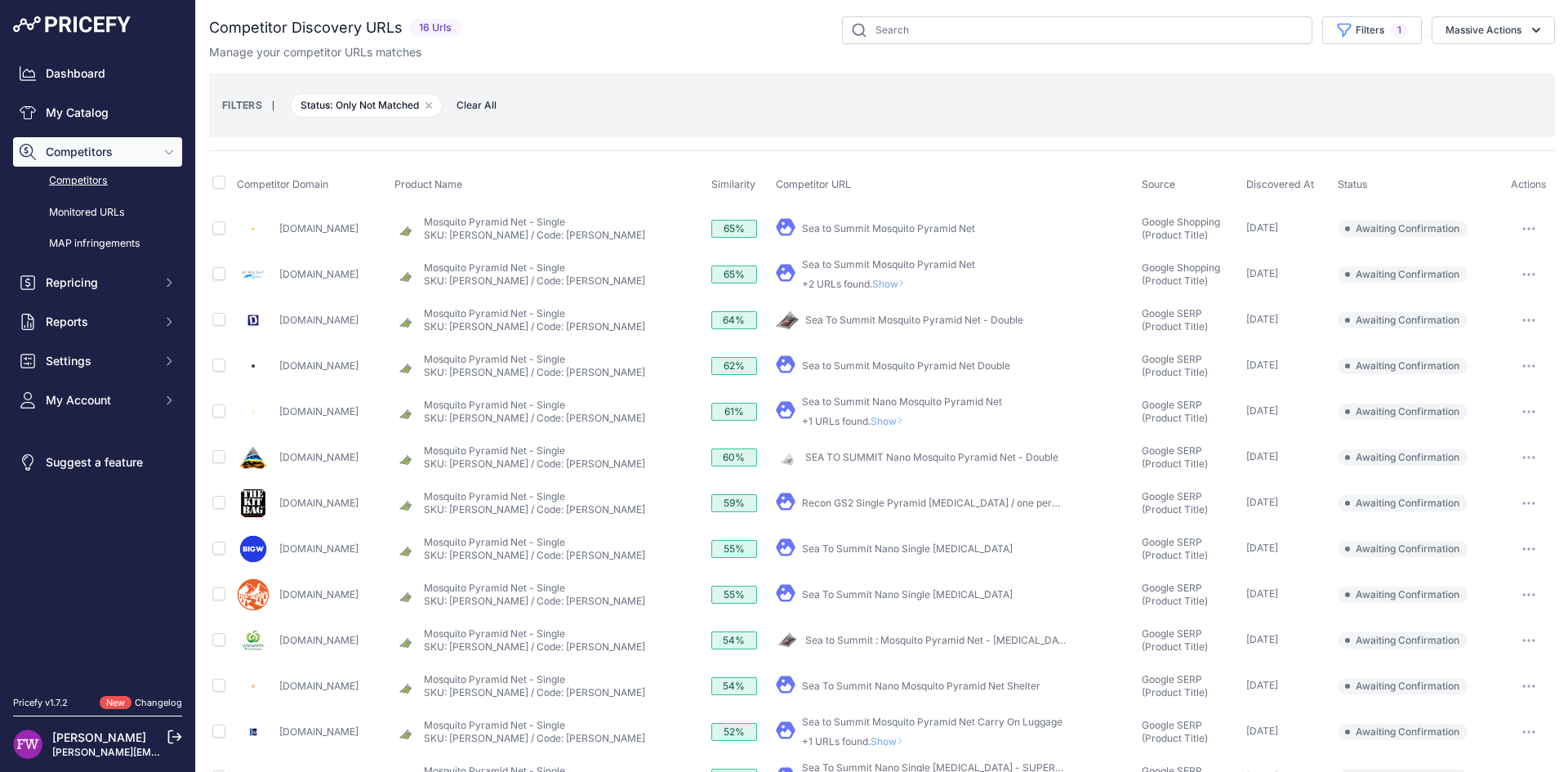 click on "Sea to Summit Mosquito Pyramid Net" at bounding box center [889, 228] 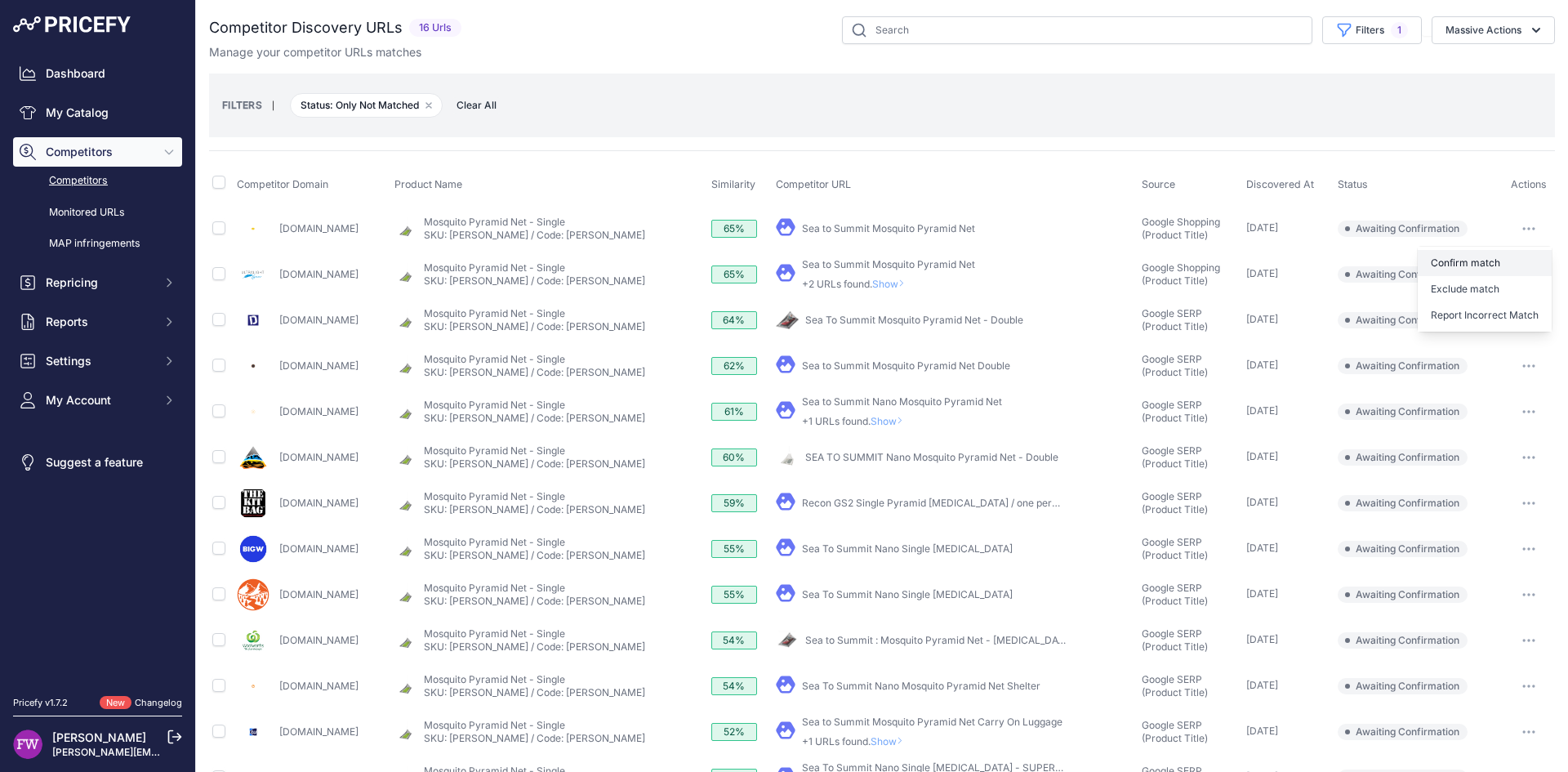 click on "Confirm match" at bounding box center (1485, 263) 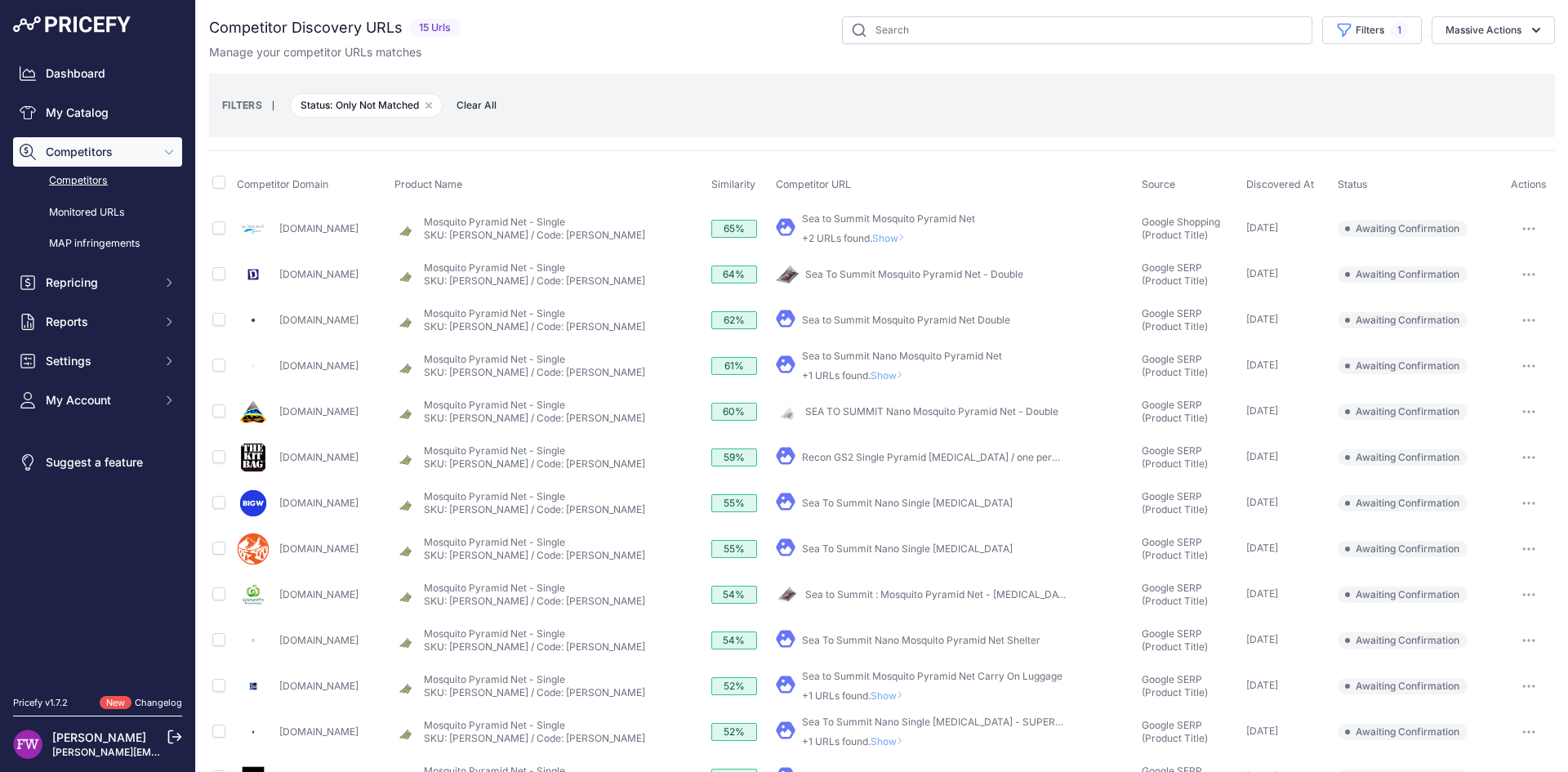 click on "Sea to Summit Mosquito Pyramid Net" at bounding box center [889, 218] 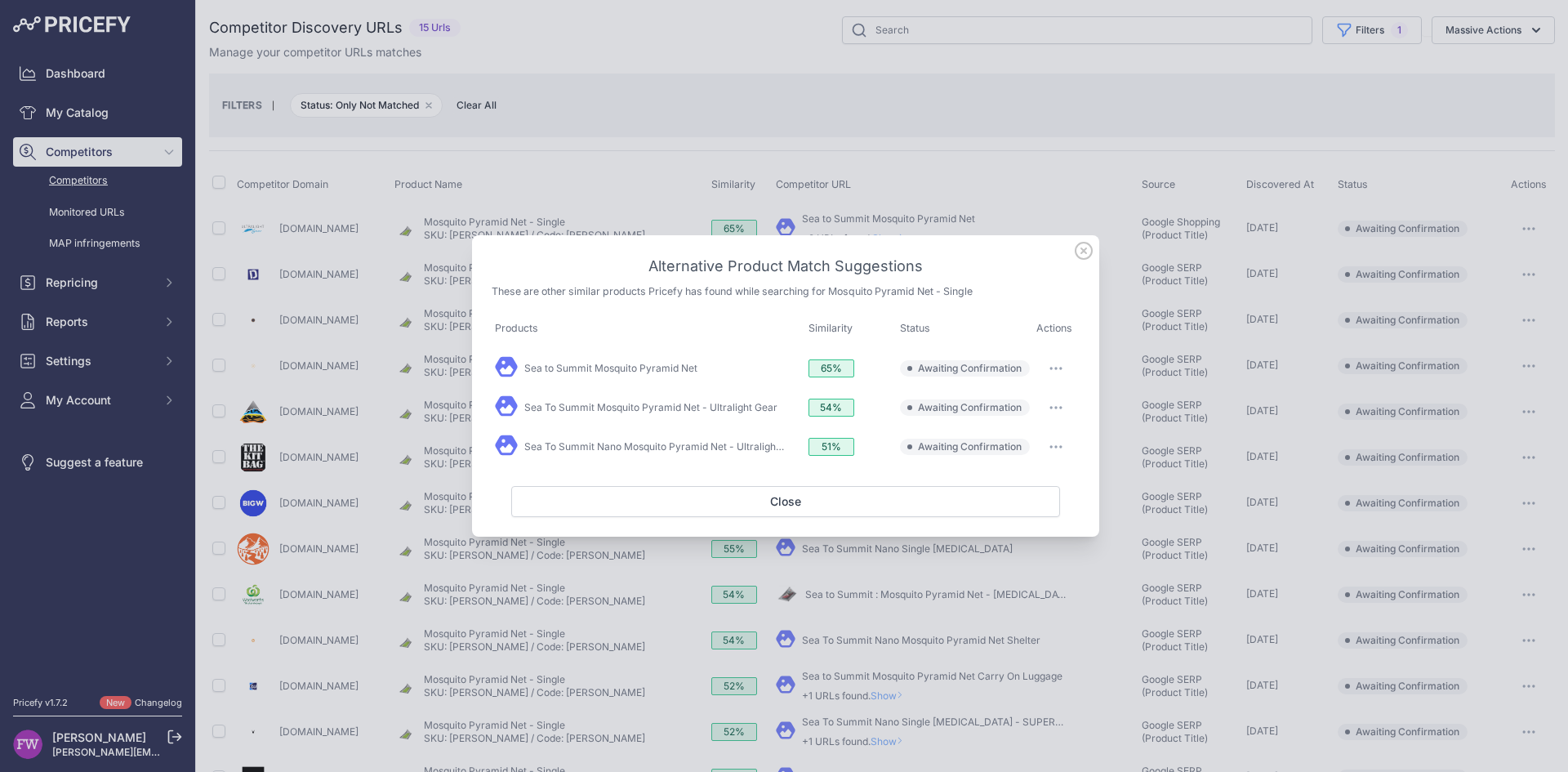 click 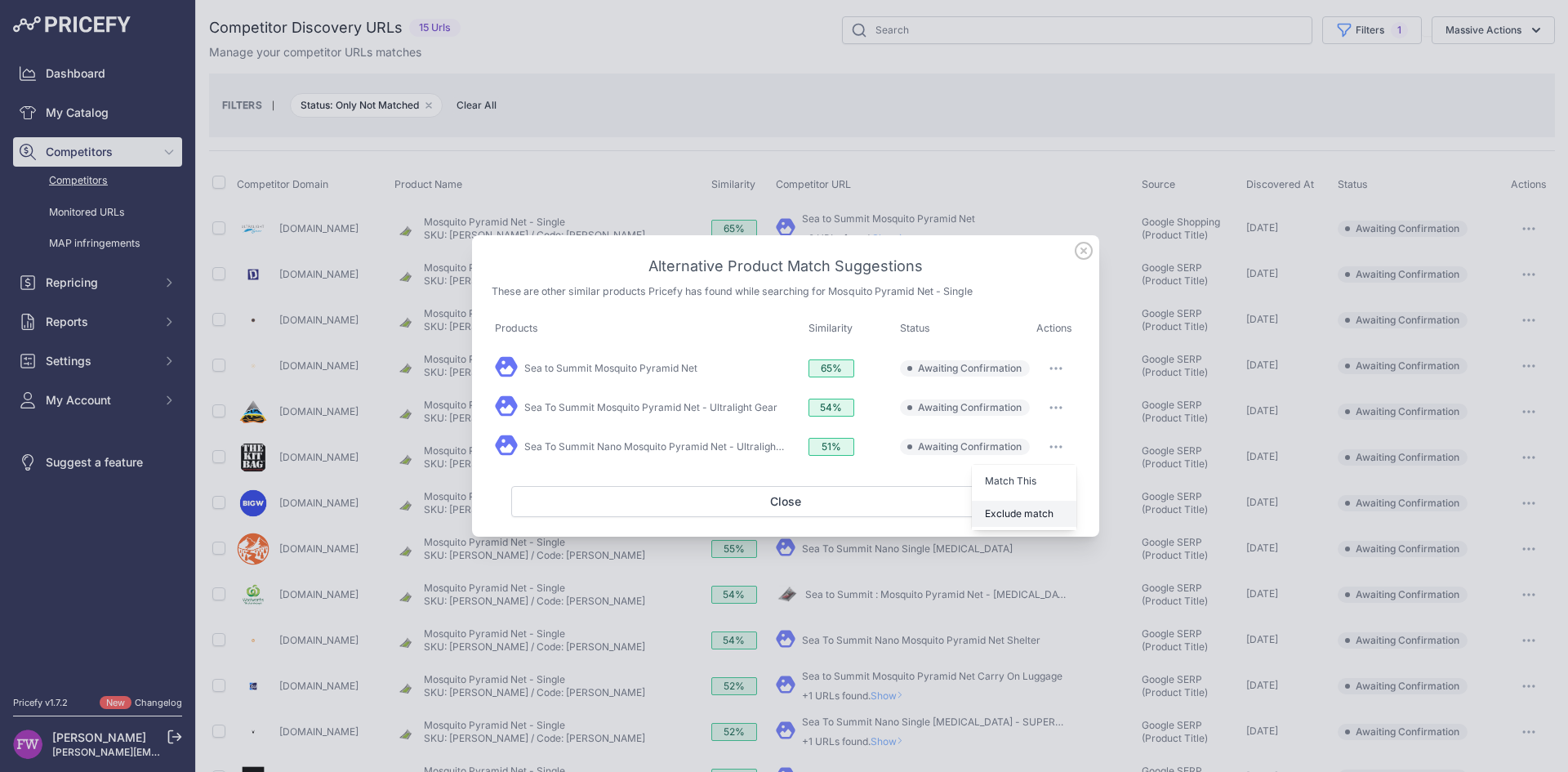 click on "Exclude match" at bounding box center [1019, 513] 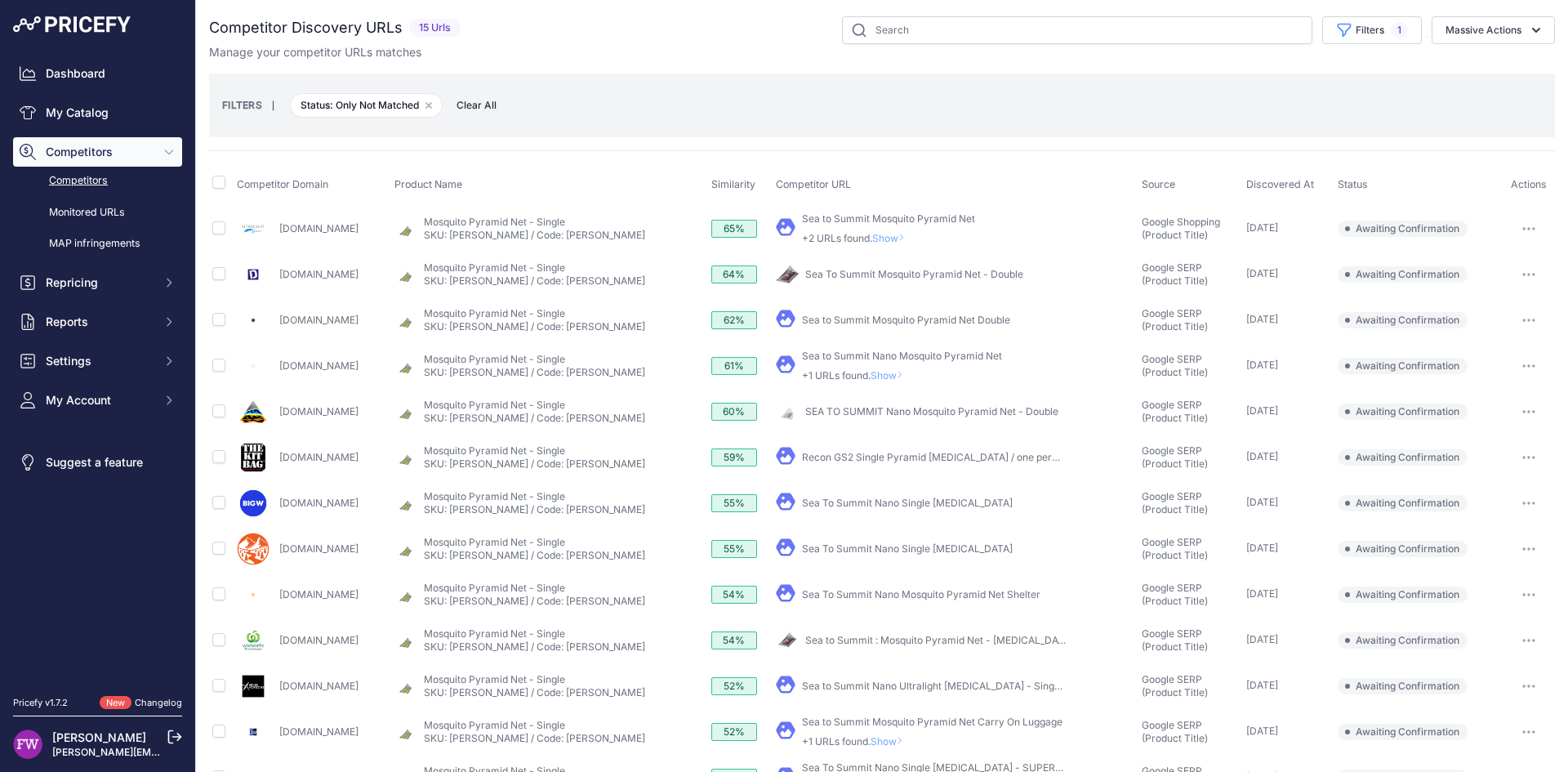 click at bounding box center [1529, 229] 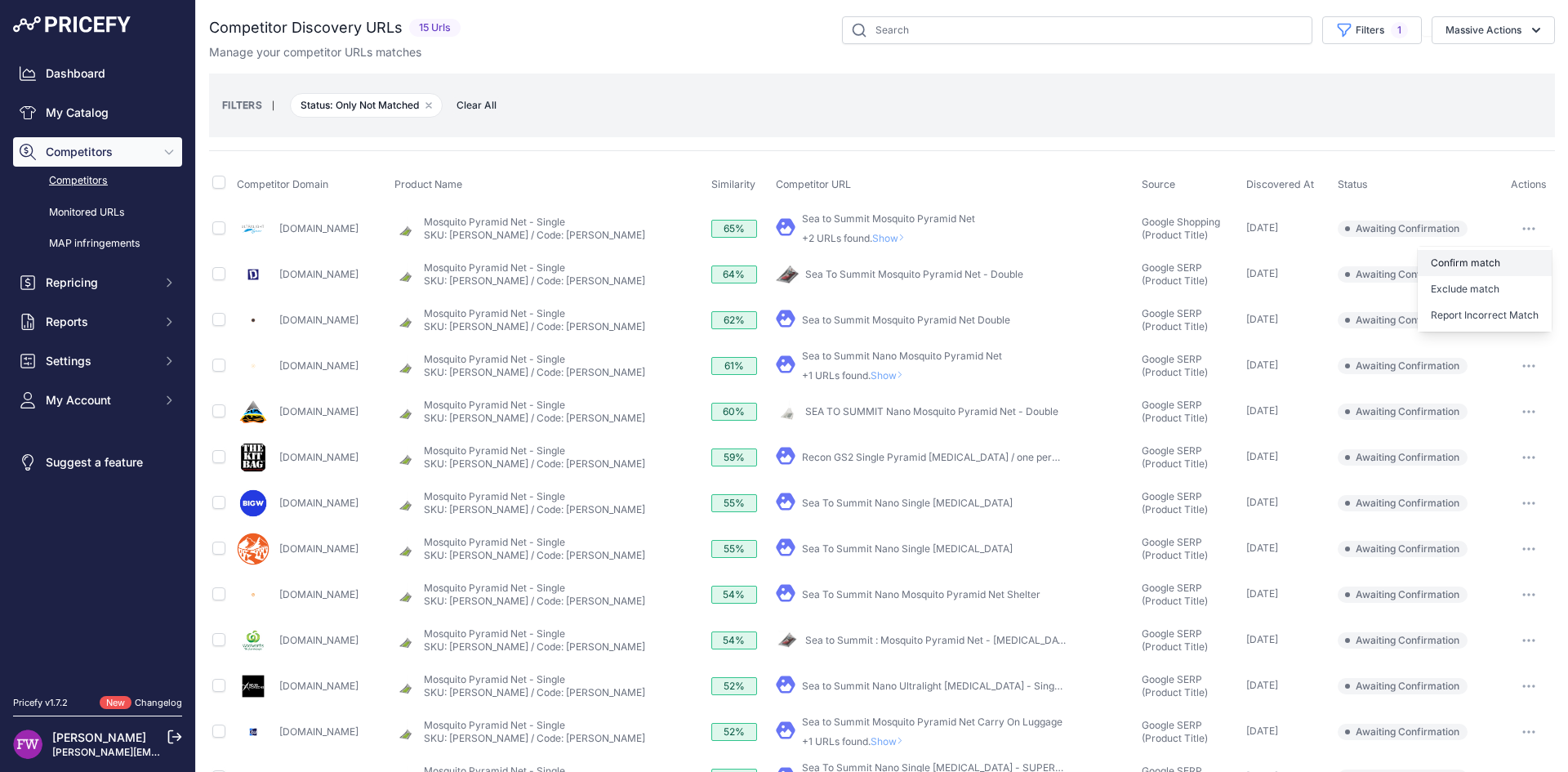 click on "Confirm match" at bounding box center [1485, 263] 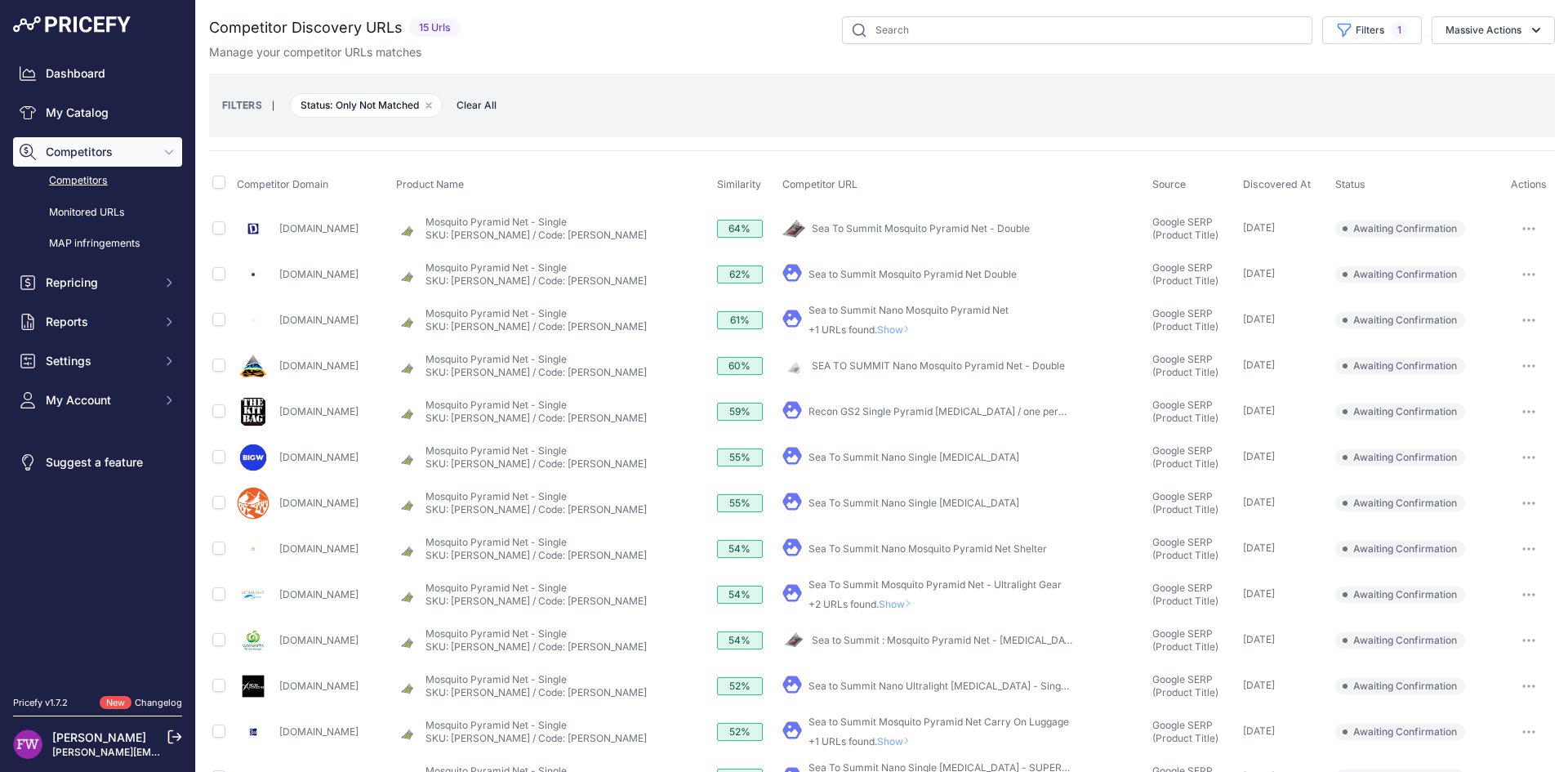 click on "Sea To Summit Mosquito Pyramid Net - Double" at bounding box center (920, 228) 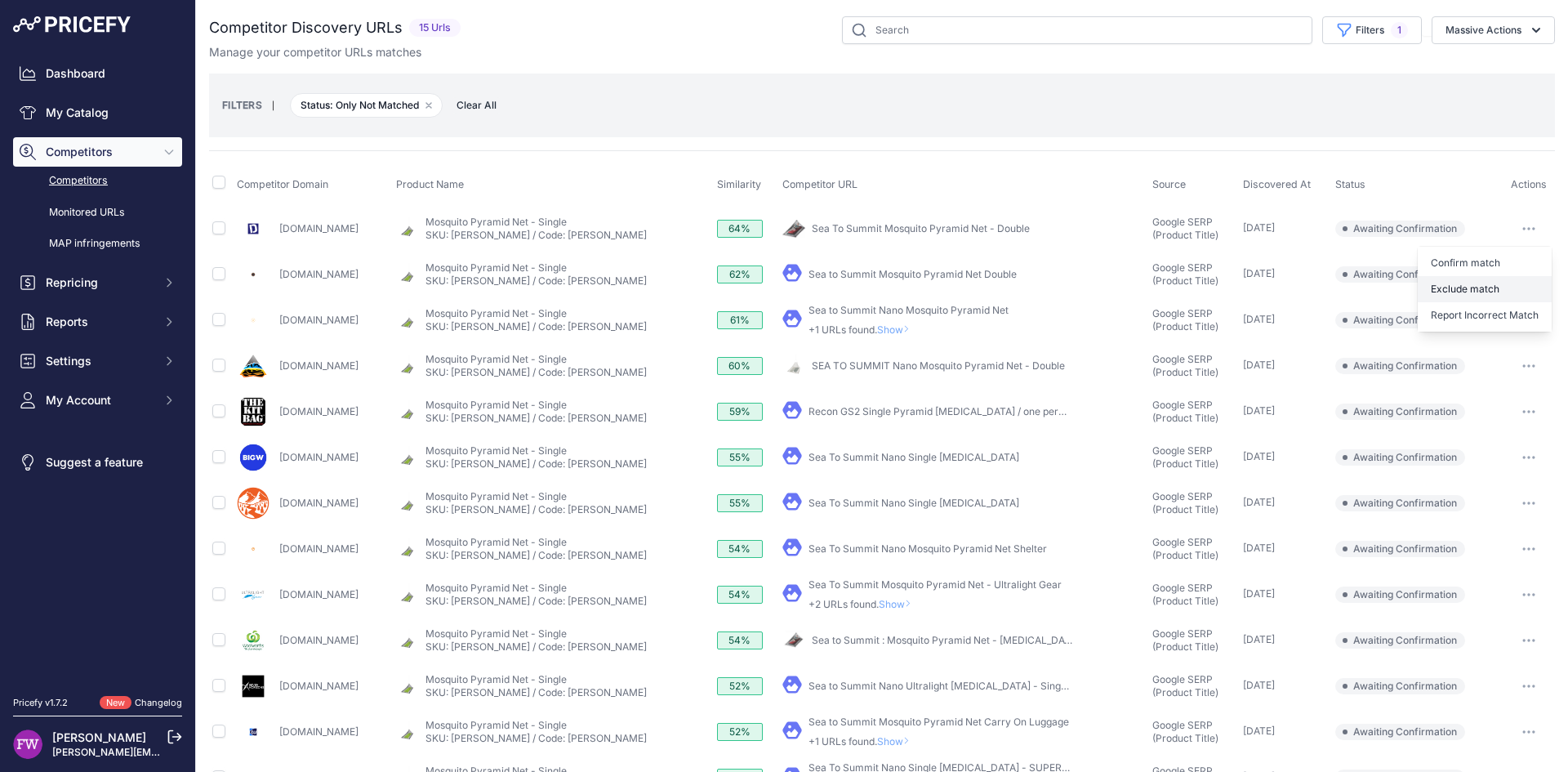 click on "Exclude match" at bounding box center (1485, 289) 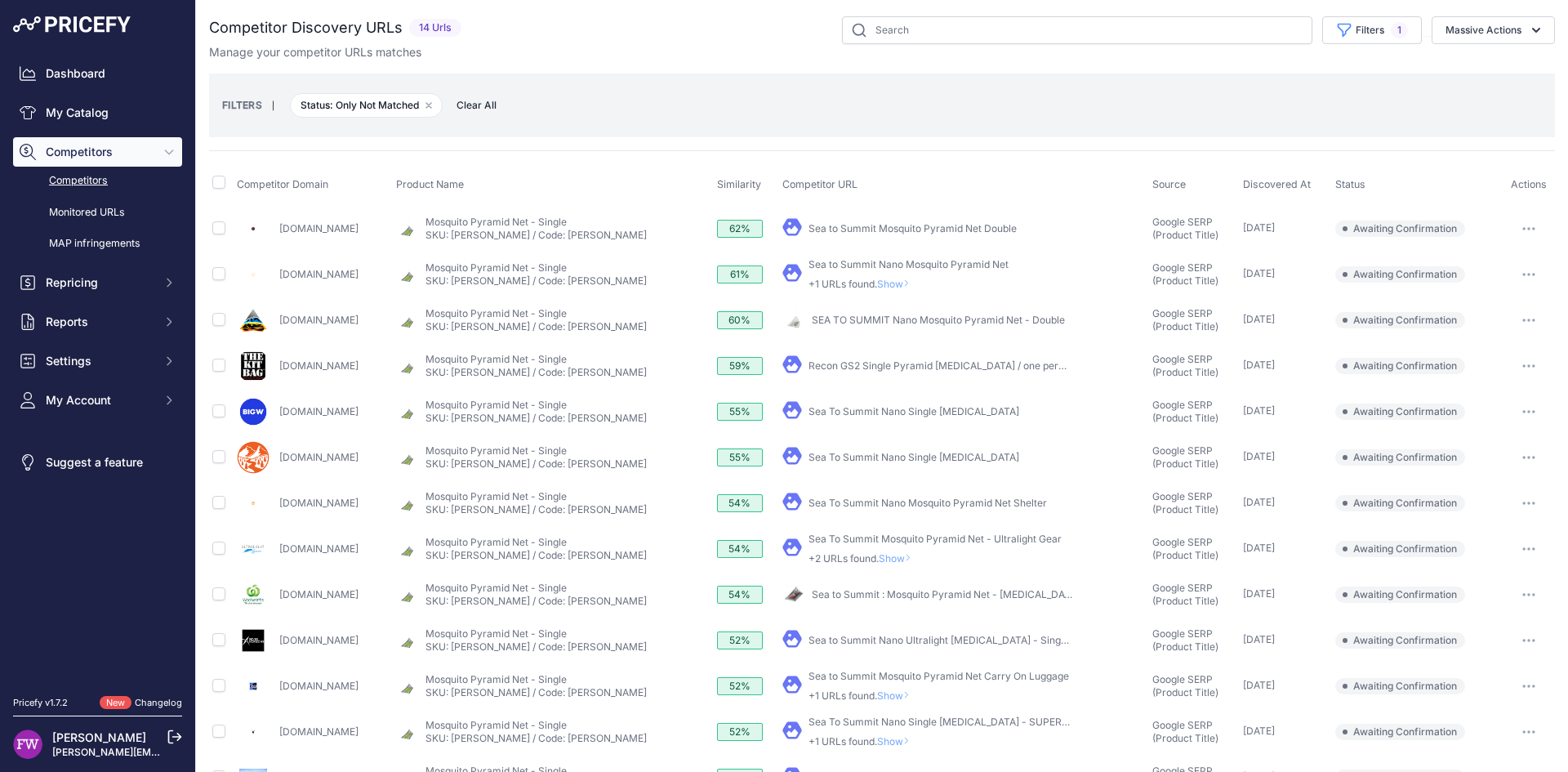 click on "Sea to Summit Mosquito Pyramid Net Double" at bounding box center (912, 228) 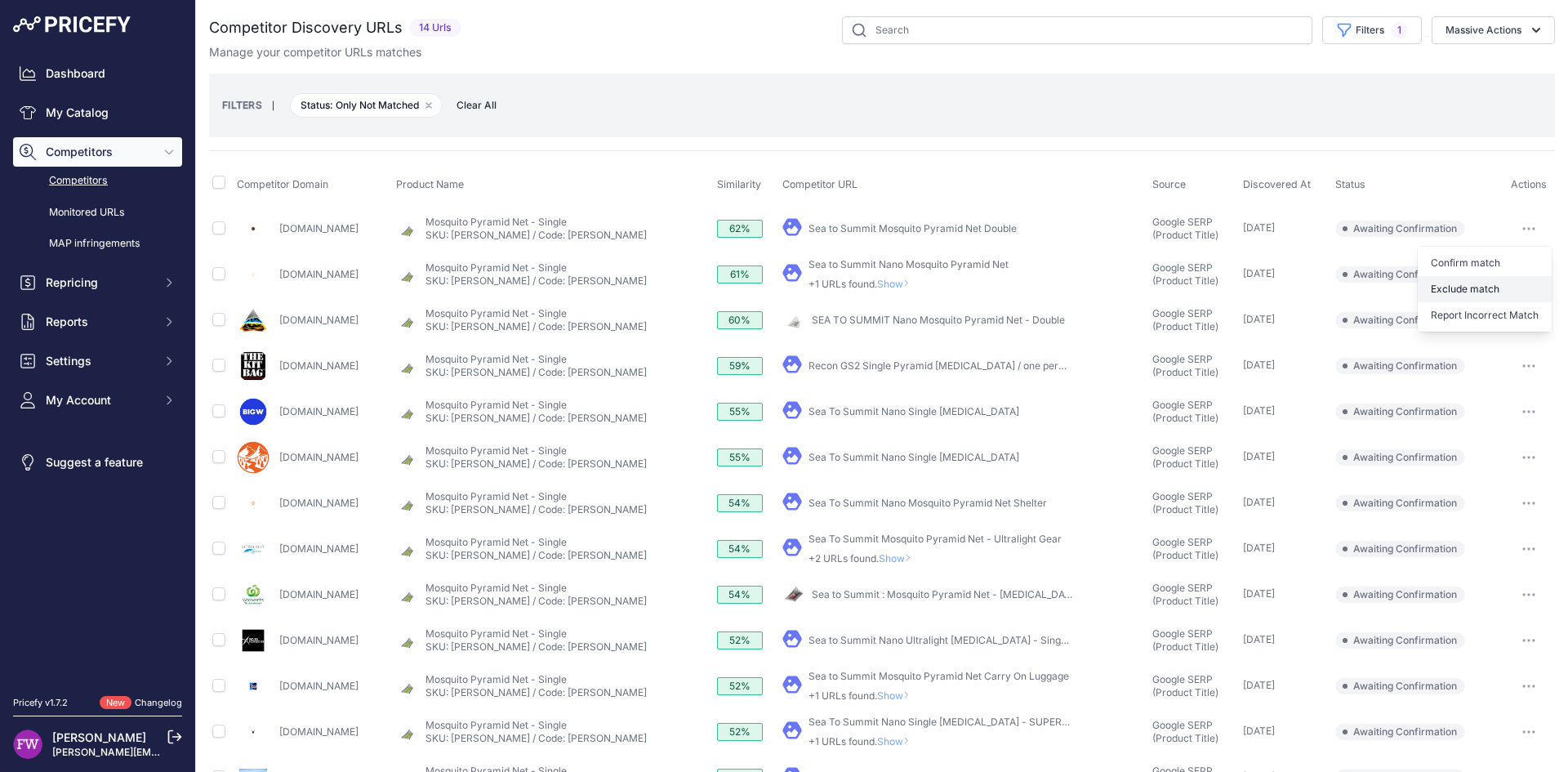 click on "Exclude match" at bounding box center (1485, 289) 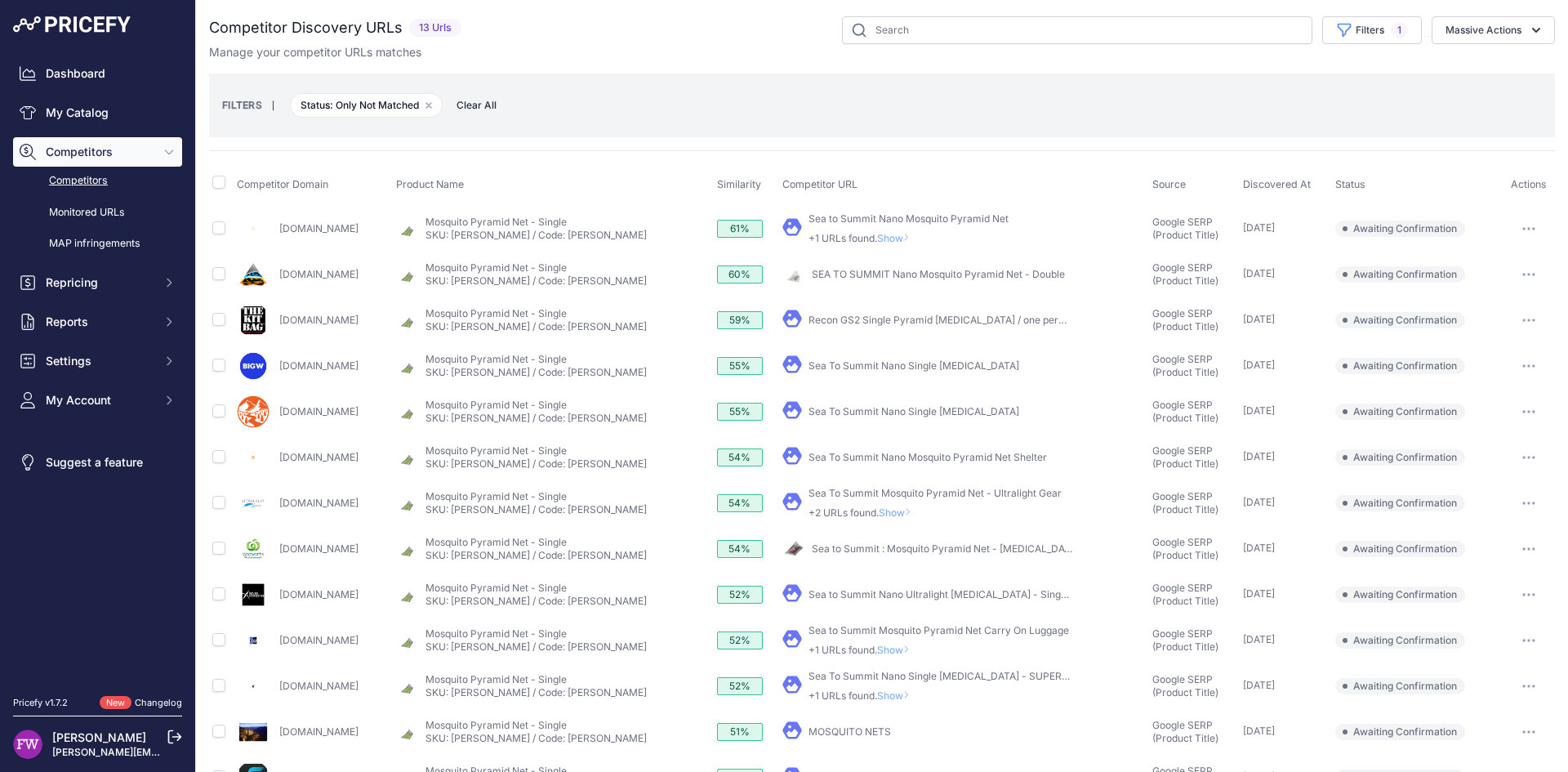click on "Show" at bounding box center (897, 238) 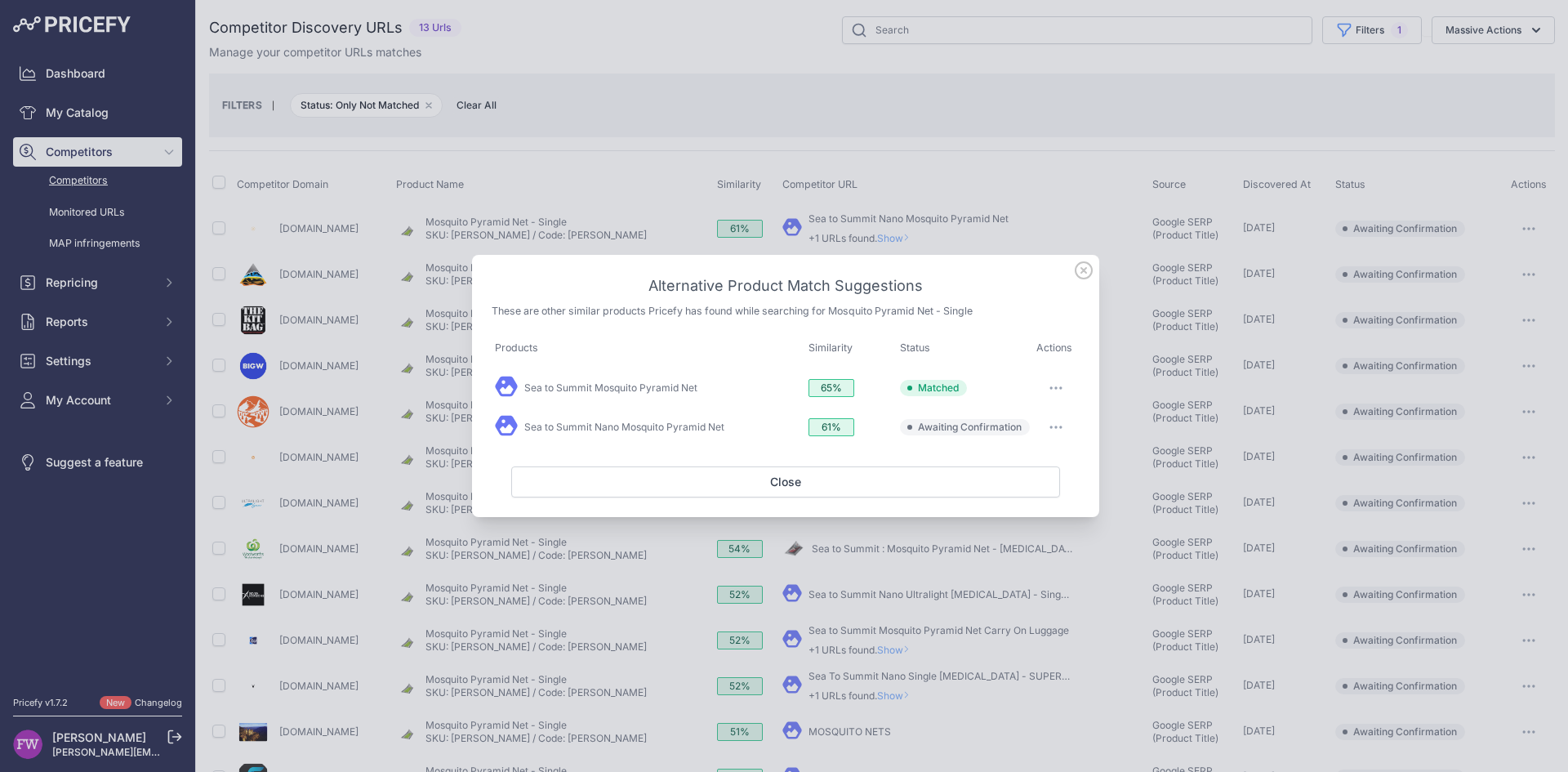 click 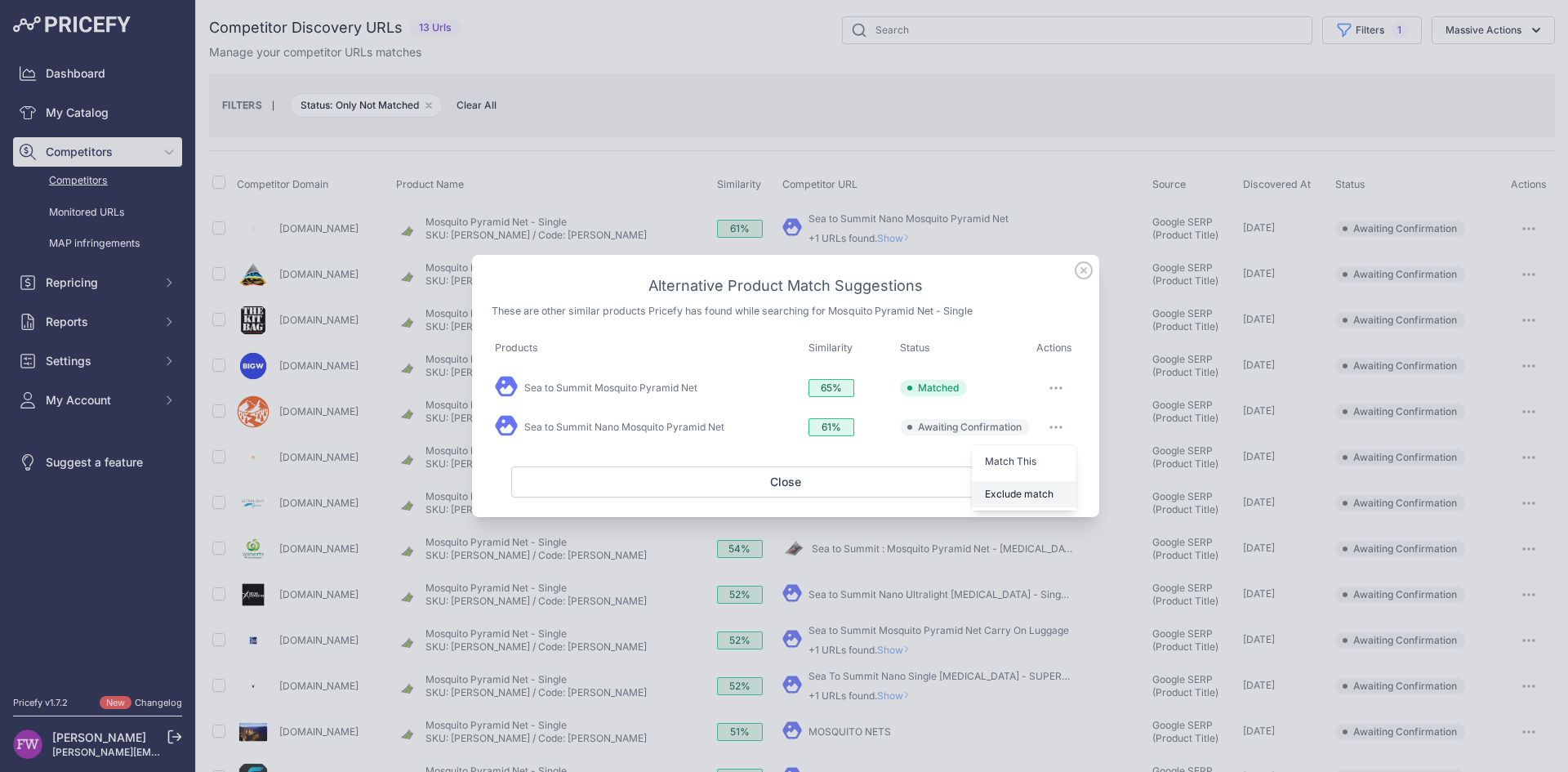 click on "Exclude match" at bounding box center (1019, 493) 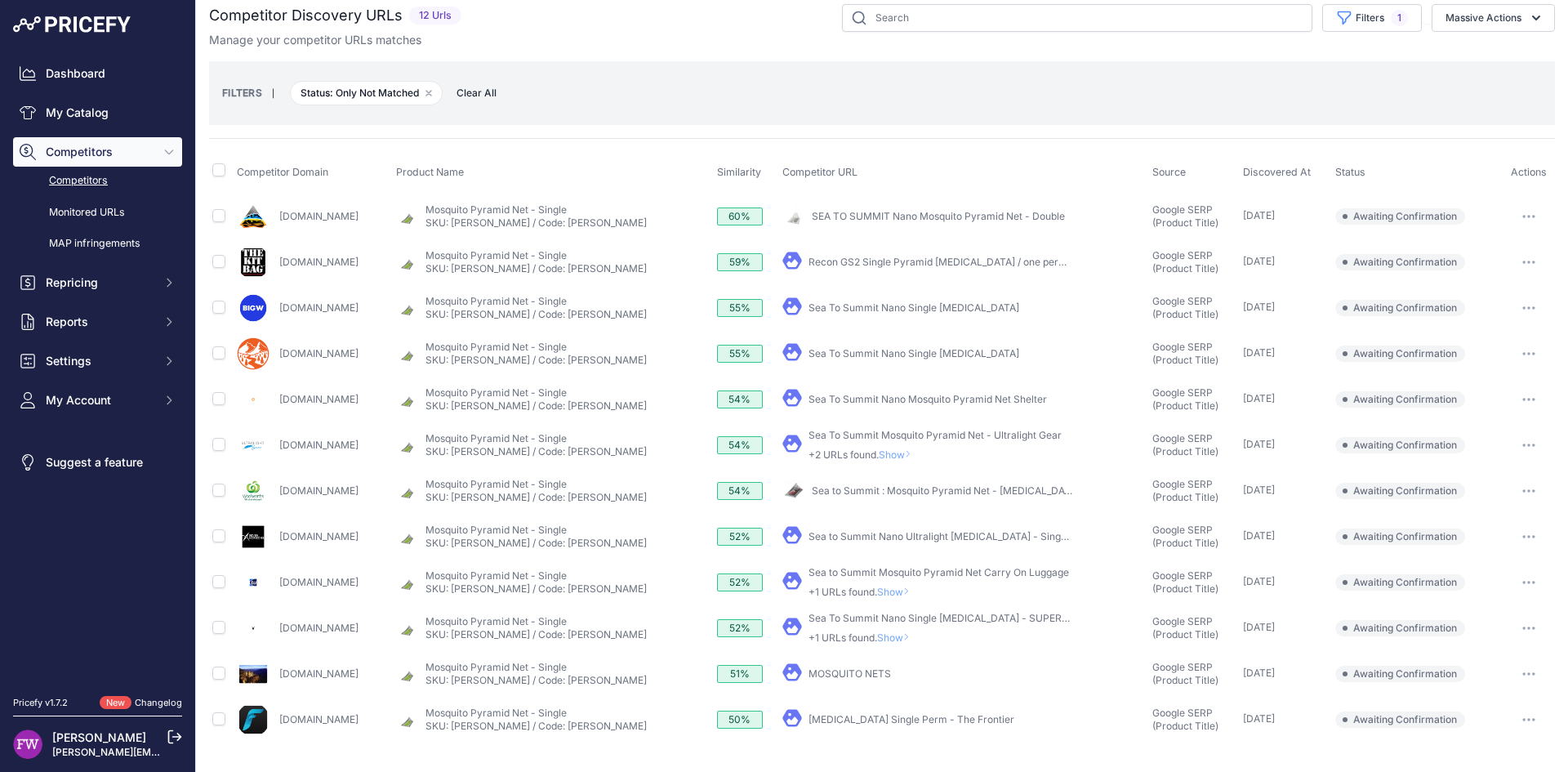 scroll, scrollTop: 16, scrollLeft: 0, axis: vertical 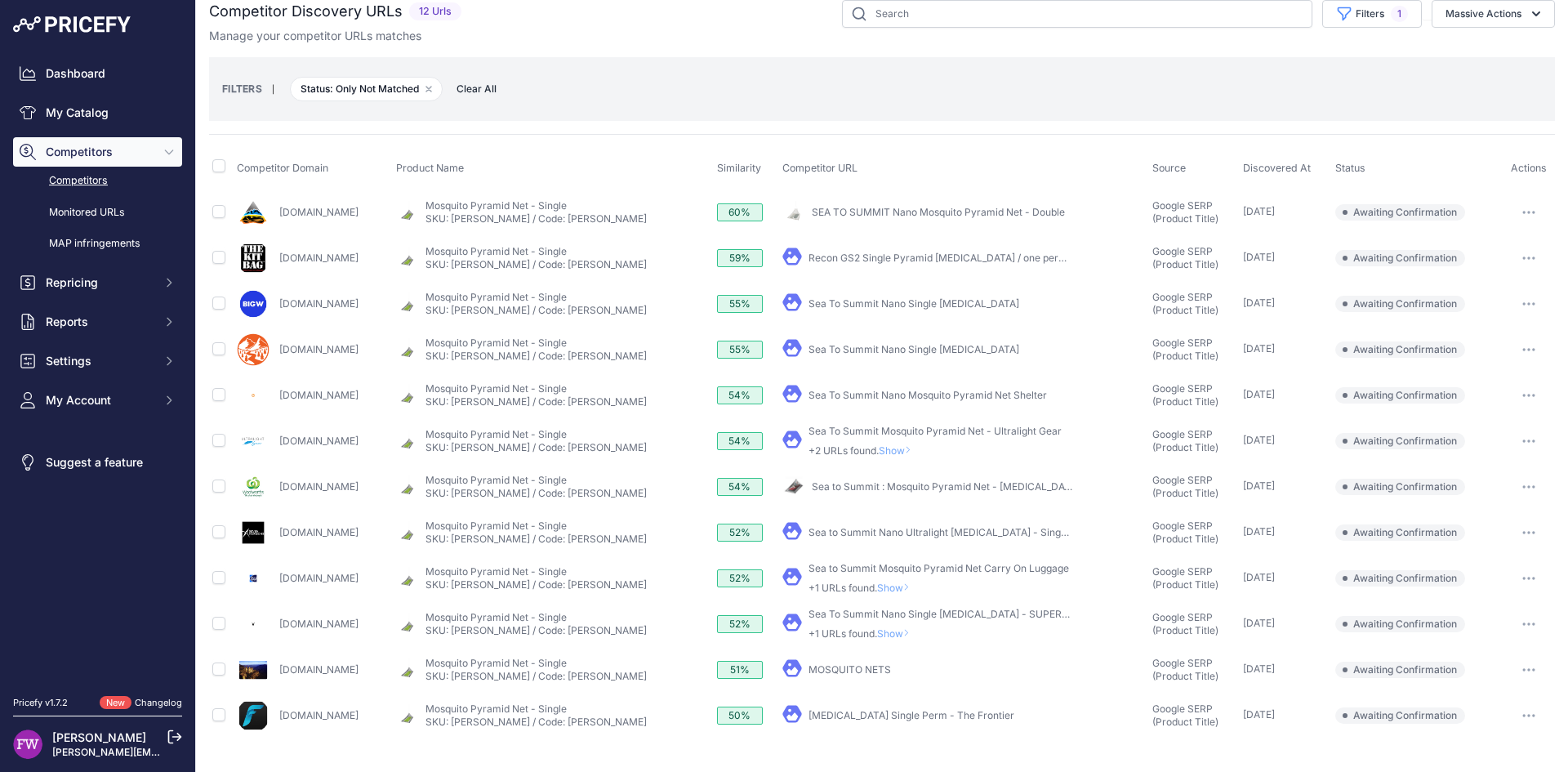 click on "SEA TO SUMMIT Nano Mosquito Pyramid Net - Double" at bounding box center [938, 212] 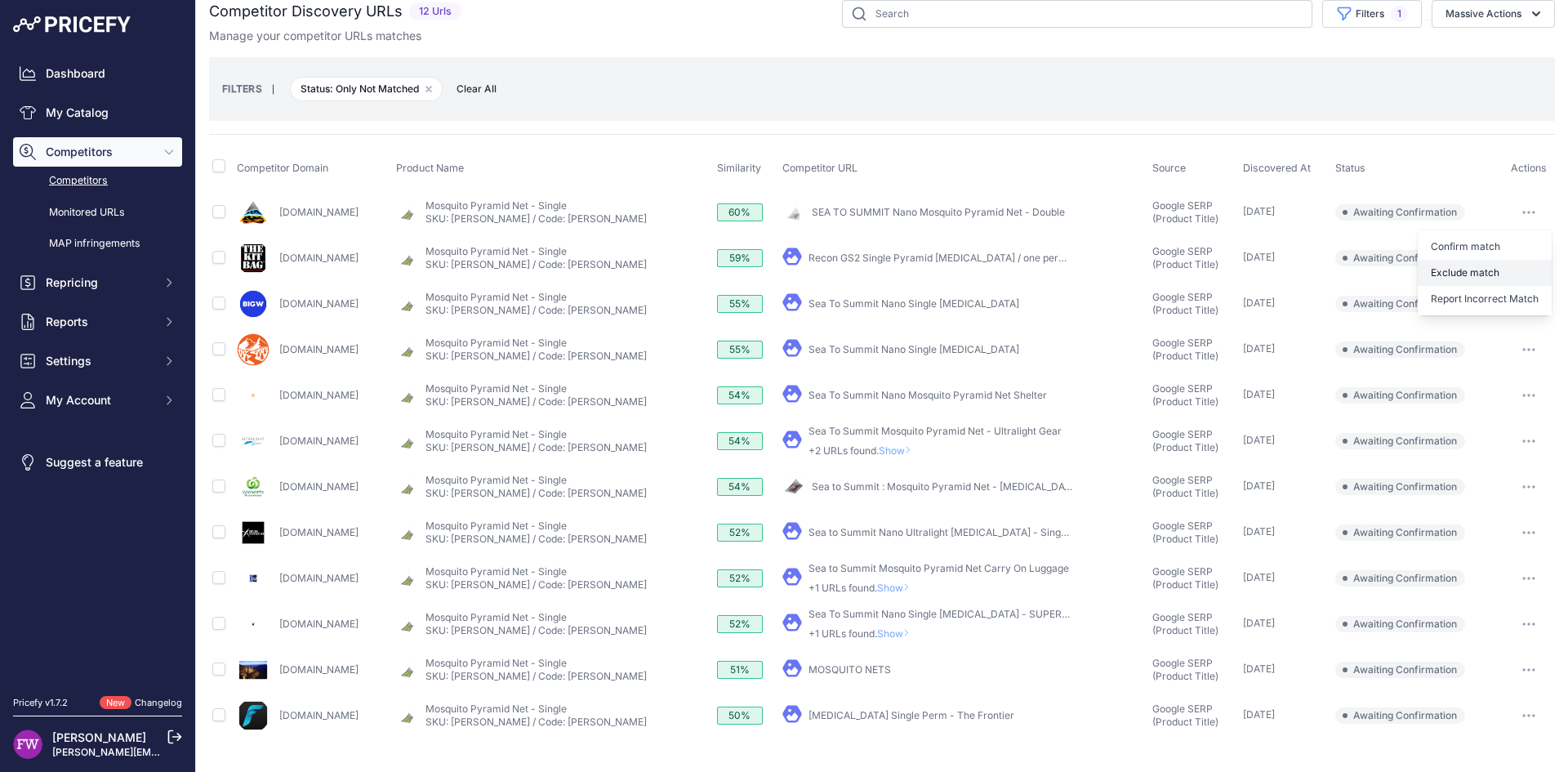 click on "Exclude match" at bounding box center [1485, 273] 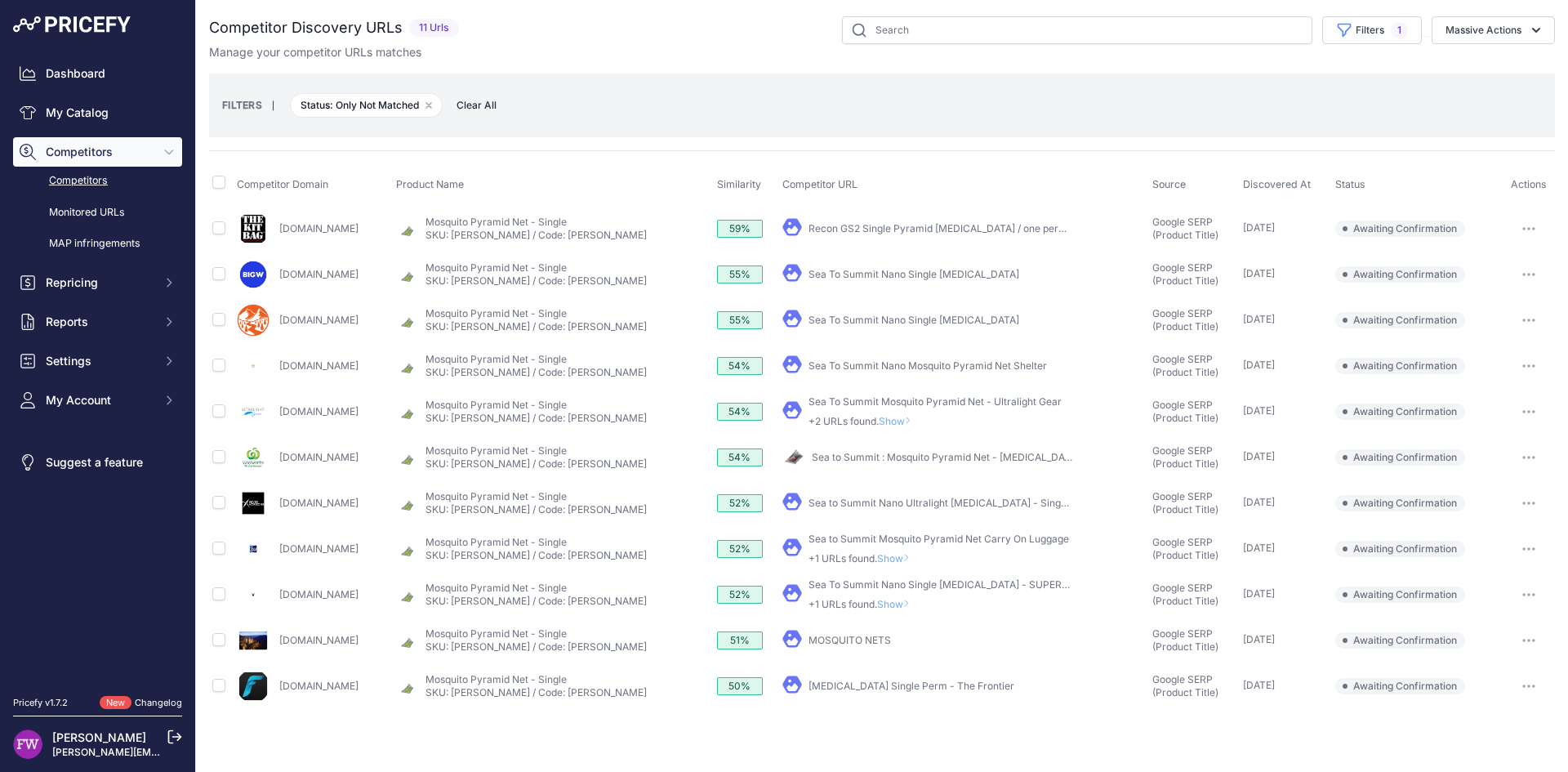 scroll, scrollTop: 0, scrollLeft: 0, axis: both 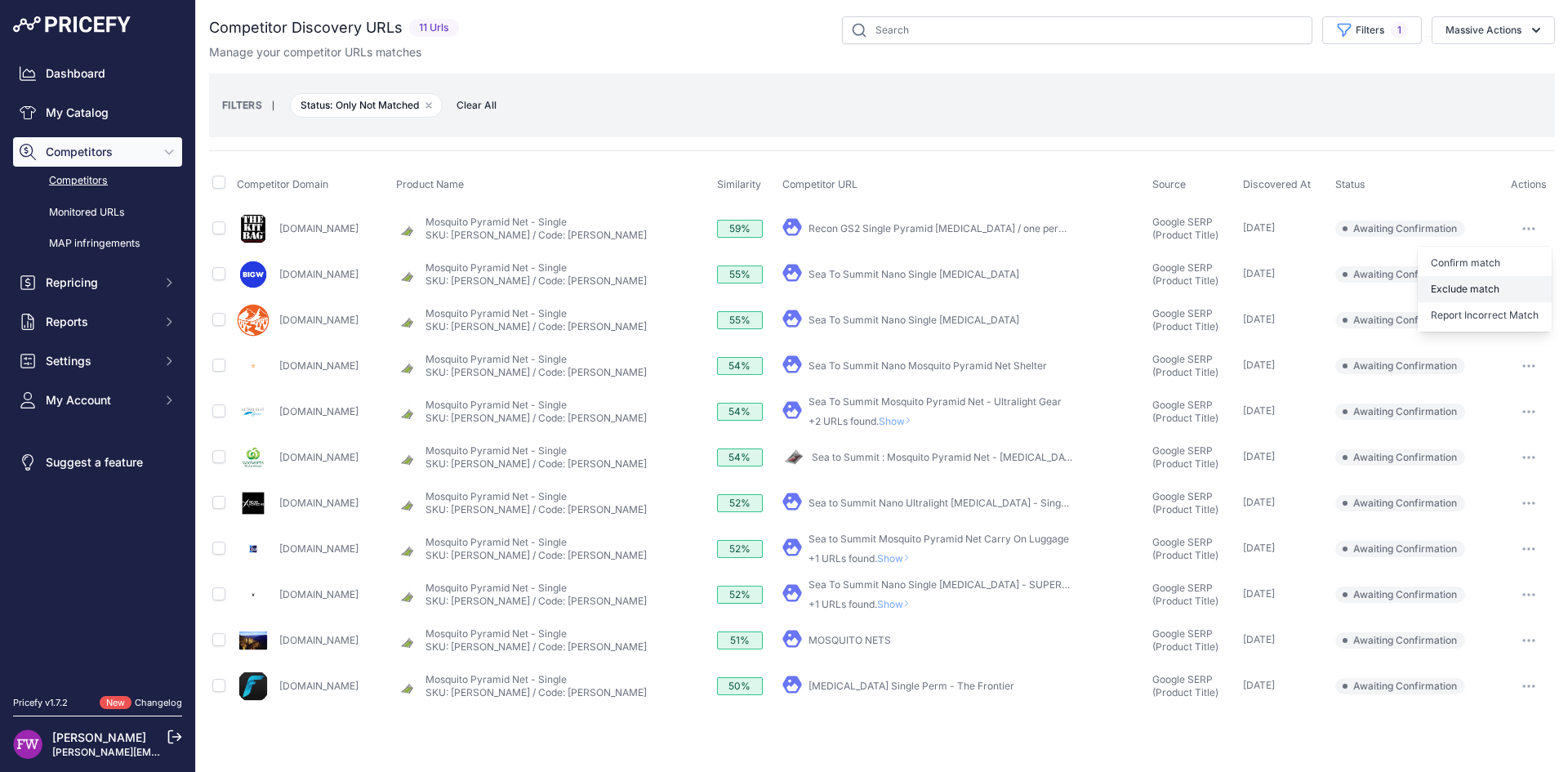 click on "Exclude match" at bounding box center [1485, 289] 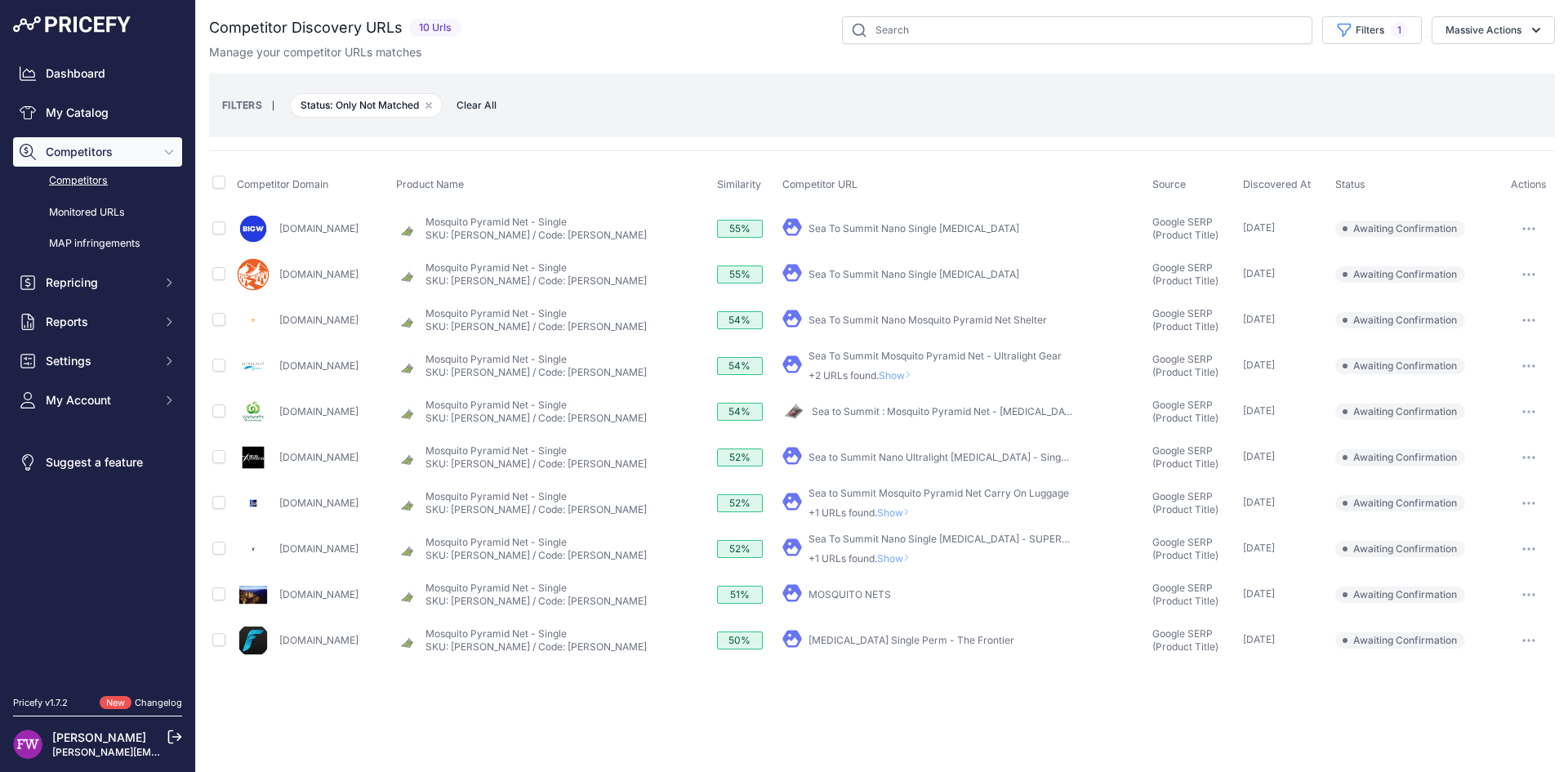 click at bounding box center (1529, 229) 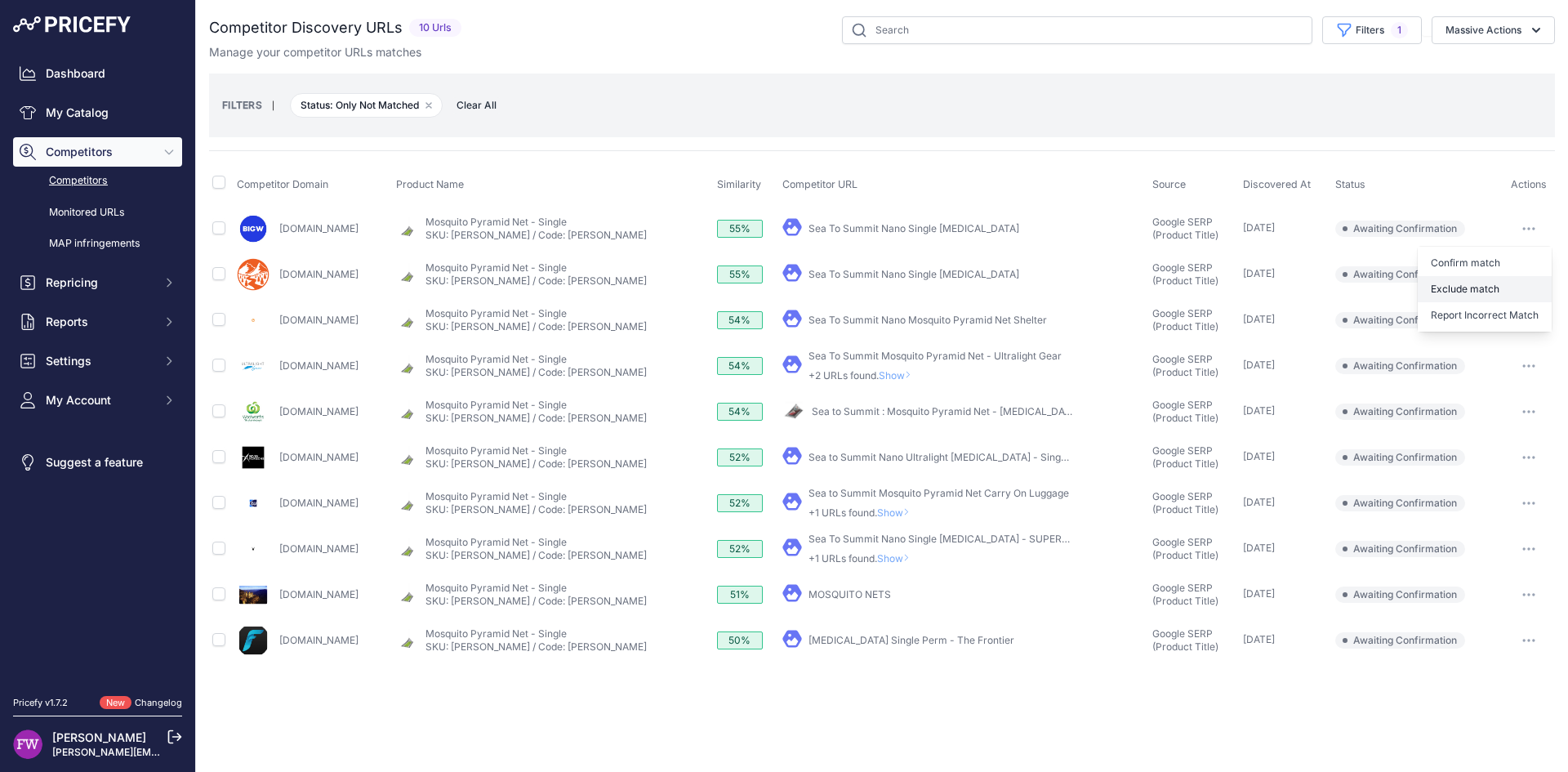 click on "Exclude match" at bounding box center [1485, 289] 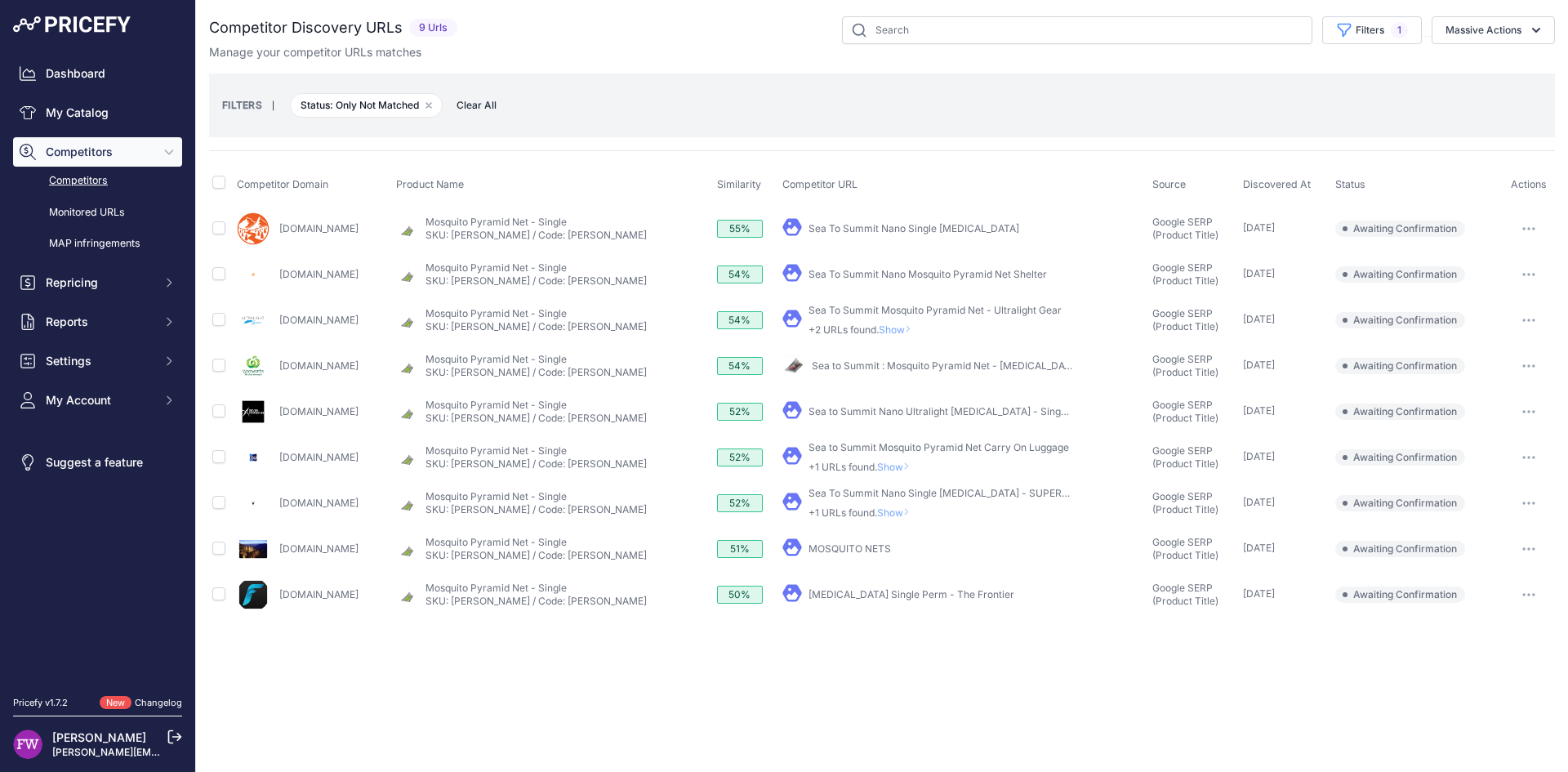 click on "Sea To Summit Nano Single Mosquito Net" at bounding box center [914, 228] 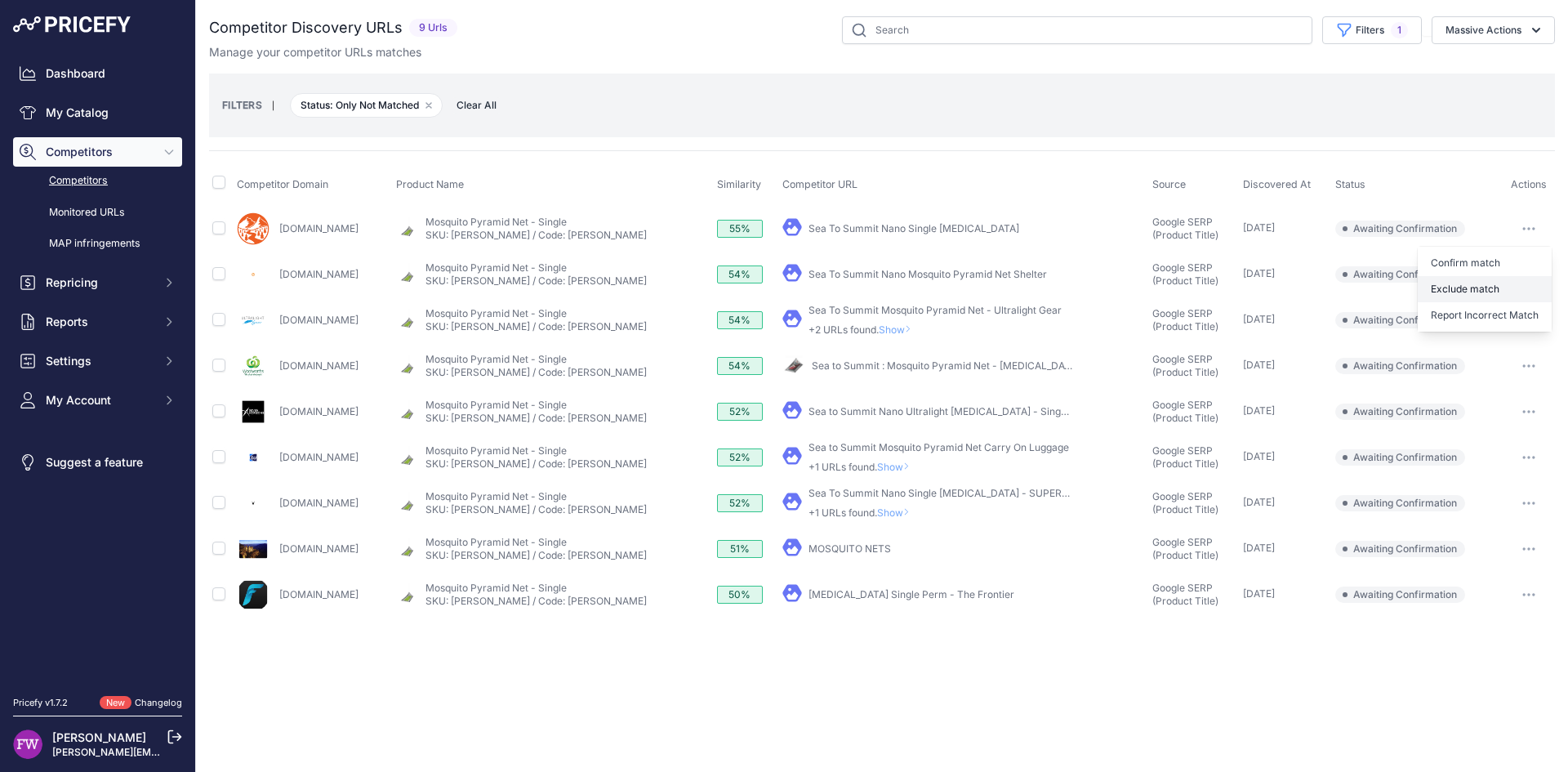 click on "Exclude match" at bounding box center [1485, 289] 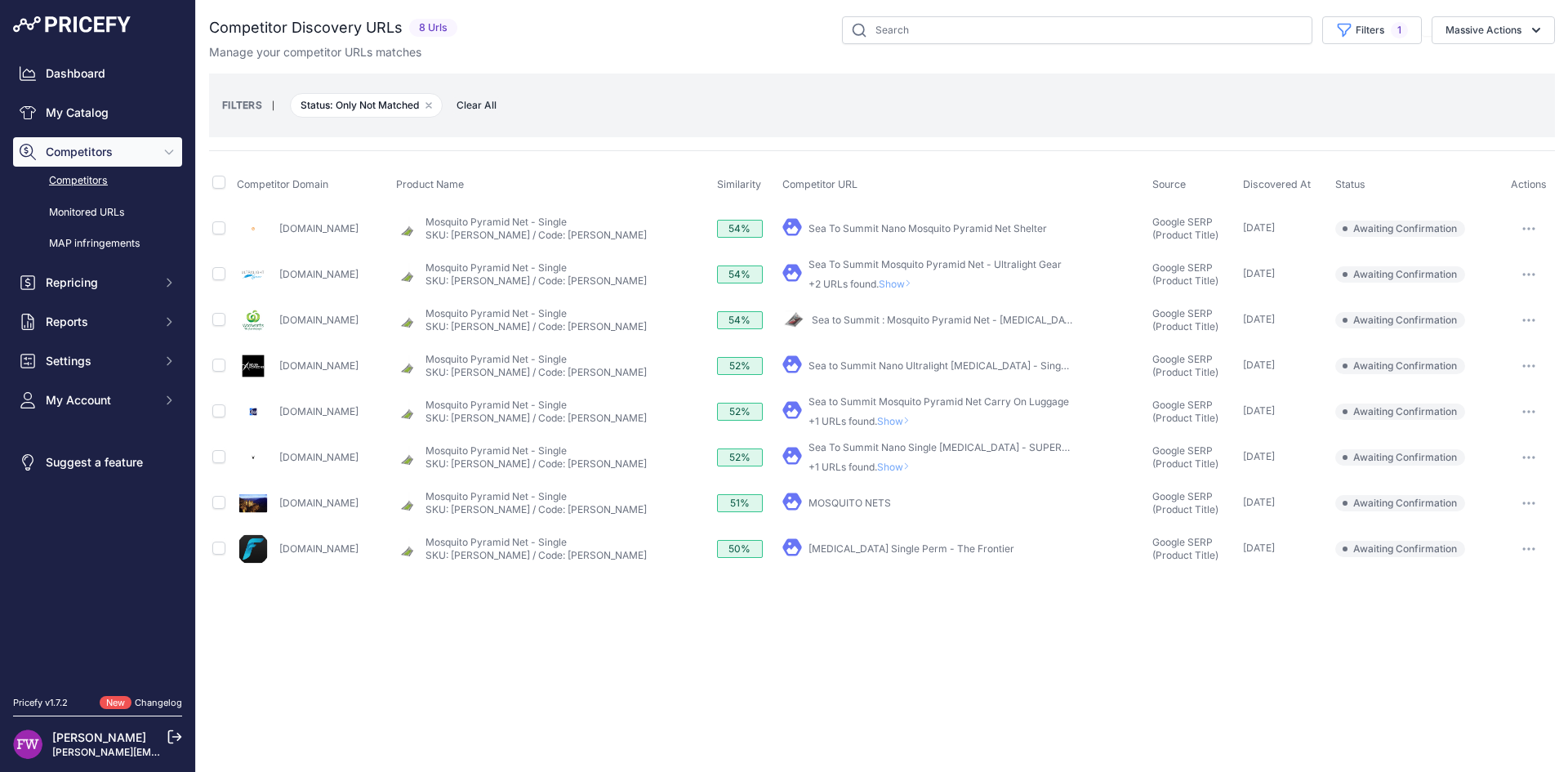 click on "Sea To Summit Nano Mosquito Pyramid Net Shelter" at bounding box center (928, 228) 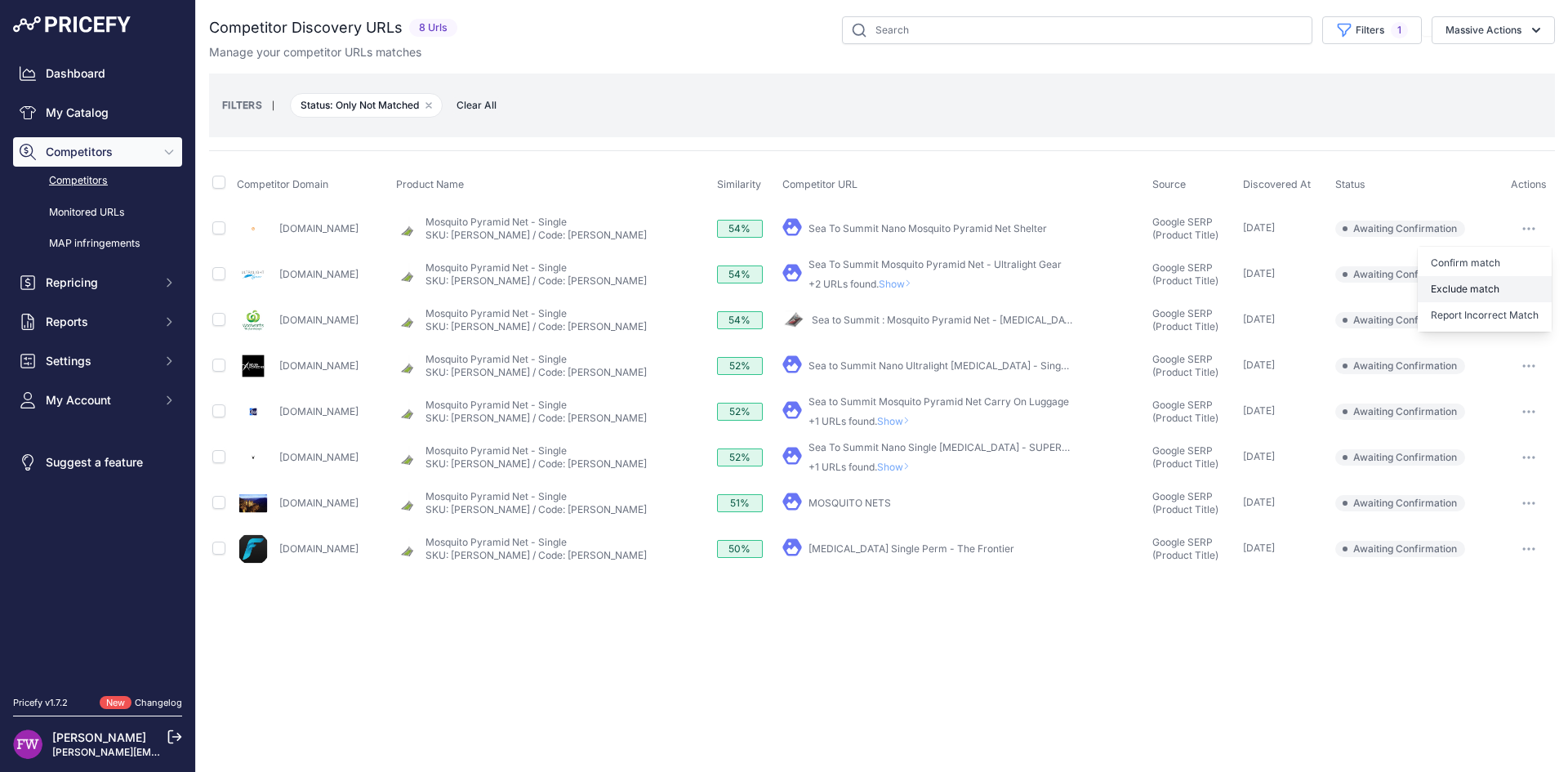 click on "Exclude match" at bounding box center (1485, 289) 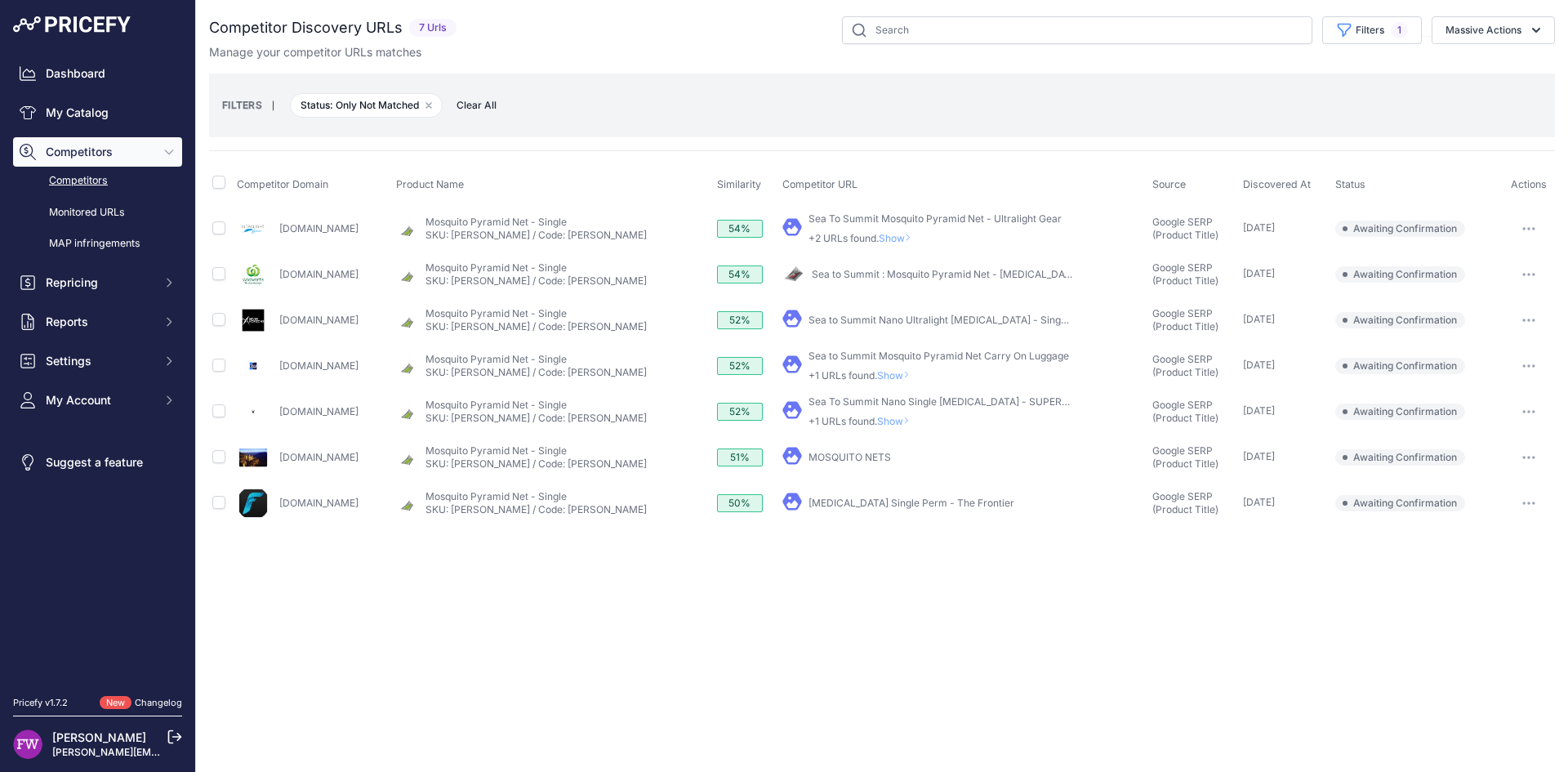 click on "Show" at bounding box center [898, 238] 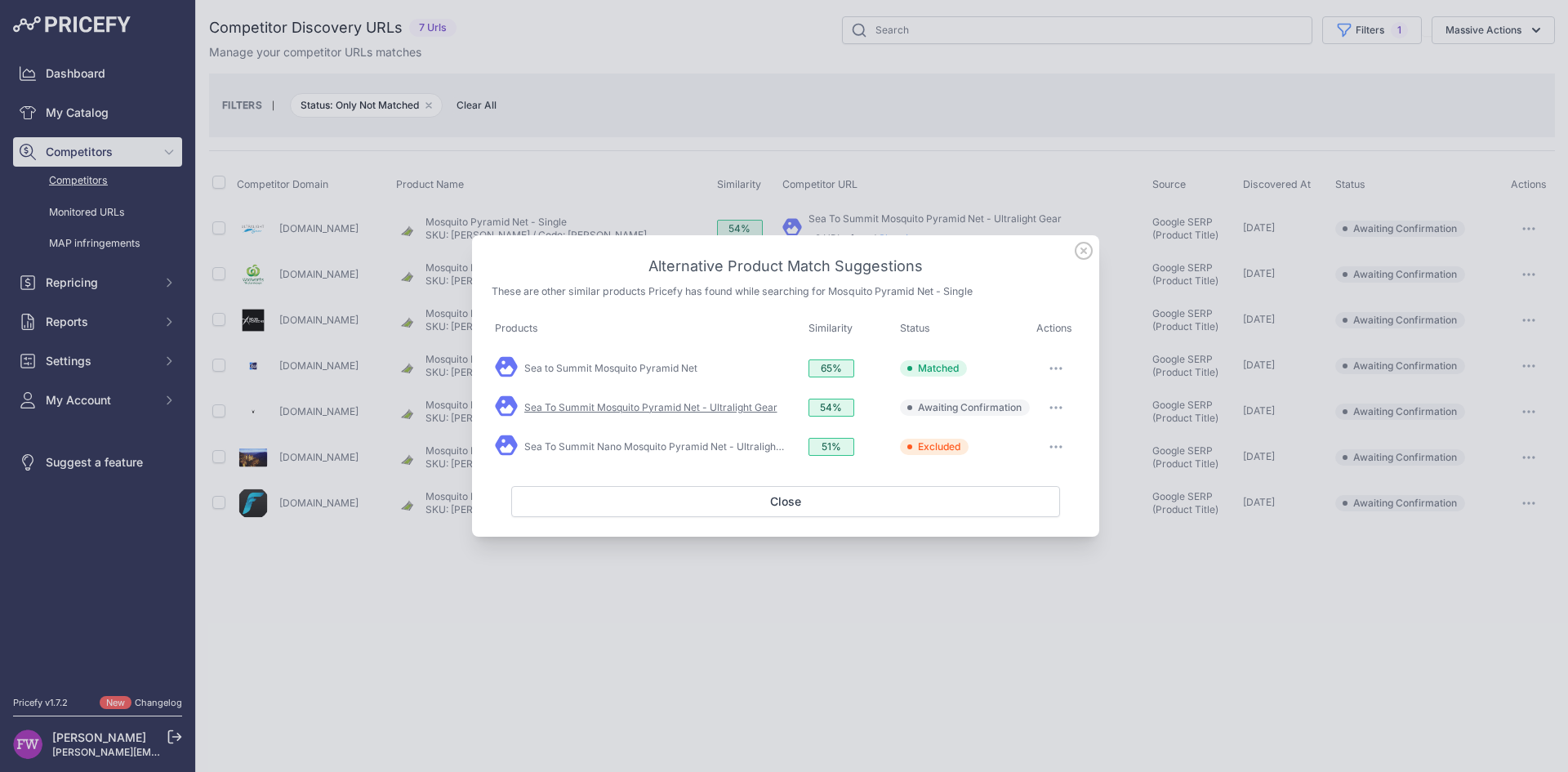 click on "Sea To Summit Mosquito Pyramid Net - Ultralight Gear" at bounding box center (651, 407) 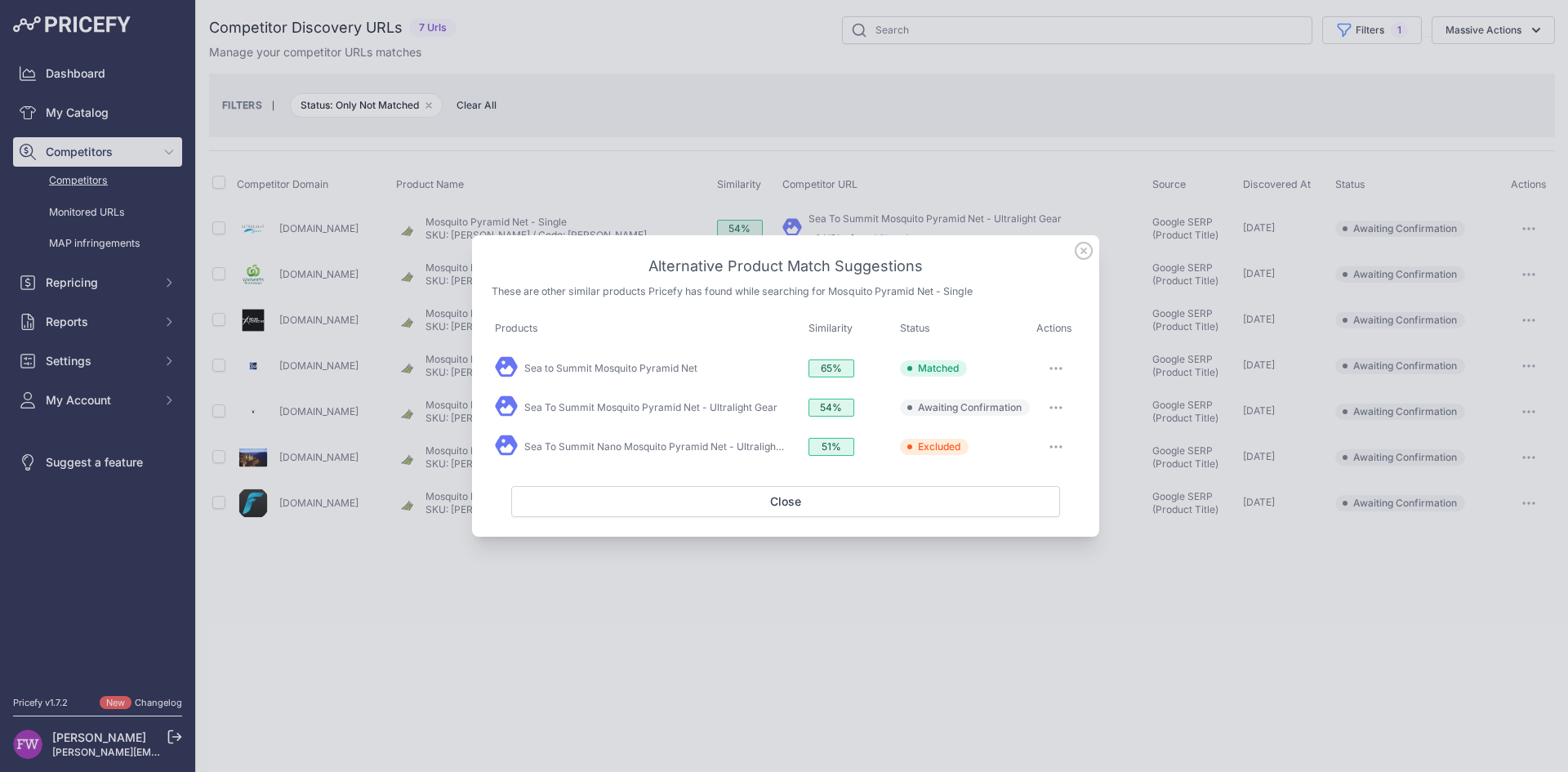 click 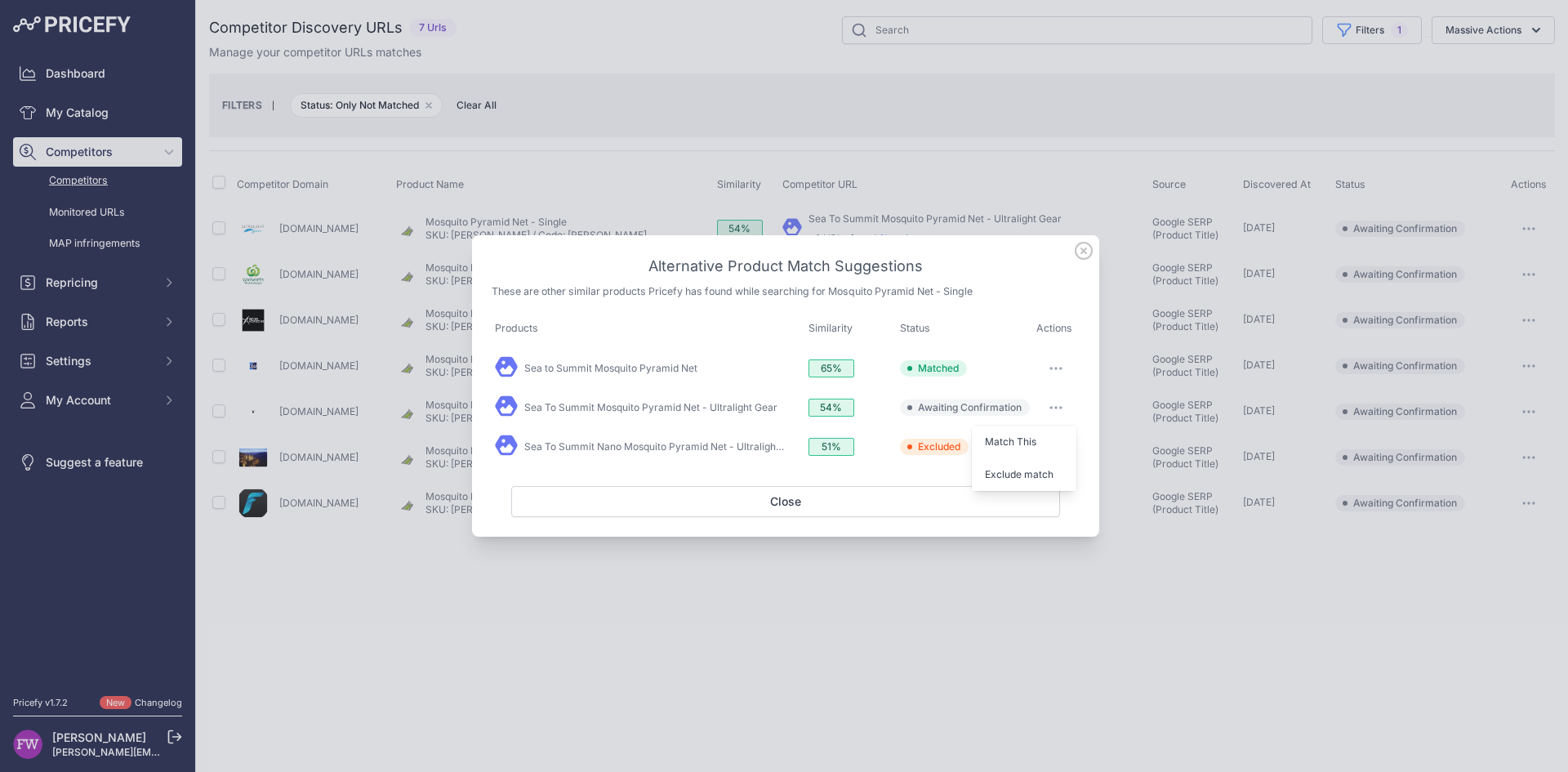 click 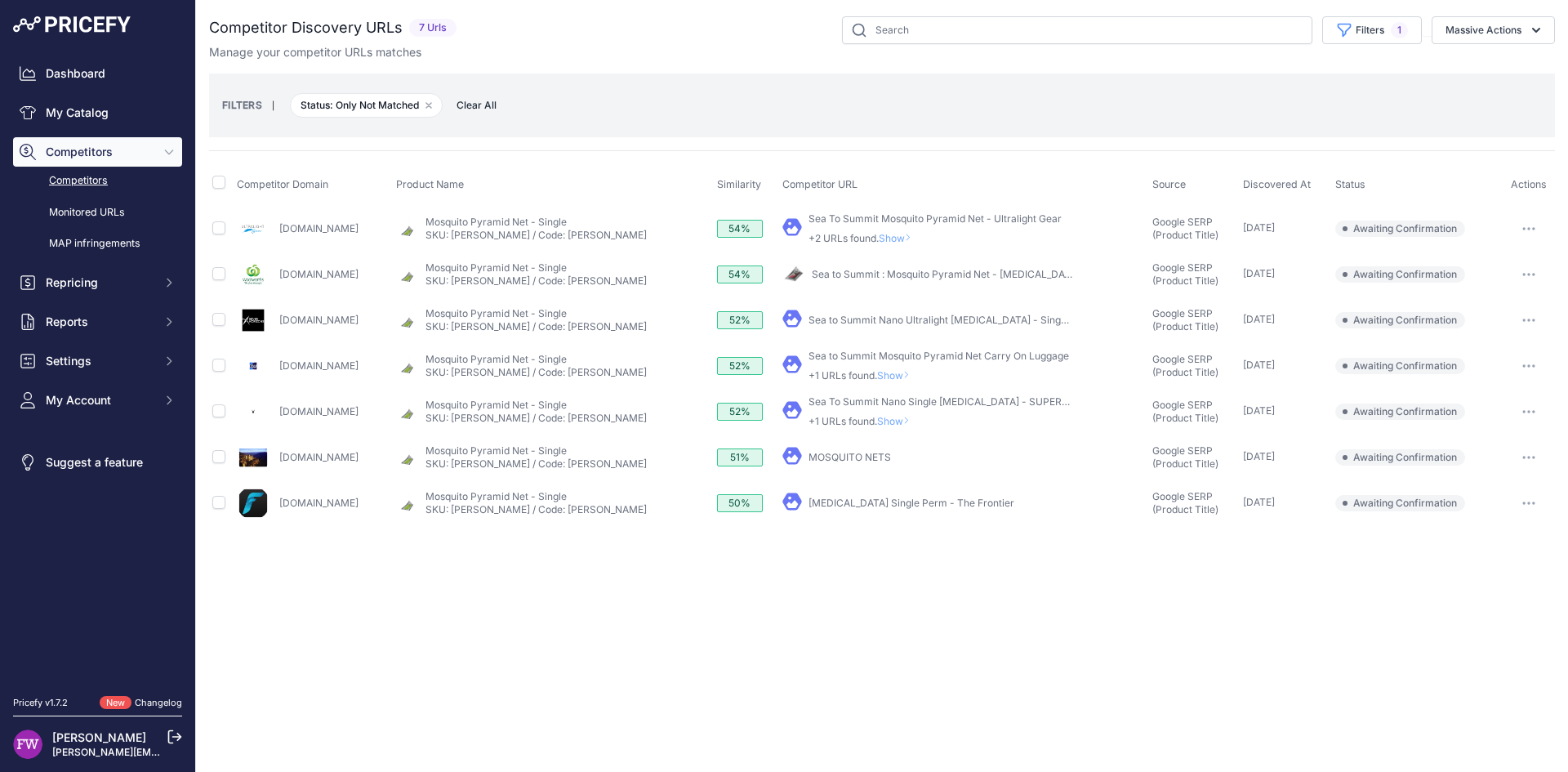 click 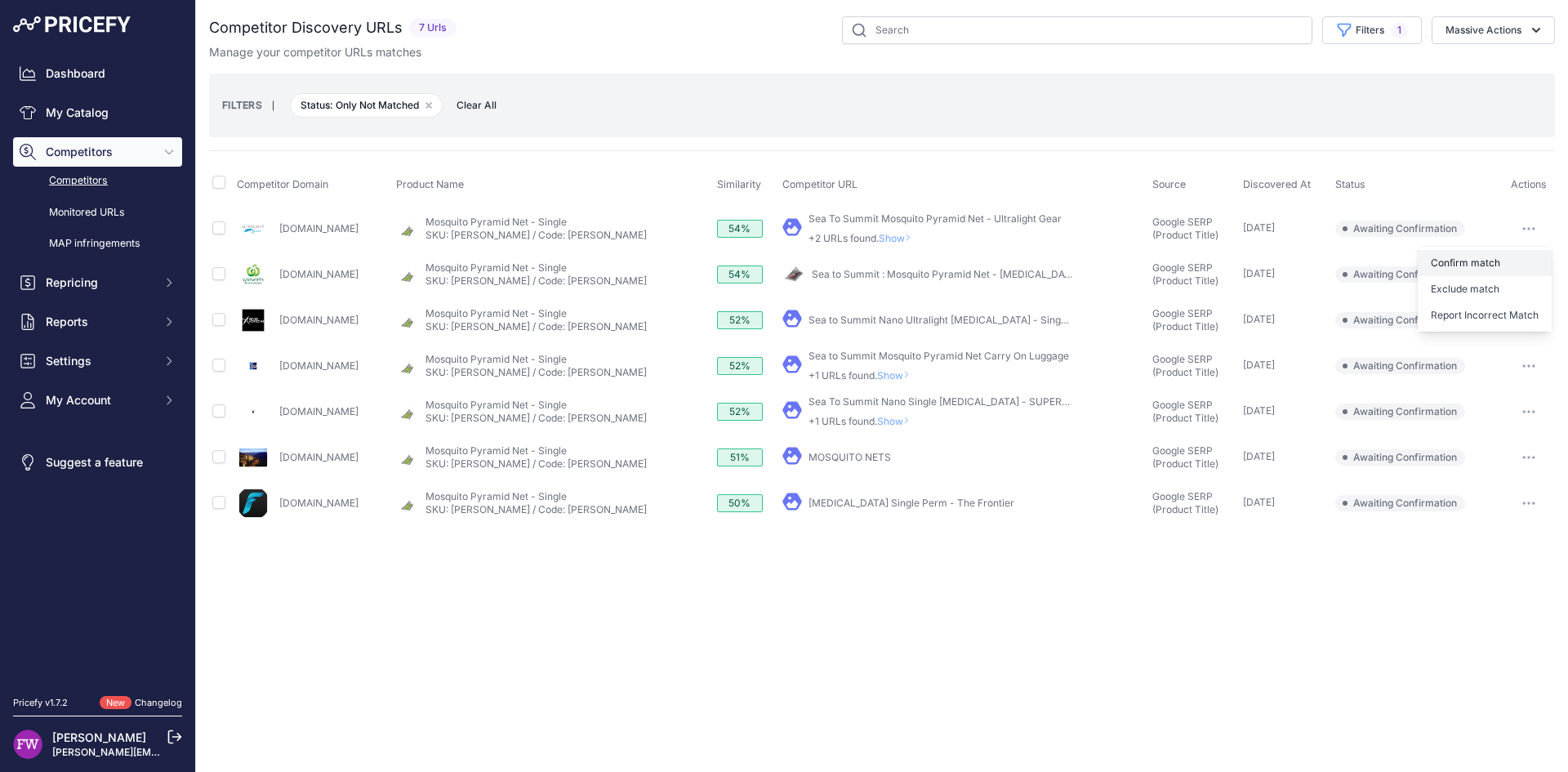 click on "Confirm match" at bounding box center (1485, 263) 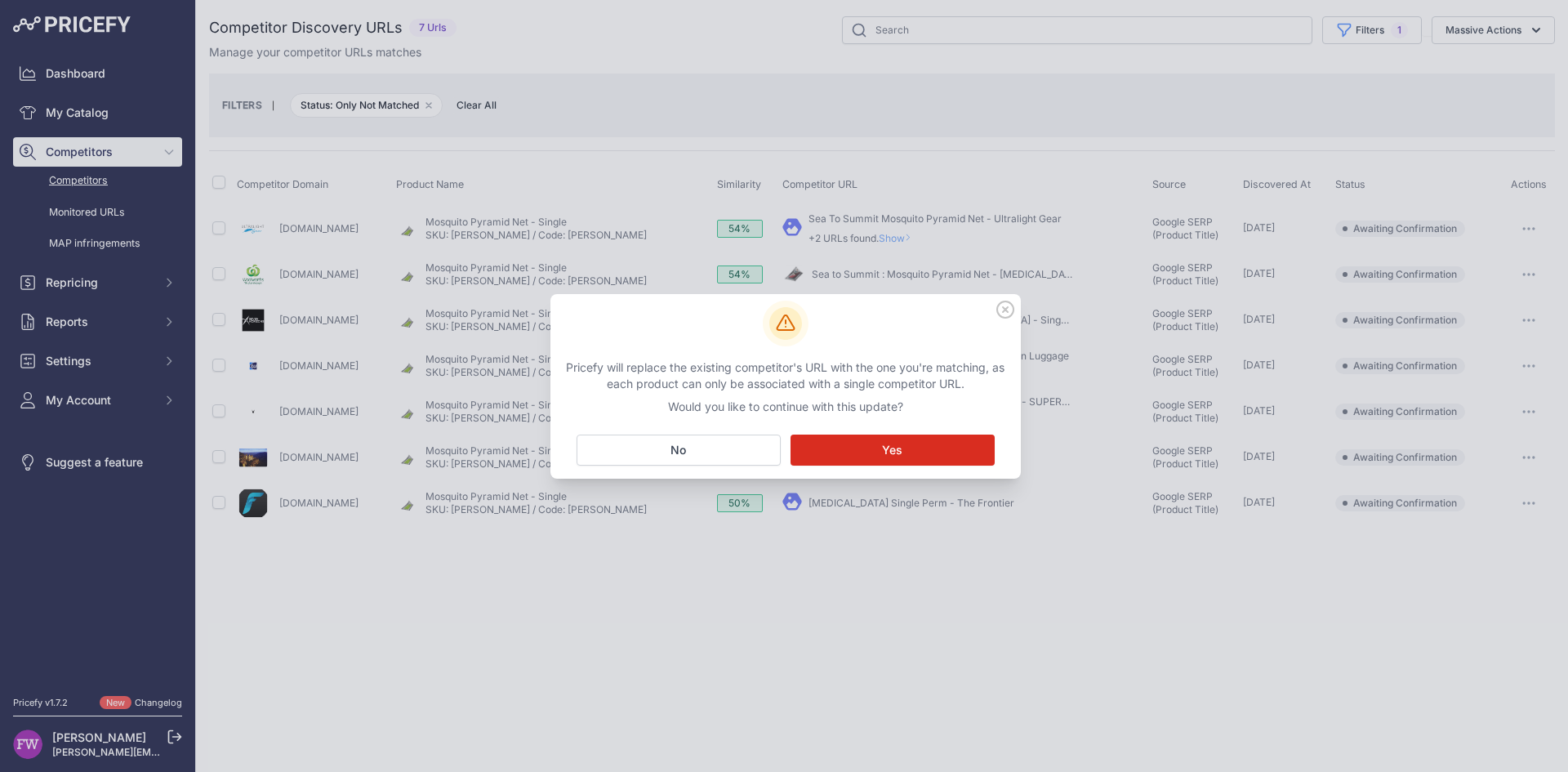 click on "Matching...
Yes" at bounding box center [893, 450] 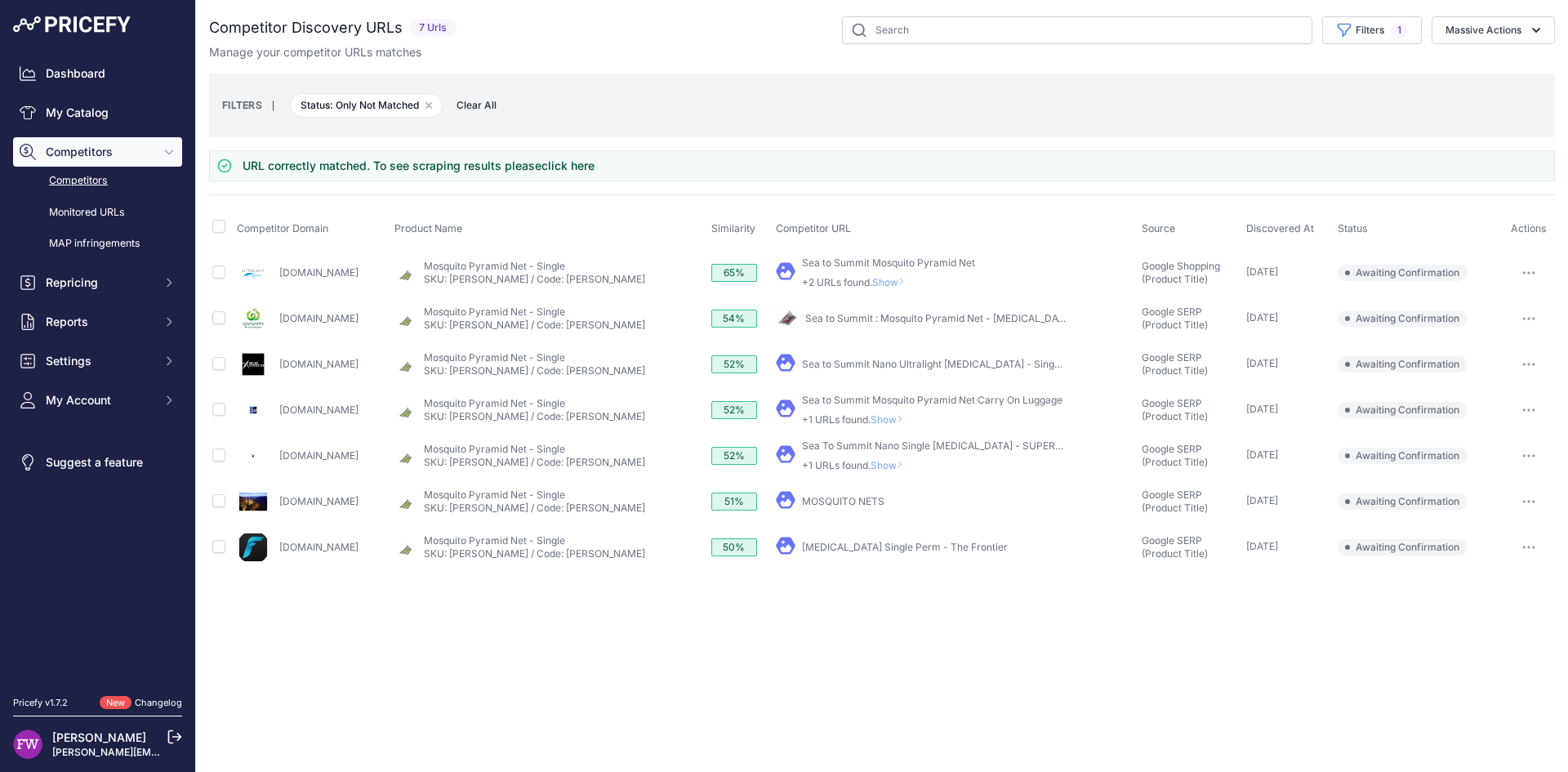click on "Show" at bounding box center [892, 282] 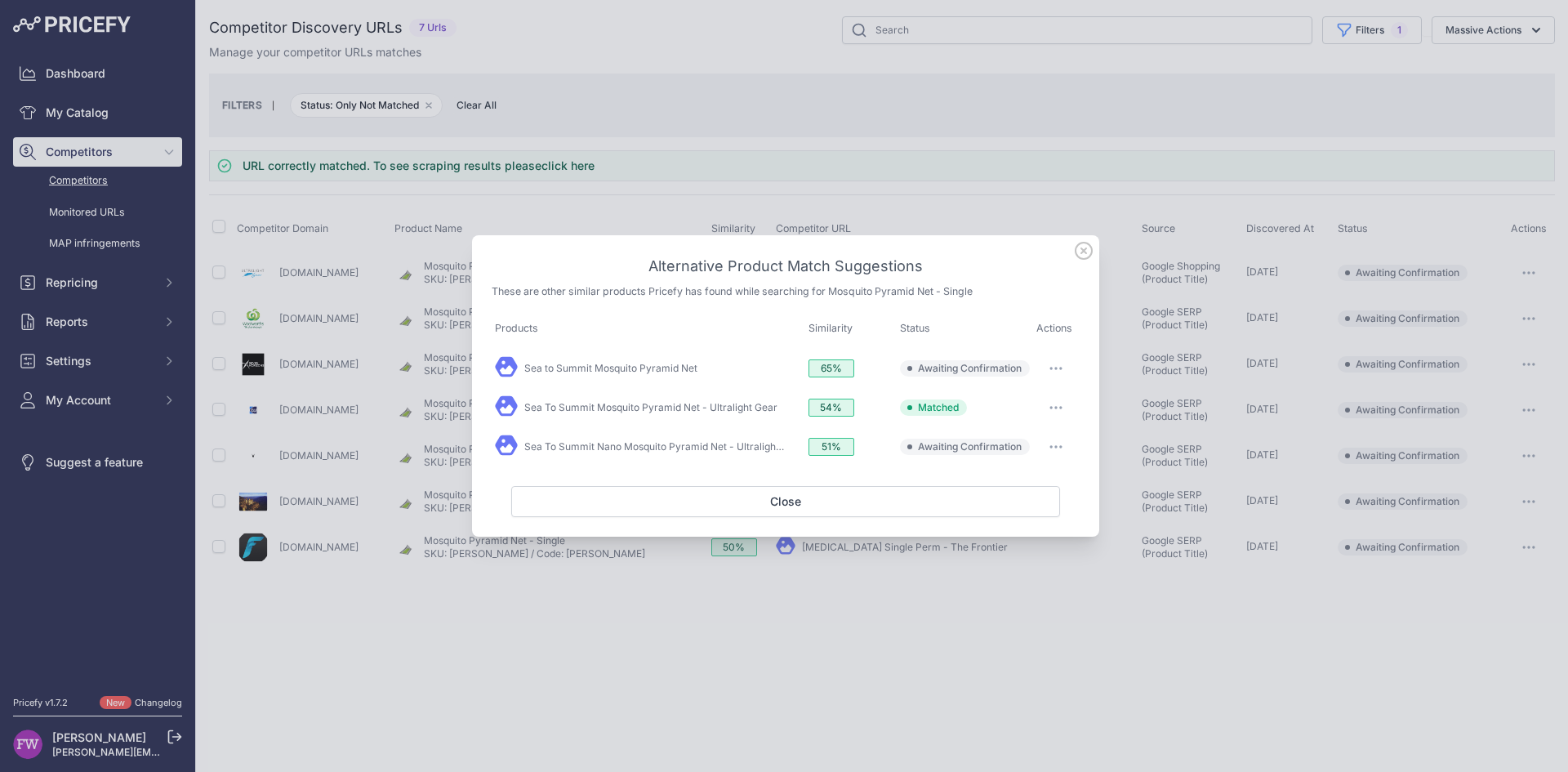 click 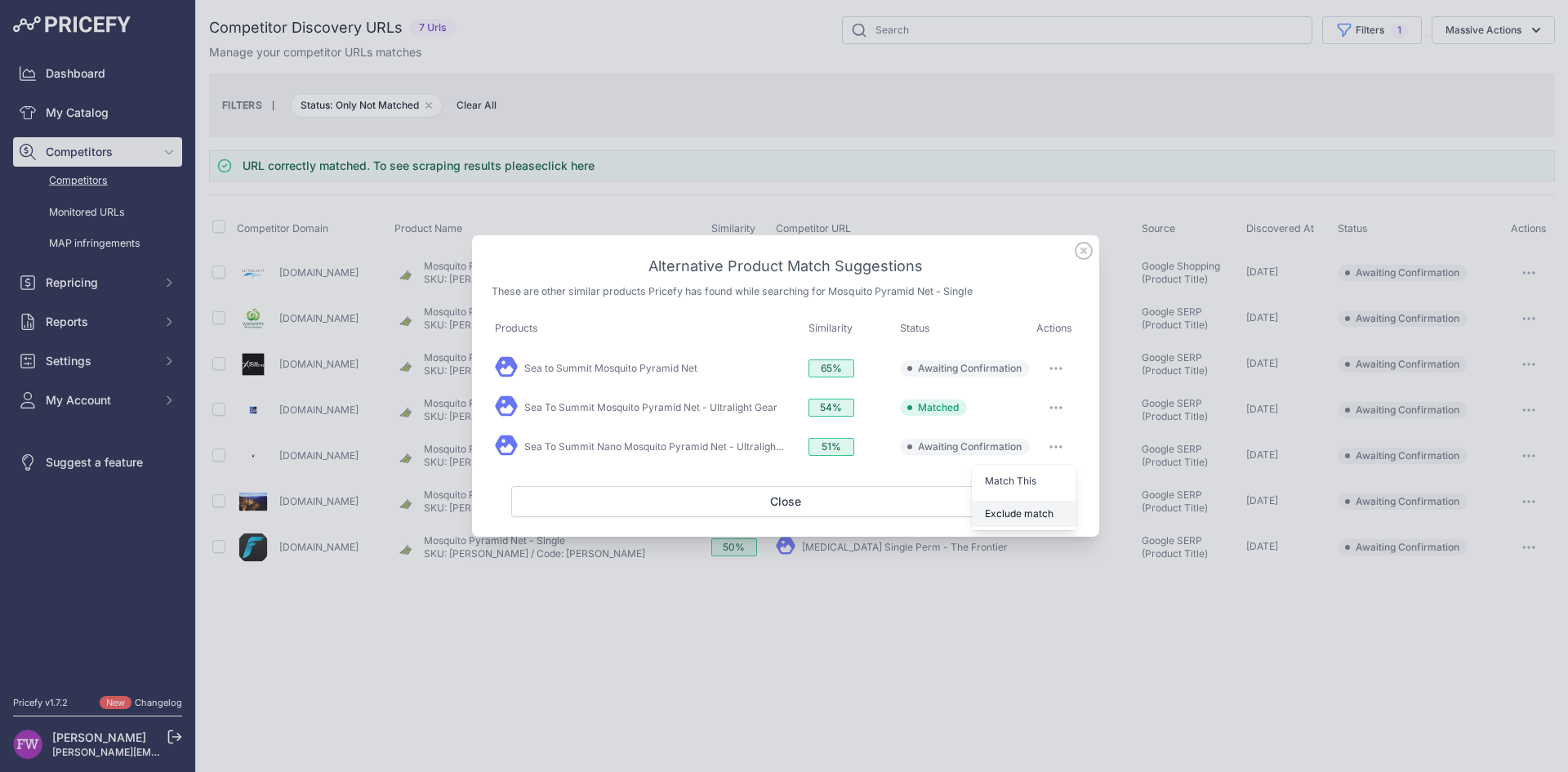 click on "Exclude match" at bounding box center [1019, 513] 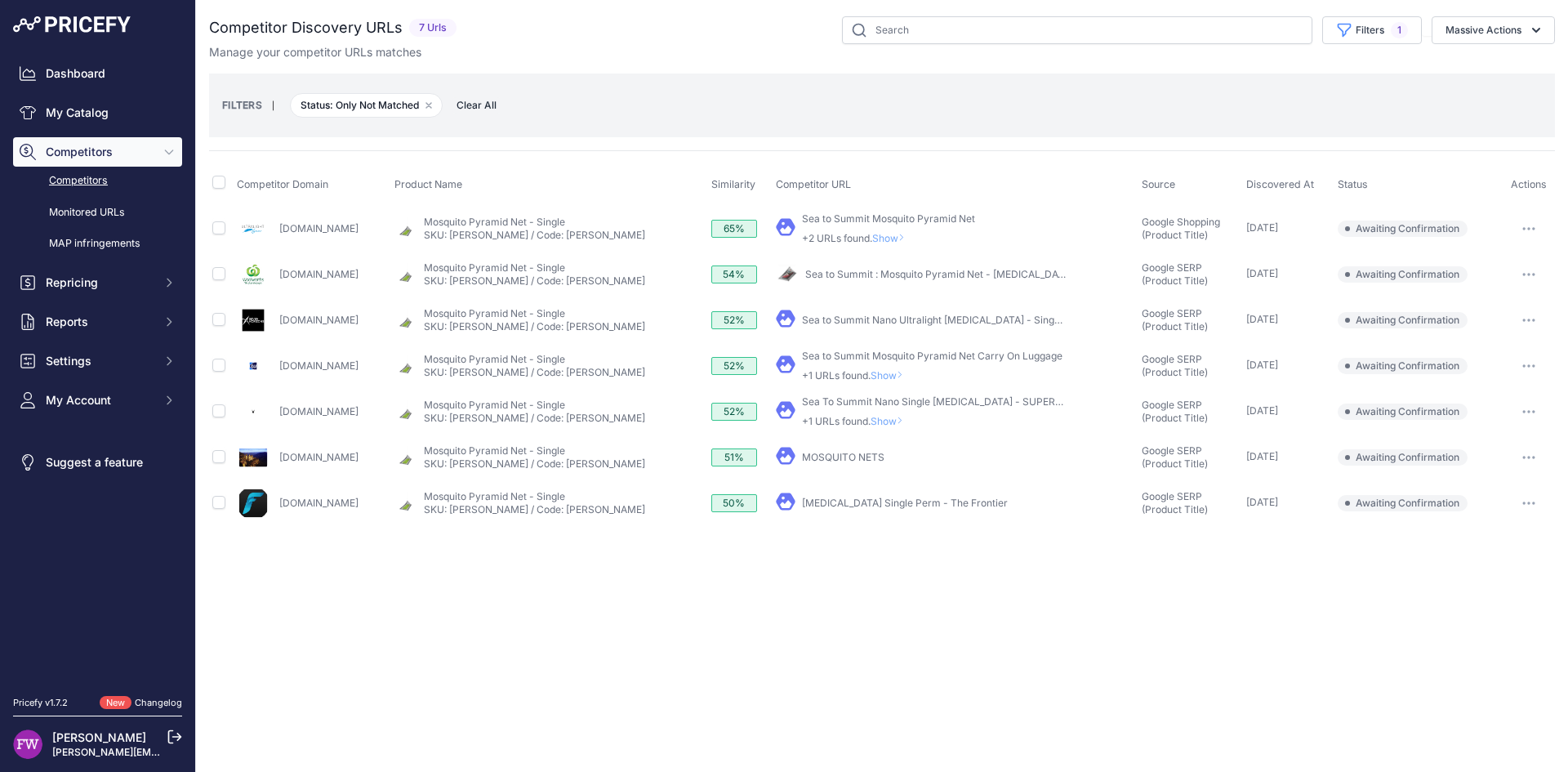 click on "Show" at bounding box center [892, 238] 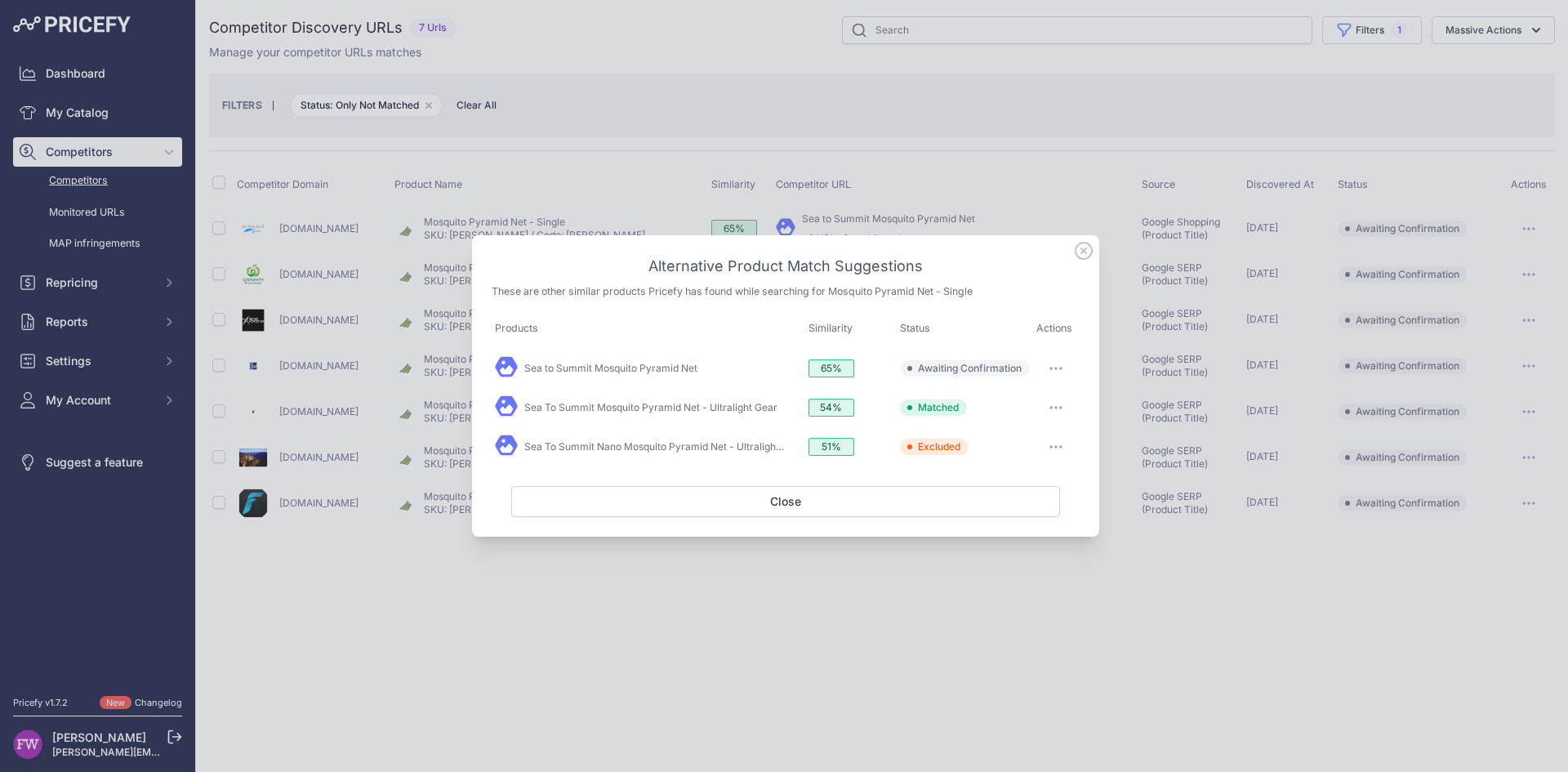click 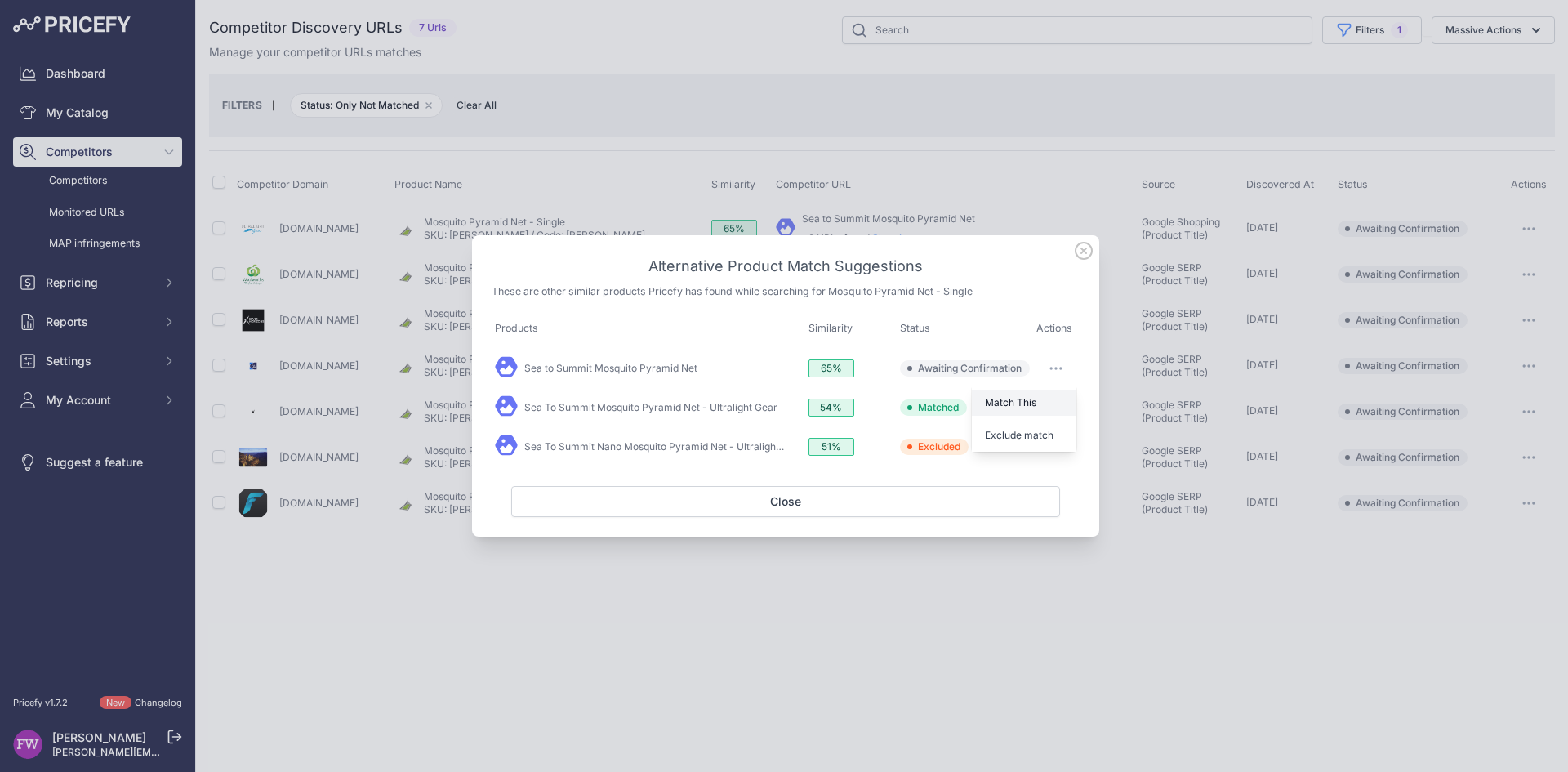 click on "Match This" at bounding box center [1024, 403] 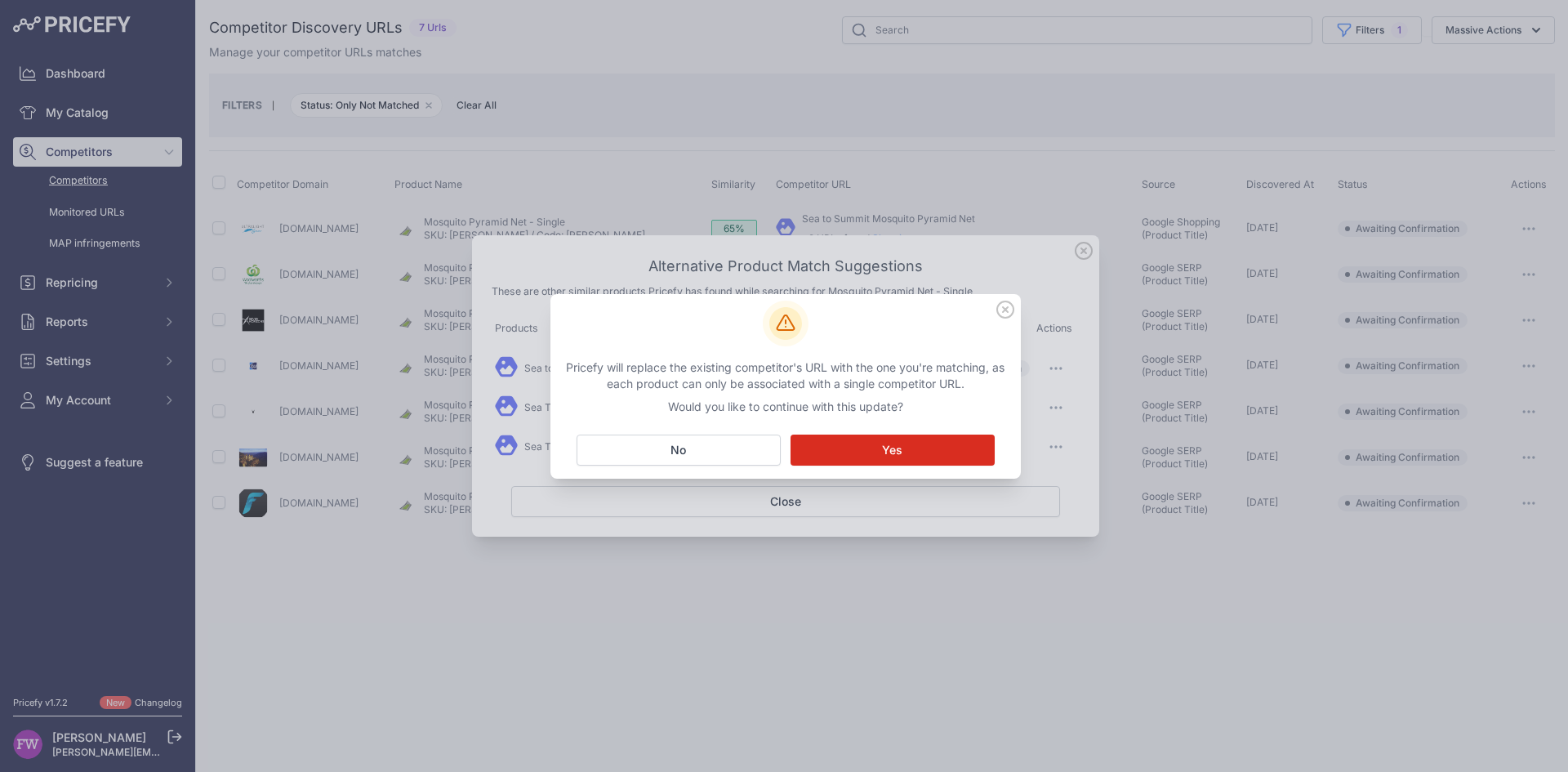 click on "Yes" at bounding box center (892, 450) 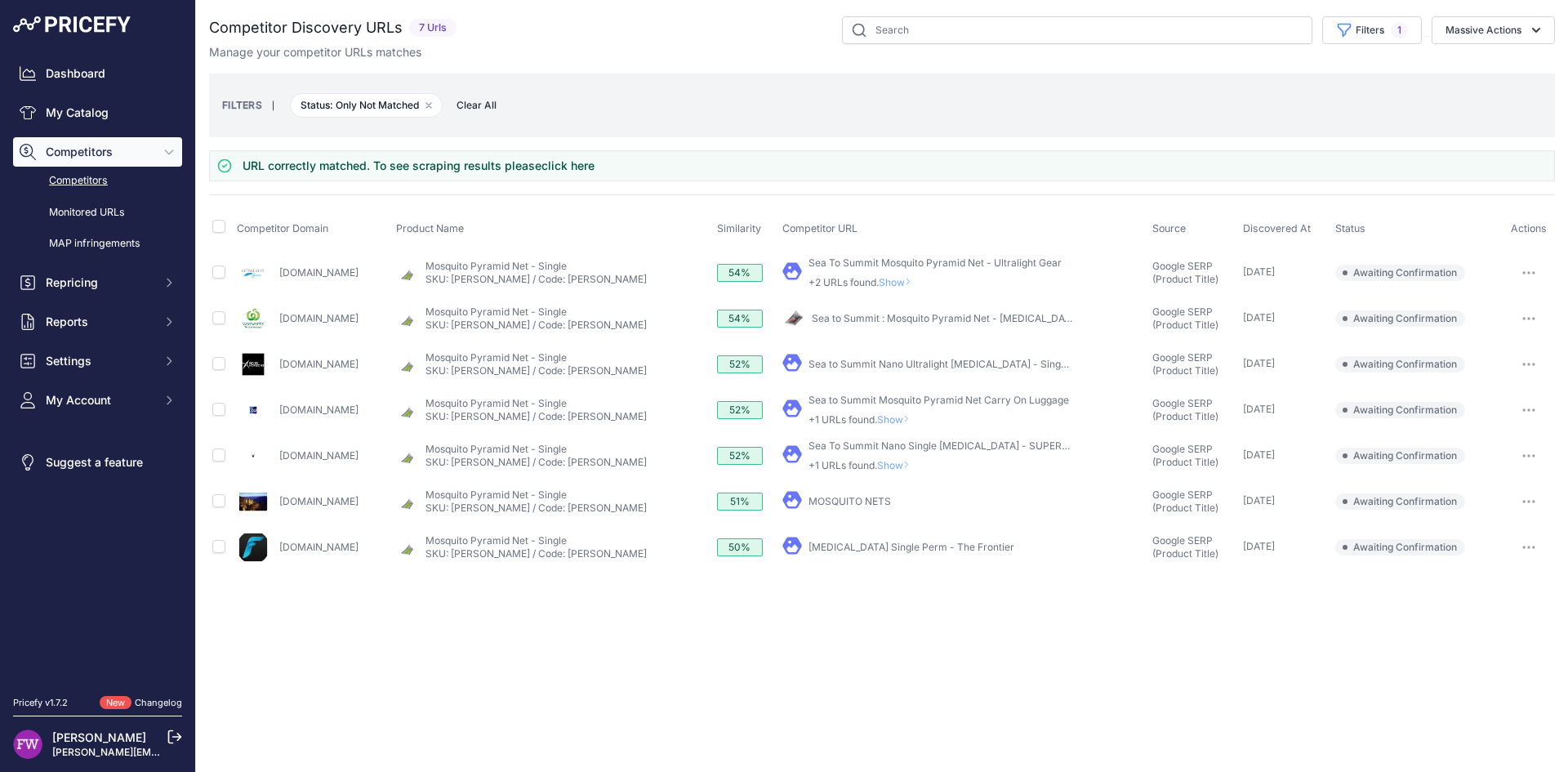click on "Show" at bounding box center [898, 282] 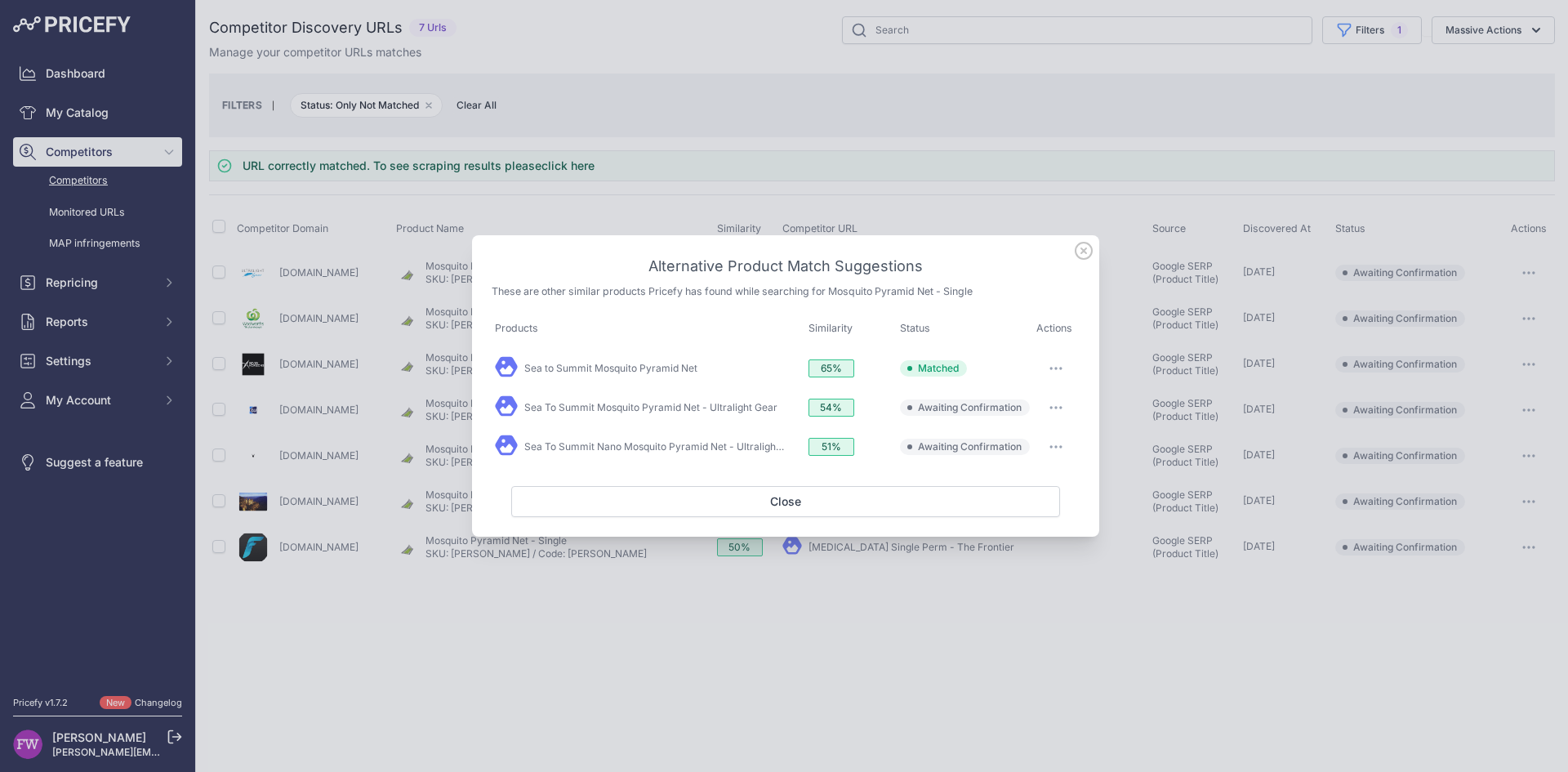 click 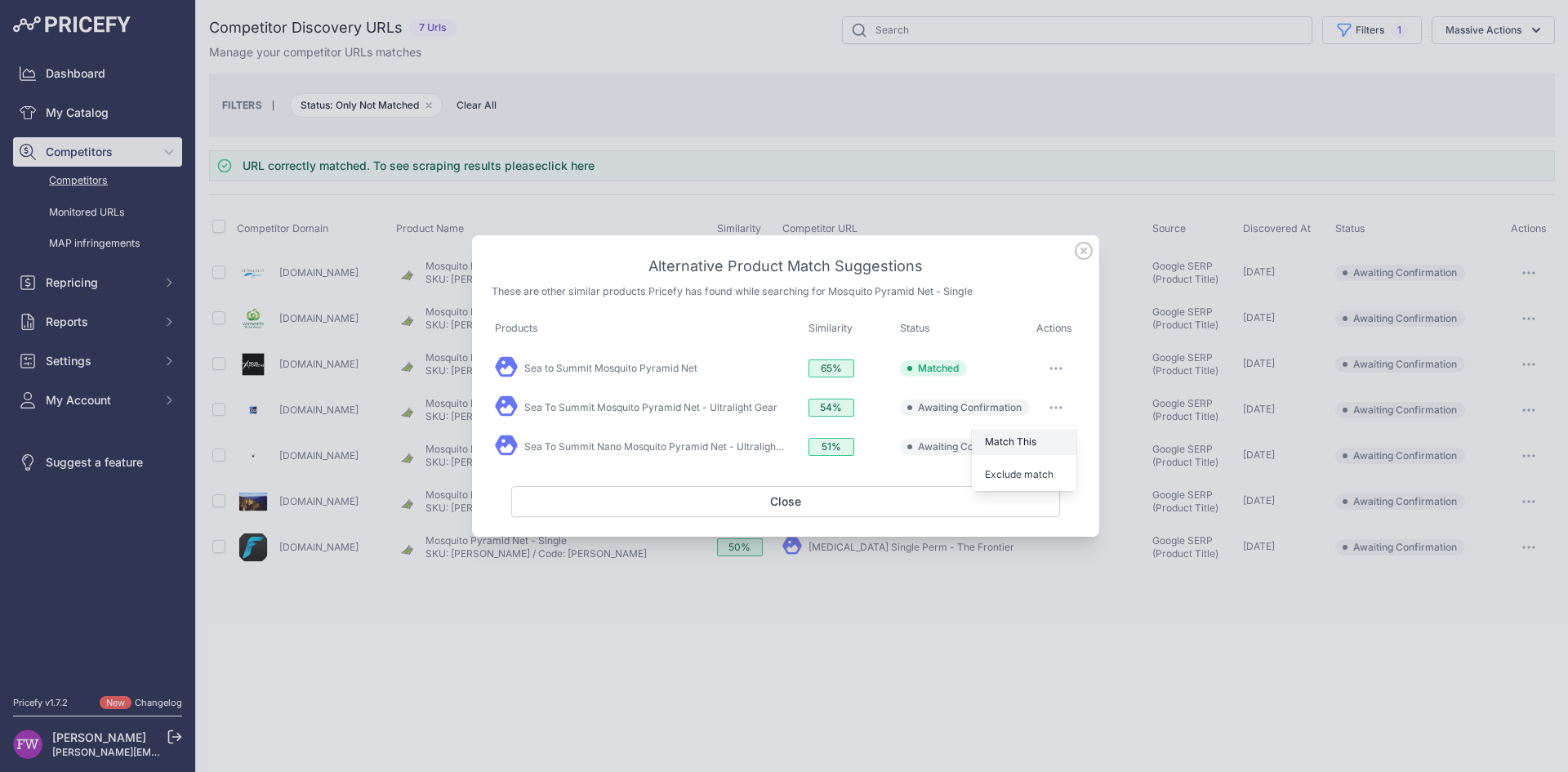 click on "Match This" at bounding box center (1010, 441) 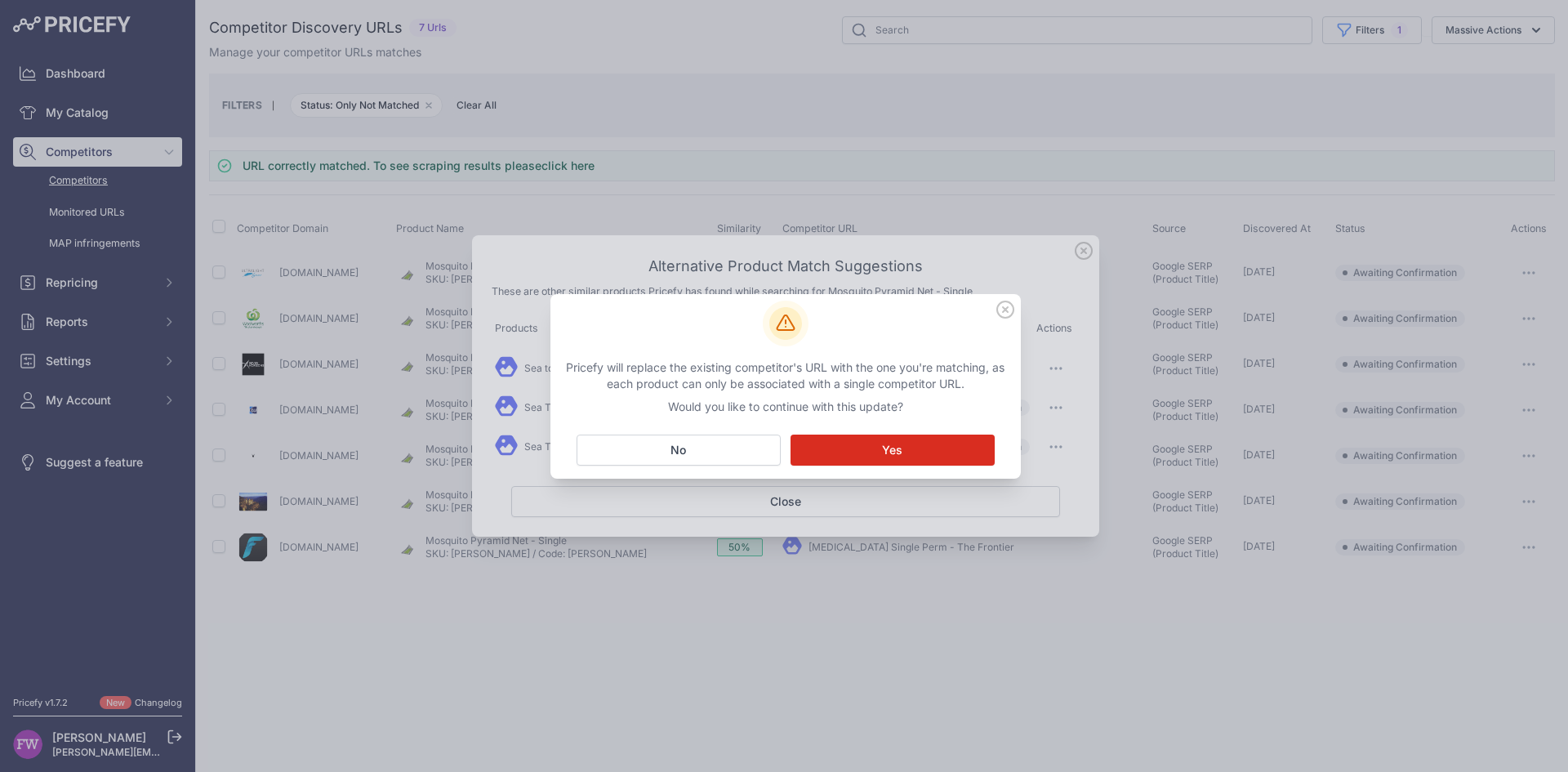 click on "Matching...
Yes" at bounding box center [893, 450] 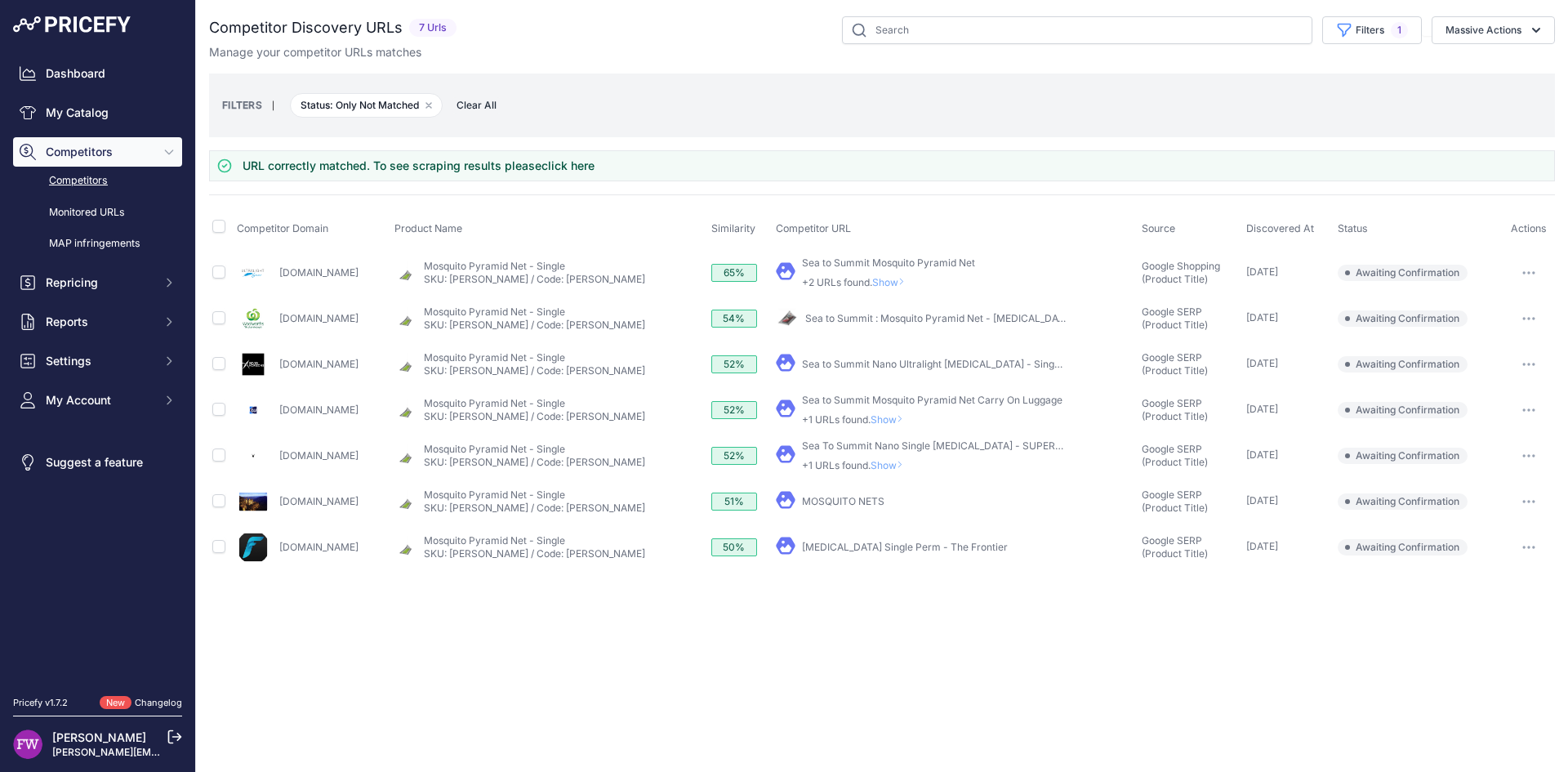 click on "Show" at bounding box center [892, 282] 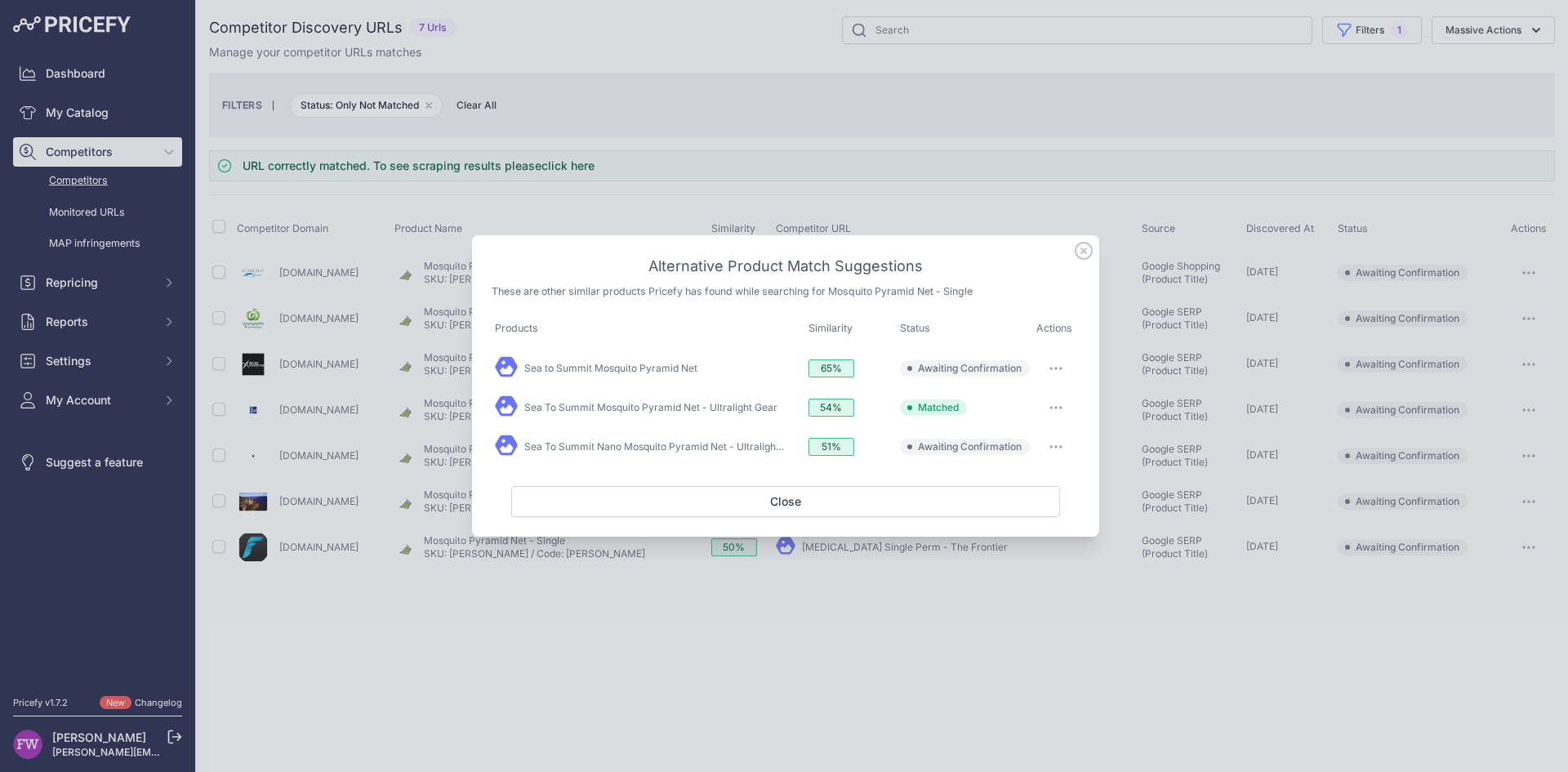 click at bounding box center [1056, 447] 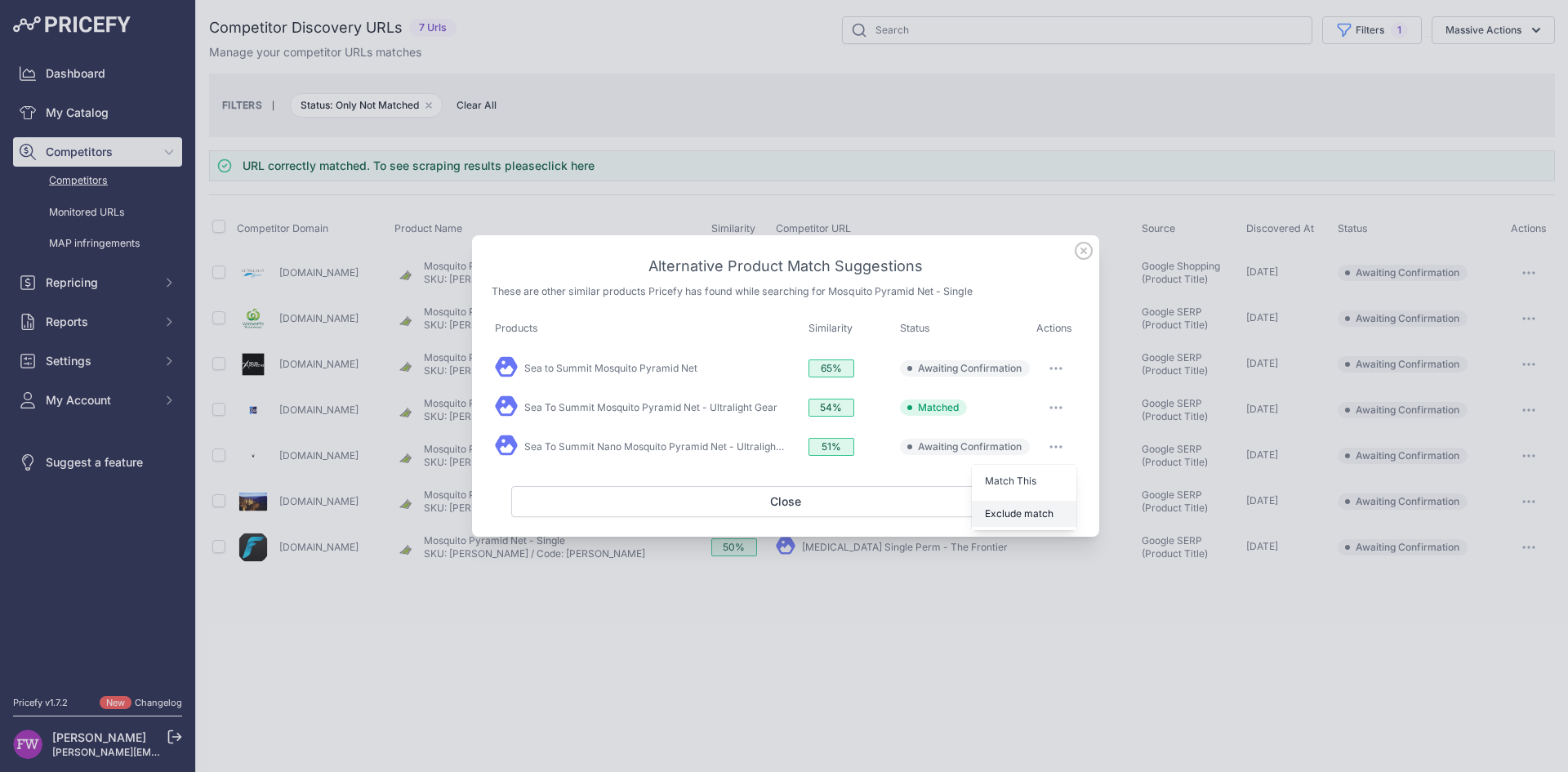 click on "Exclude match" at bounding box center (1019, 513) 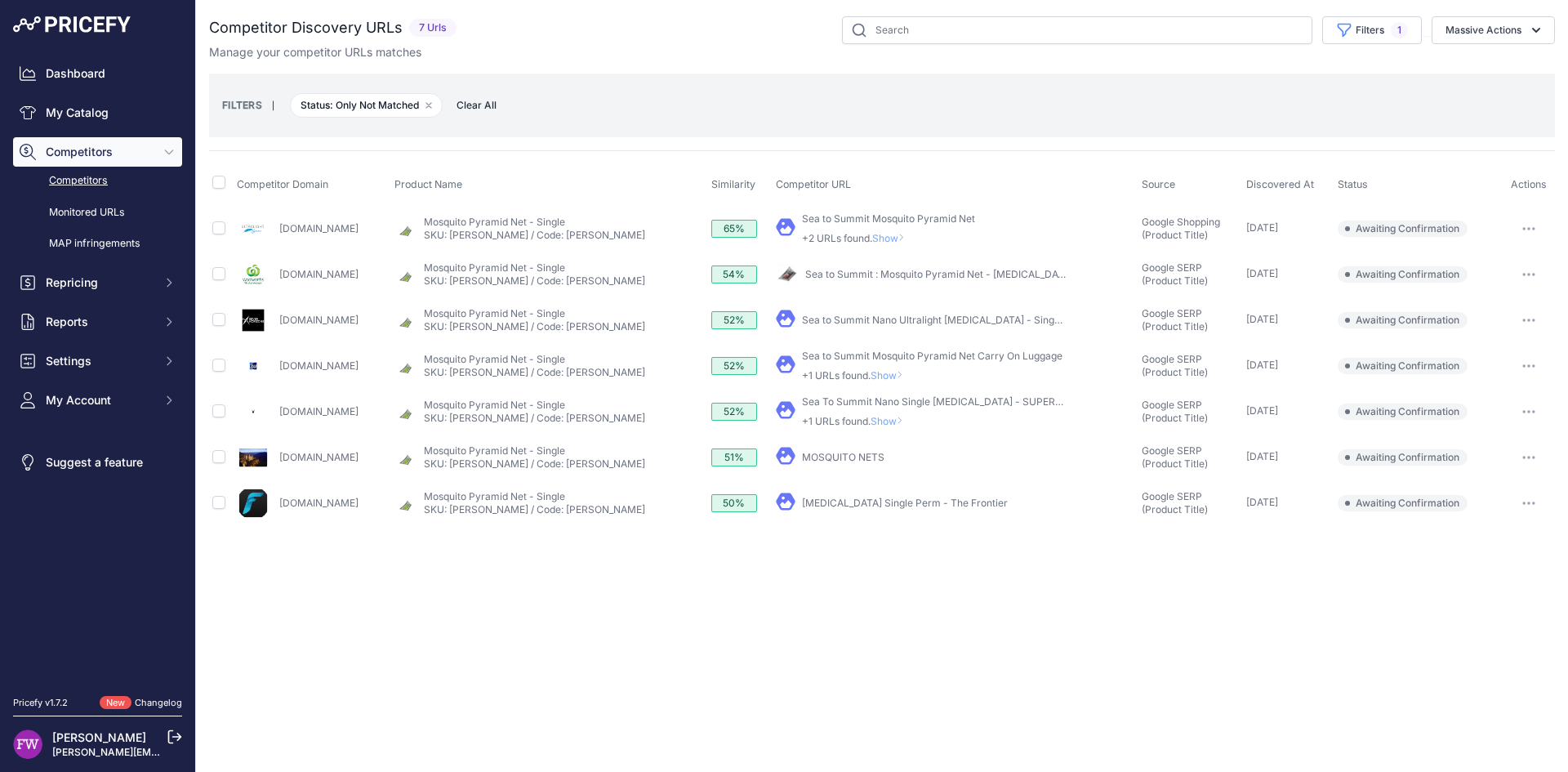 click at bounding box center [1529, 229] 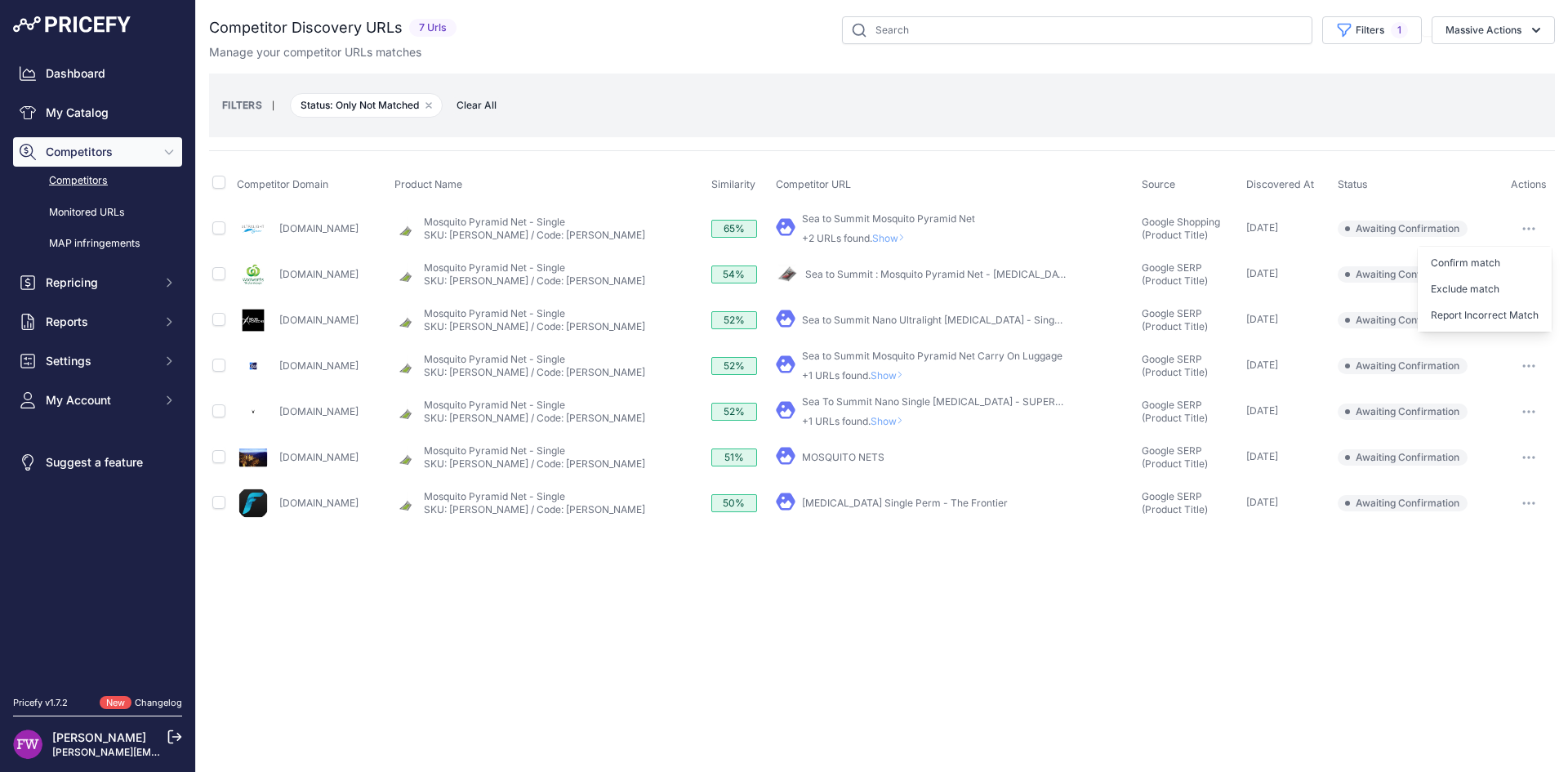 click on "Show" at bounding box center (892, 238) 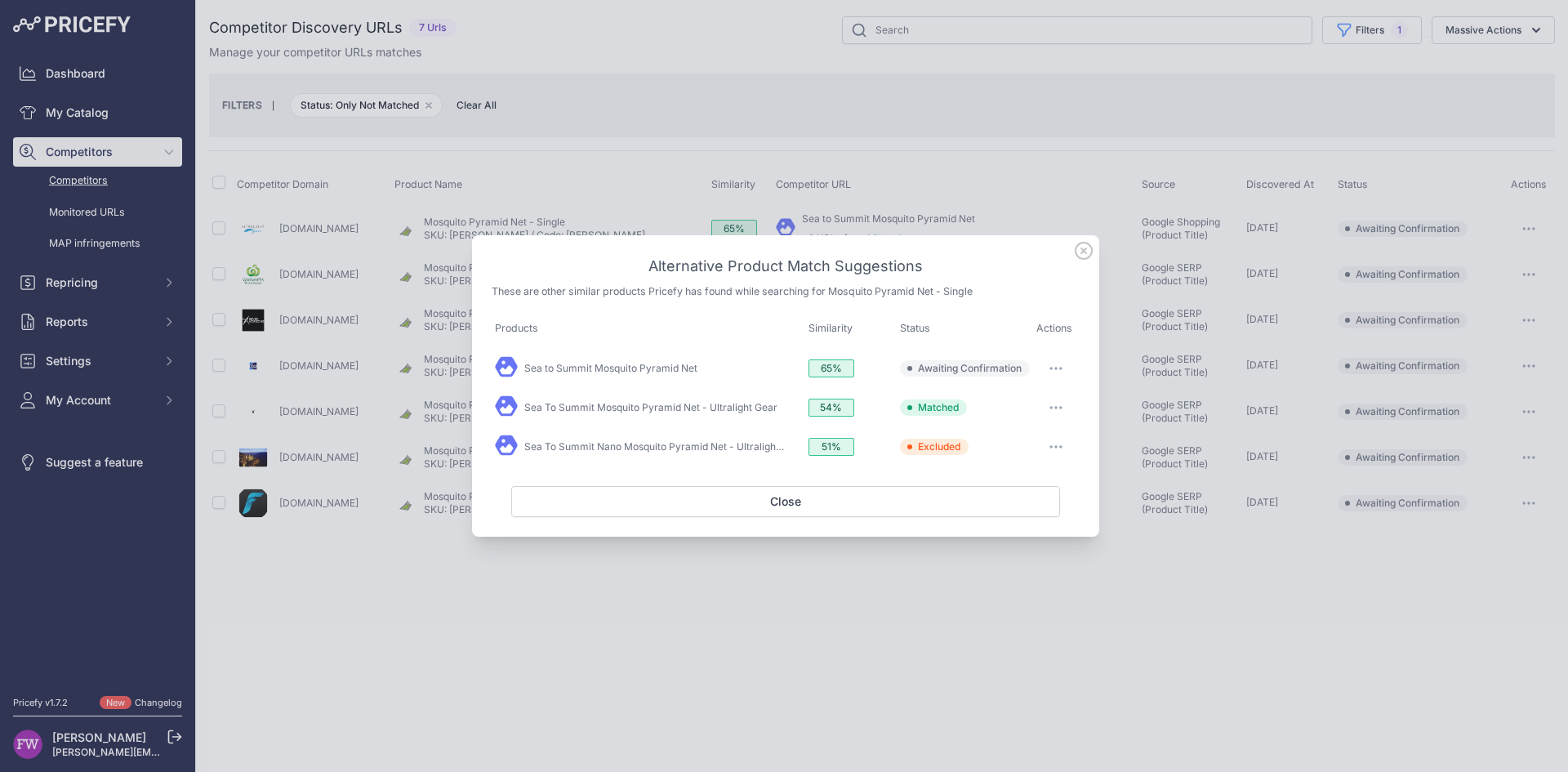 click 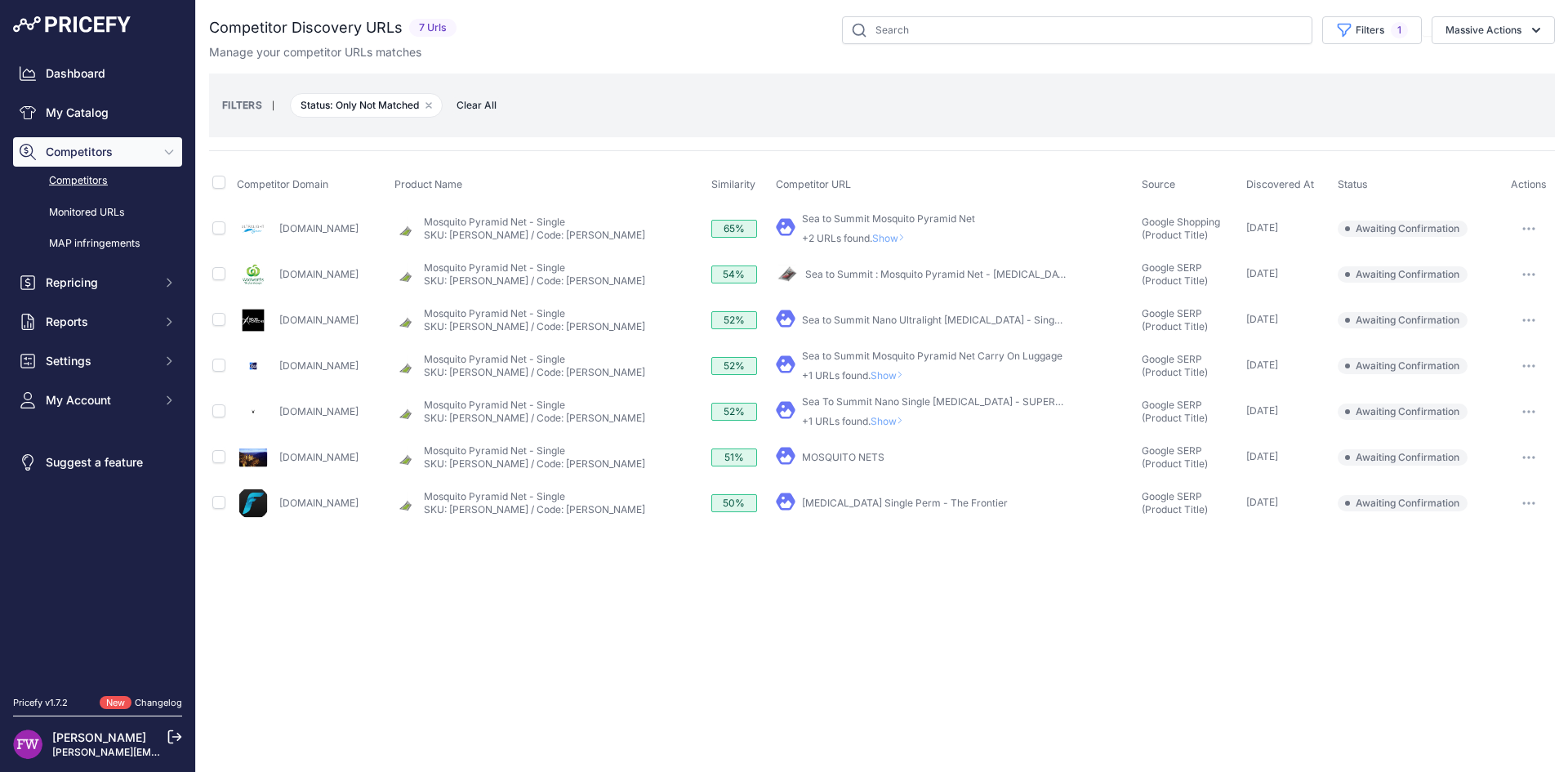click at bounding box center [1529, 229] 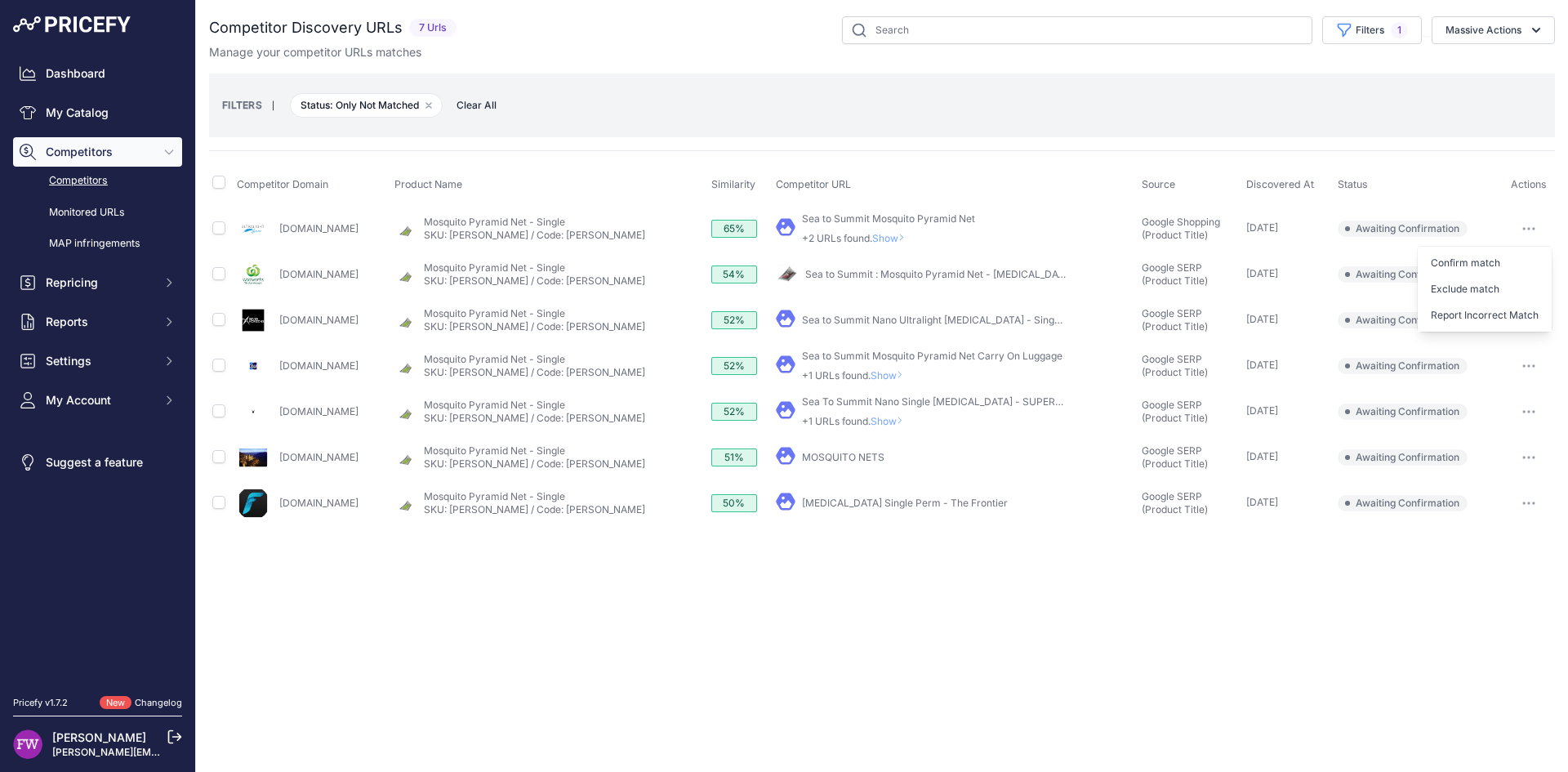 click on "Close
You are not connected to the internet." at bounding box center (882, 386) 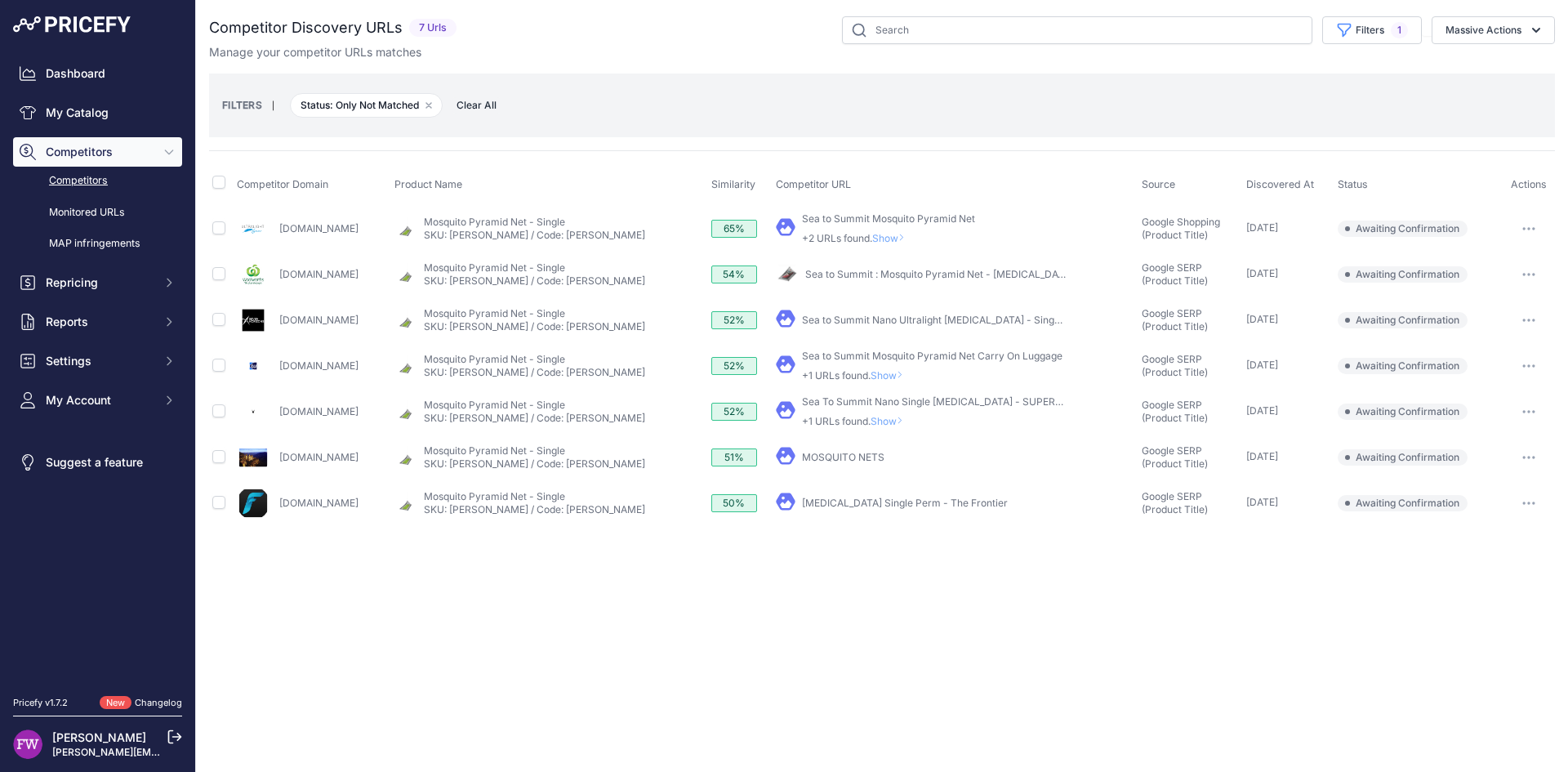click at bounding box center (1529, 274) 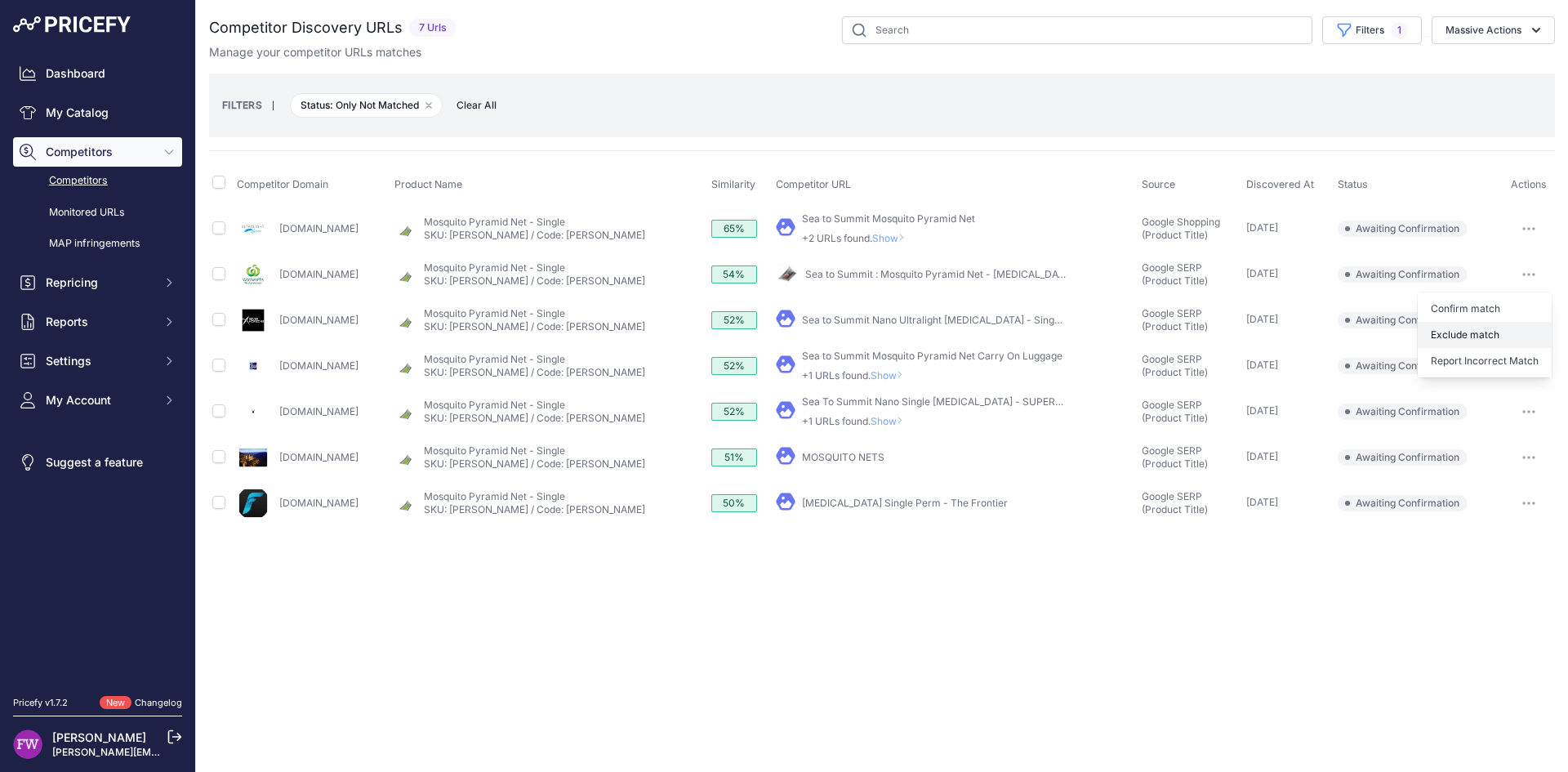 click on "Exclude match" at bounding box center (1485, 335) 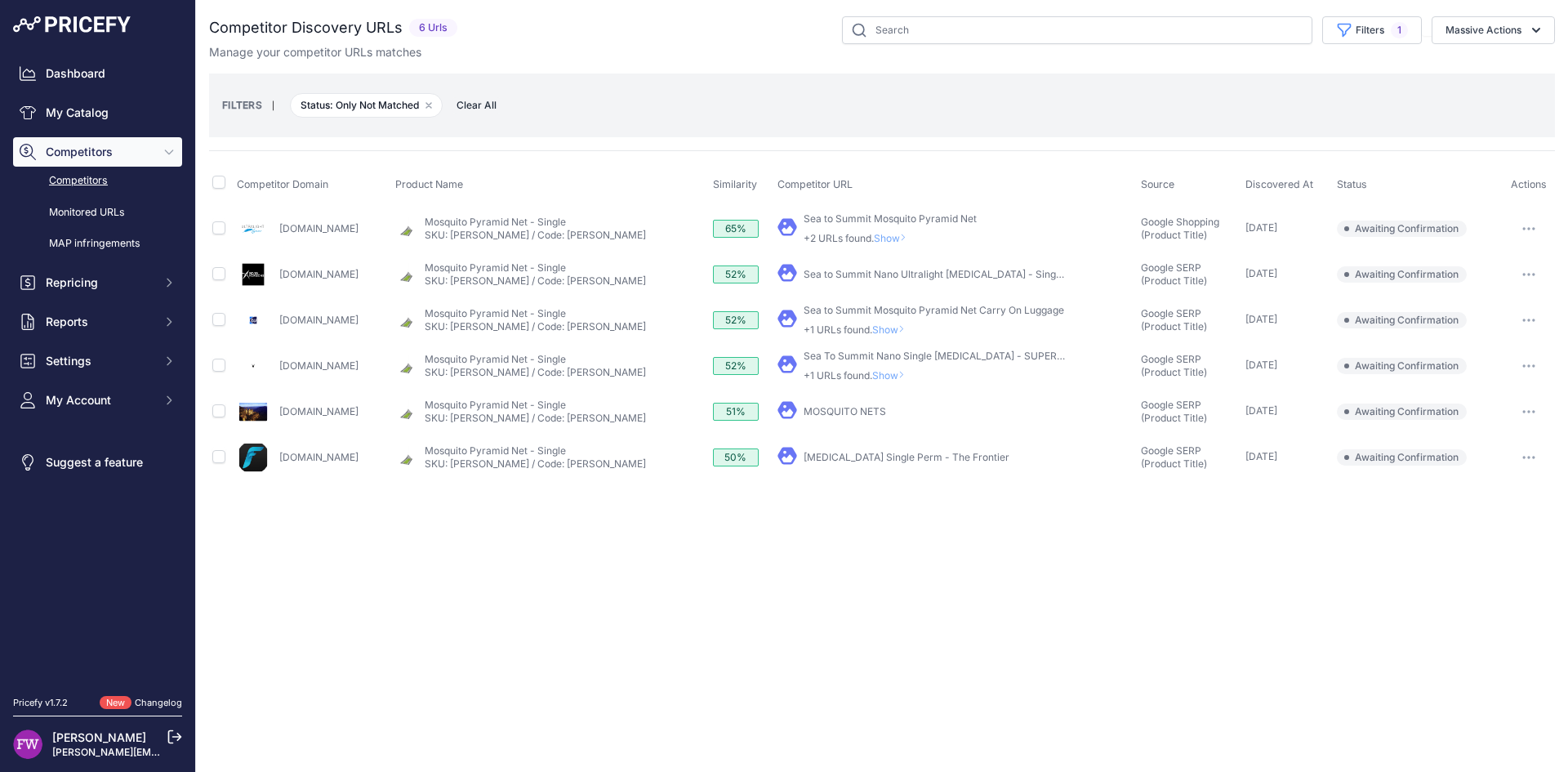 click on "Sea to Summit Nano Ultralight Mosquito Net - Single ..." at bounding box center [938, 274] 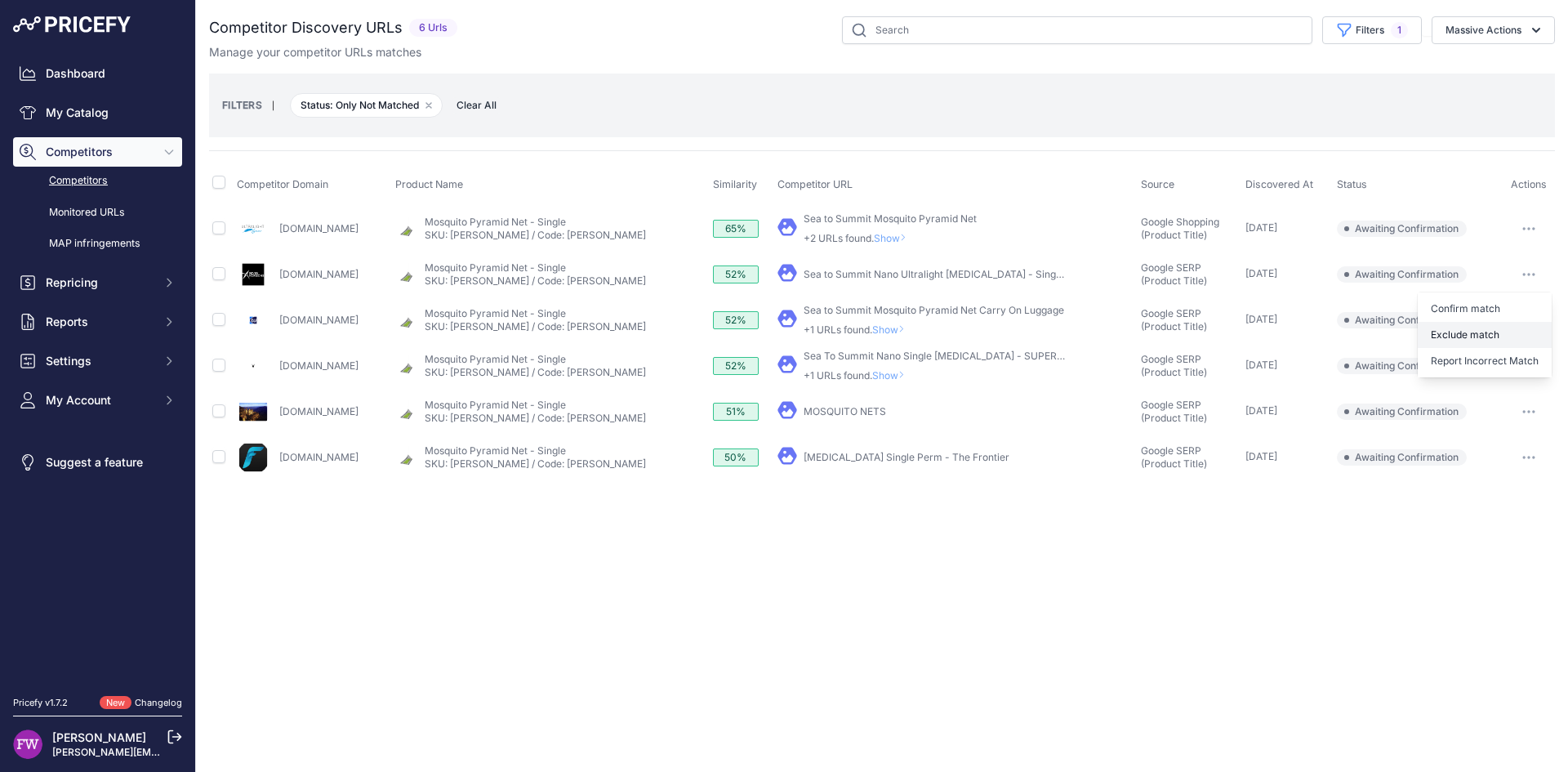 click on "Exclude match" at bounding box center (1485, 335) 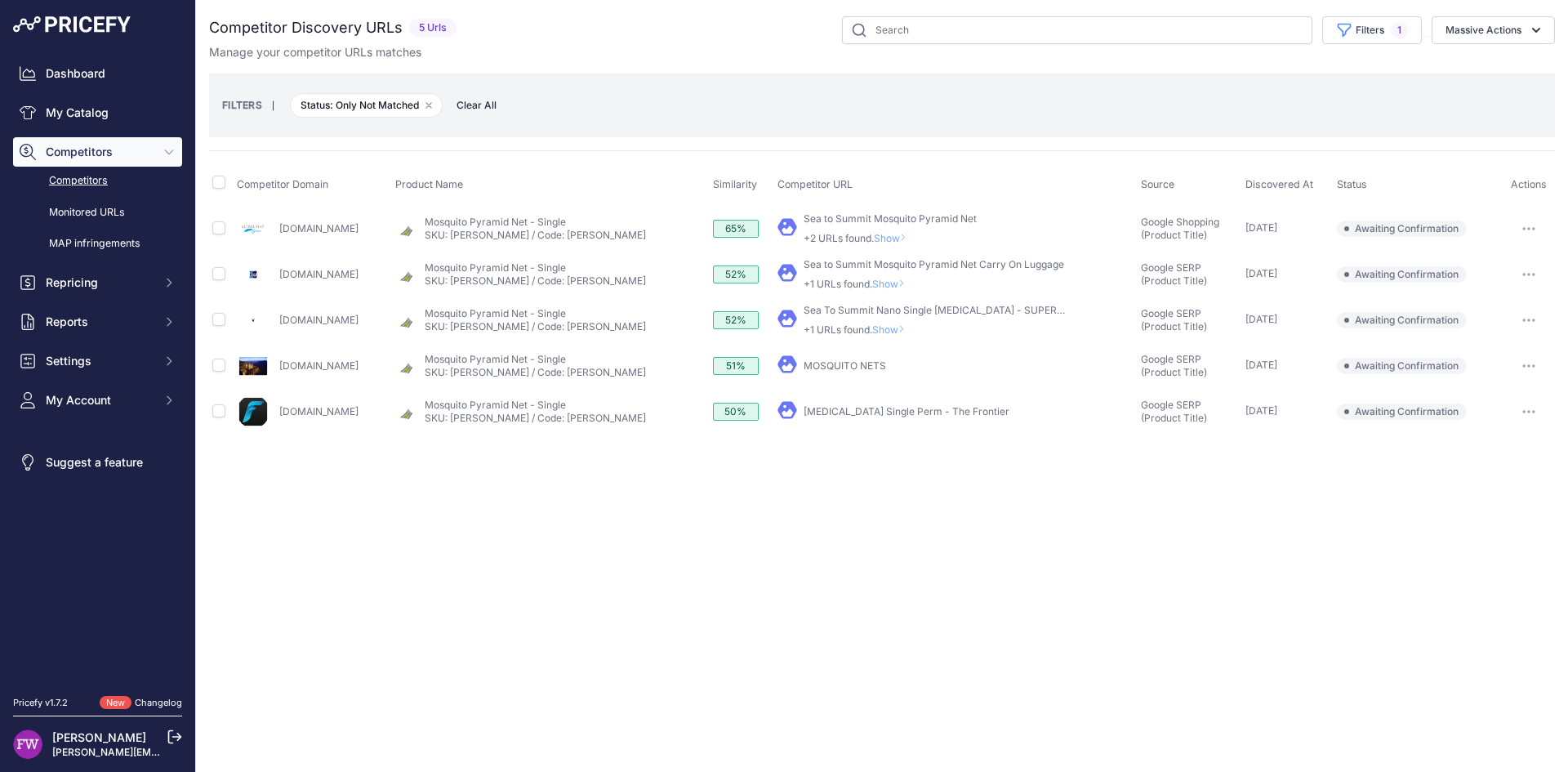 click on "Show" at bounding box center [892, 283] 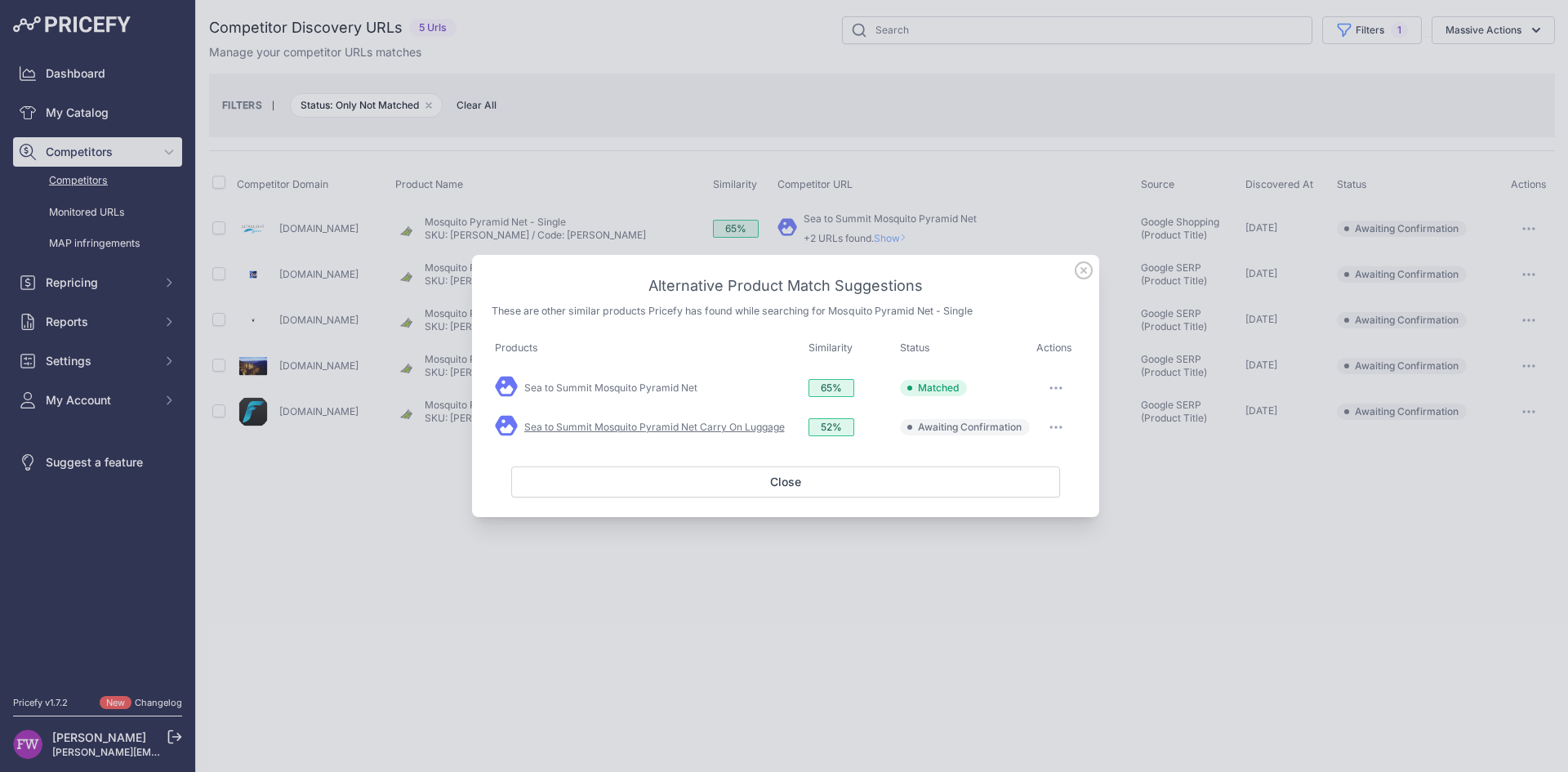 click on "Sea to Summit Mosquito Pyramid Net Carry On Luggage" at bounding box center (654, 426) 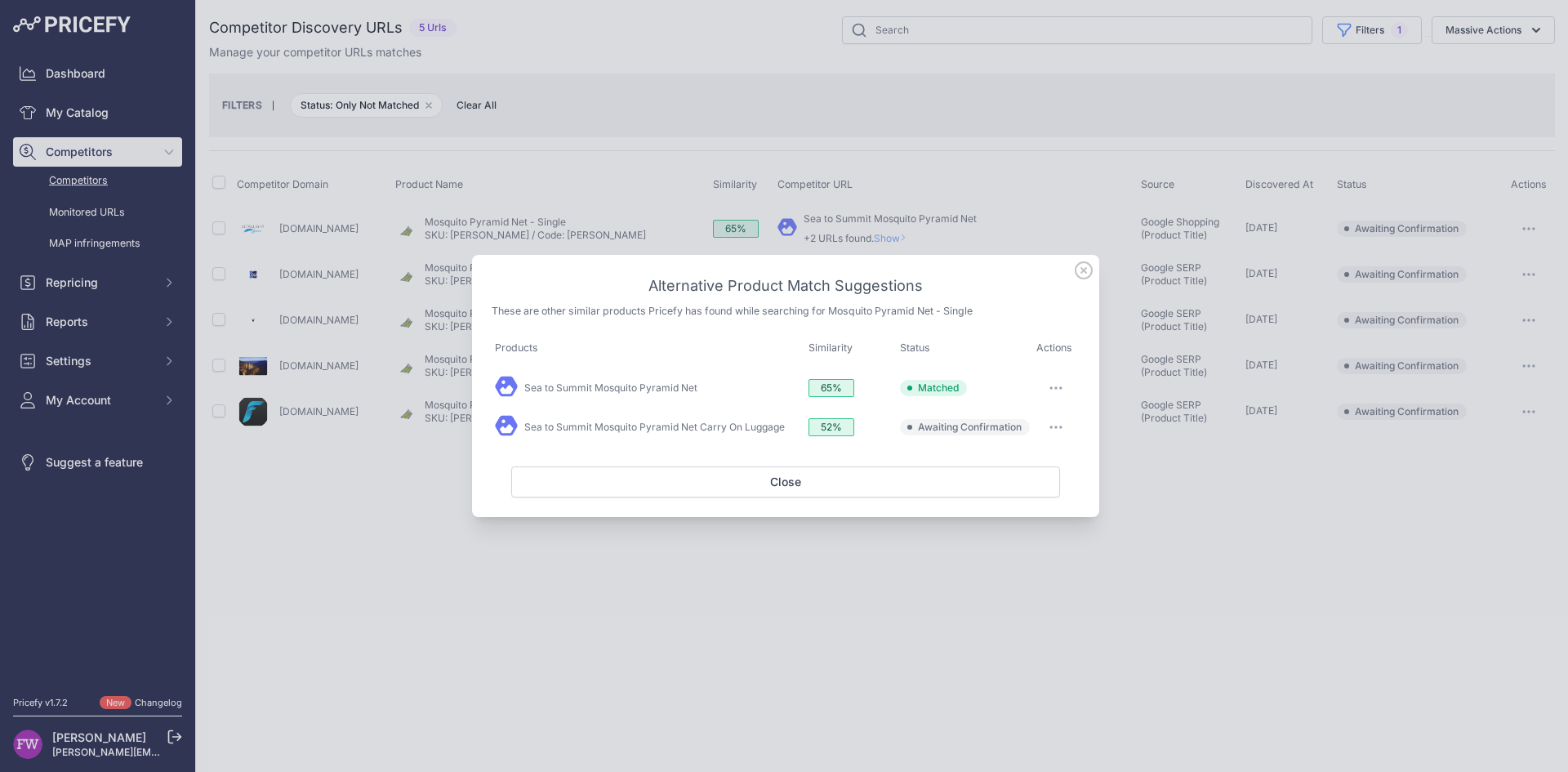 click 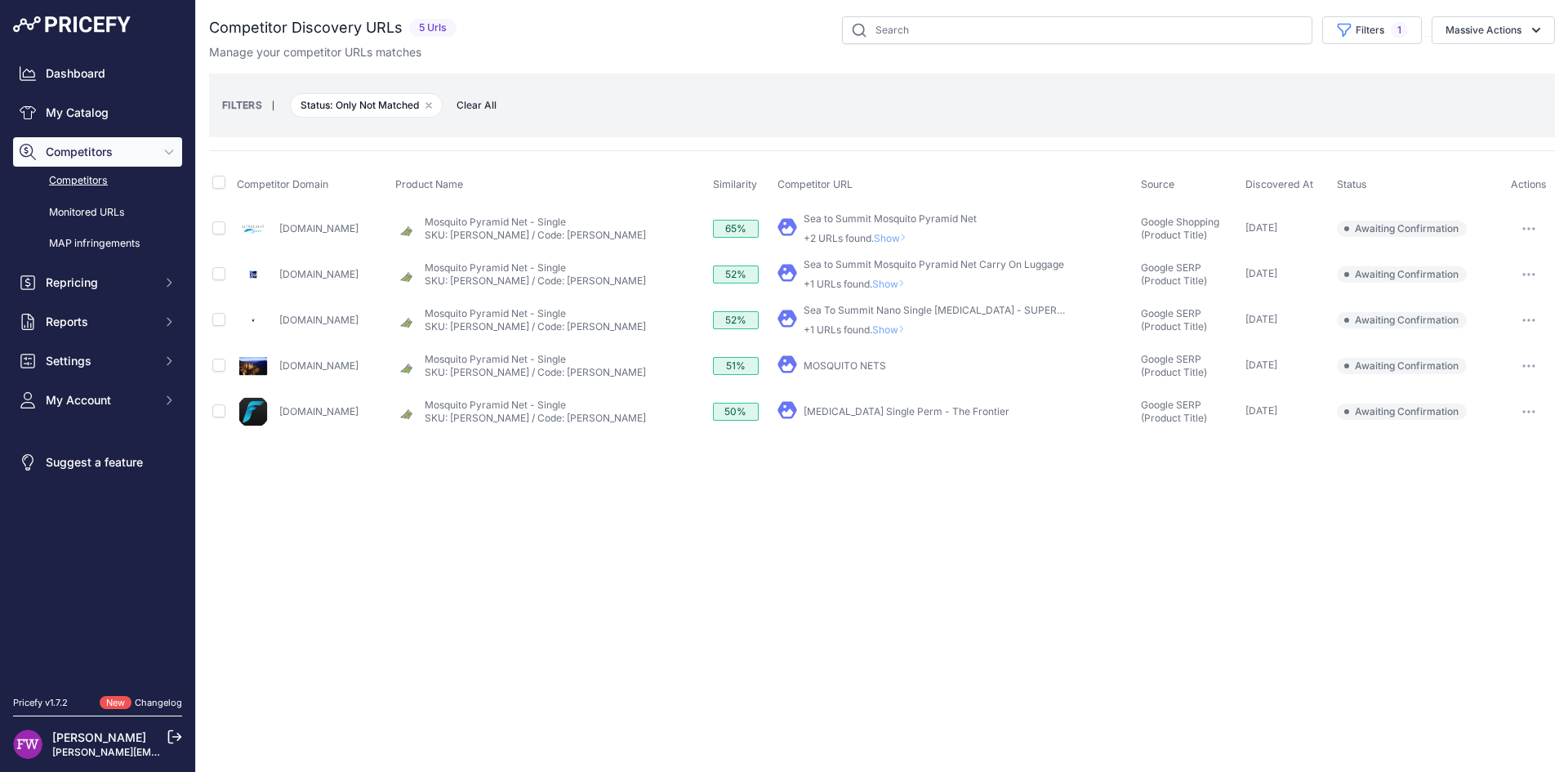 click 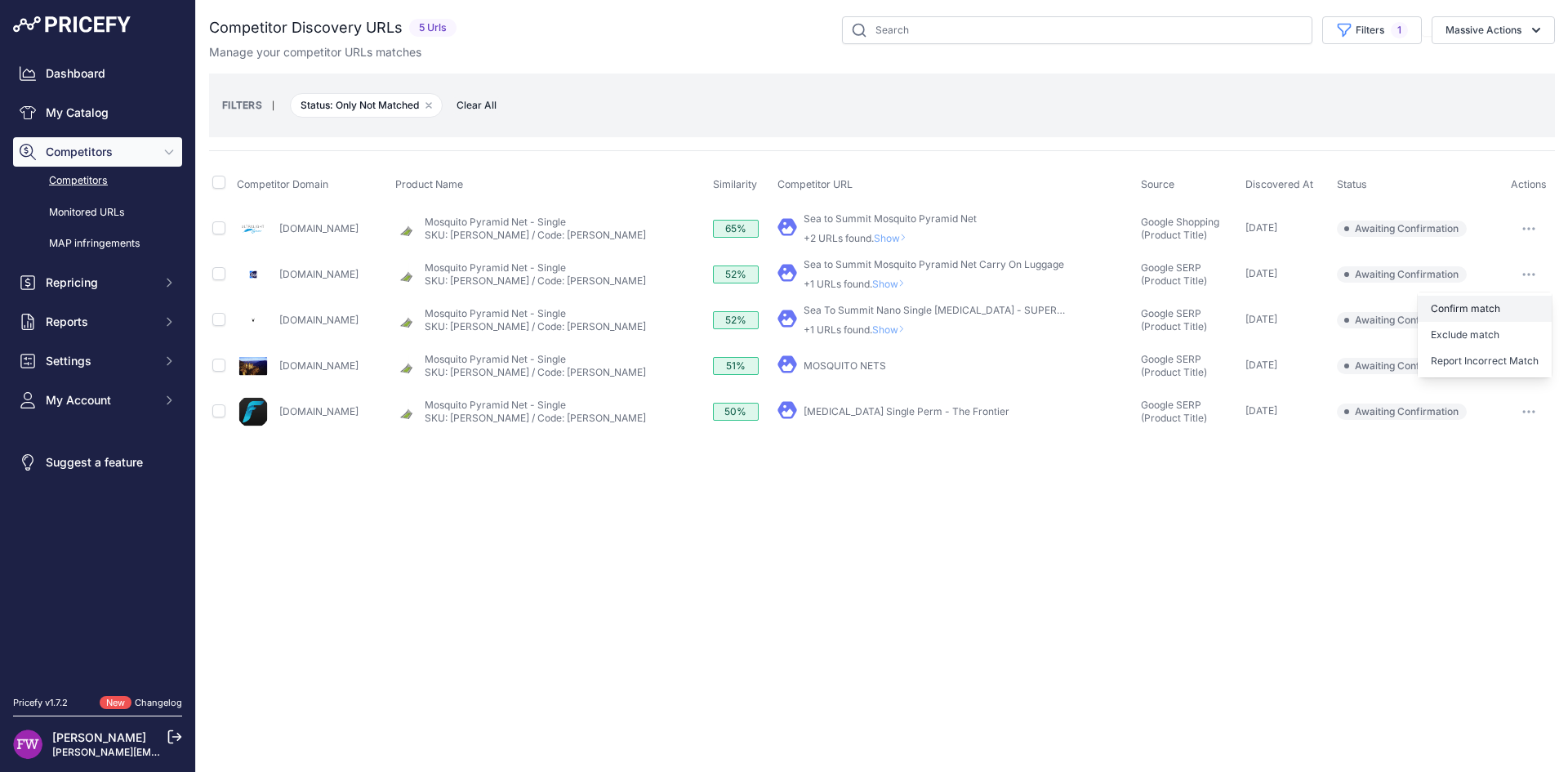click on "Confirm match" at bounding box center (1485, 309) 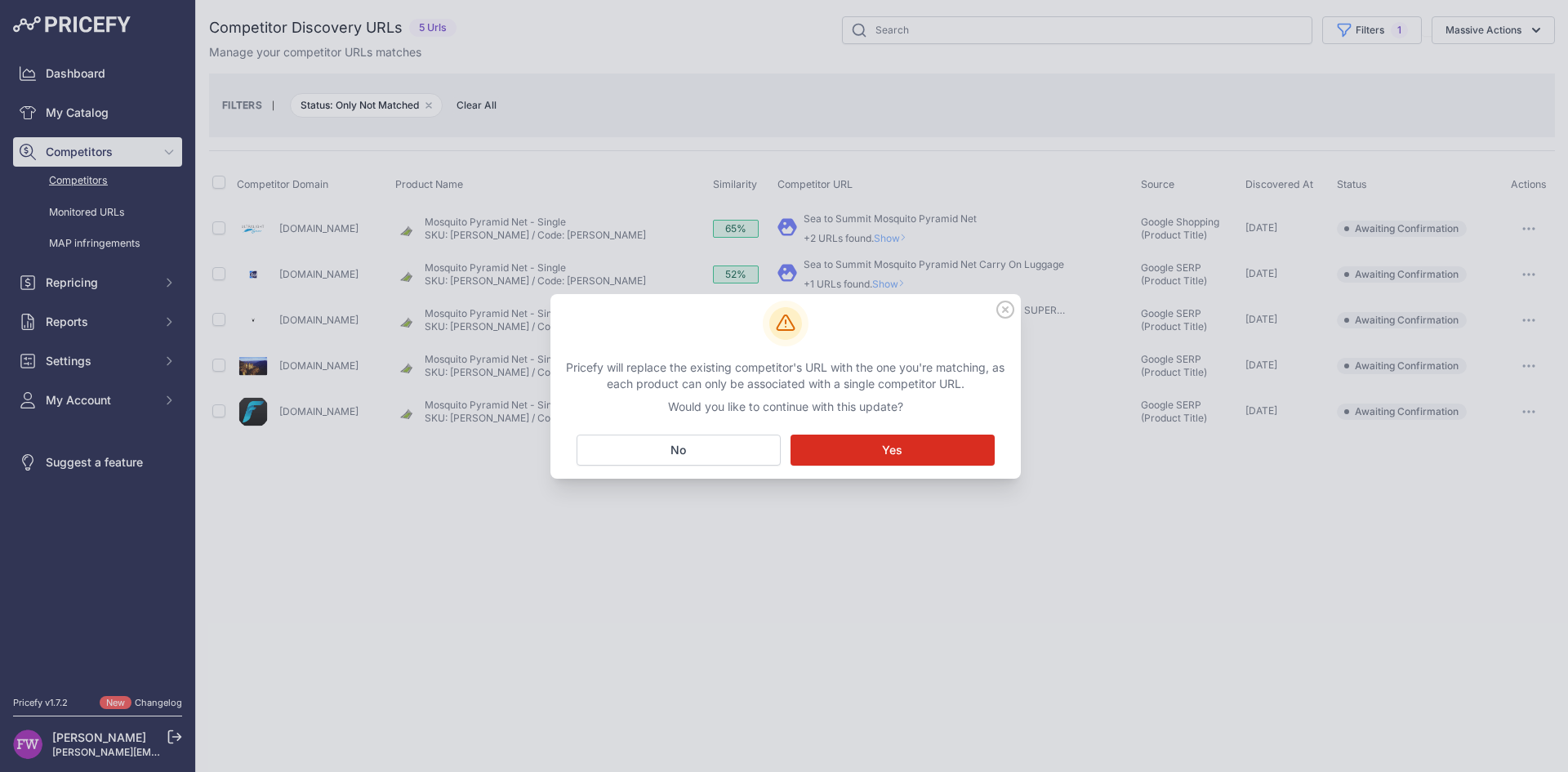 click on "Matching...
Yes" at bounding box center (893, 450) 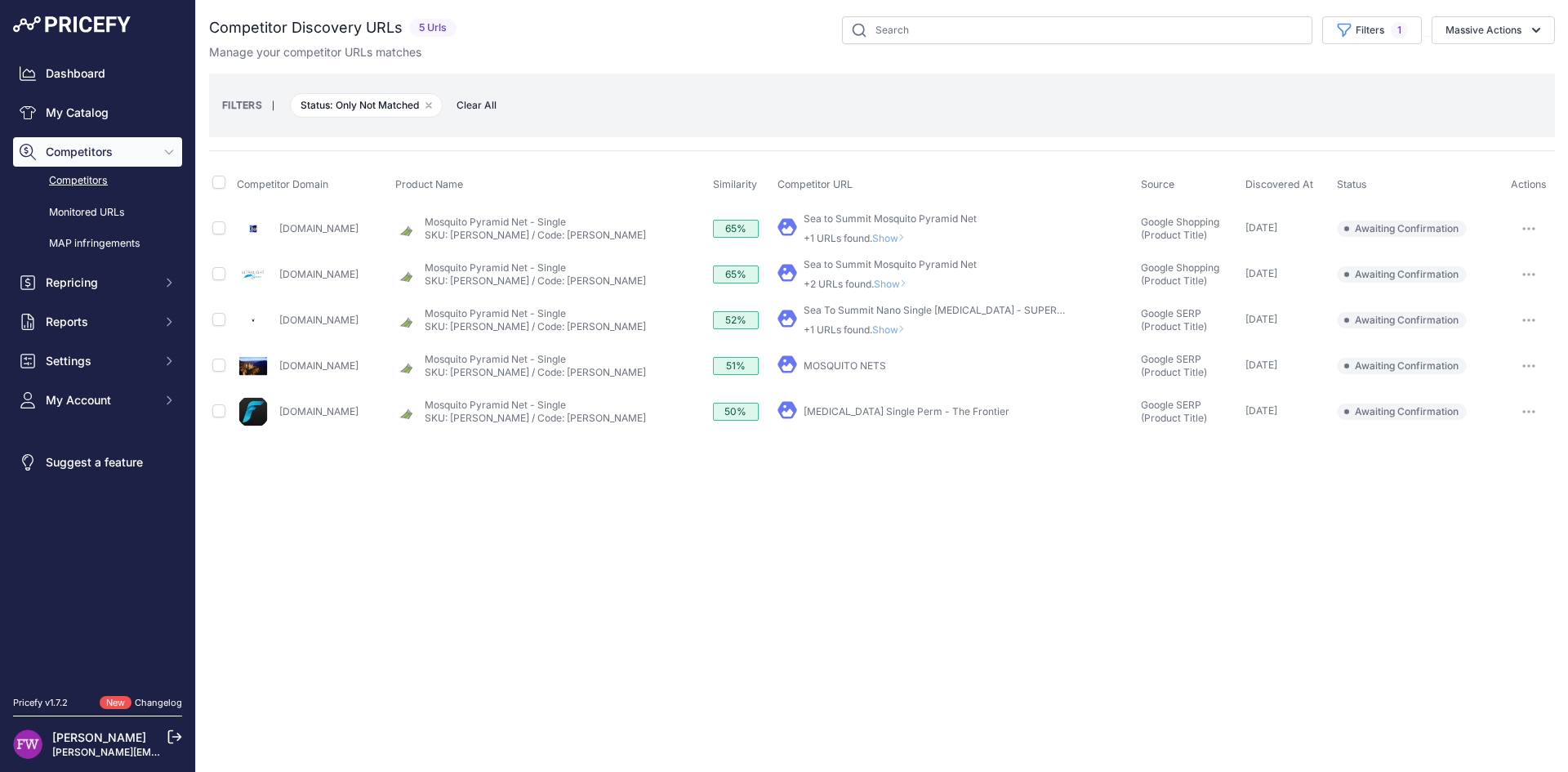click on "Show" at bounding box center [892, 329] 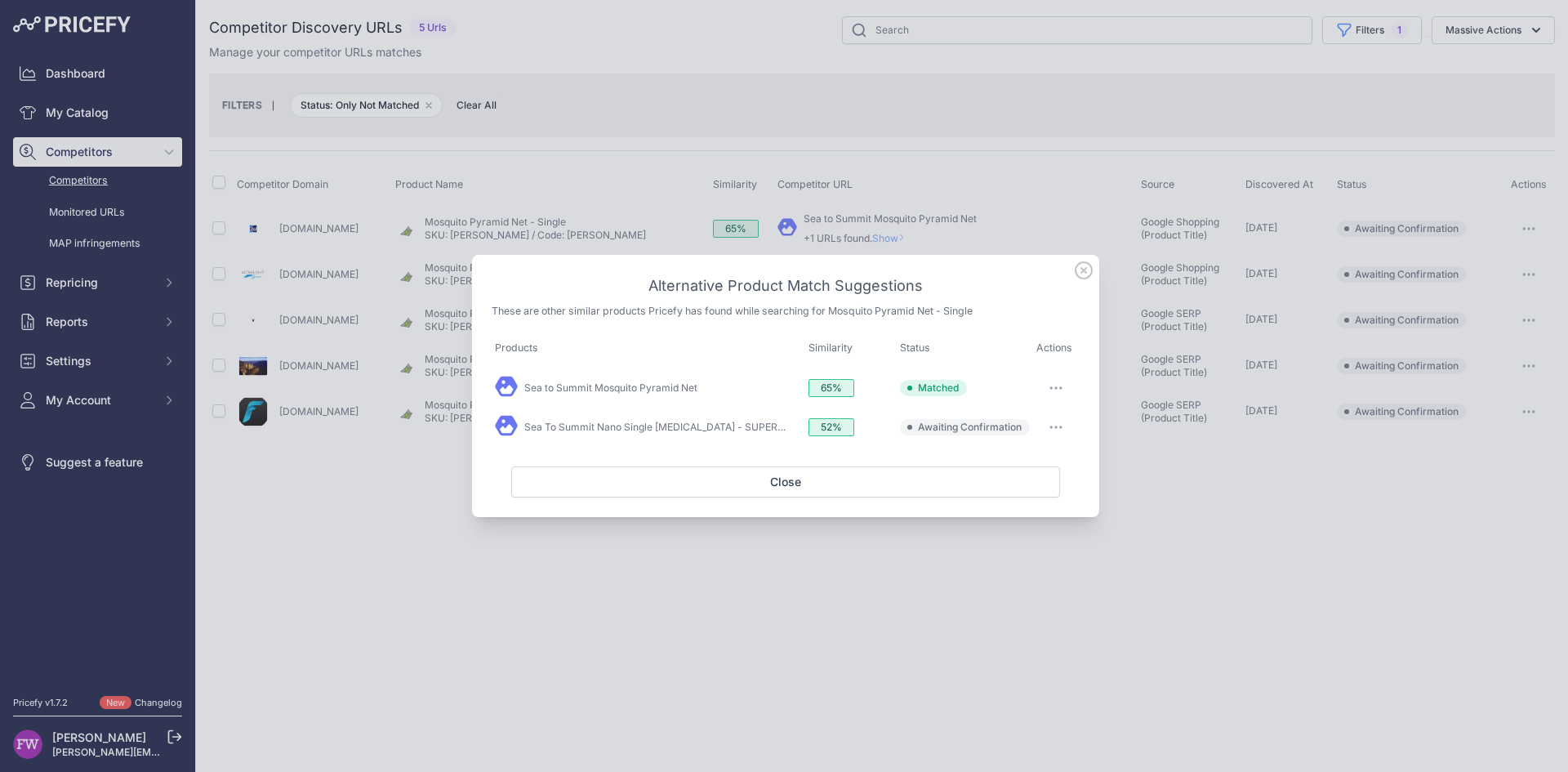 click 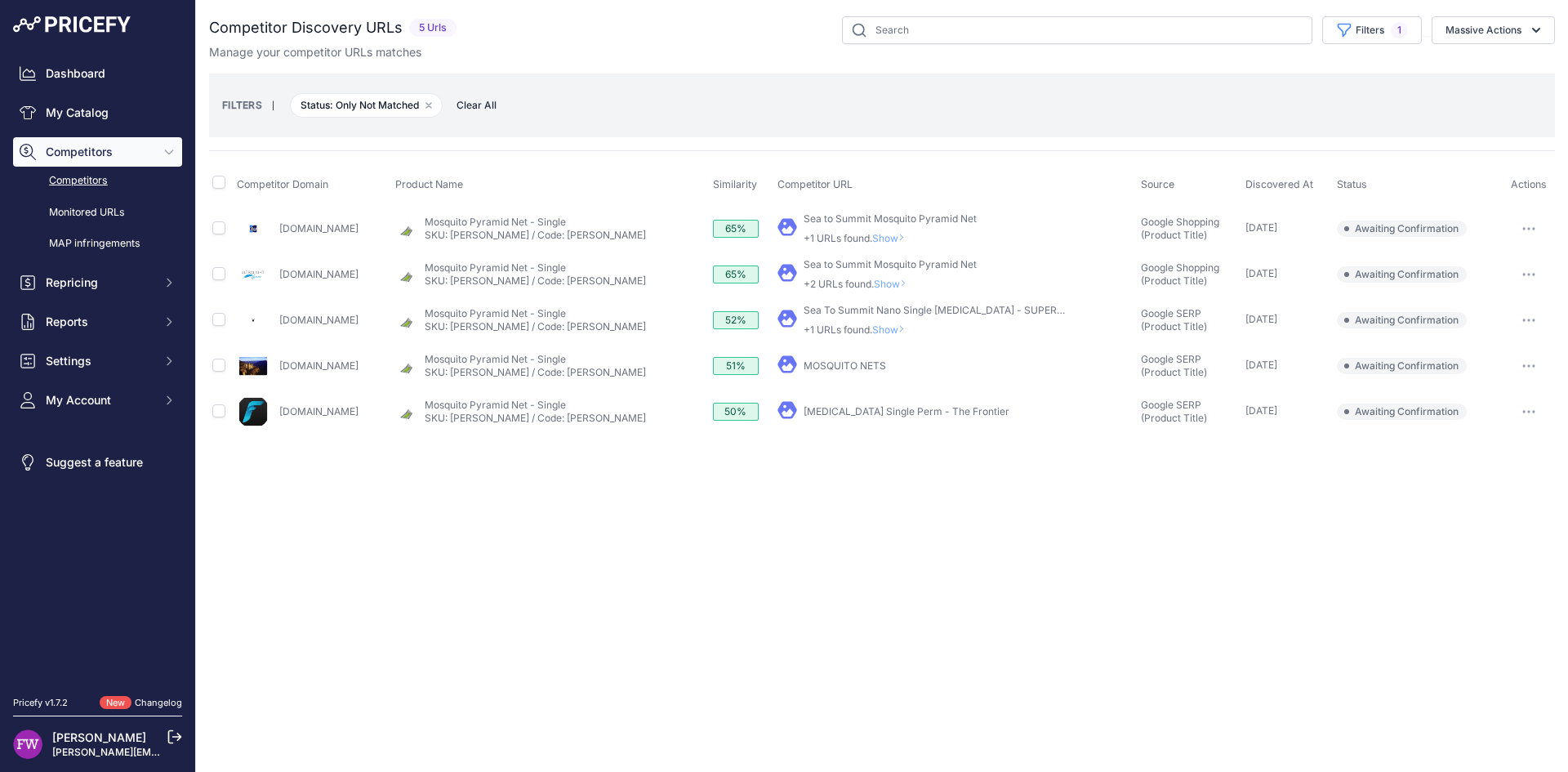 click on "MOSQUITO NETS" at bounding box center [844, 365] 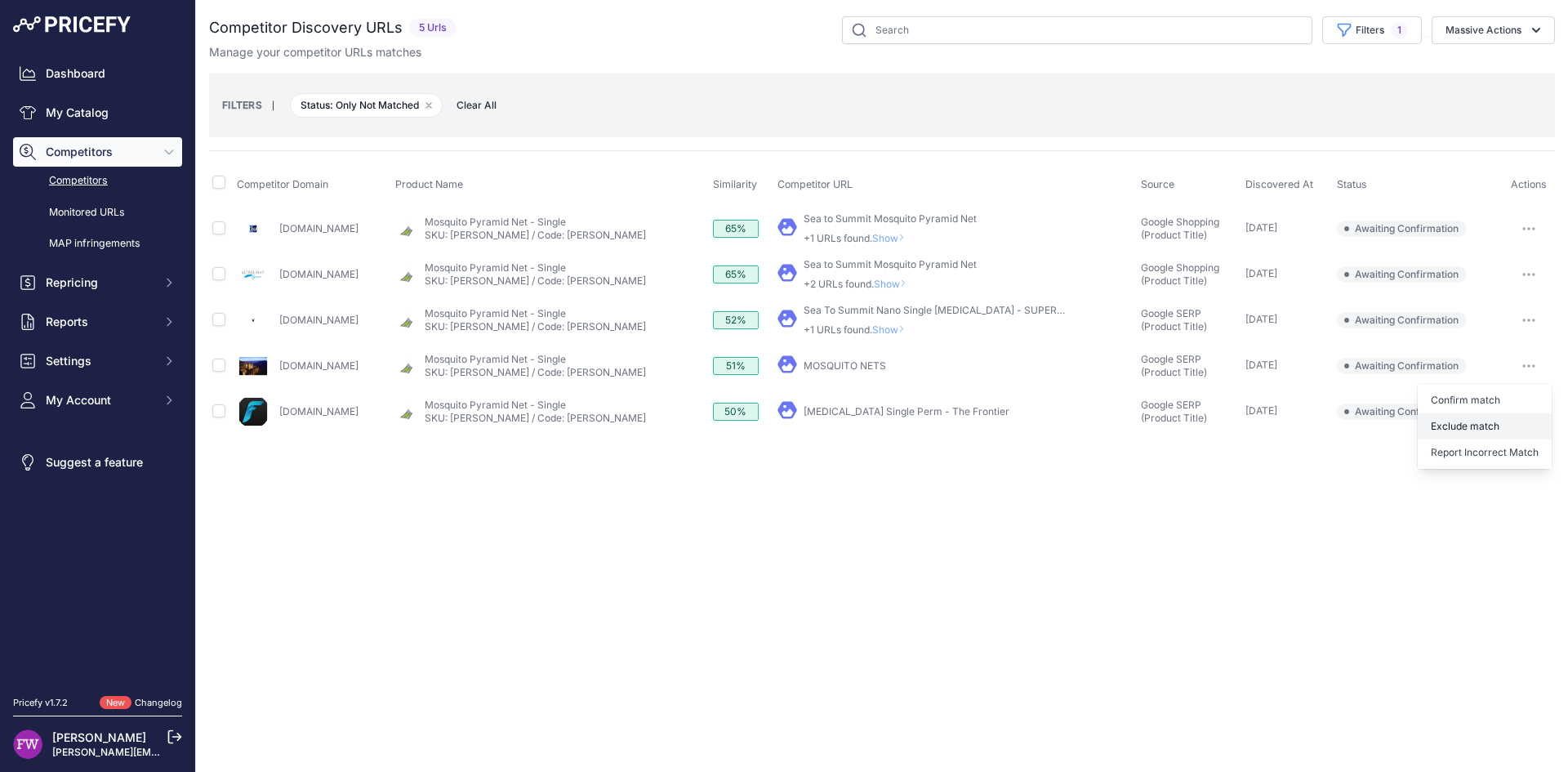 click on "Exclude match" at bounding box center [0, 0] 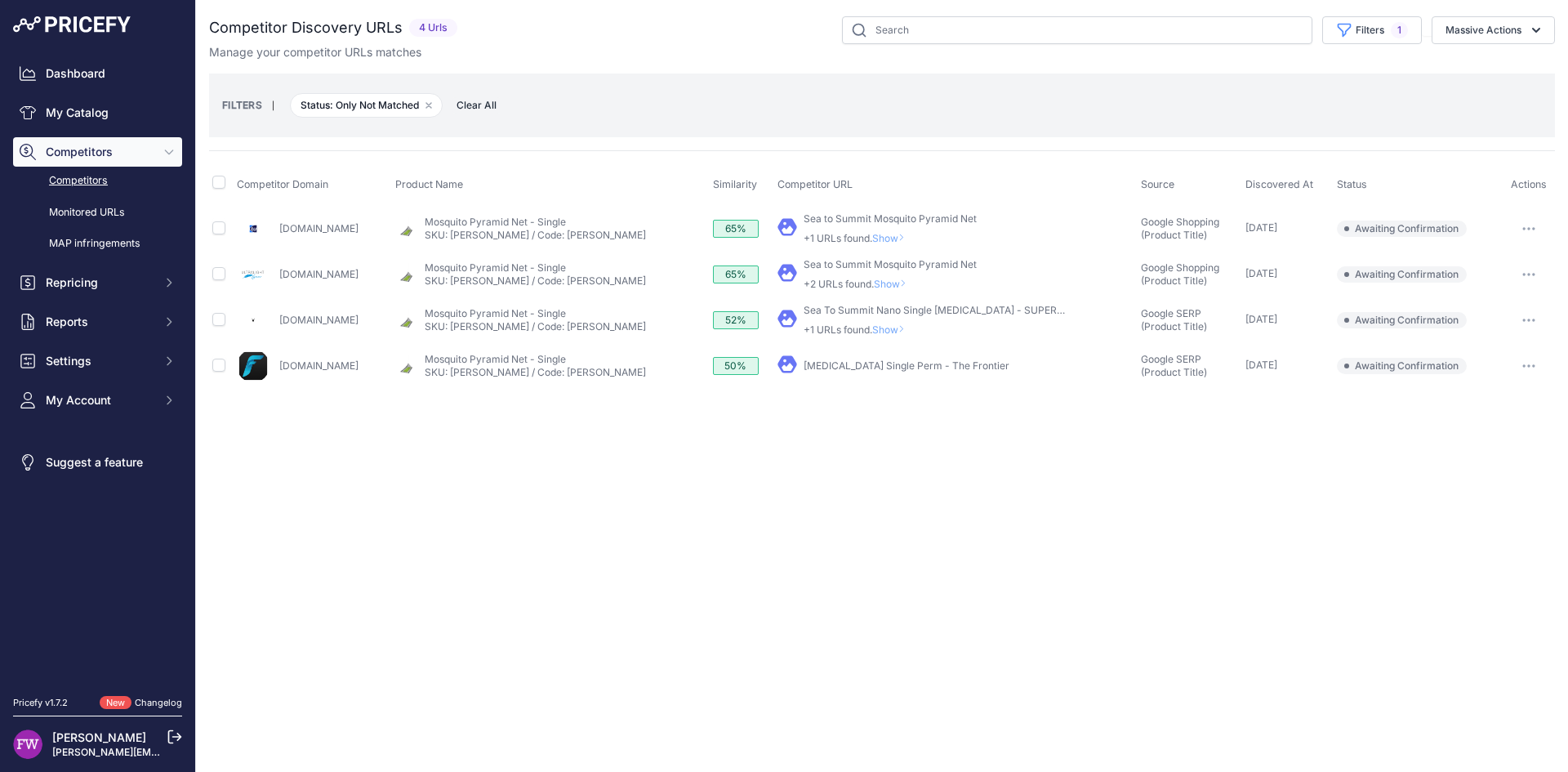click on "Mosquito Net Single Perm - The Frontier" at bounding box center [906, 365] 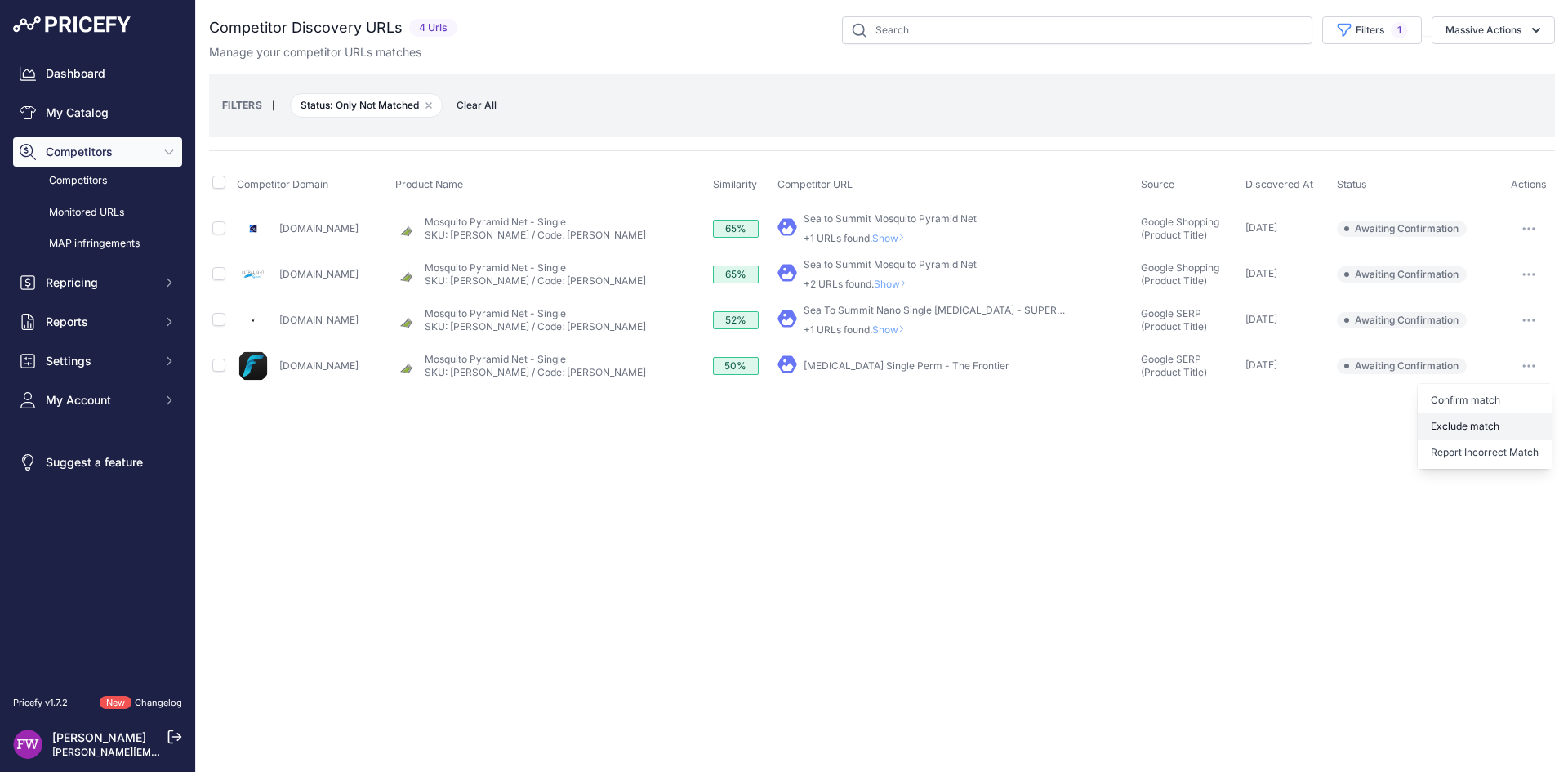 click on "Exclude match" at bounding box center (0, 0) 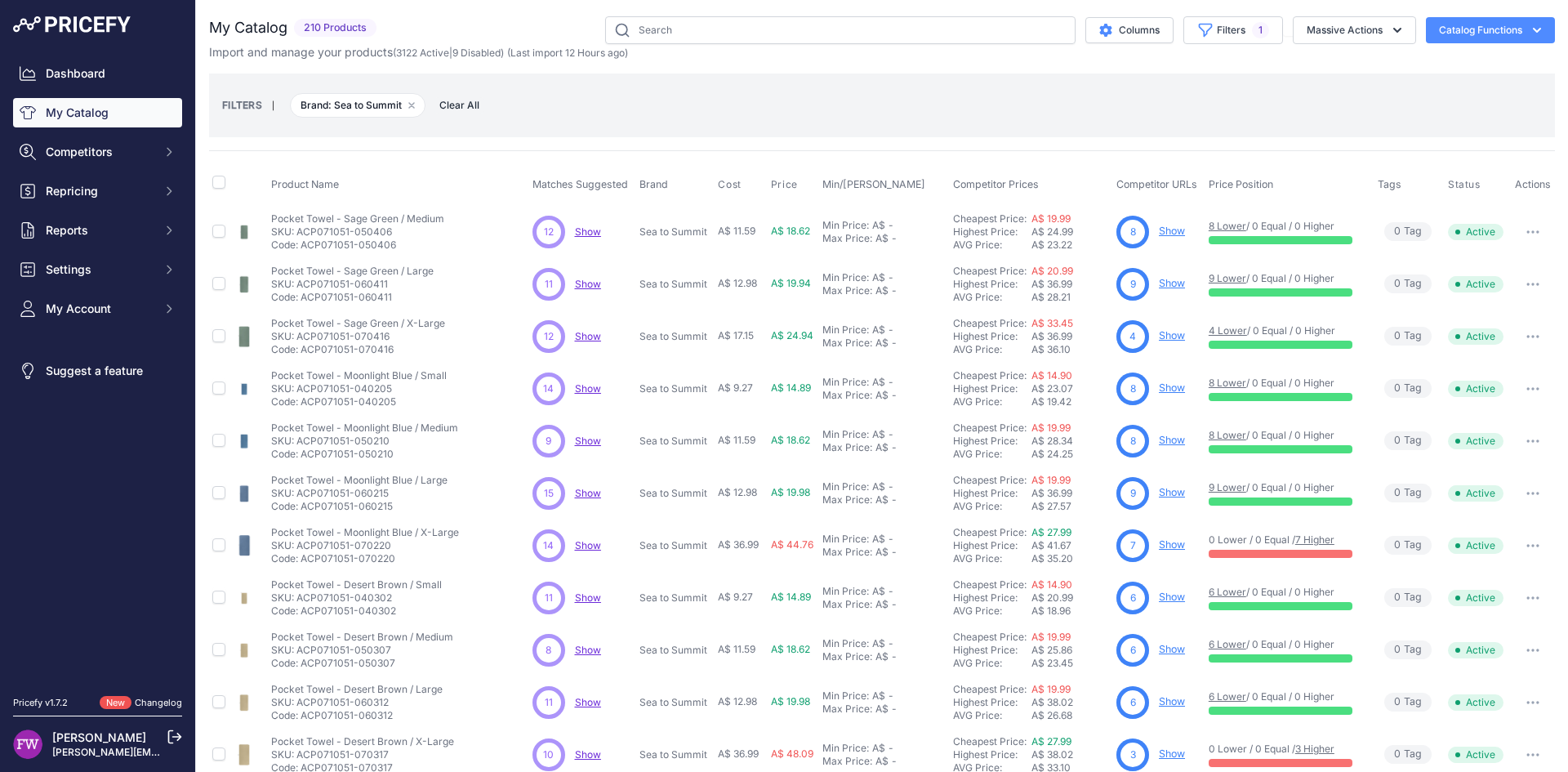 scroll, scrollTop: 0, scrollLeft: 0, axis: both 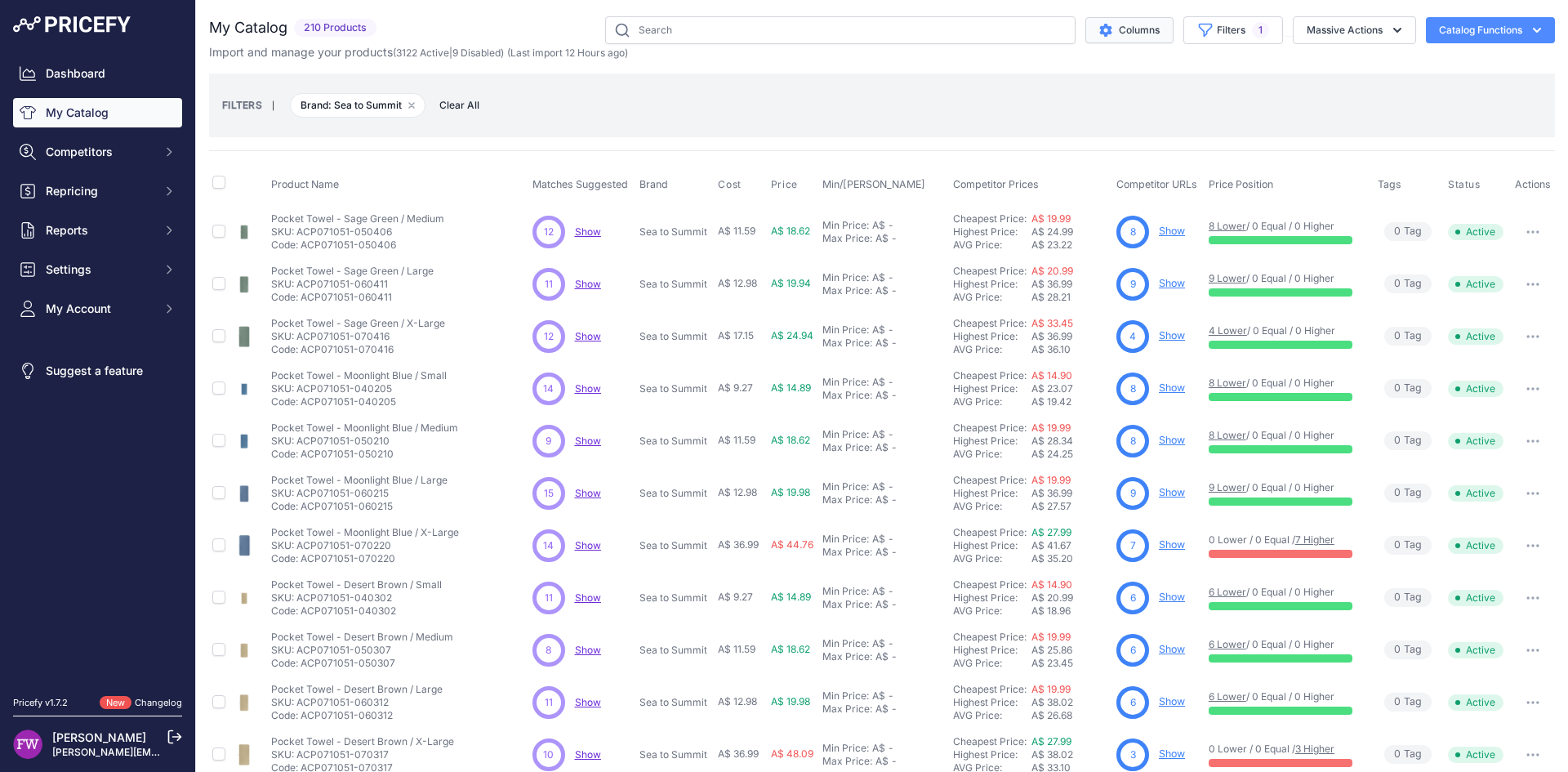 click on "Columns" at bounding box center [1129, 30] 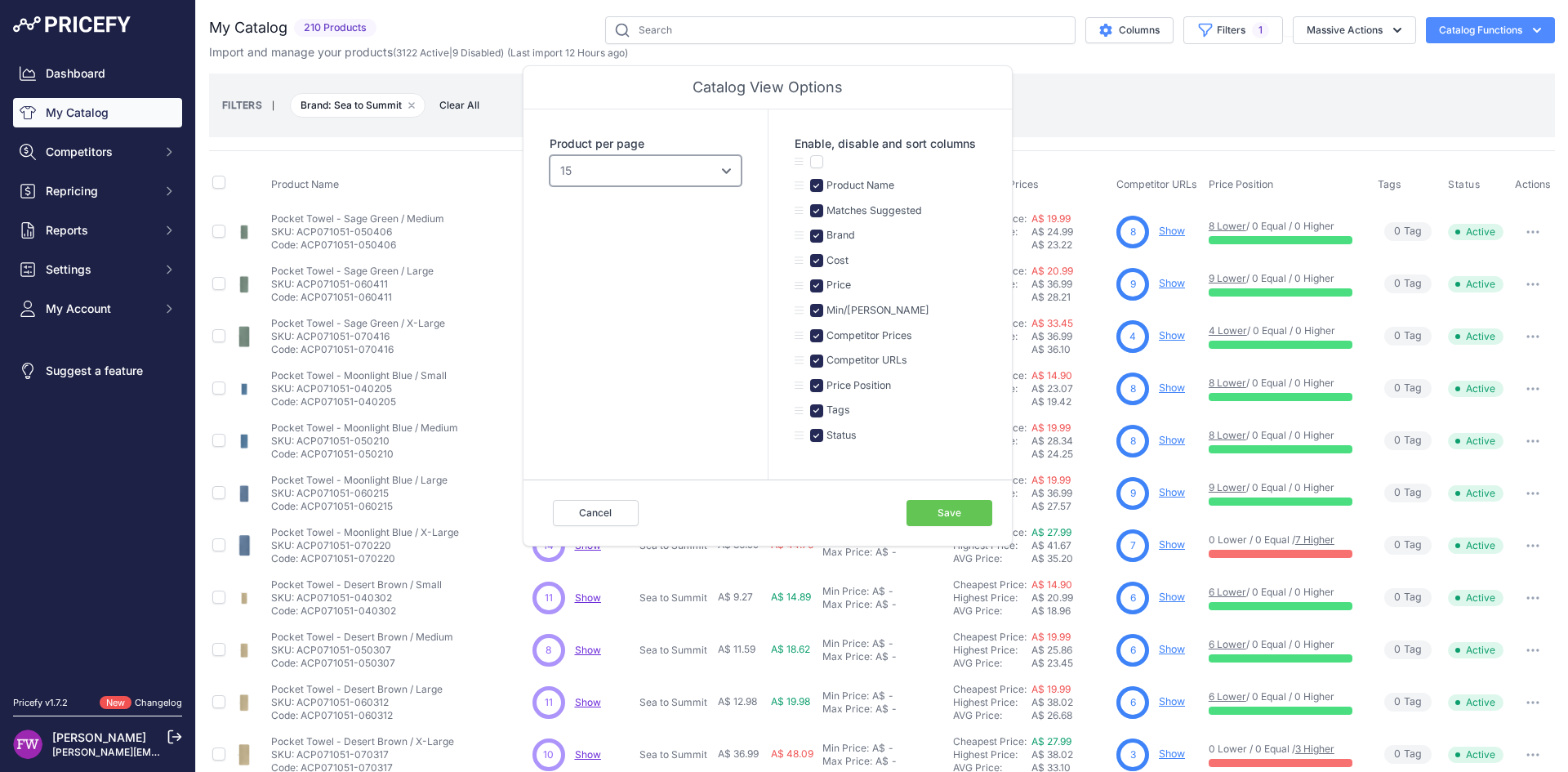 click on "10
15
20
25
50
100" at bounding box center [645, 171] 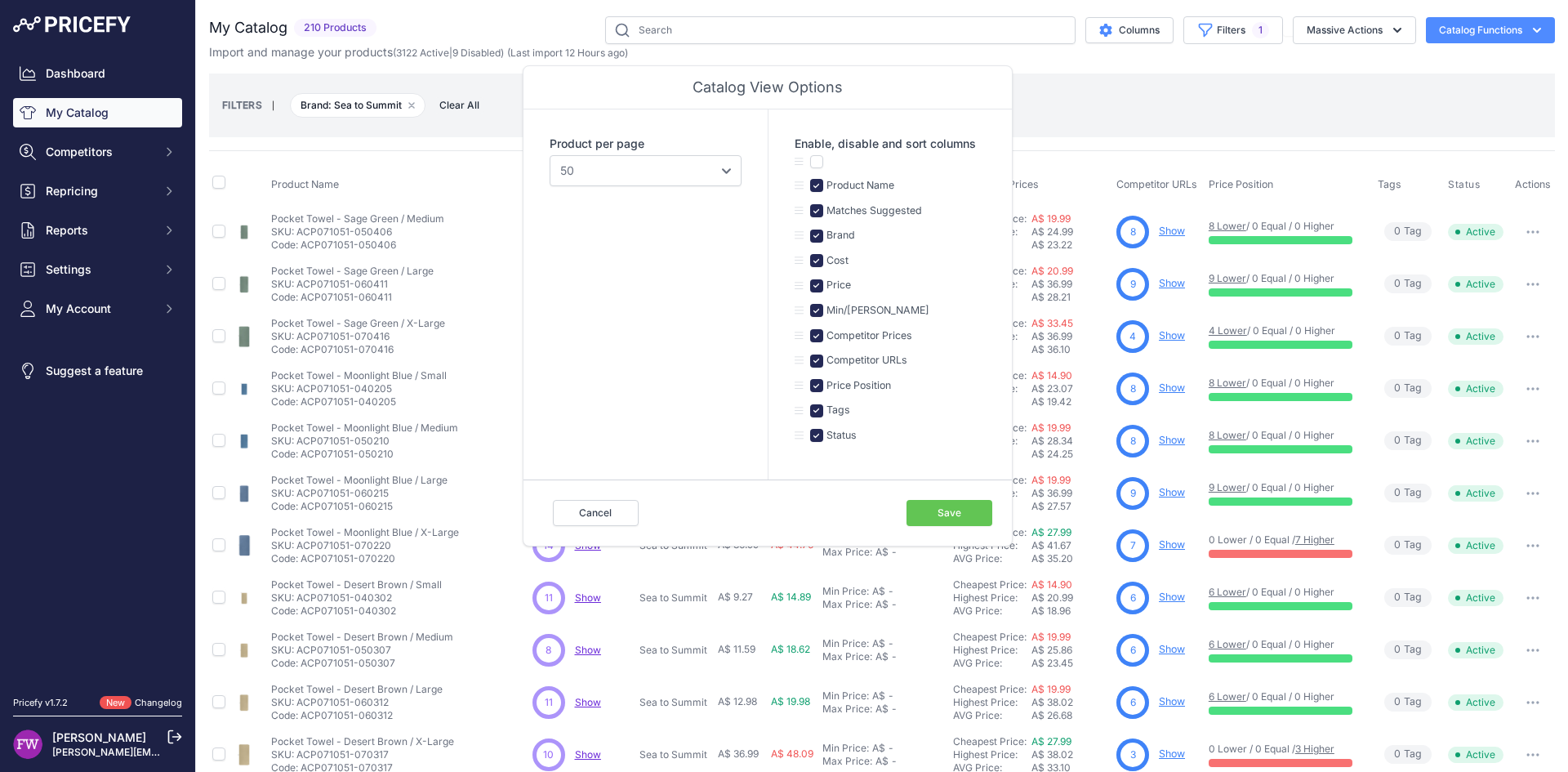 click on "Save" at bounding box center [949, 513] 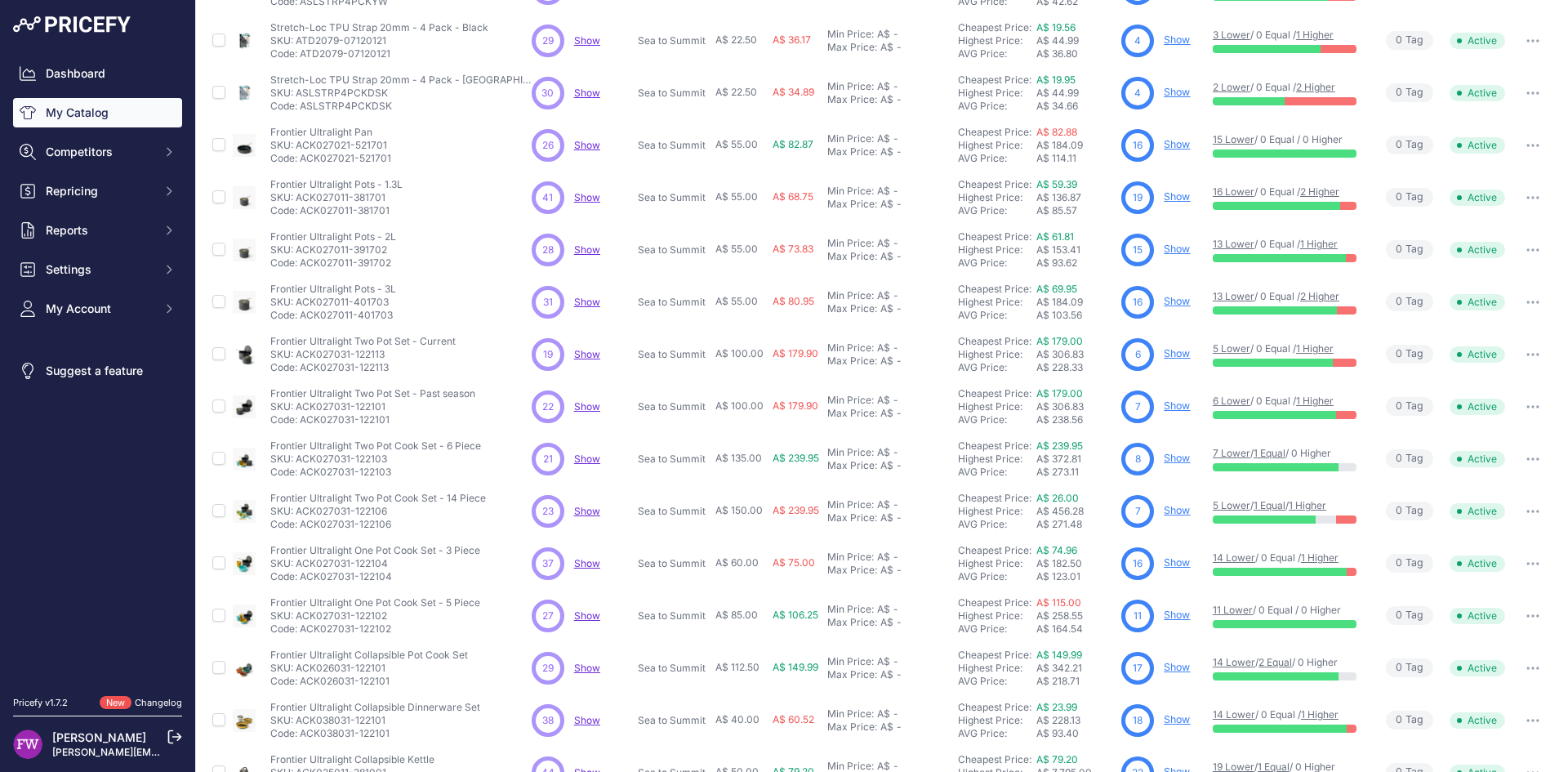 scroll, scrollTop: 0, scrollLeft: 0, axis: both 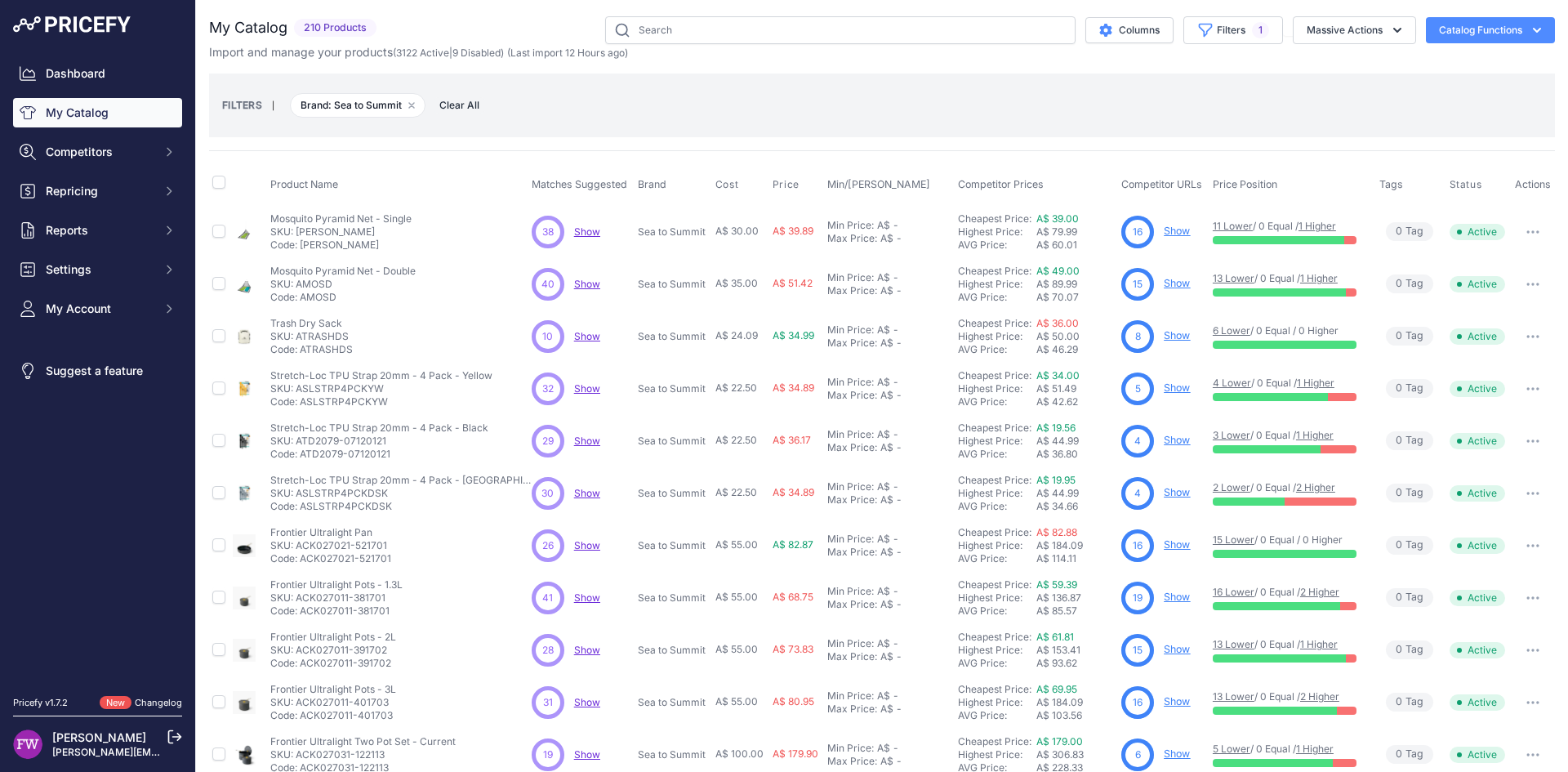 click on "Show" at bounding box center (587, 231) 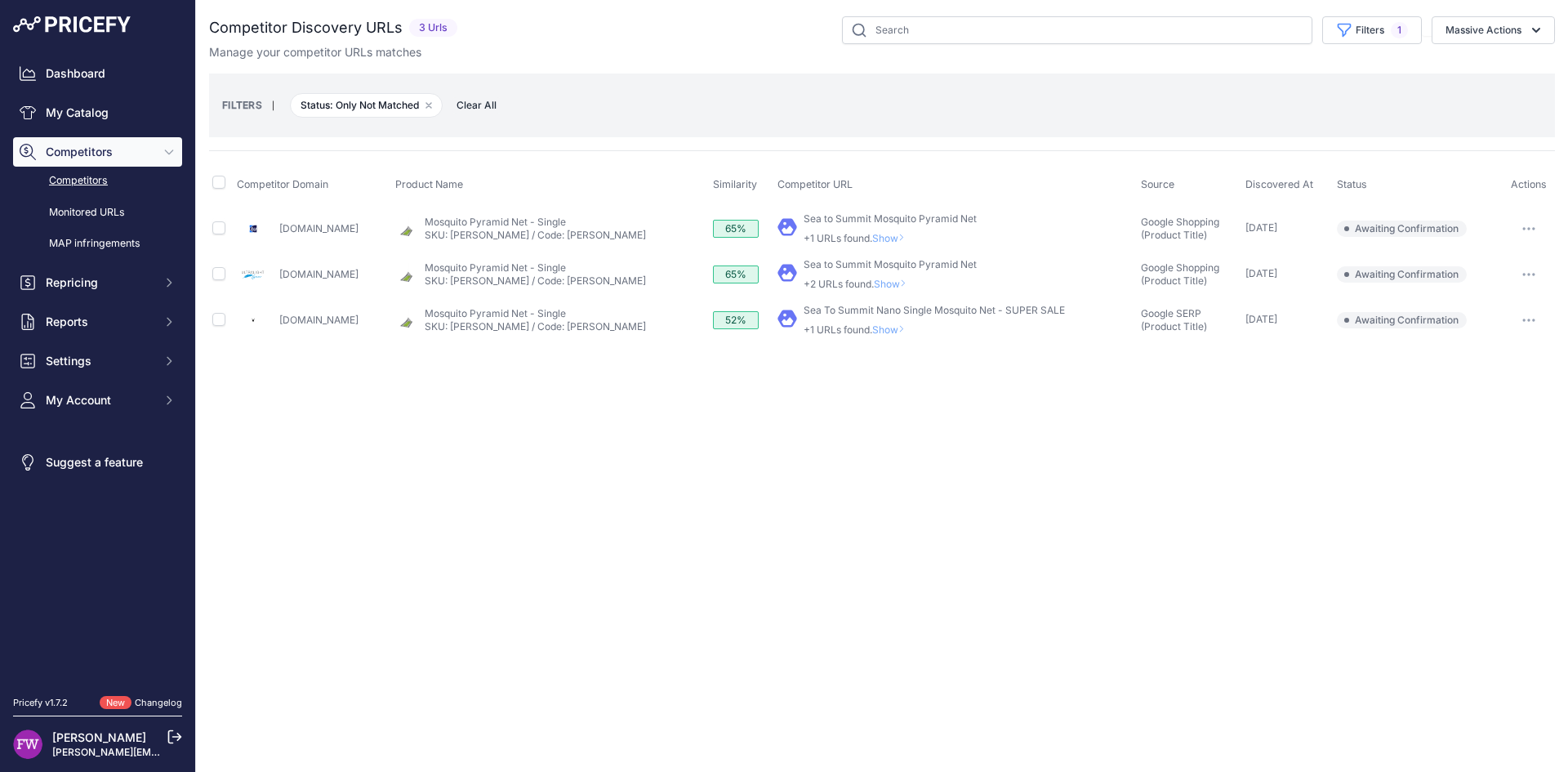 scroll, scrollTop: 0, scrollLeft: 0, axis: both 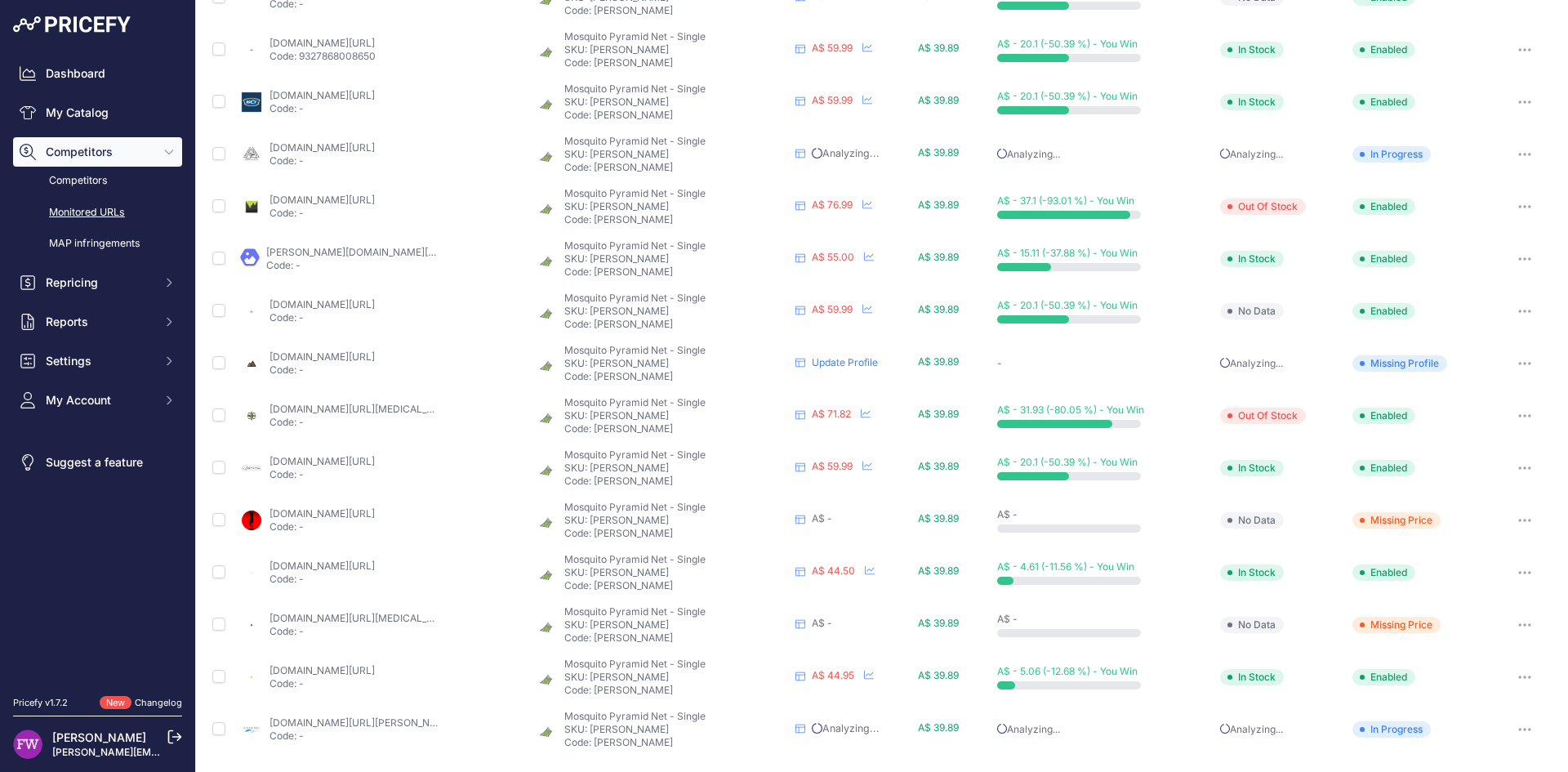 click on "surpluscity.com.au/products/sea-to-summit-nano-mosquito-pyramid-net-single-permethrin-treated?prirule_jdsnikfkfjsd=7008" at bounding box center [362, 408] 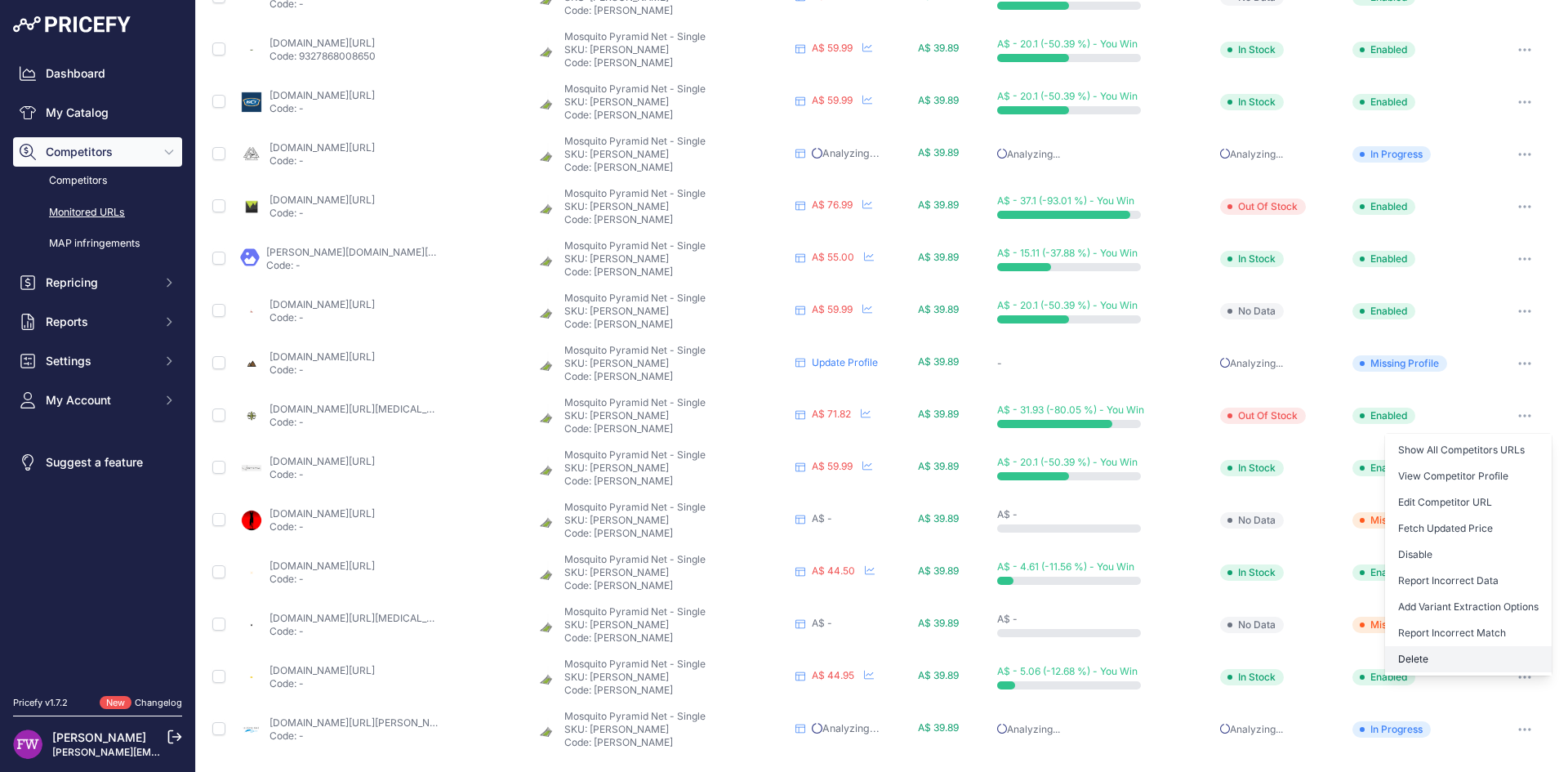 click on "Delete" at bounding box center [1468, 659] 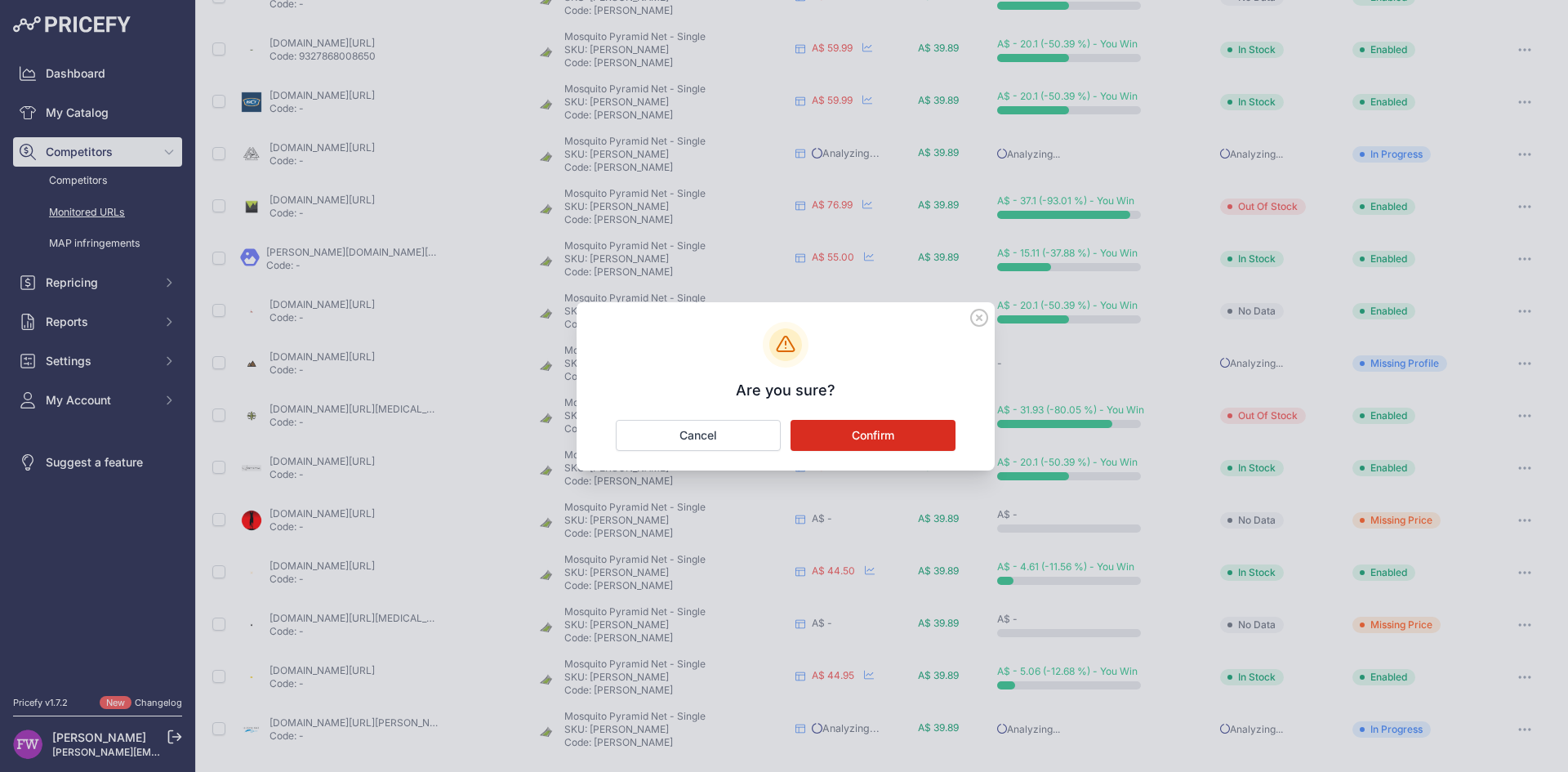 click on "Confirm" at bounding box center (873, 435) 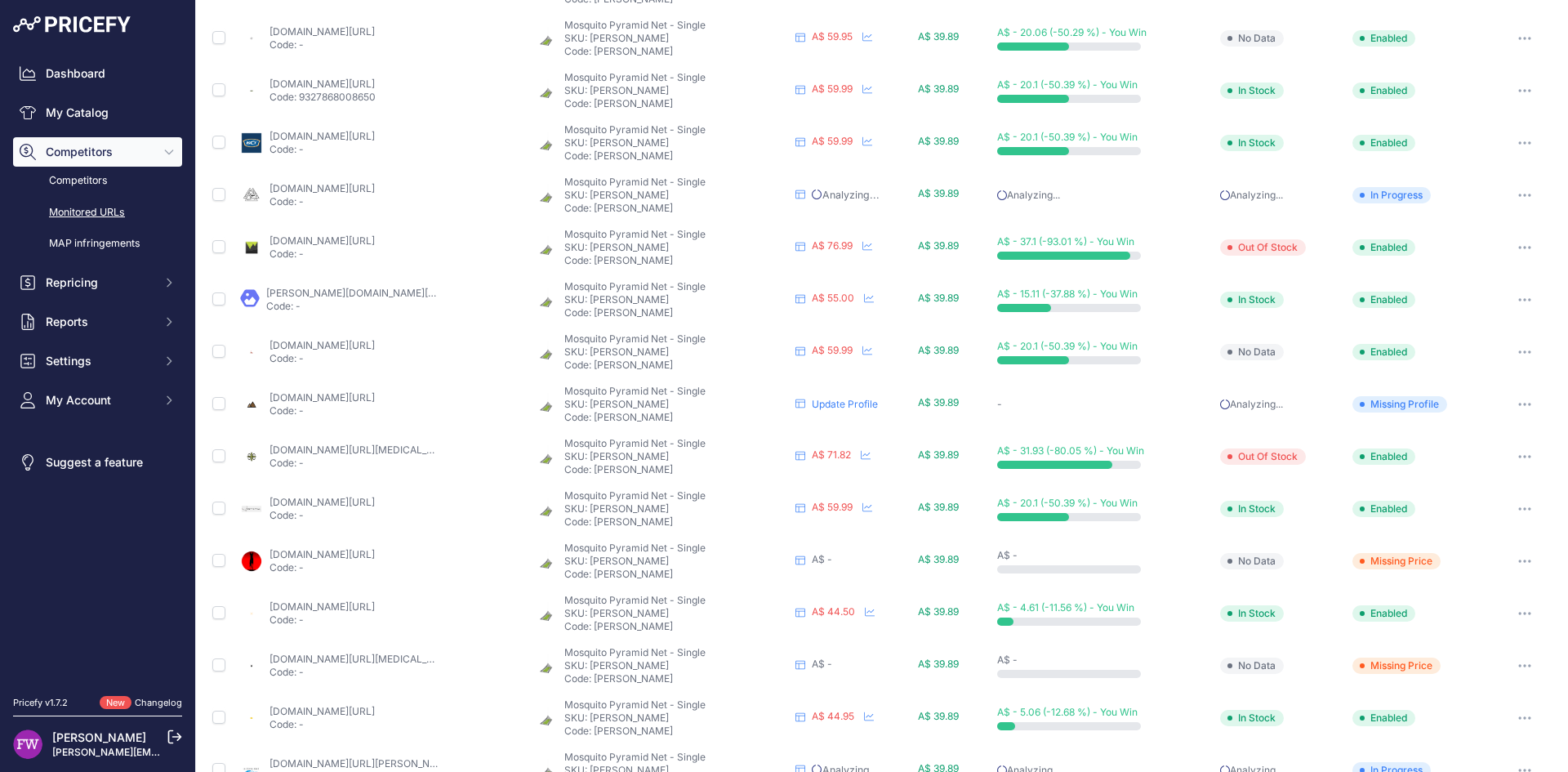 scroll, scrollTop: 355, scrollLeft: 0, axis: vertical 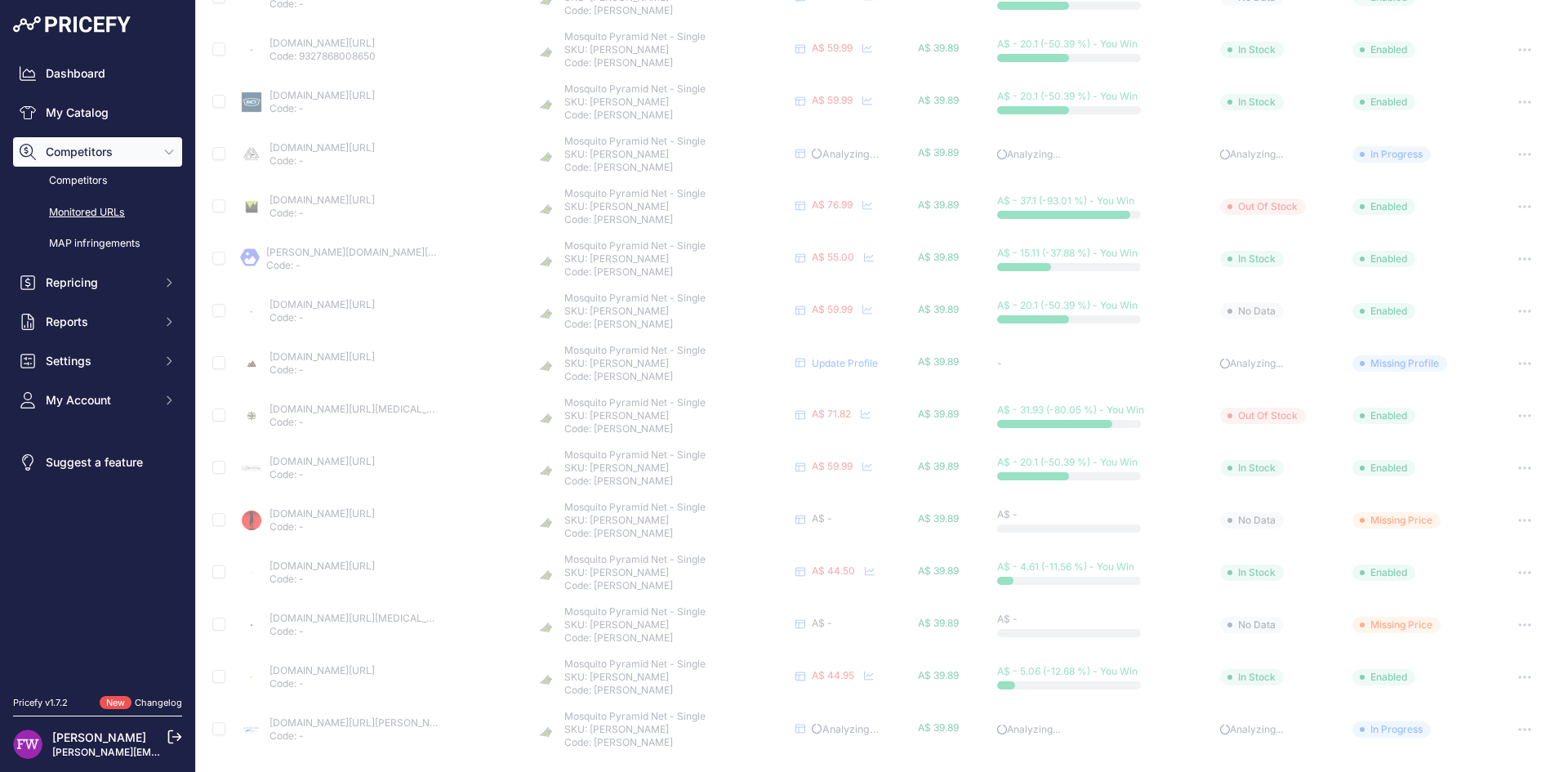 type 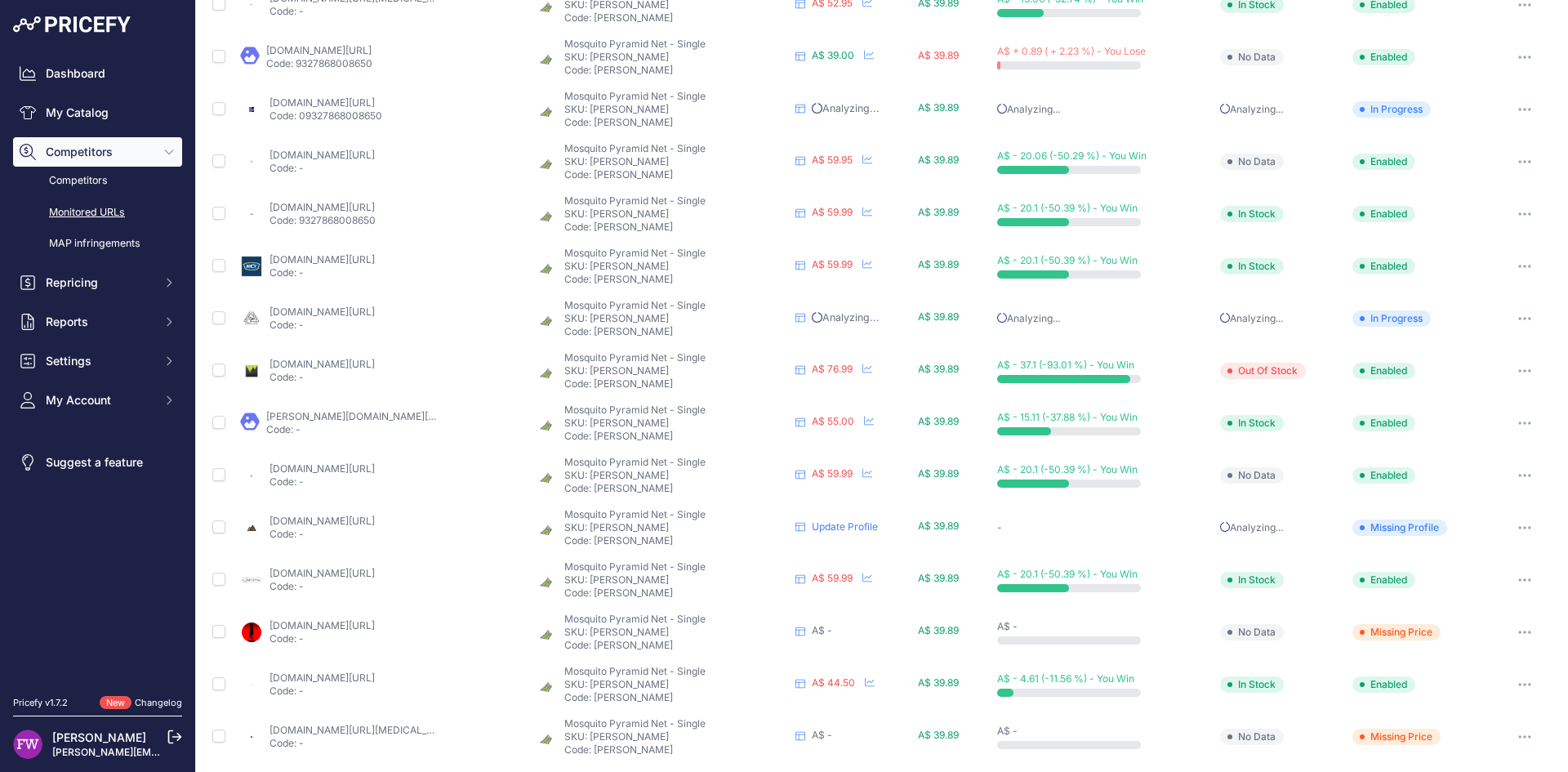 scroll, scrollTop: 0, scrollLeft: 0, axis: both 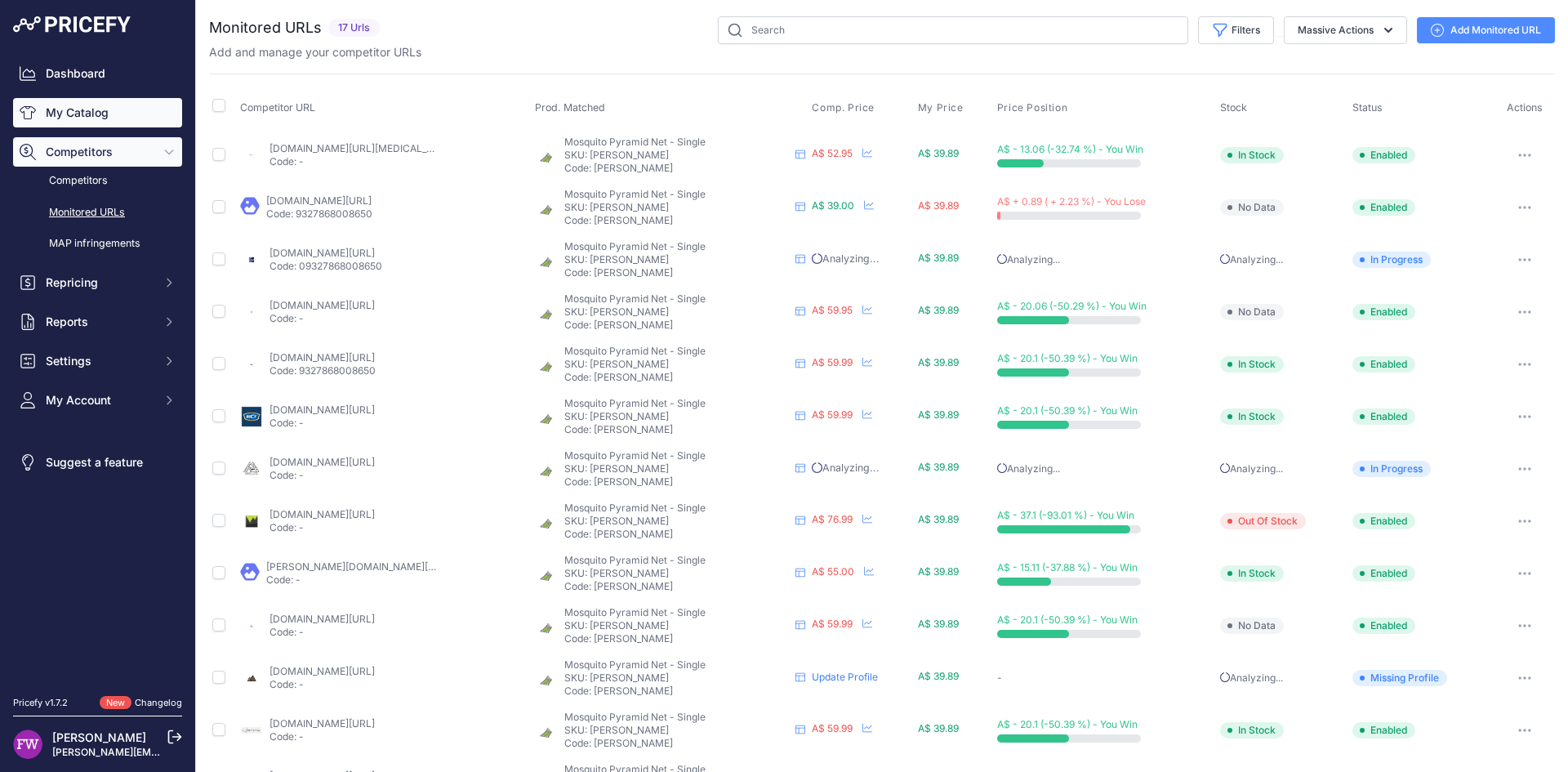 click on "My Catalog" at bounding box center (97, 113) 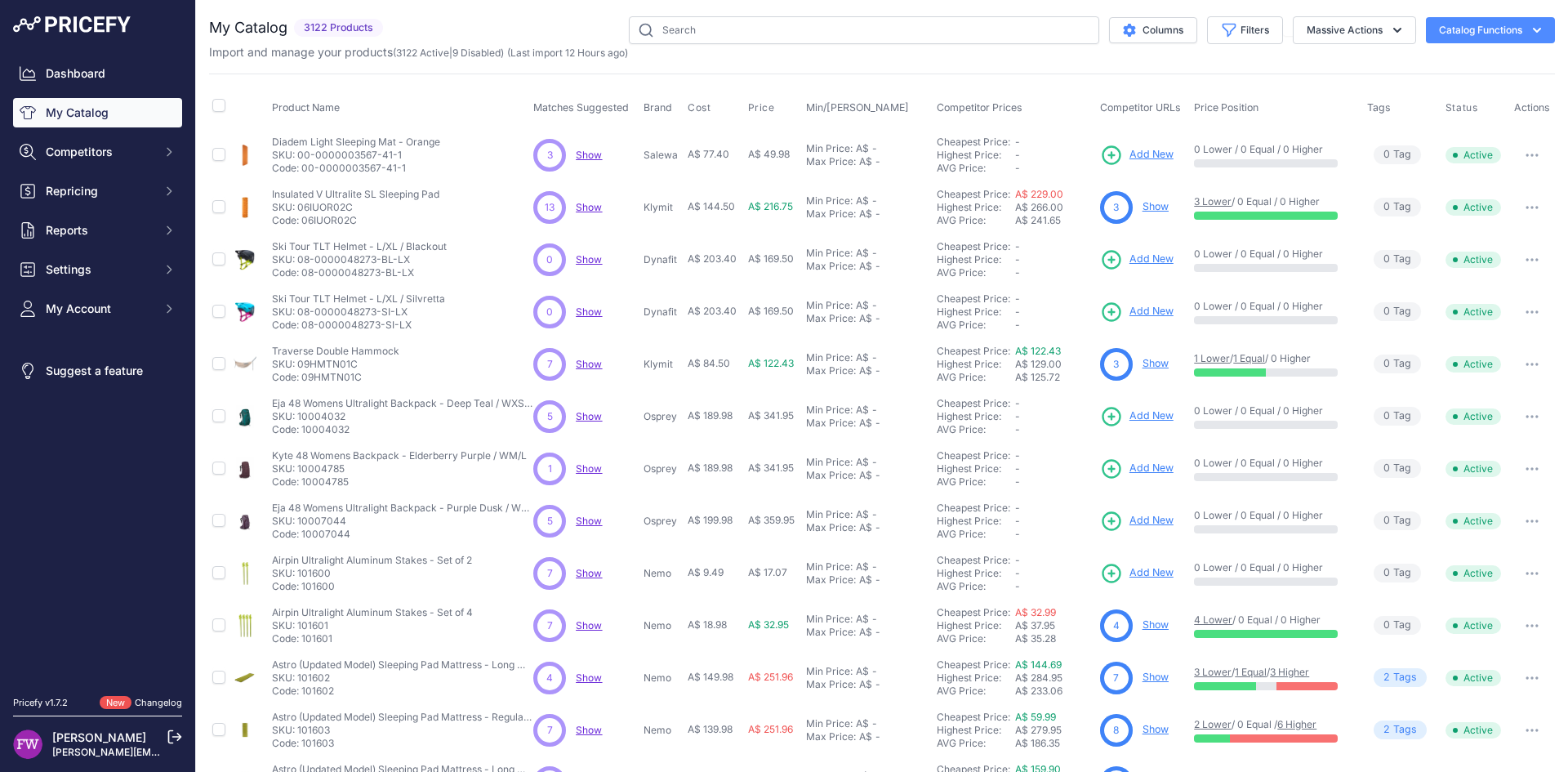 scroll, scrollTop: 0, scrollLeft: 0, axis: both 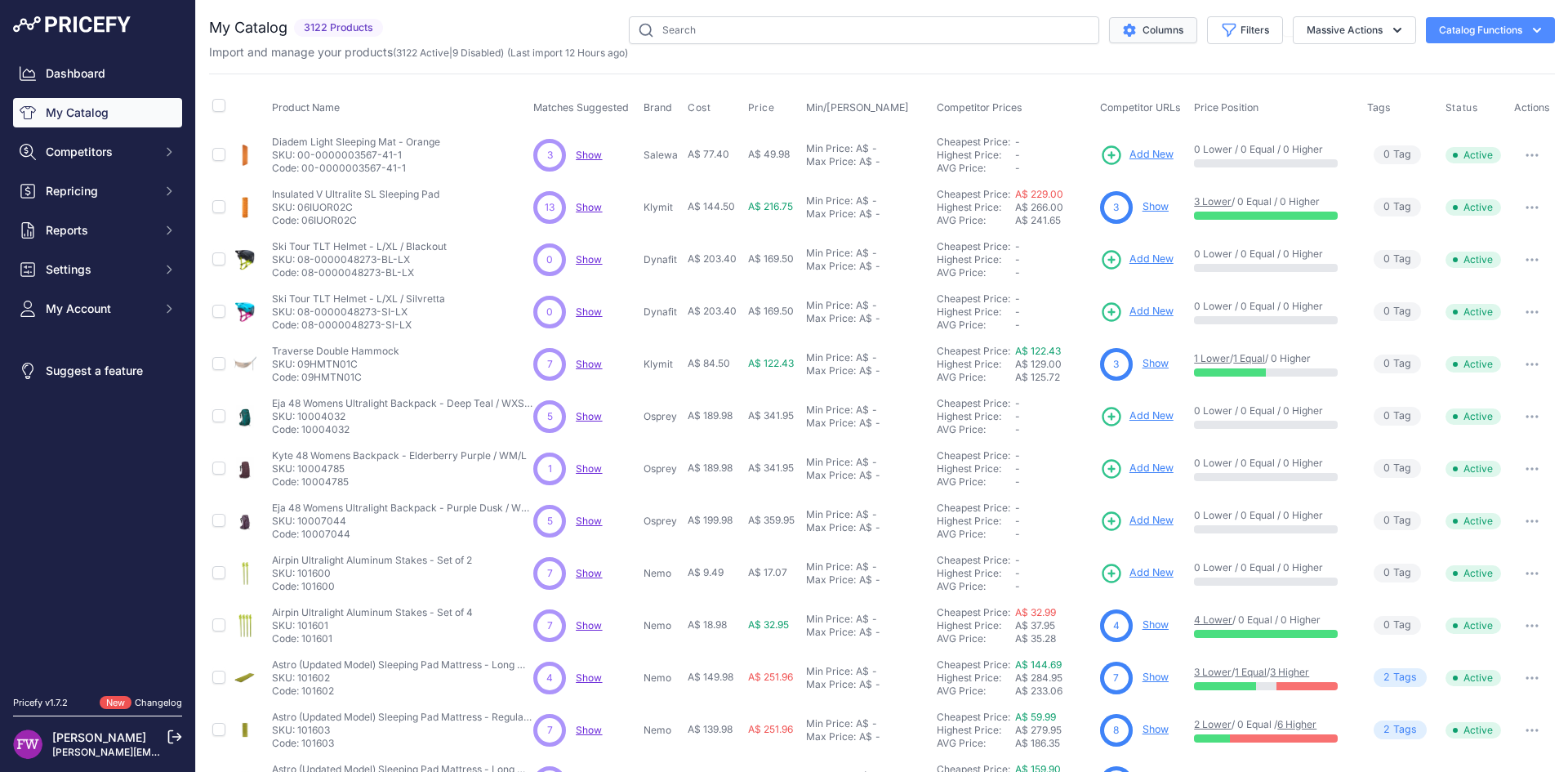 click on "Columns" at bounding box center [1153, 30] 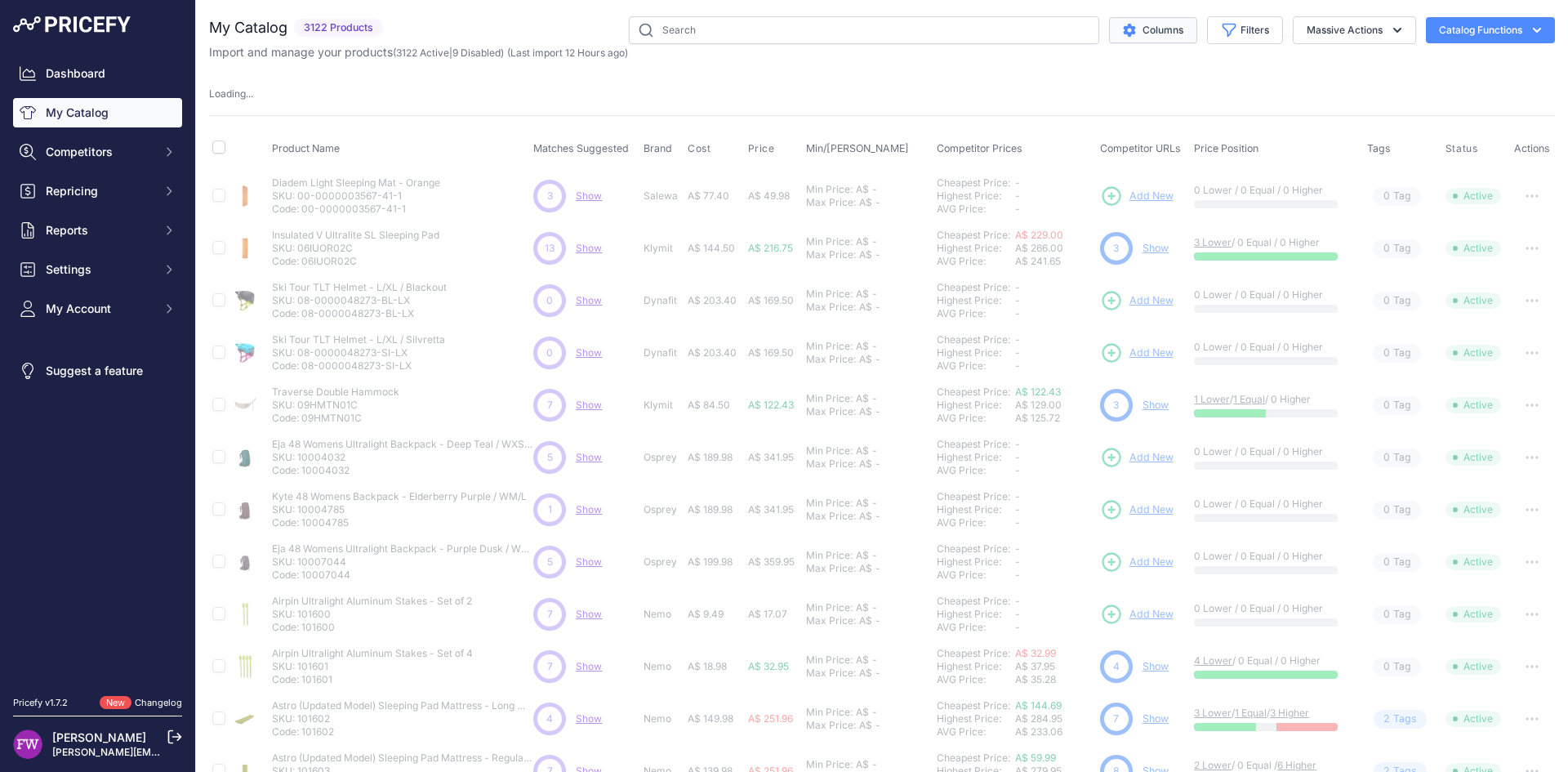 type 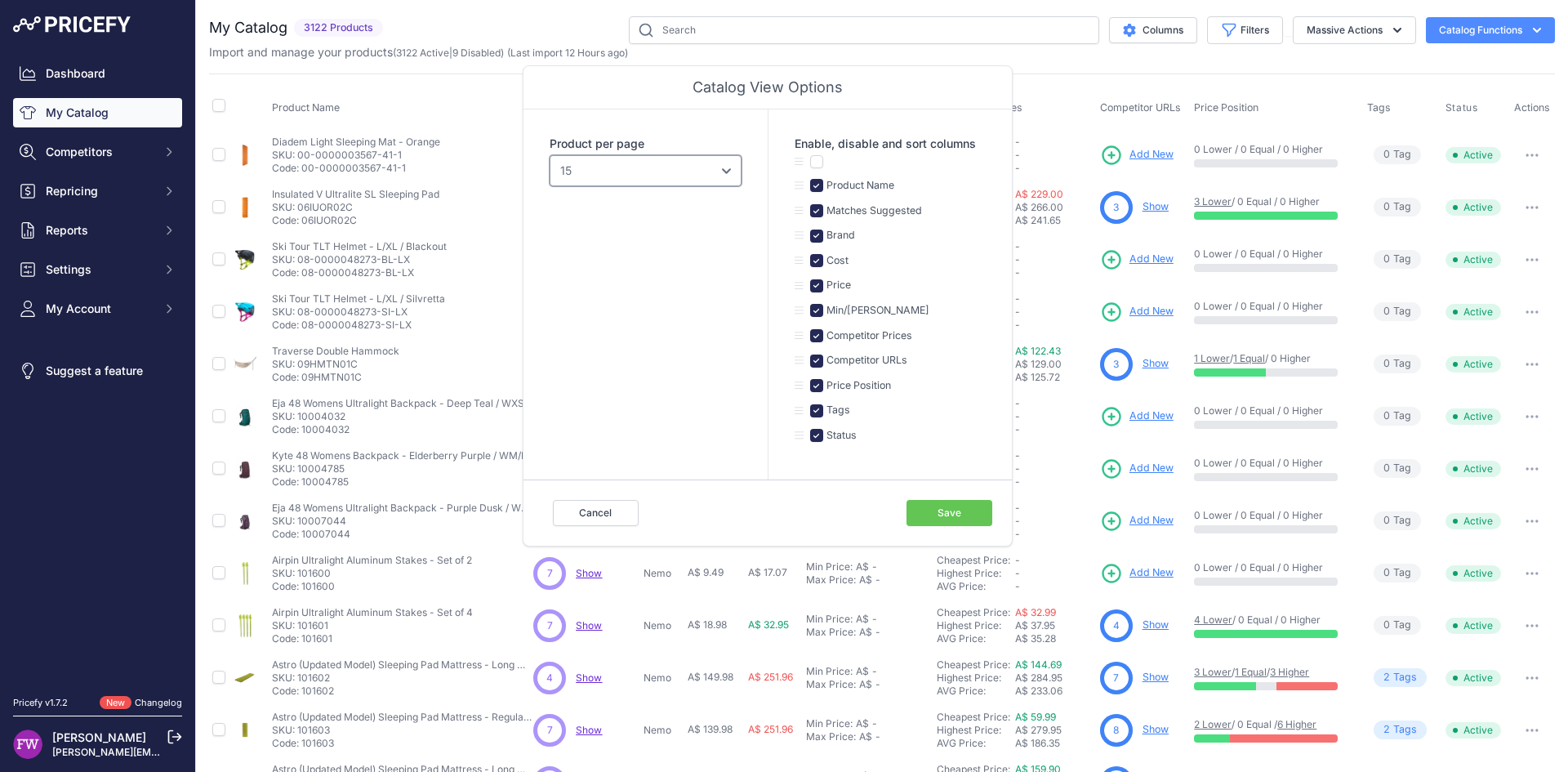 click on "10
15
20
25
50
100" at bounding box center (645, 171) 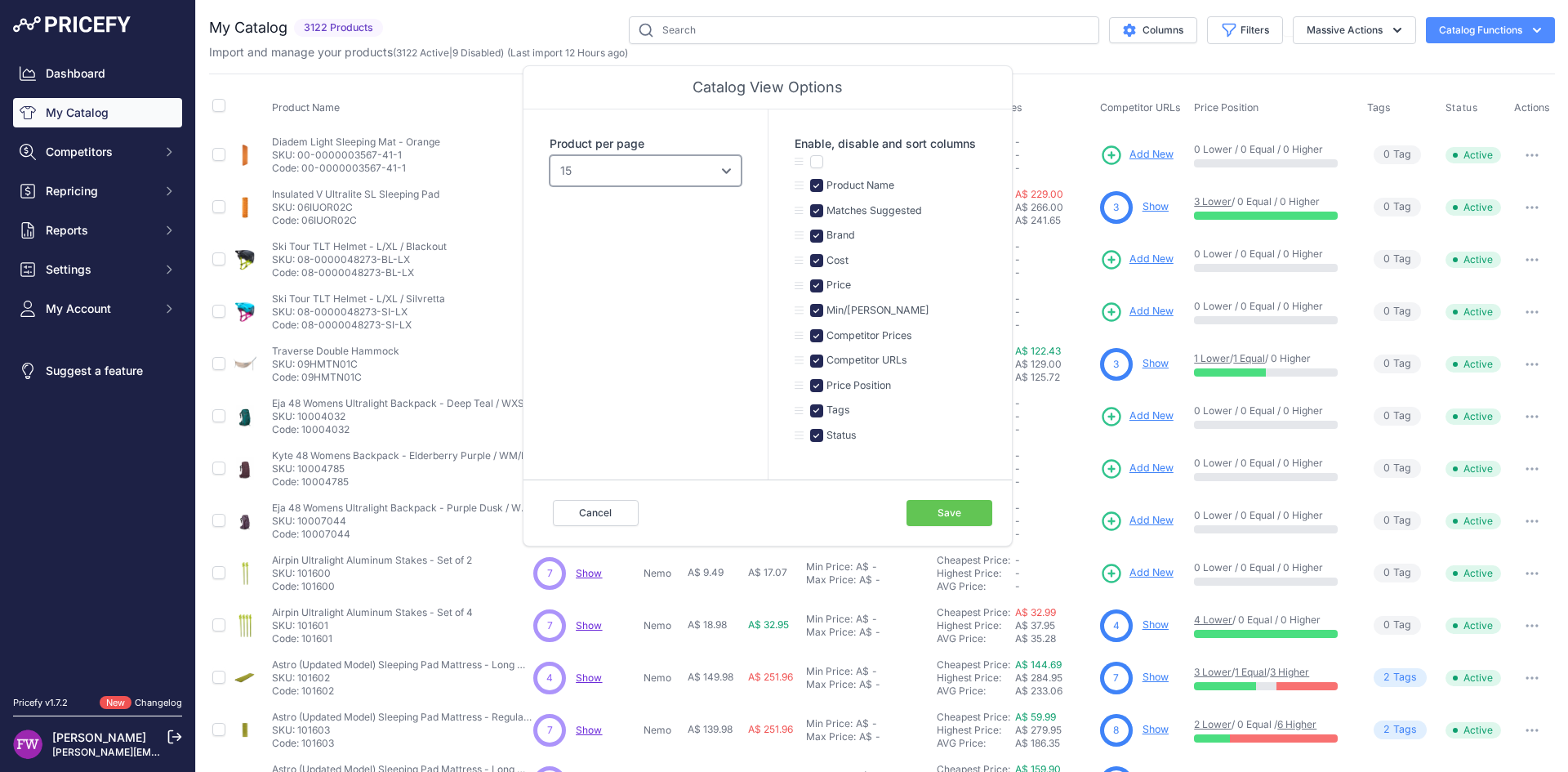 select on "50" 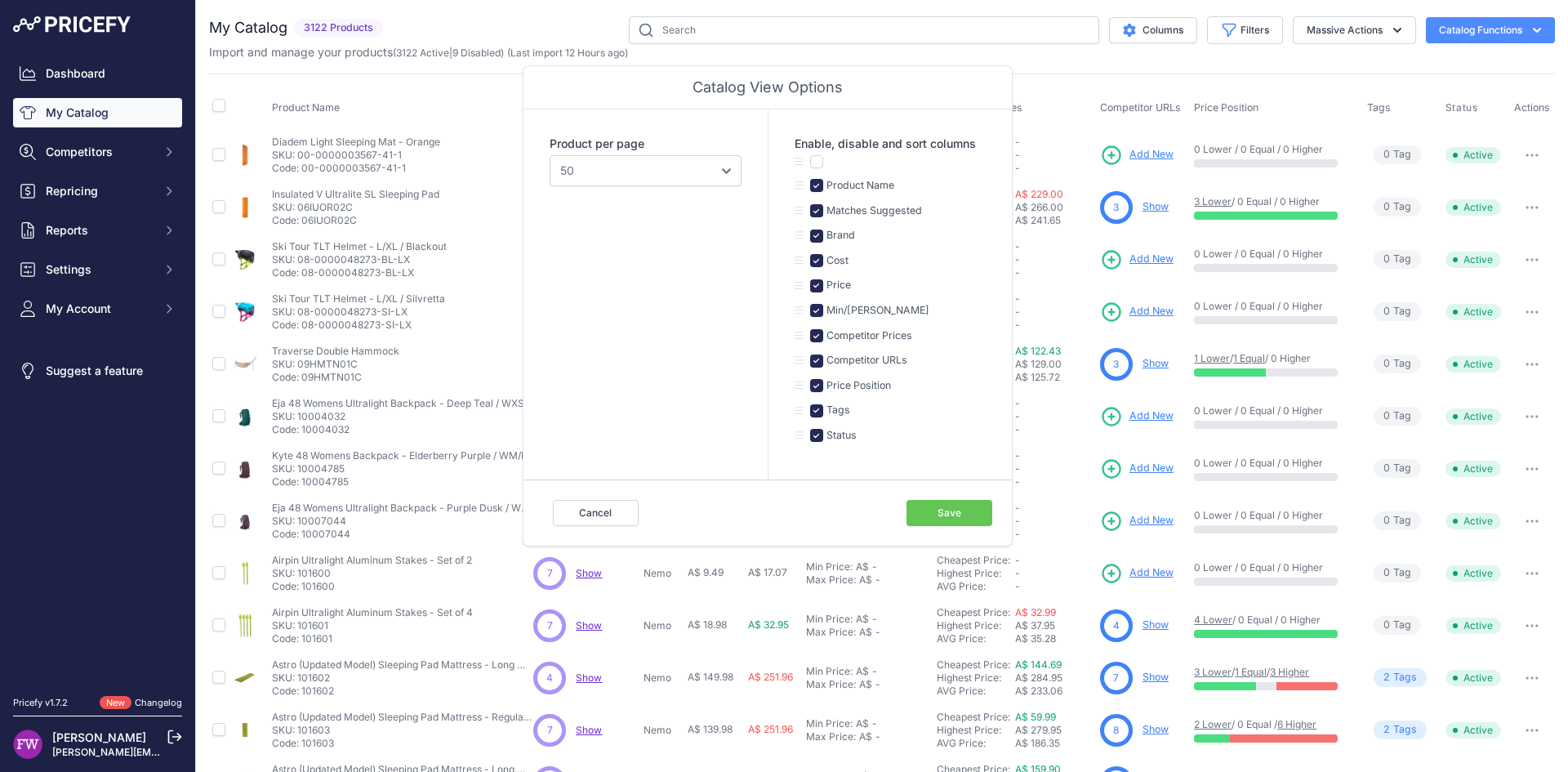 click on "Save" at bounding box center [949, 513] 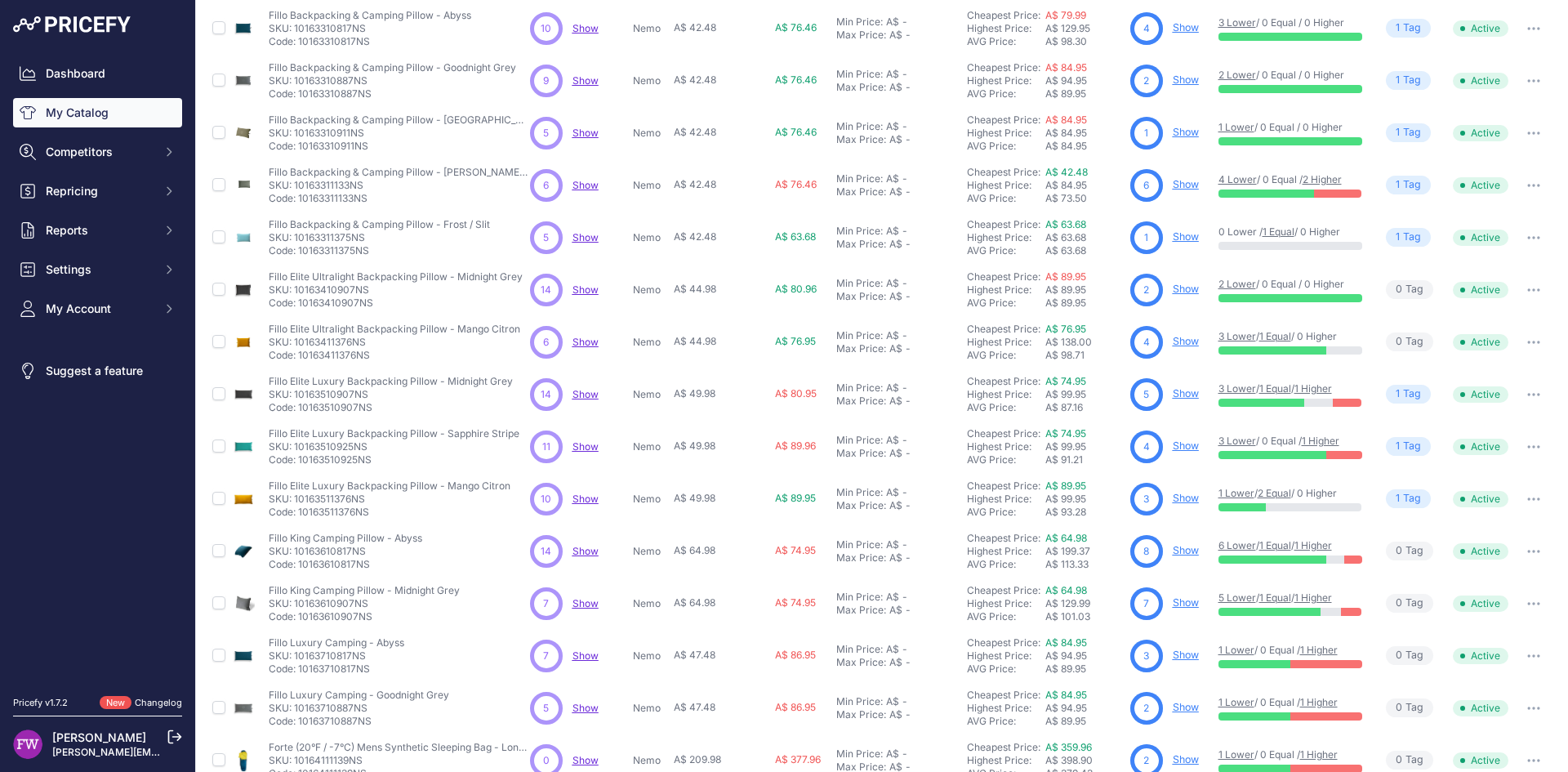 scroll, scrollTop: 2039, scrollLeft: 0, axis: vertical 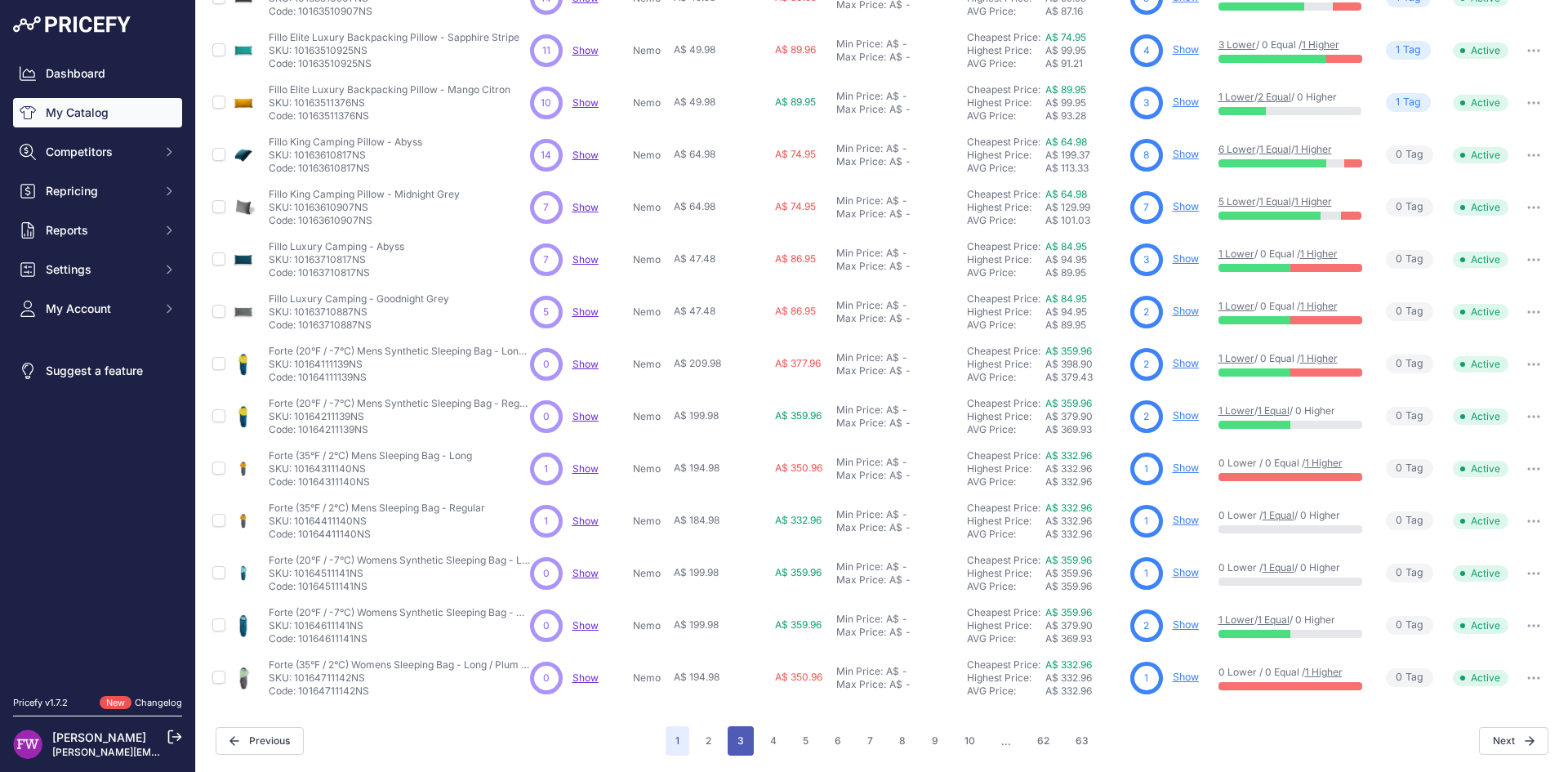 click on "3" at bounding box center (741, 741) 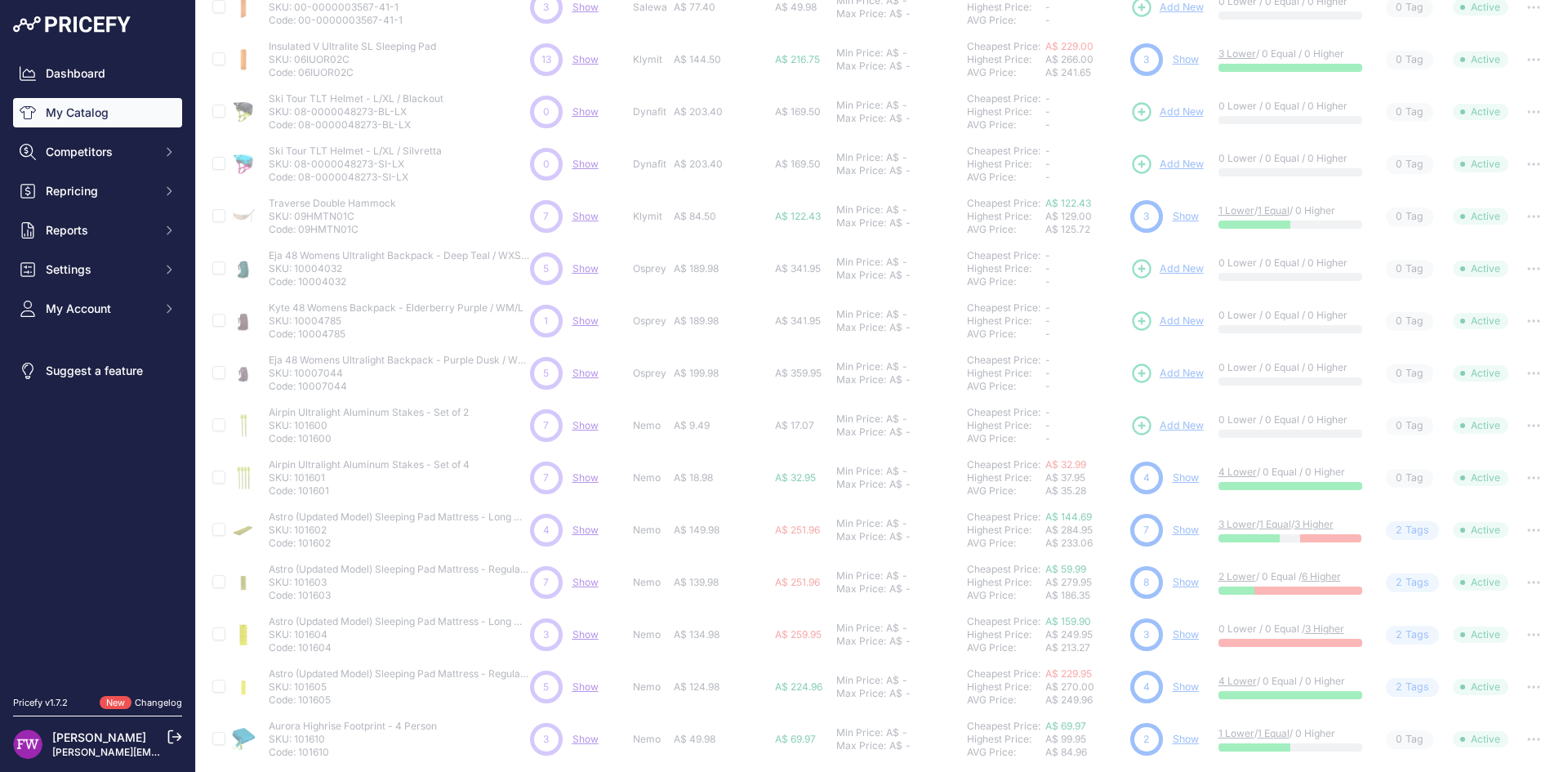 scroll, scrollTop: 0, scrollLeft: 0, axis: both 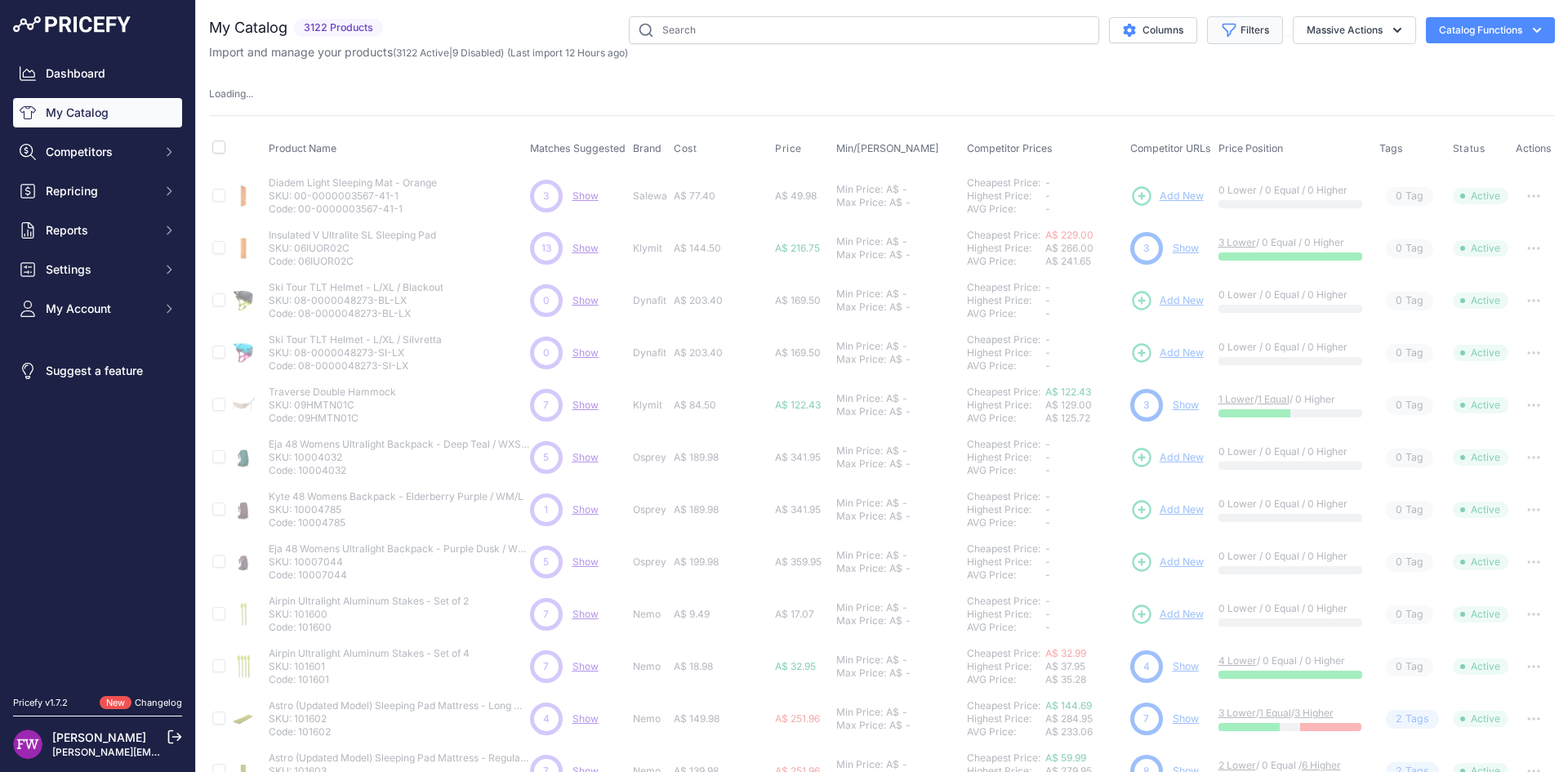 click on "Filters" at bounding box center [1245, 30] 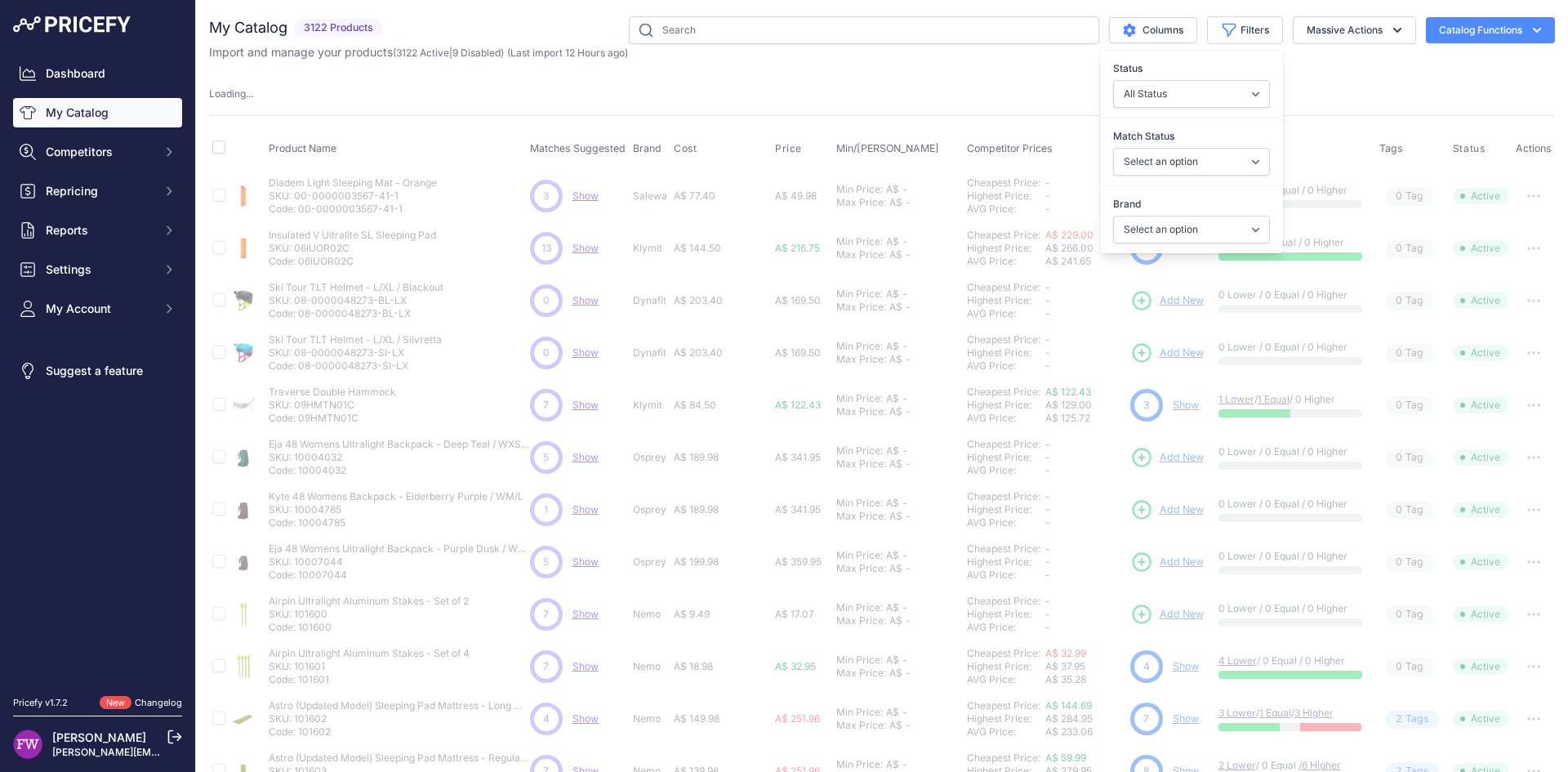 type 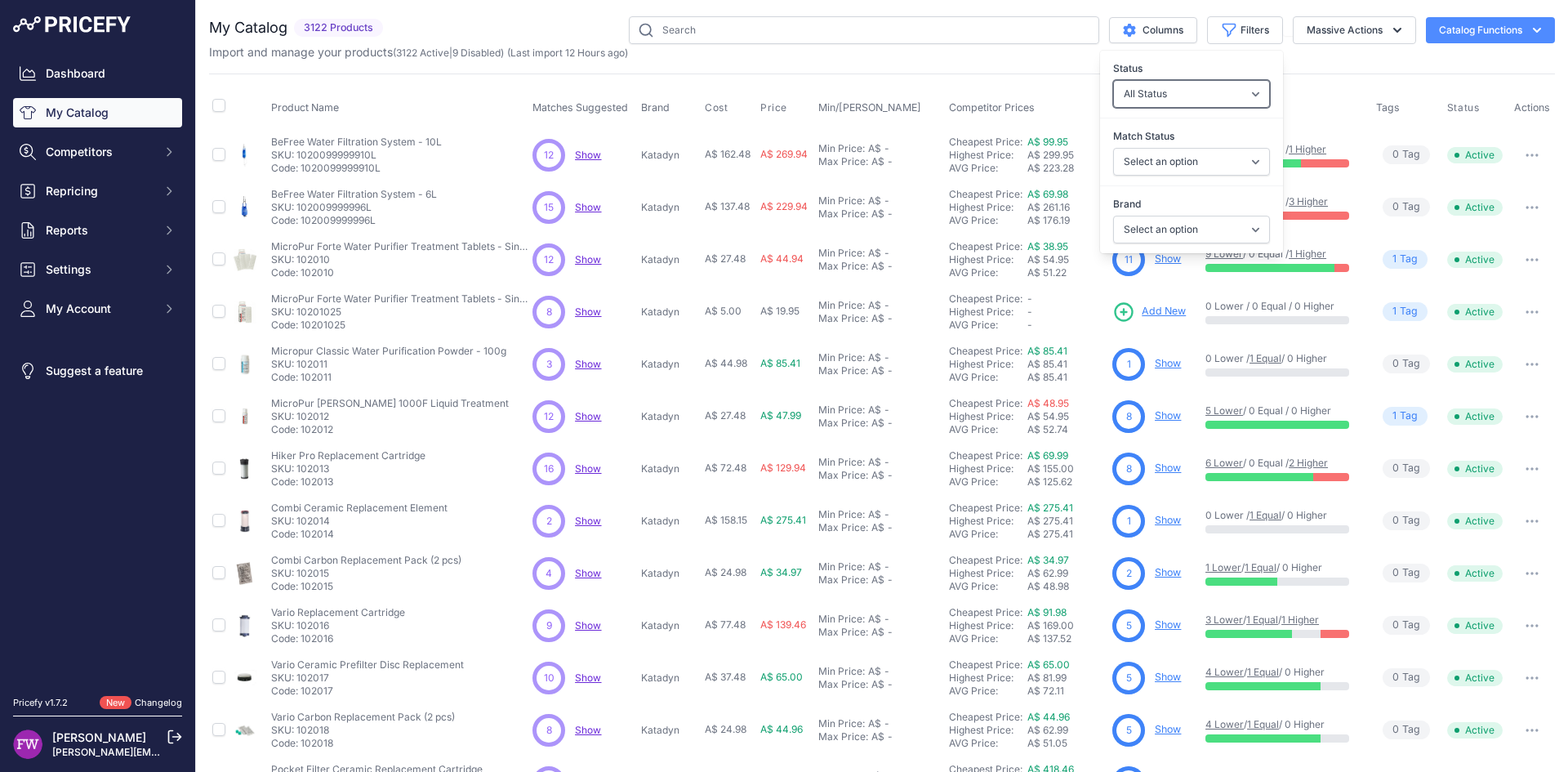 click on "All Status
Only Enabled
Only Disabled" at bounding box center [1192, 94] 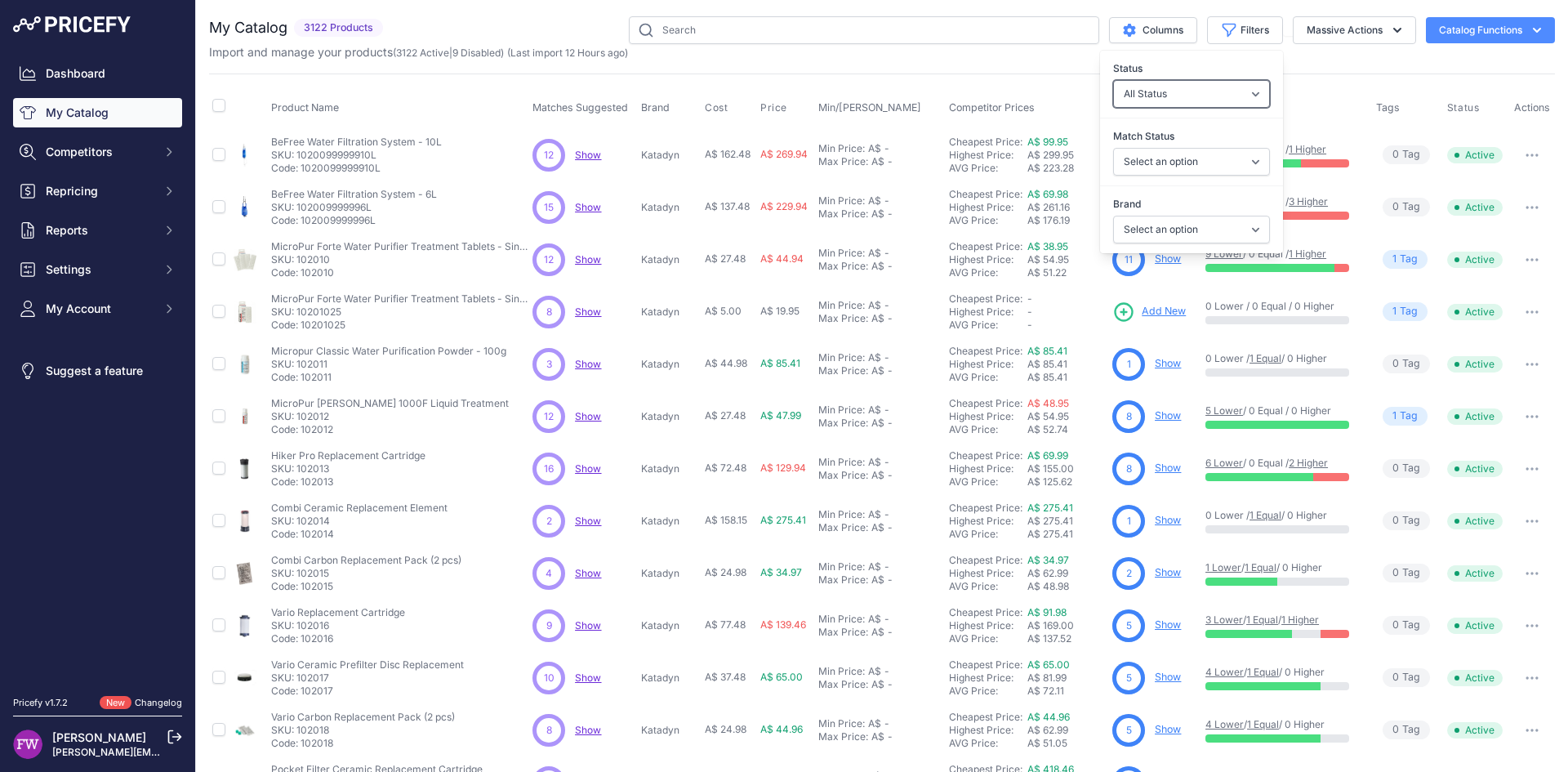 select on "1" 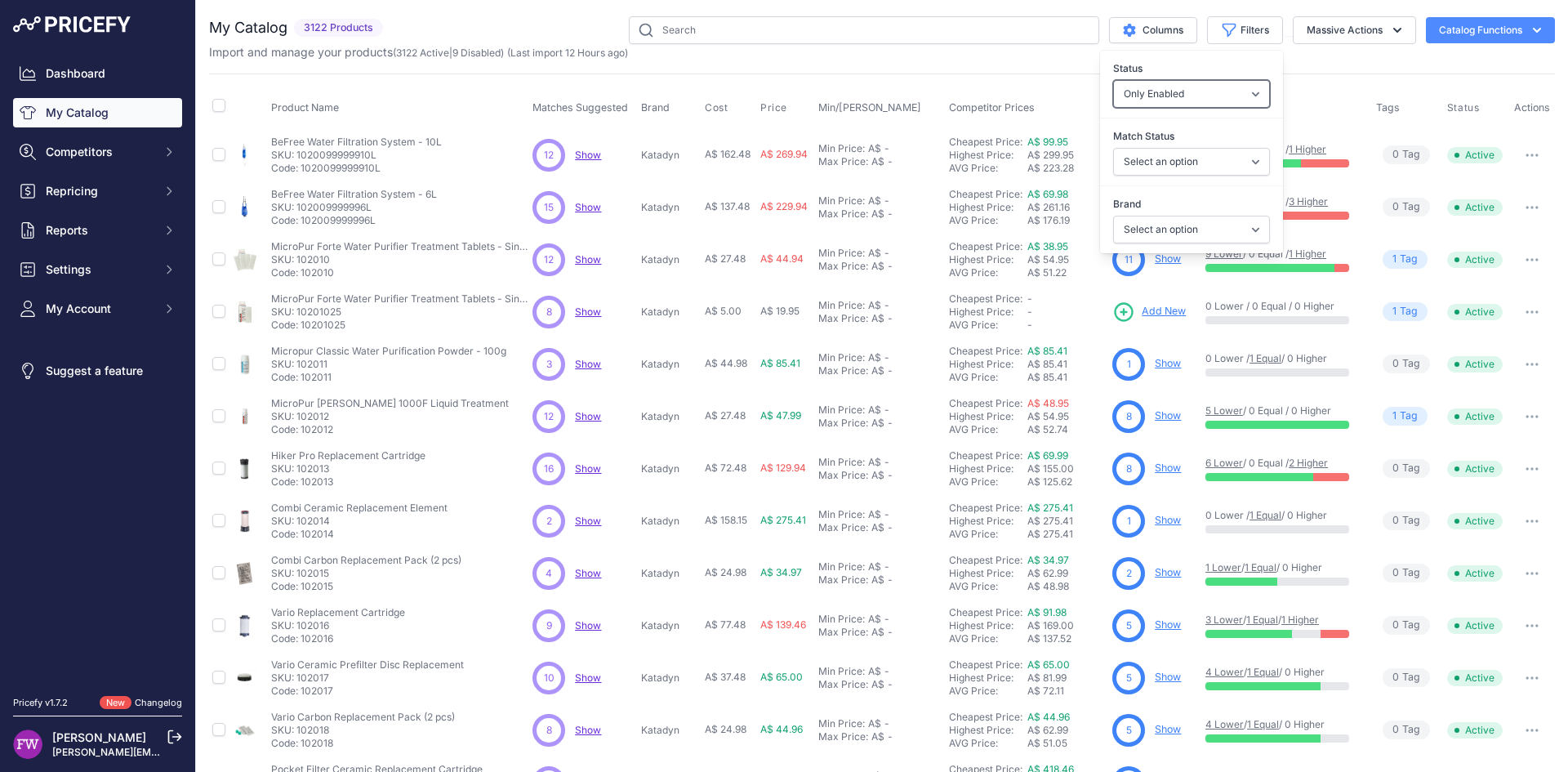 click on "All Status
Only Enabled
Only Disabled" at bounding box center [1192, 94] 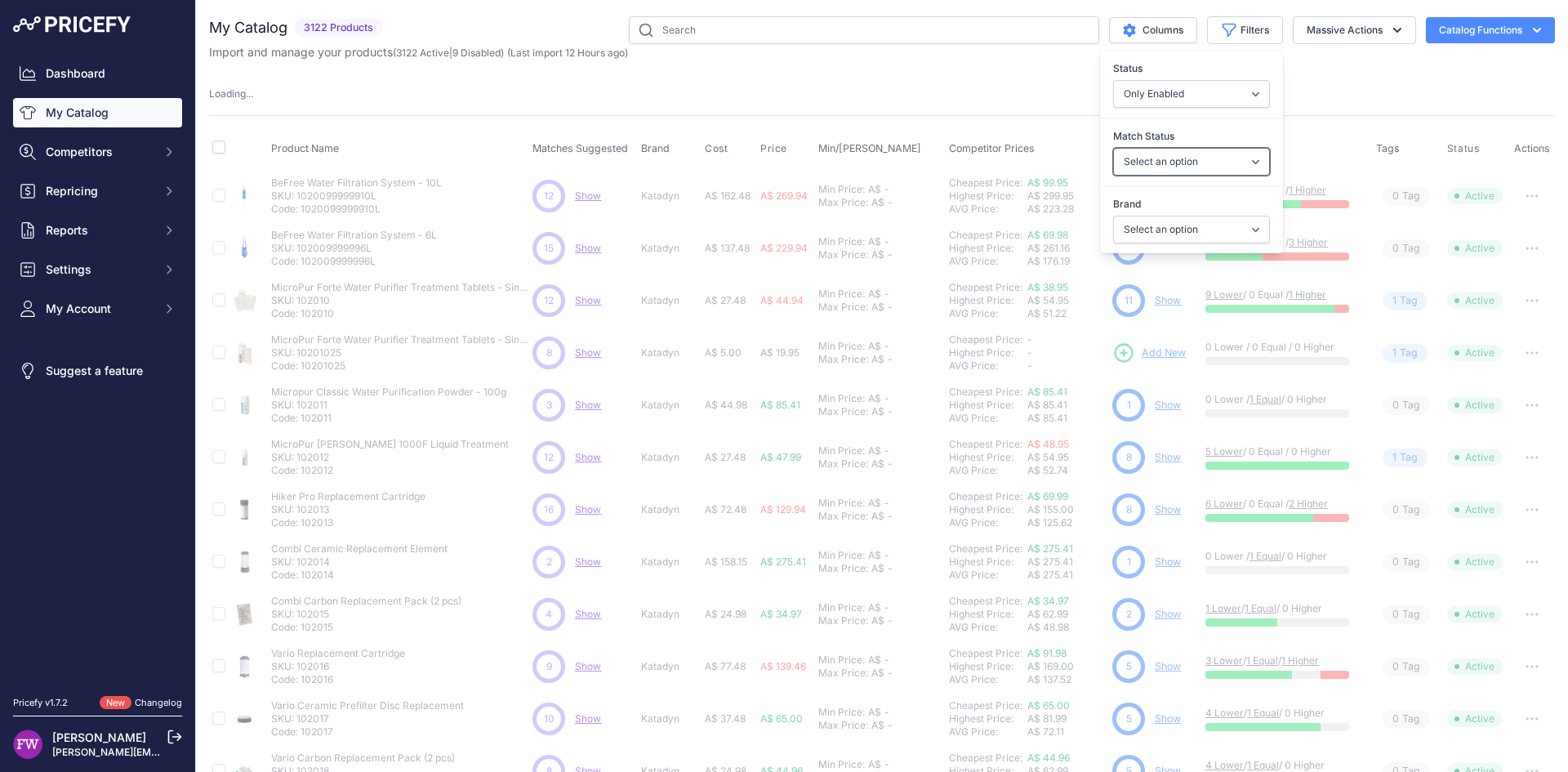 click on "Select an option
Matched
Unmatched" at bounding box center [1192, 162] 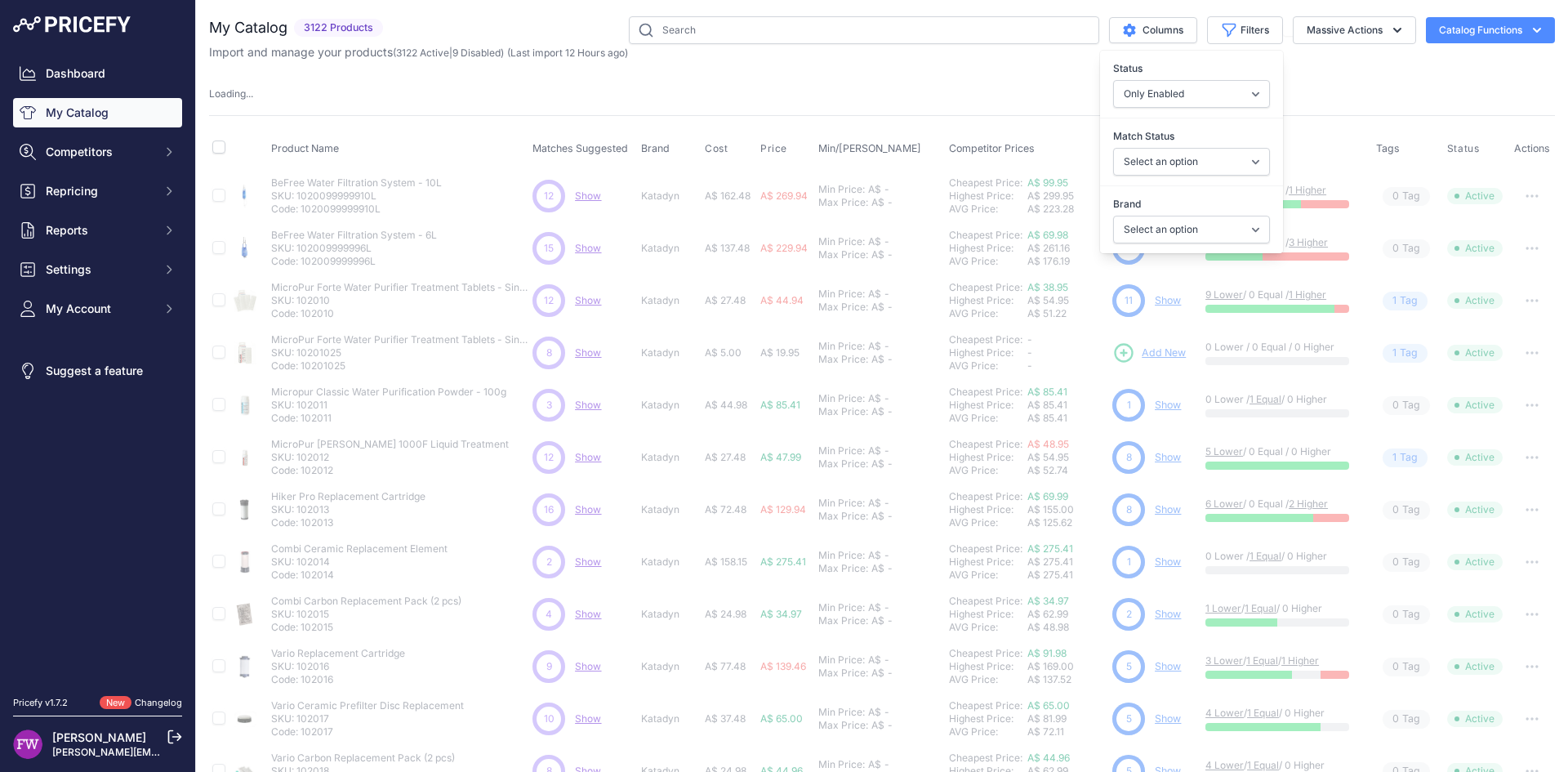 click on "Match Status
Select an option
Matched
Unmatched" at bounding box center [1192, 152] 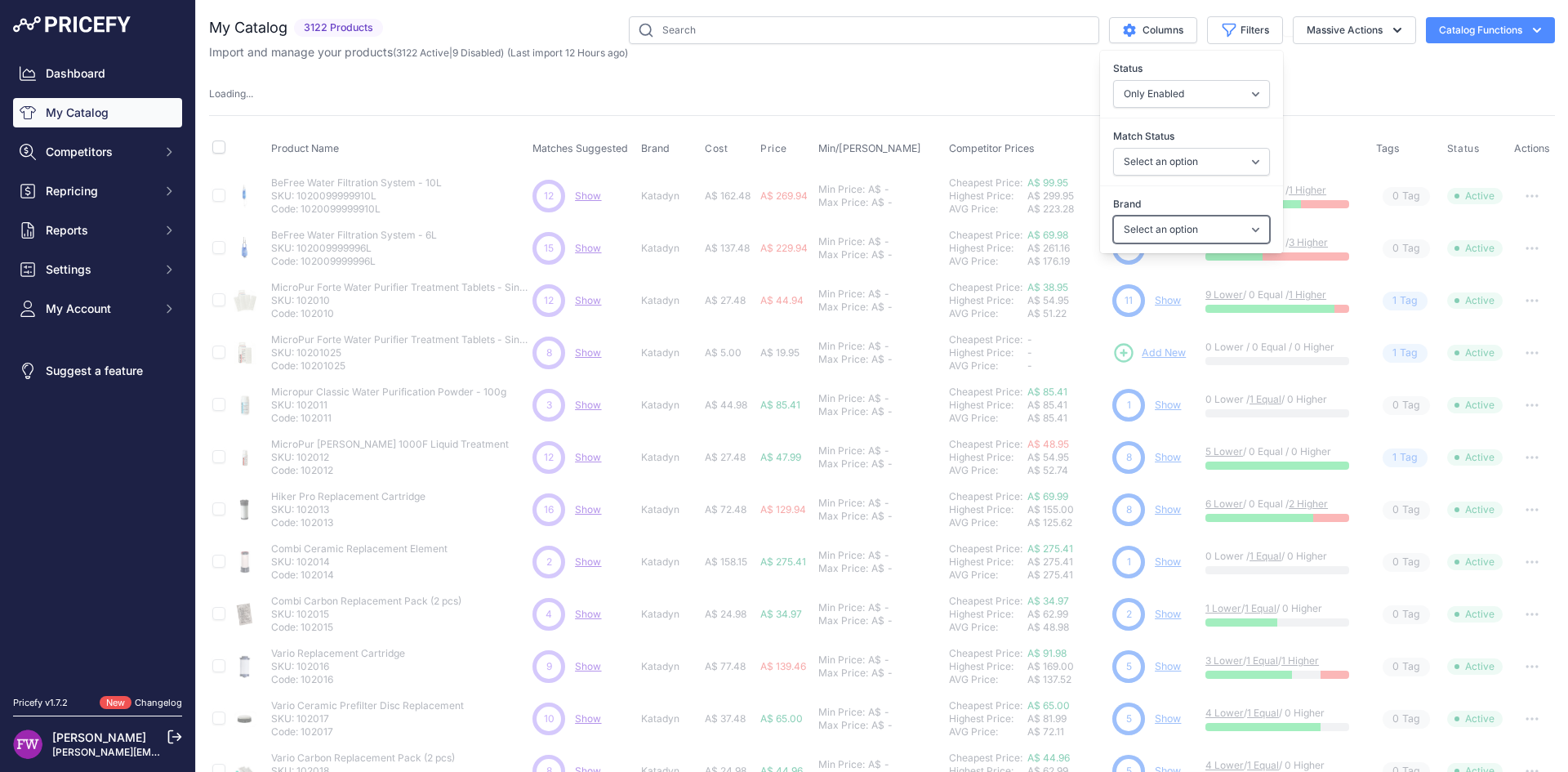 click on "Select an option
100%
226ERS
Abus
Arva
Basil
BBB Cycling
Biolite
Black Diamond
Bob Cooper
Camelbak
Campers Pantry
Clif
CushCore
Dynafit
Evoc
Exposure Lights
Flextail
Fox
Gear Aid
Gerber
Gloworm
Goodyear
Helinox
Humangear
Katadyn
Klymit
Koda
Komperdell
Kryptonite
Lezyne
LifeStraw
Mammut Montana" at bounding box center (1192, 230) 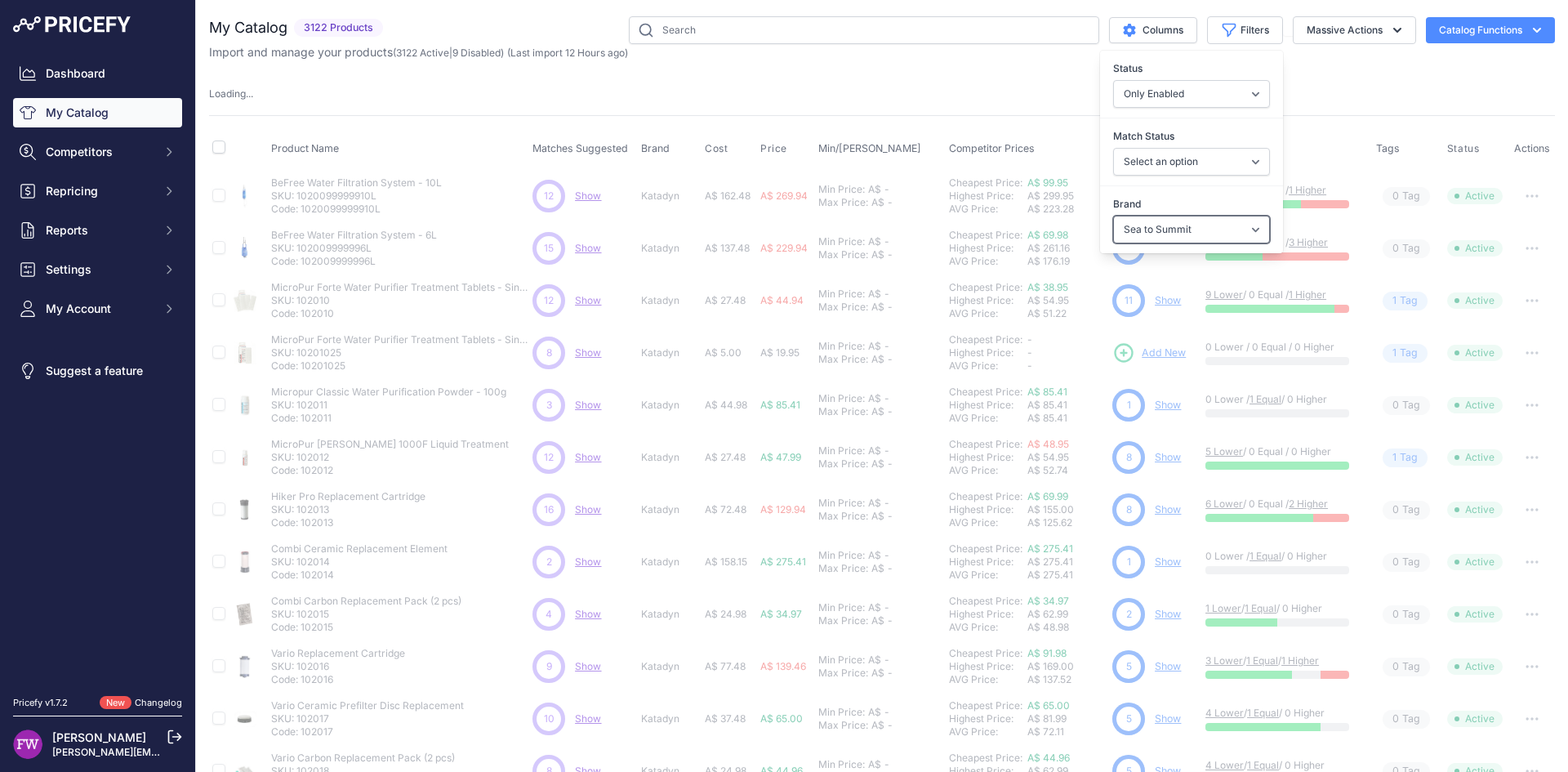 click on "Select an option
100%
226ERS
Abus
Arva
Basil
BBB Cycling
Biolite
Black Diamond
Bob Cooper
Camelbak
Campers Pantry
Clif
CushCore
Dynafit
Evoc
Exposure Lights
Flextail
Fox
Gear Aid
Gerber
Gloworm
Goodyear
Helinox
Humangear
Katadyn
Klymit
Koda
Komperdell
Kryptonite
Lezyne
LifeStraw
Mammut Montana" at bounding box center [1192, 230] 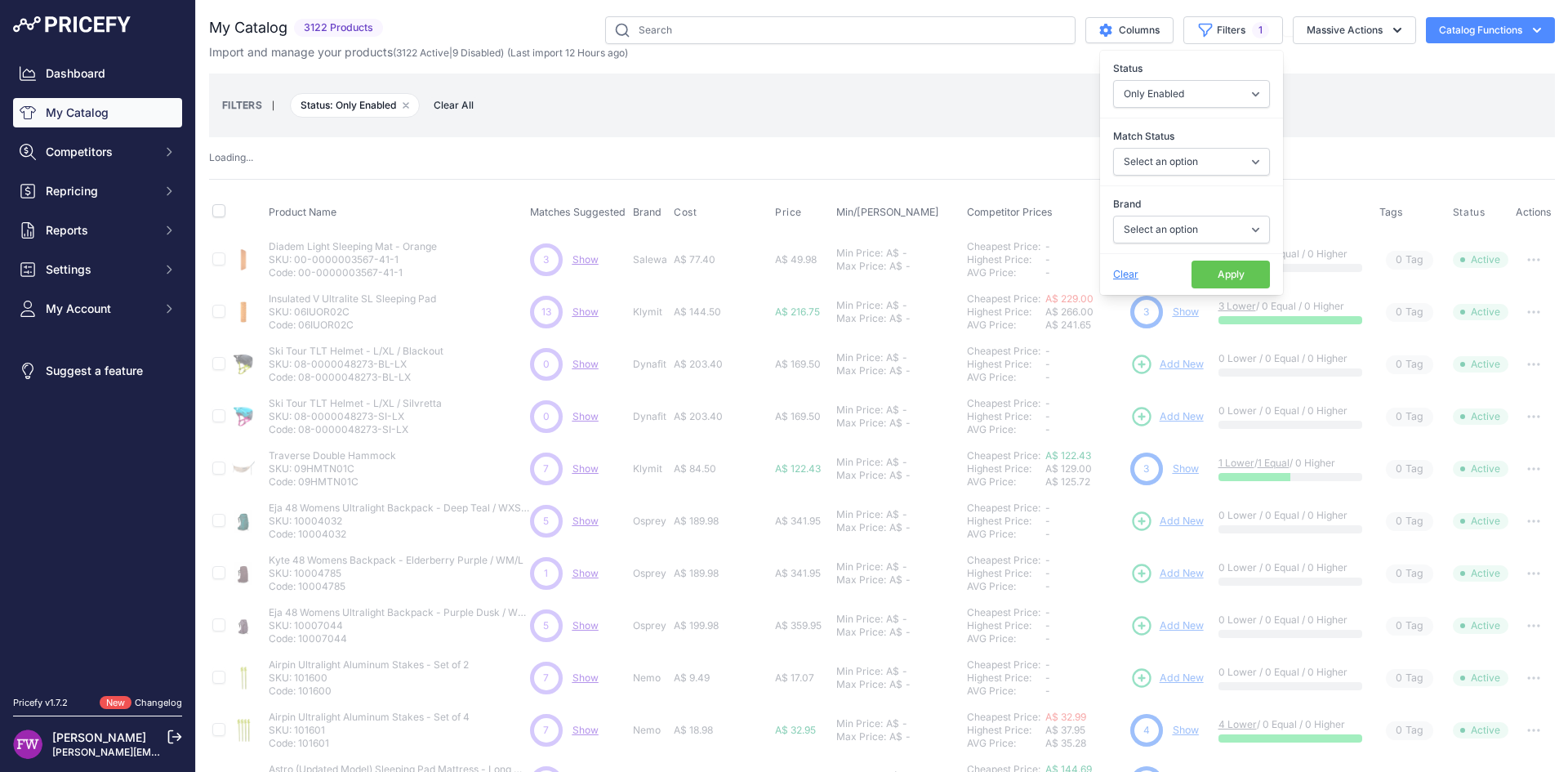 click on "FILTERS |
Status:
Only Enabled
Remove filter option
Clear All" at bounding box center [882, 105] 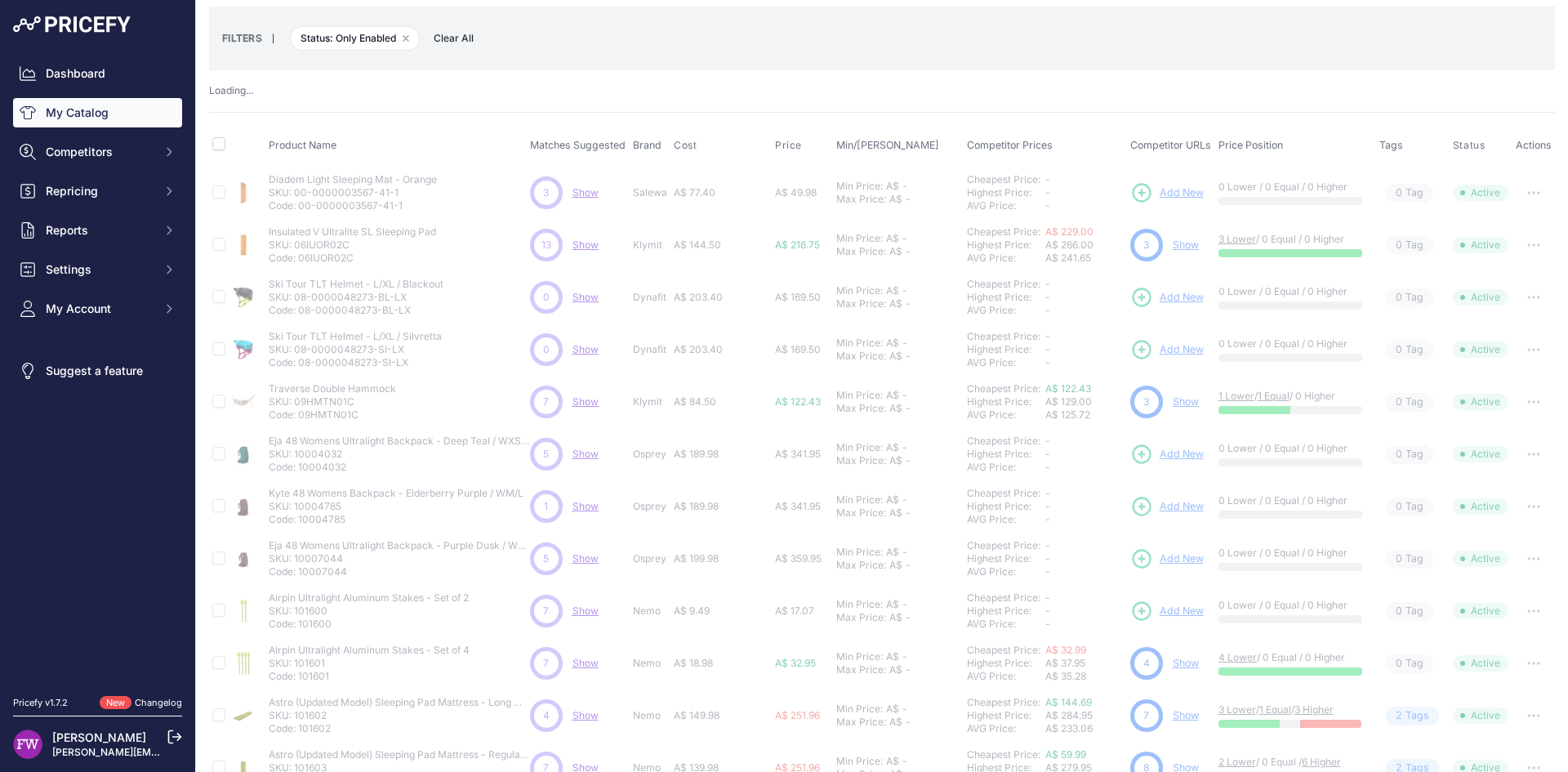 scroll, scrollTop: 0, scrollLeft: 0, axis: both 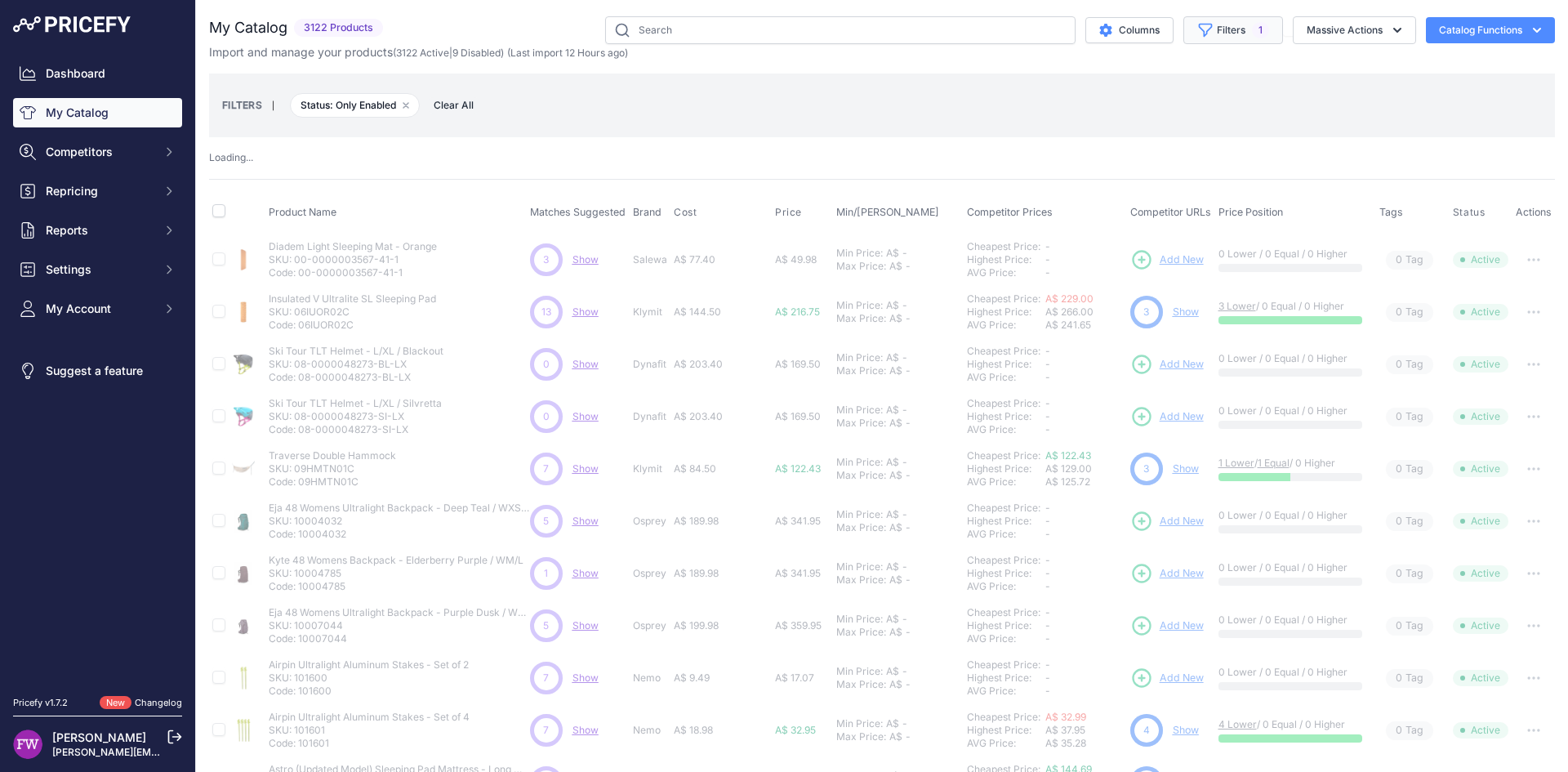click on "Filters
1" at bounding box center [1233, 30] 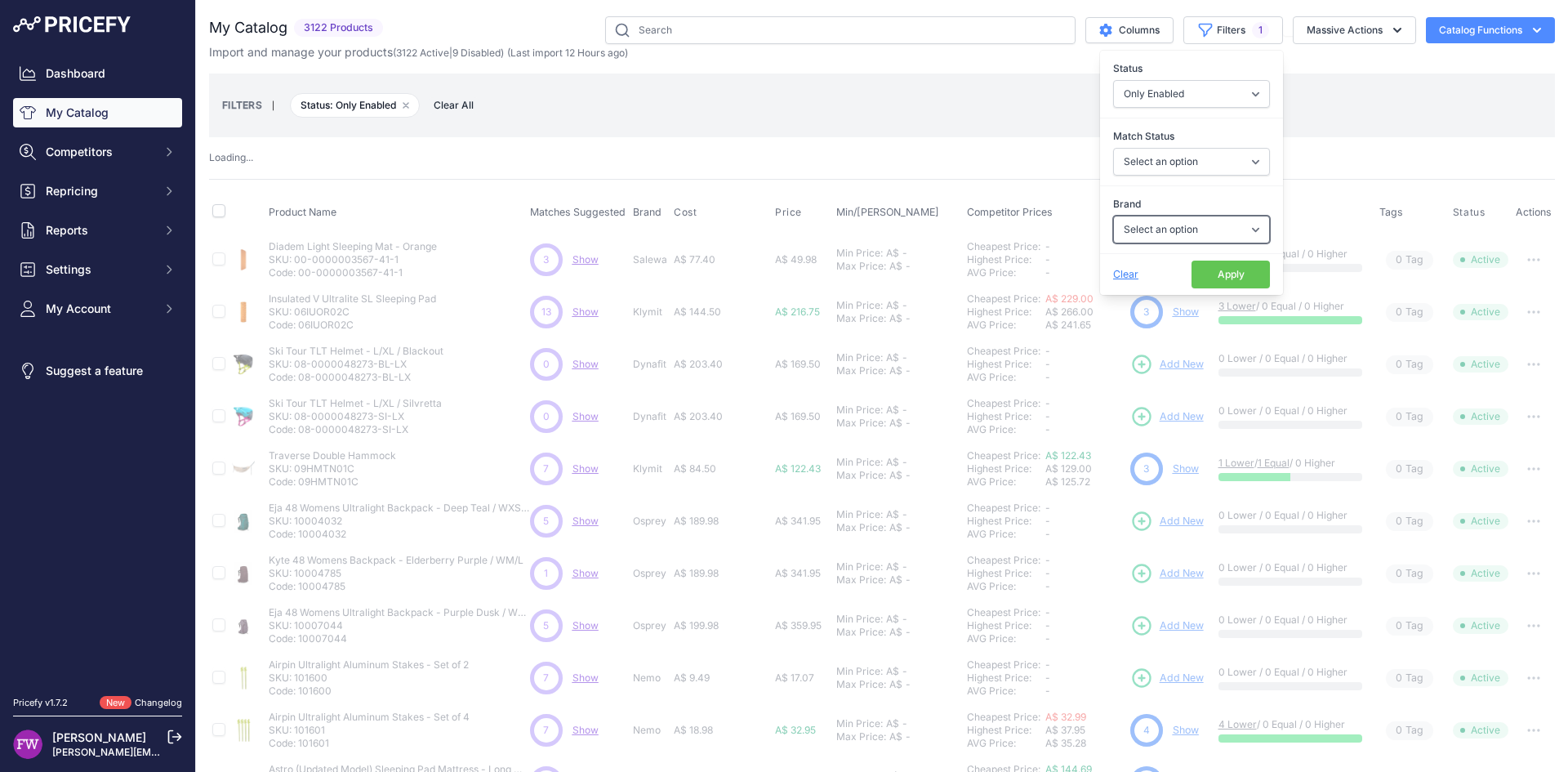 click on "Select an option
100%
226ERS
Abus
Arva
Basil
BBB Cycling
Biolite
Black Diamond
Bob Cooper
Camelbak
Campers Pantry
Clif
CushCore
Dynafit
Evoc
Exposure Lights
Flextail
Fox
Gear Aid
Gerber
Gloworm
Goodyear
Helinox
Humangear
Katadyn
Klymit
Koda
Komperdell
Kryptonite
Lezyne
LifeStraw
Mammut Montana" at bounding box center (1192, 230) 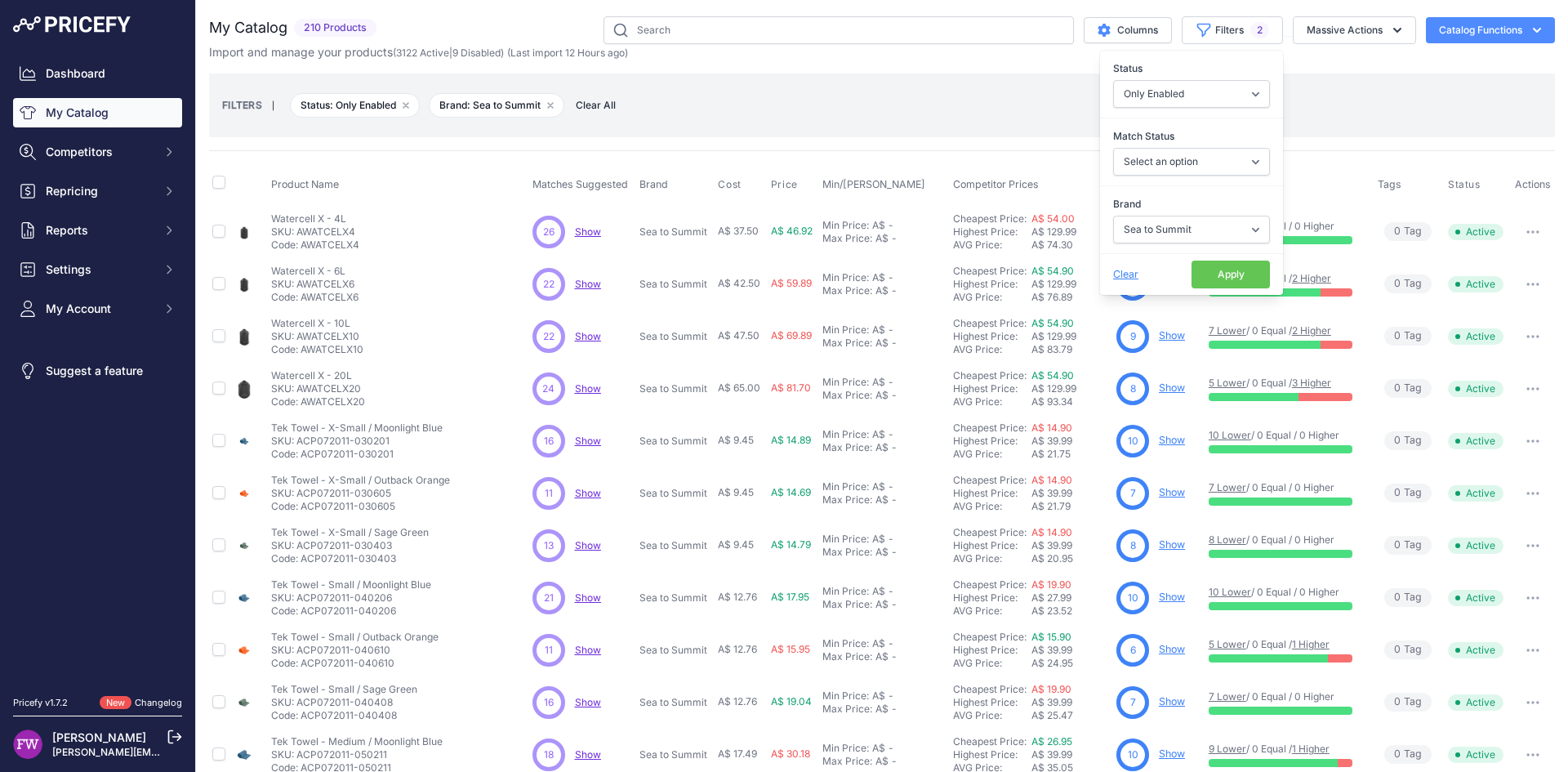 click on "FILTERS |
Status:
Only Enabled
Remove filter option
Brand:
Sea to Summit
Remove filter option
Clear All" at bounding box center (882, 105) 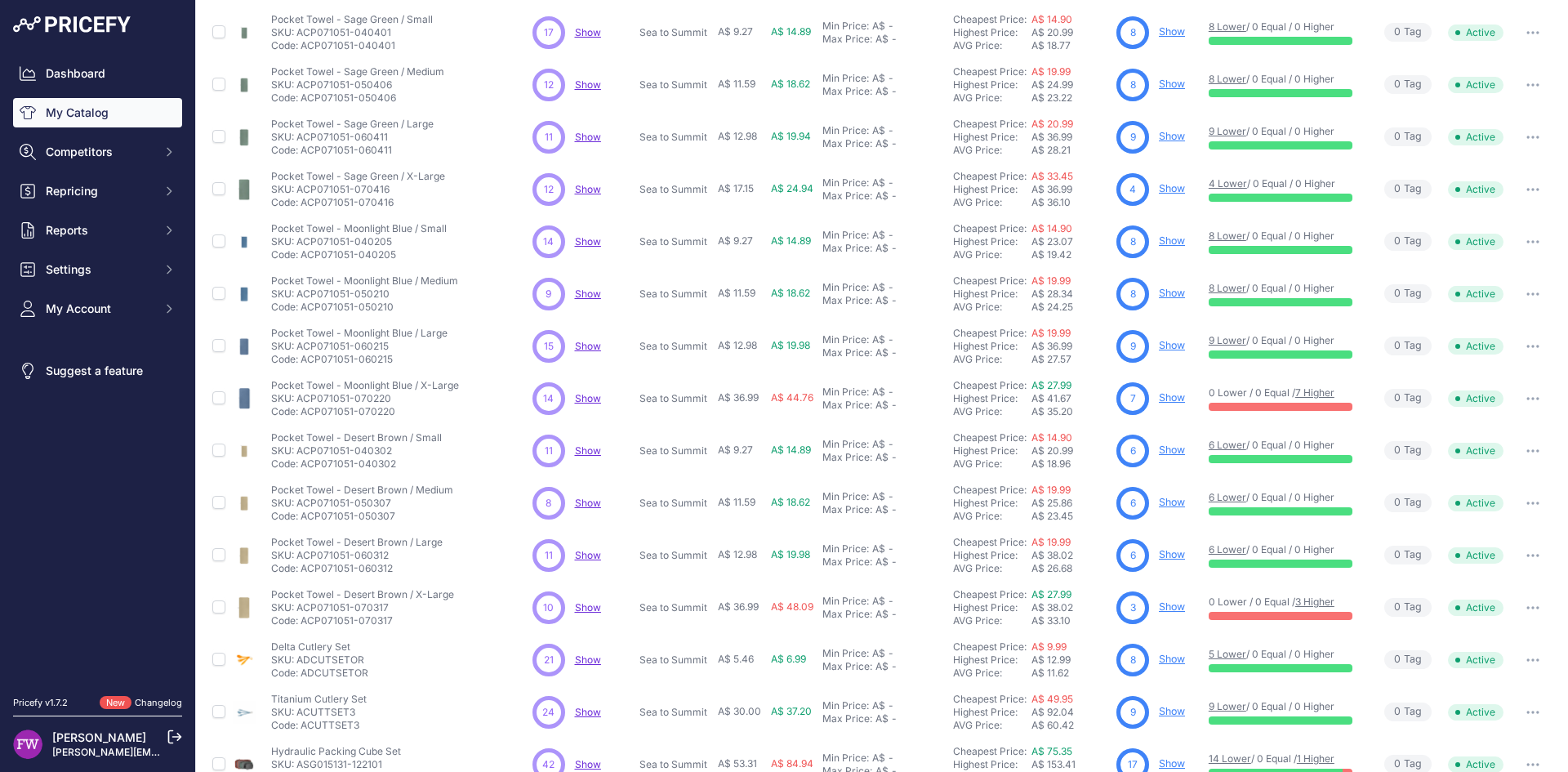 scroll, scrollTop: 2116, scrollLeft: 0, axis: vertical 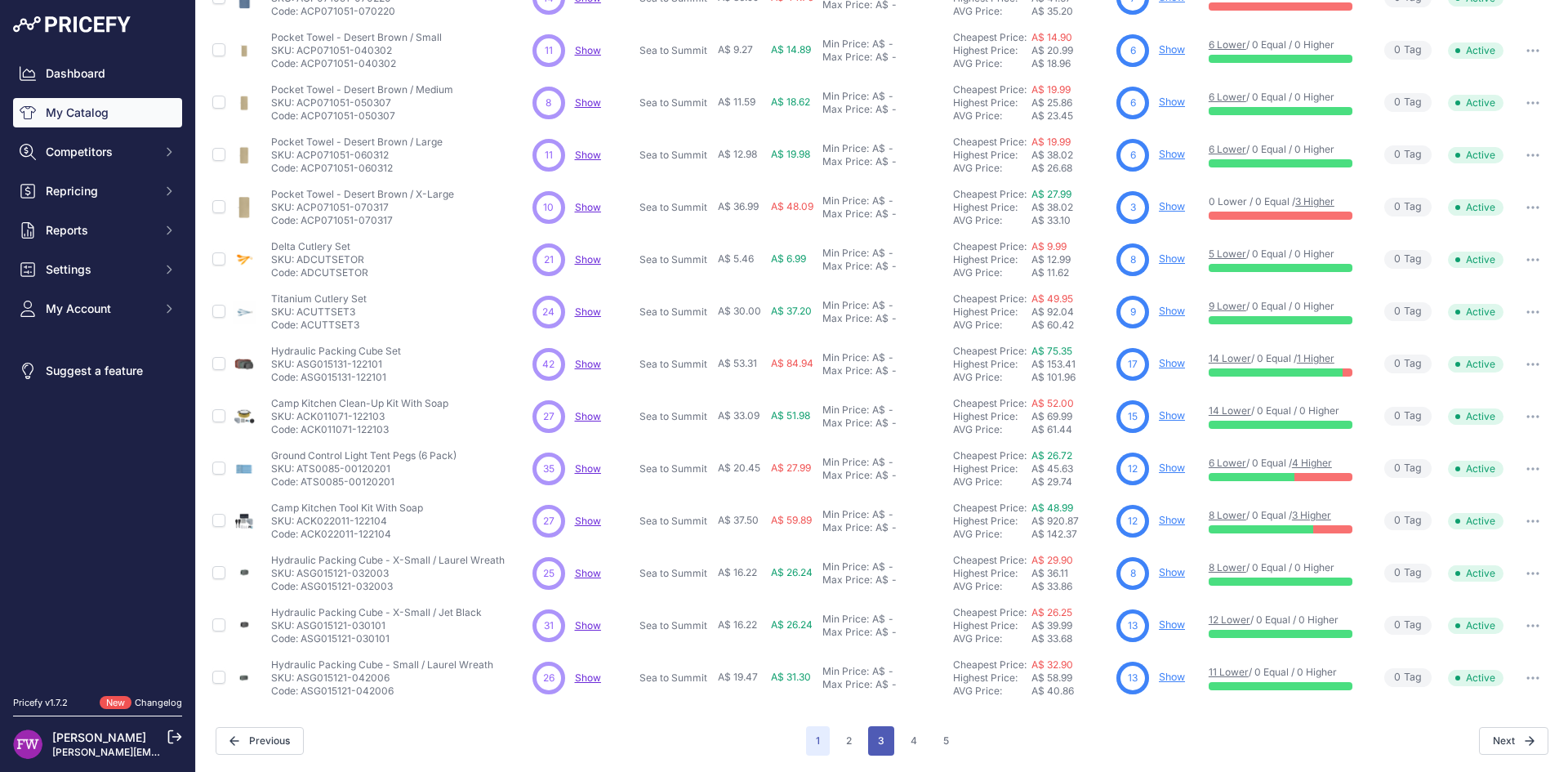 click on "3" at bounding box center [881, 741] 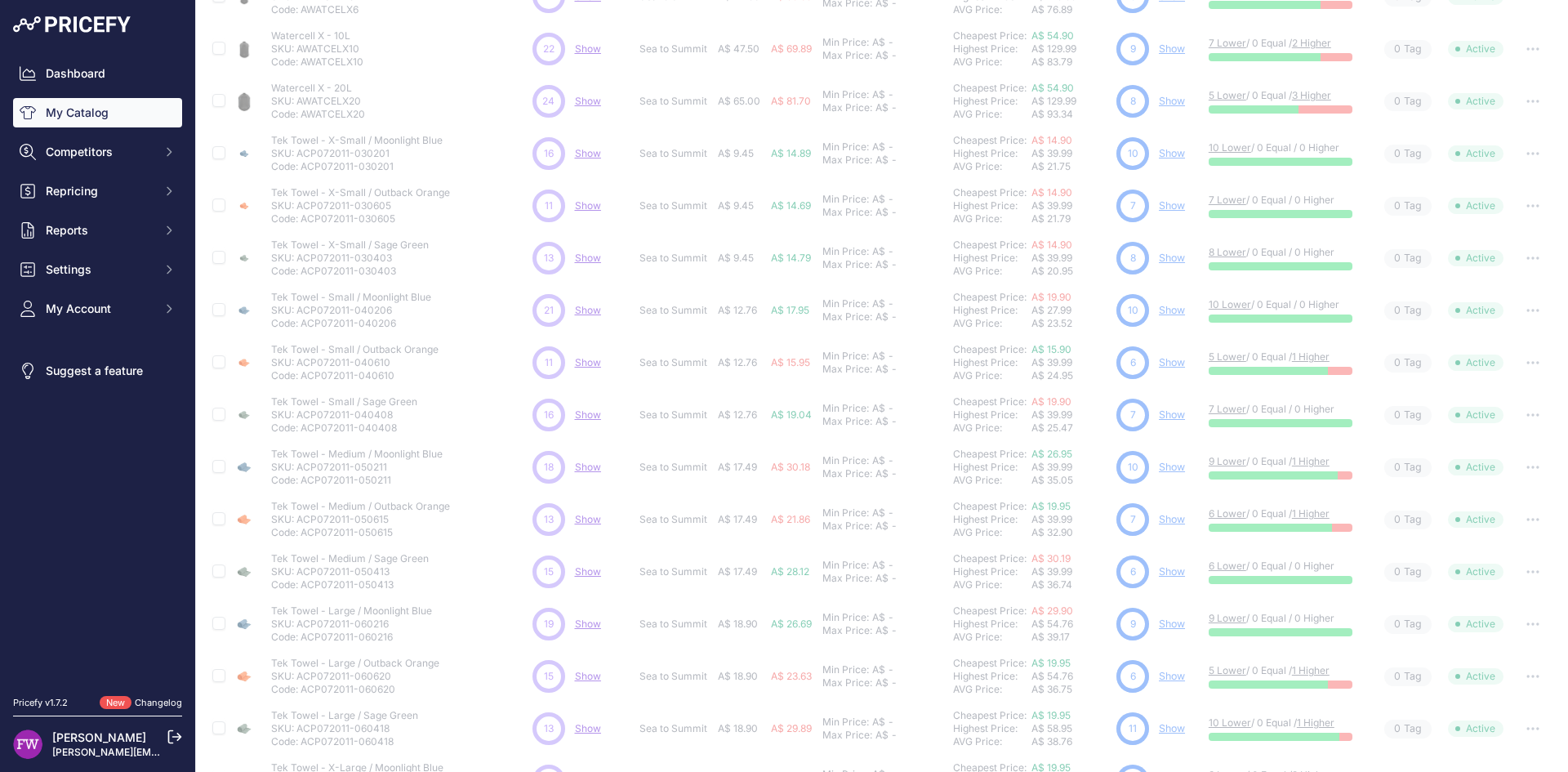 scroll, scrollTop: 0, scrollLeft: 0, axis: both 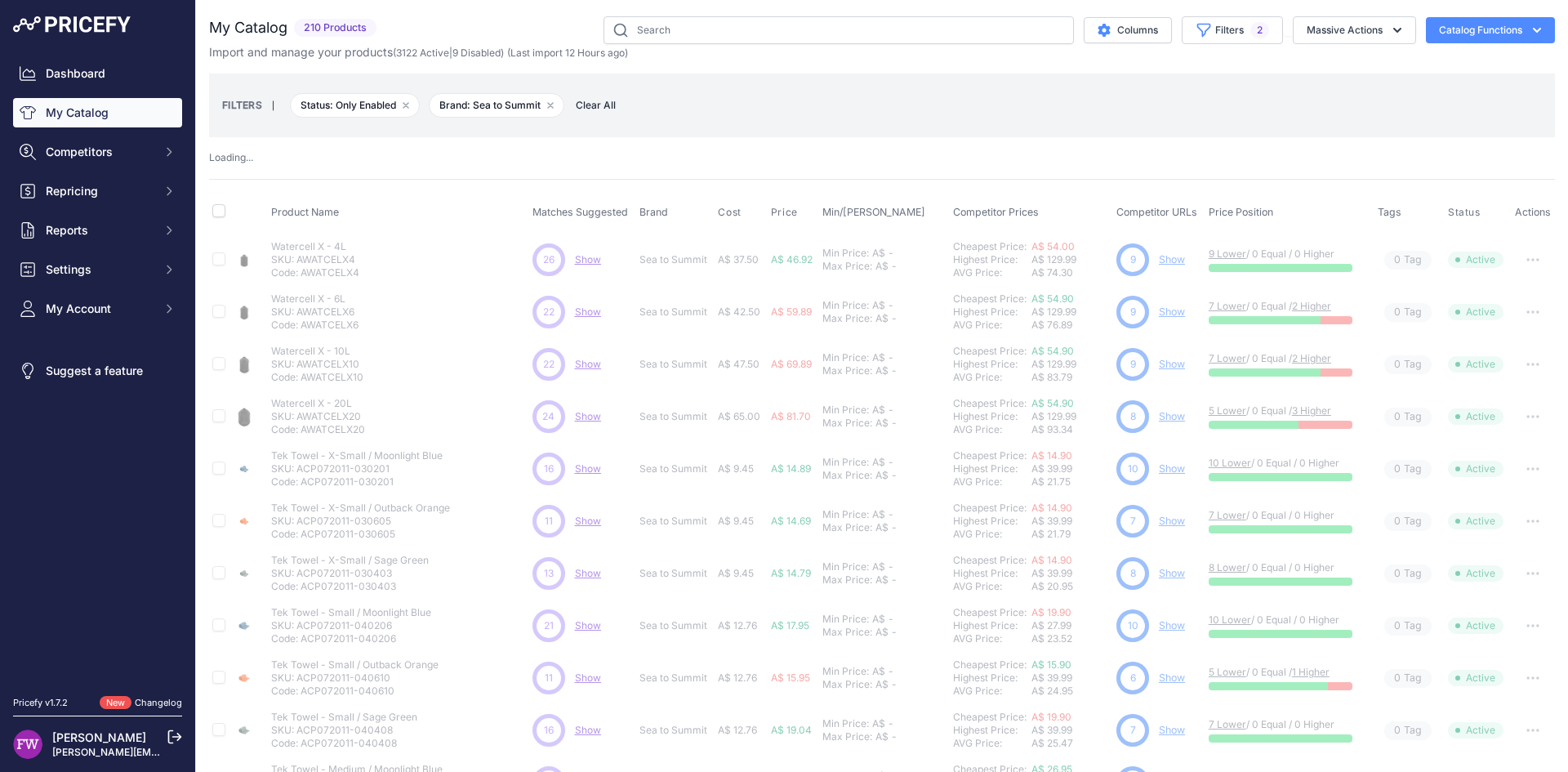 type 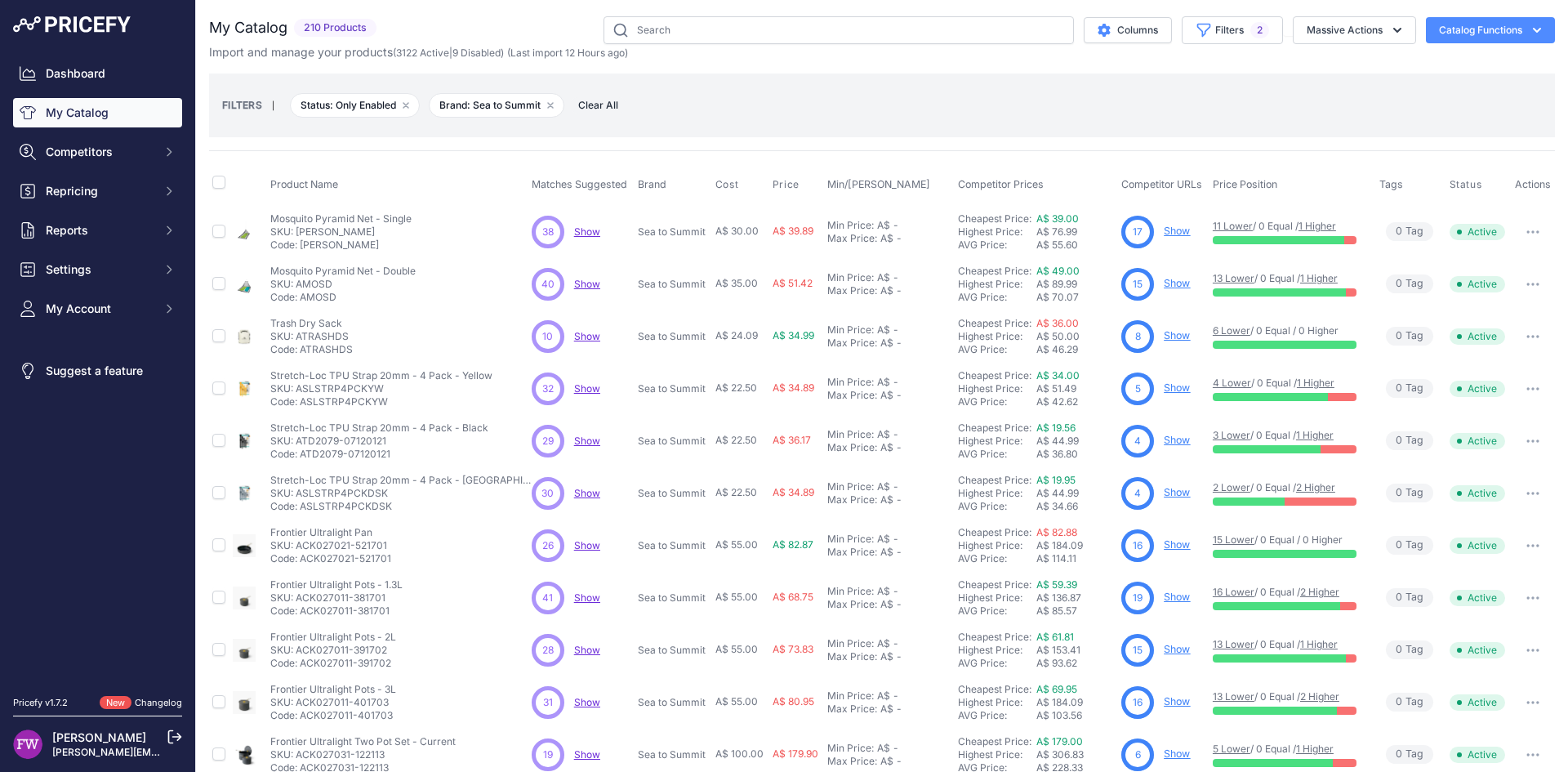 click on "Show" at bounding box center (587, 283) 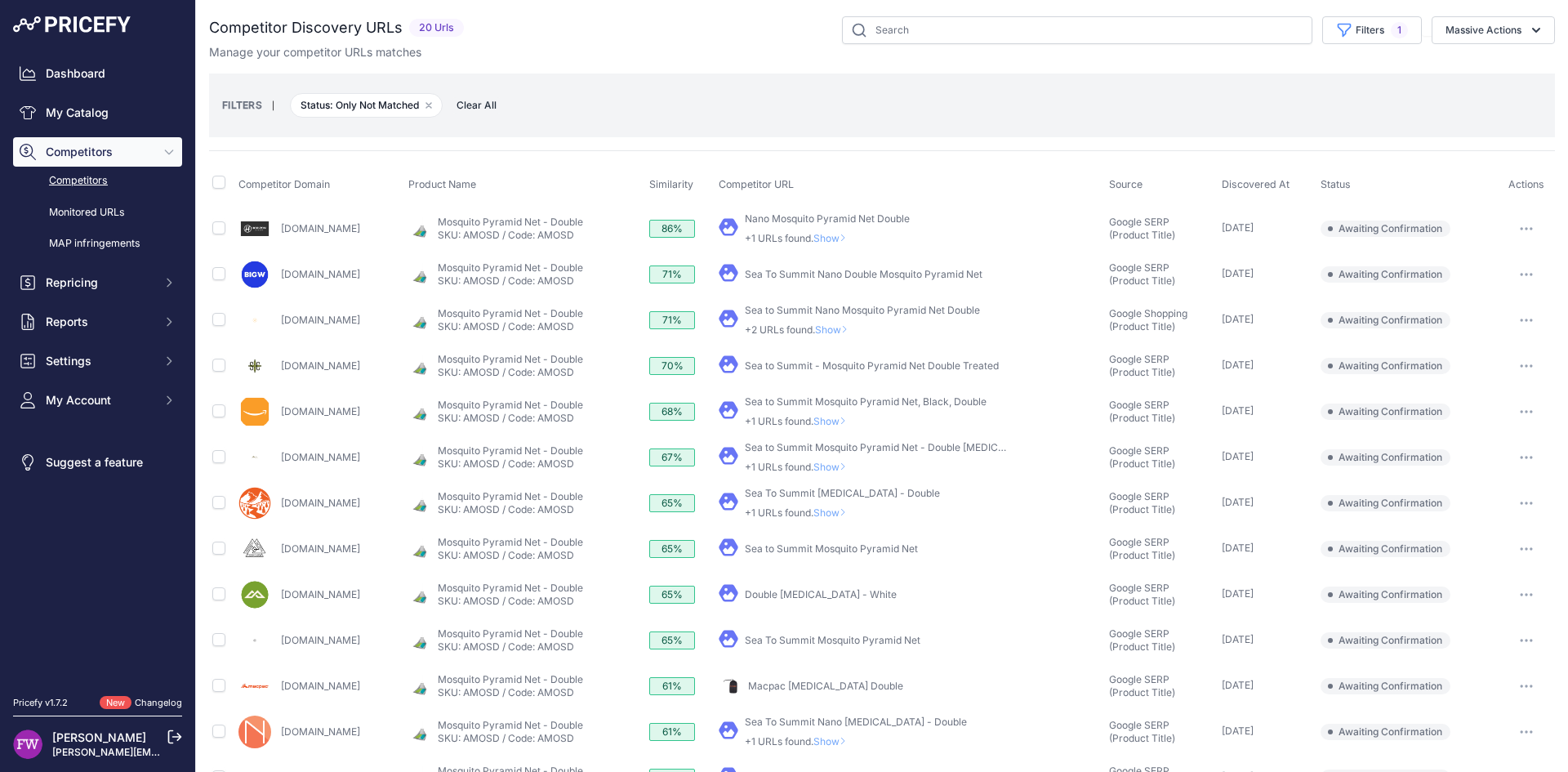 scroll, scrollTop: 0, scrollLeft: 0, axis: both 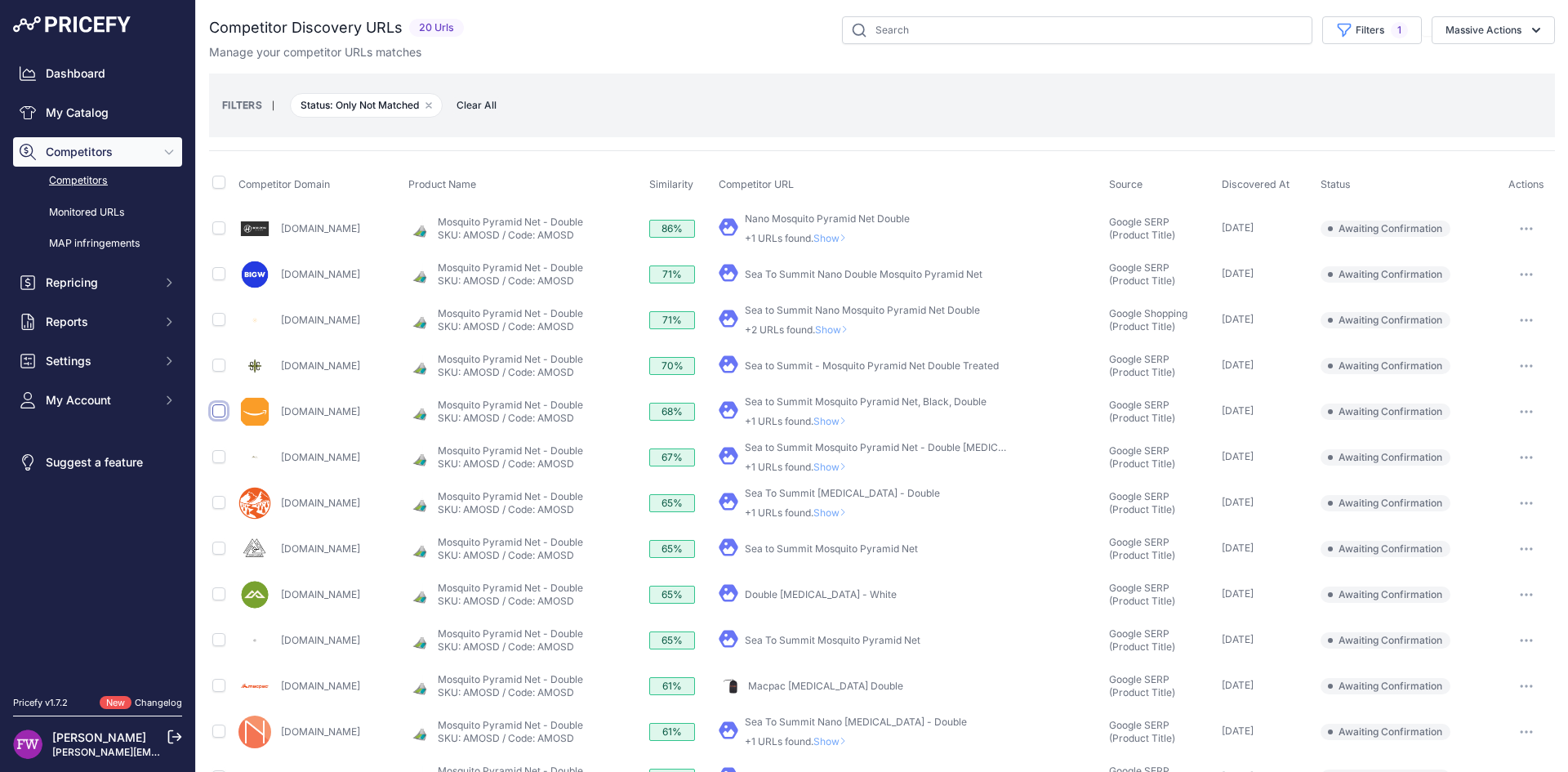 click at bounding box center (219, 411) 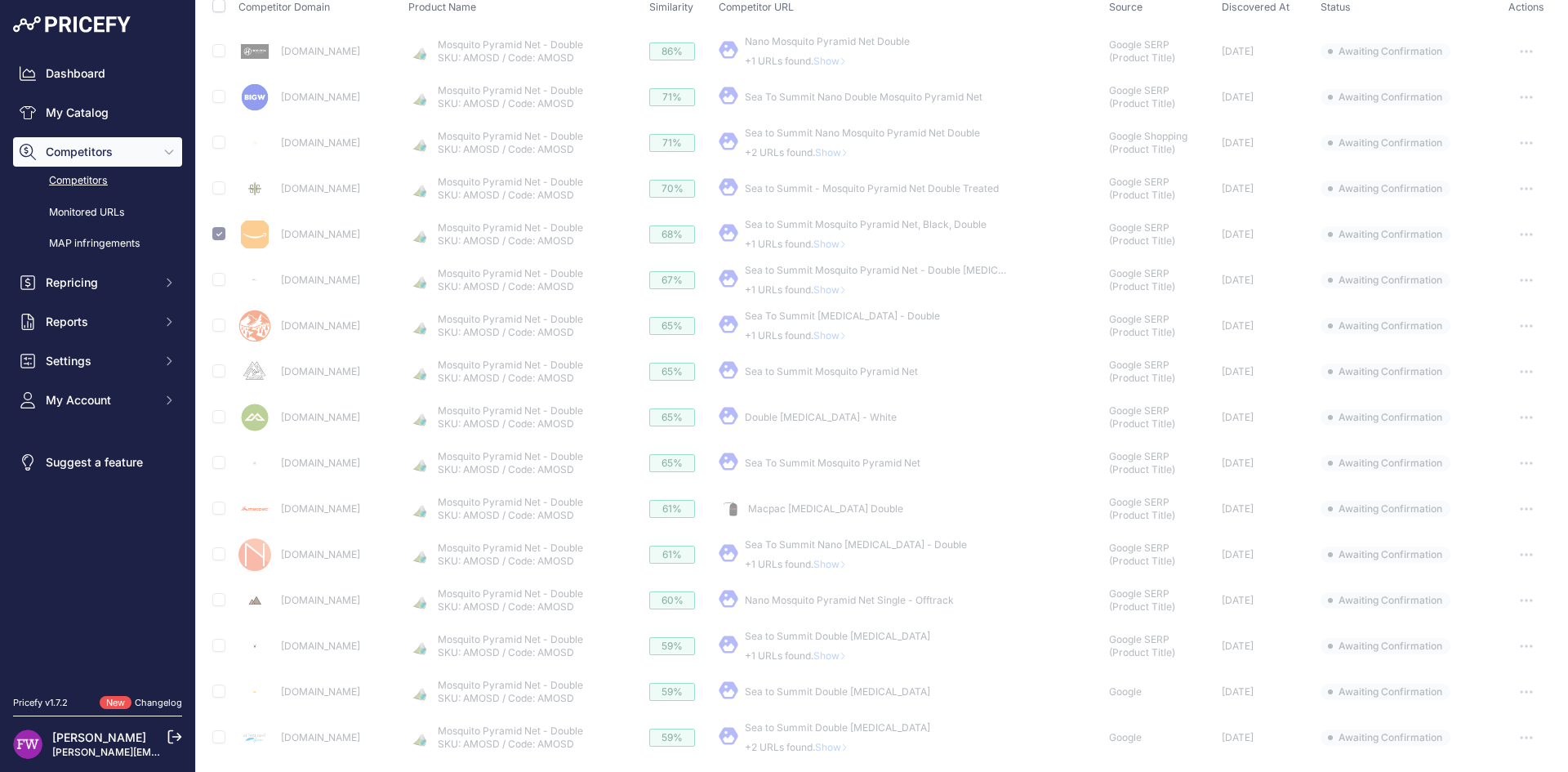 scroll, scrollTop: 245, scrollLeft: 0, axis: vertical 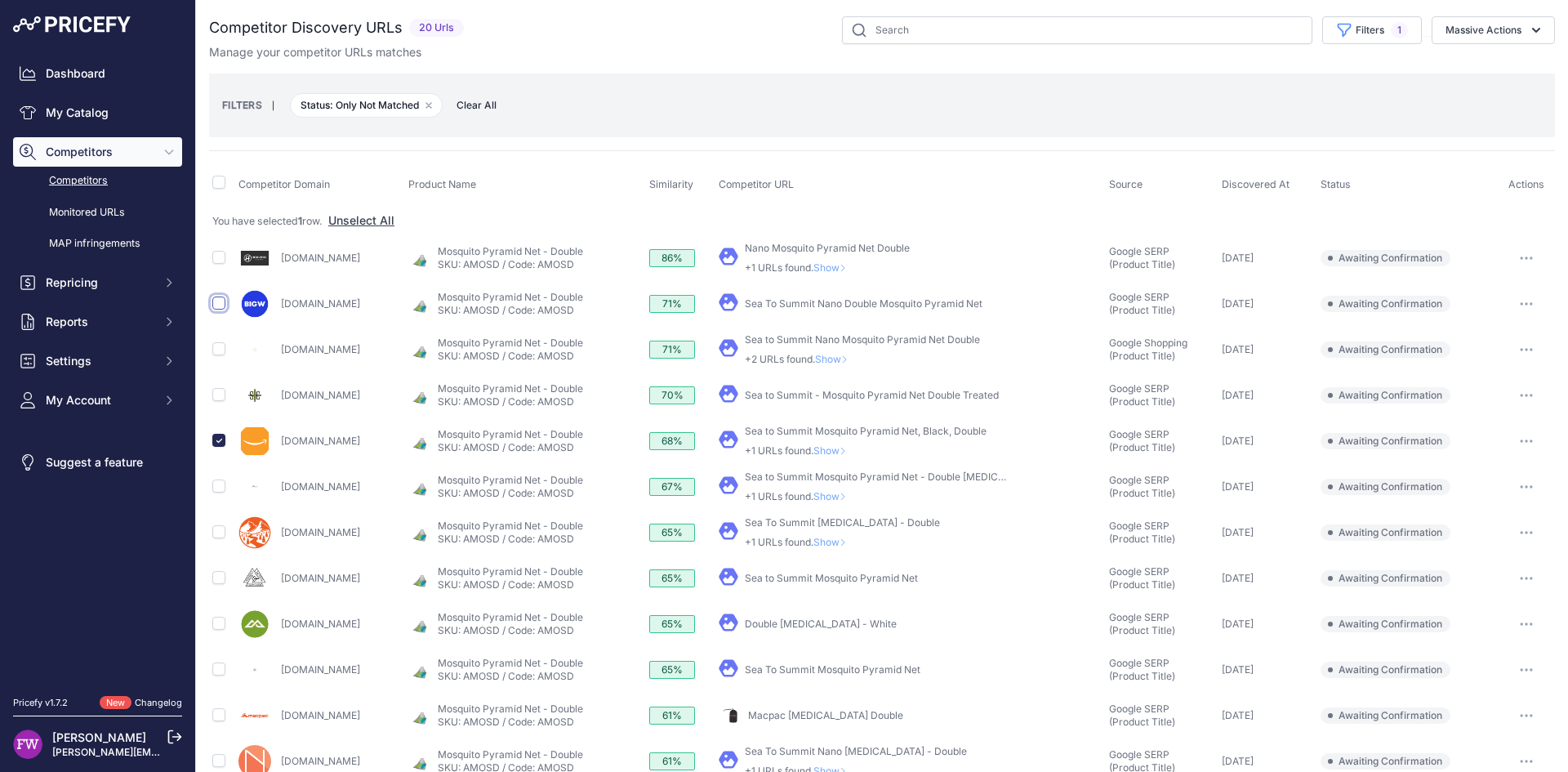 click at bounding box center [219, 303] 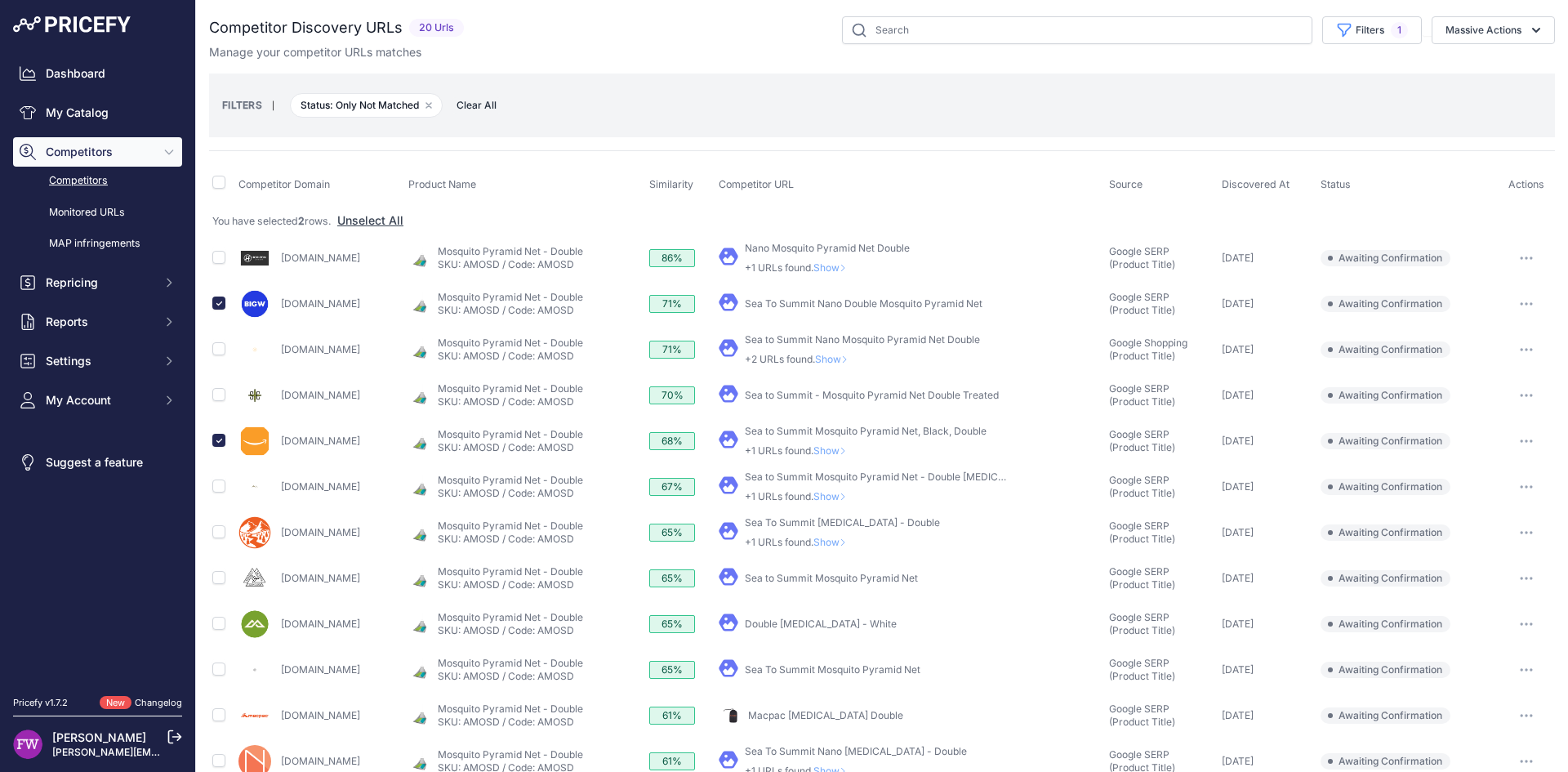 click at bounding box center (1526, 304) 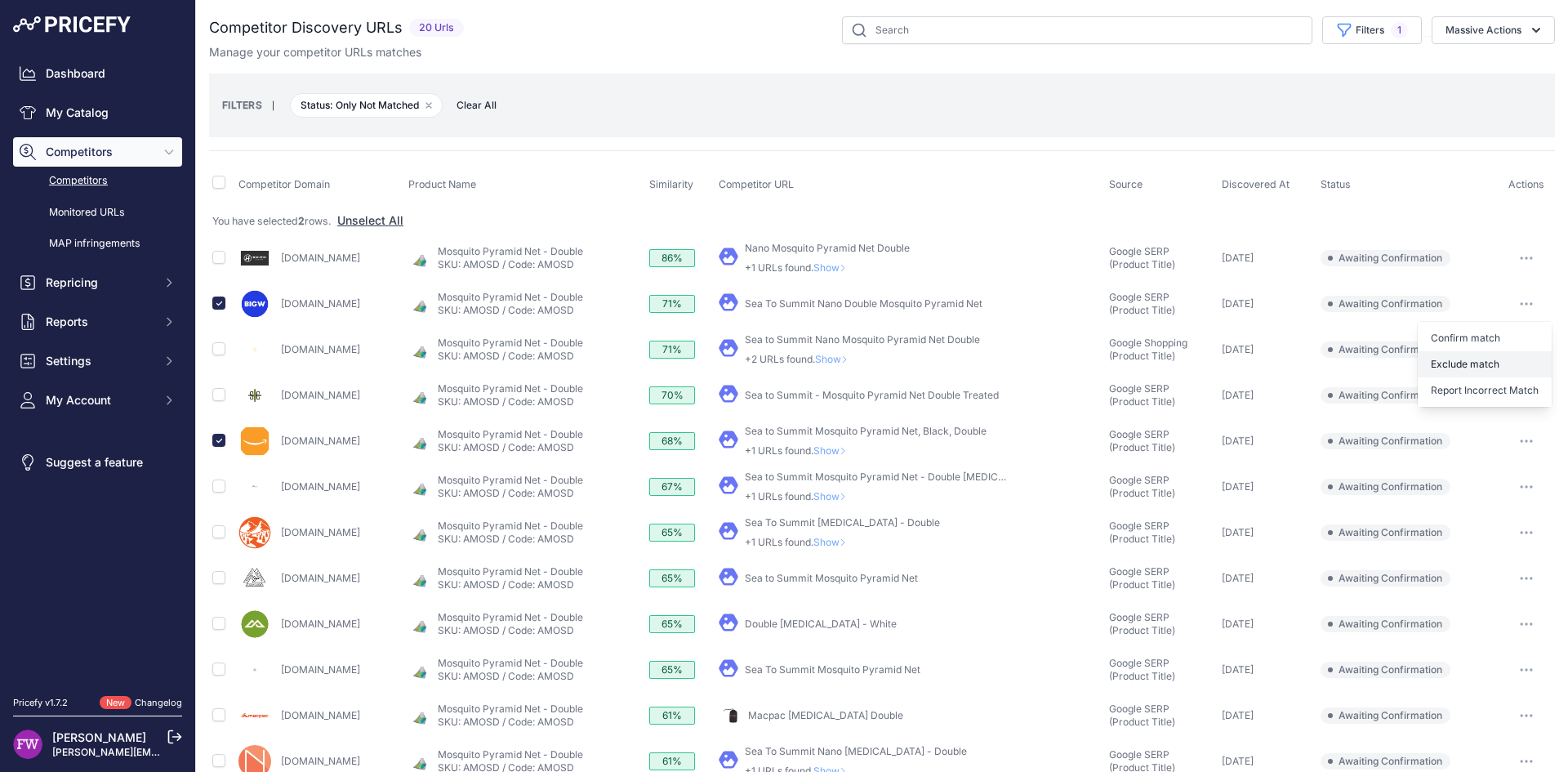 click on "Exclude match" at bounding box center [1485, 364] 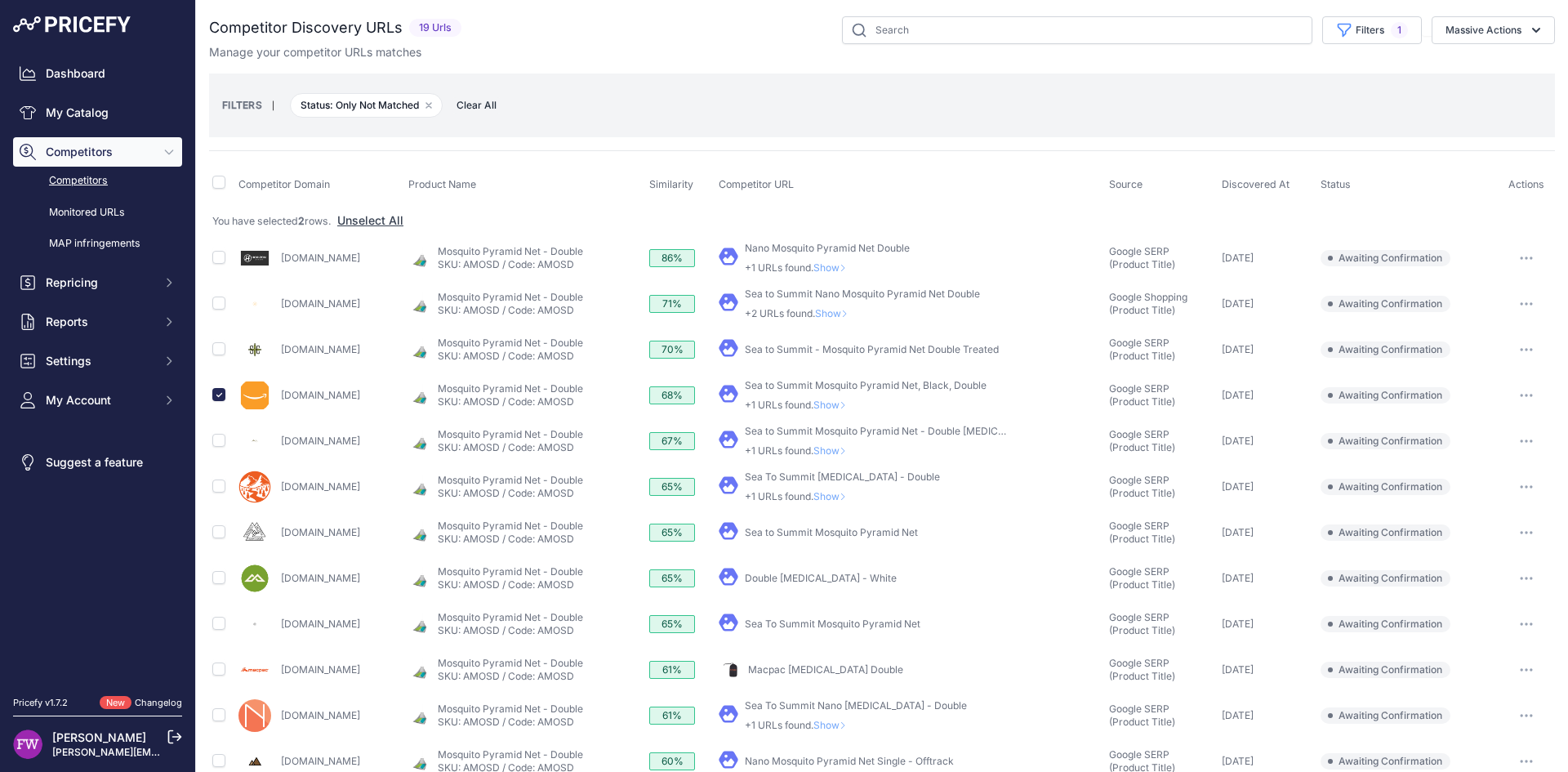 click 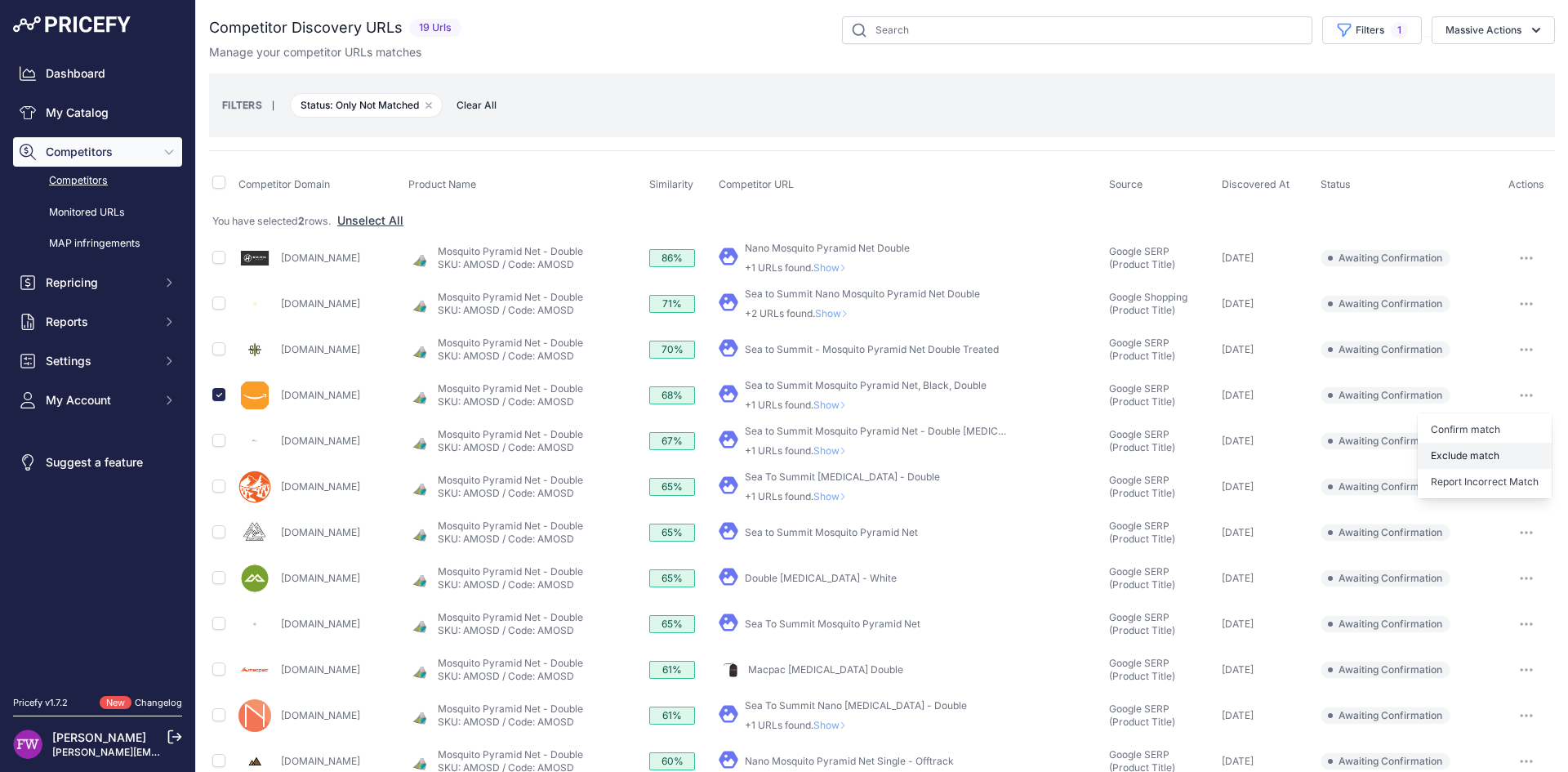 click on "Exclude match" at bounding box center [0, 0] 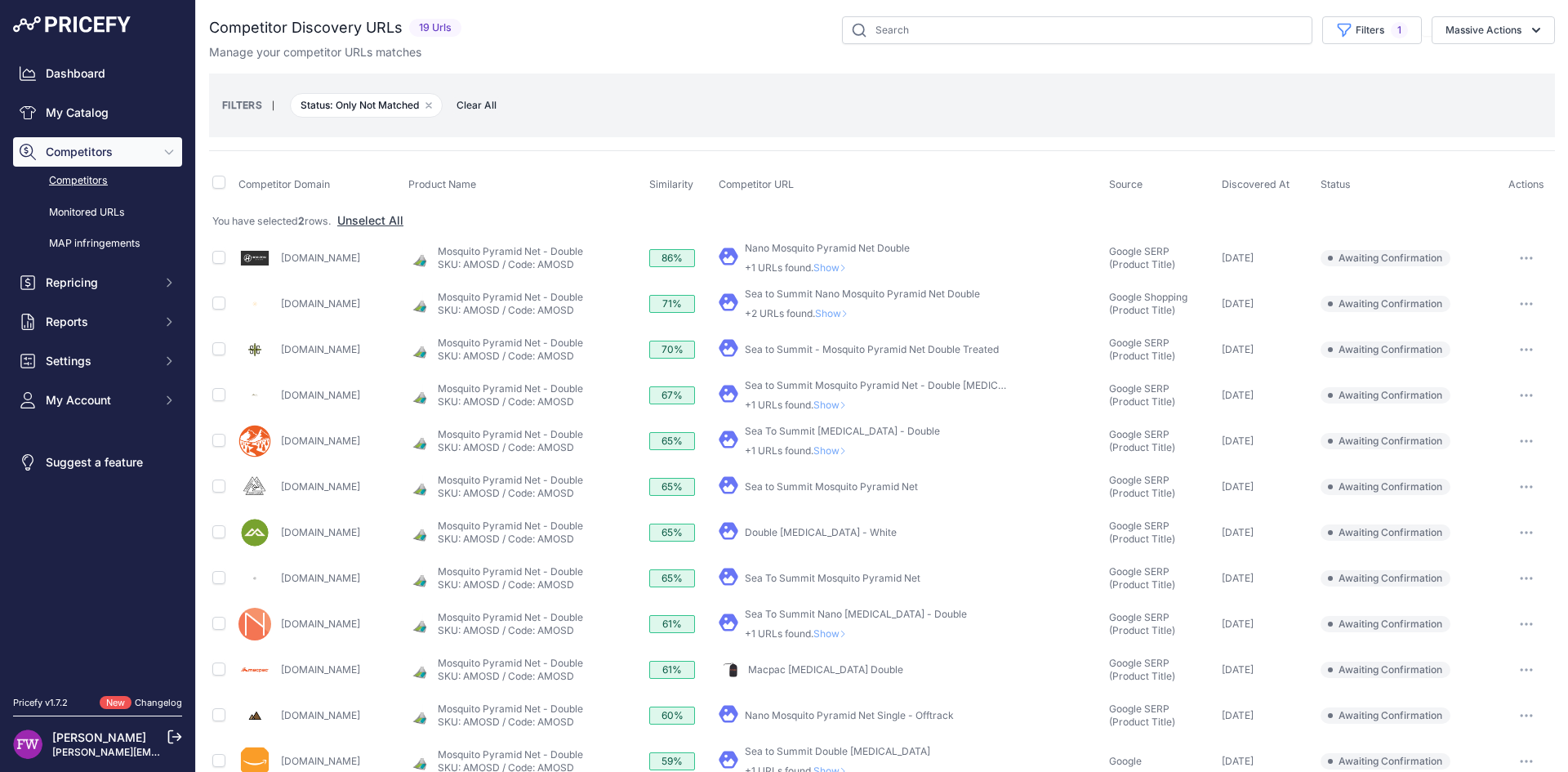 click on "Show" at bounding box center [833, 267] 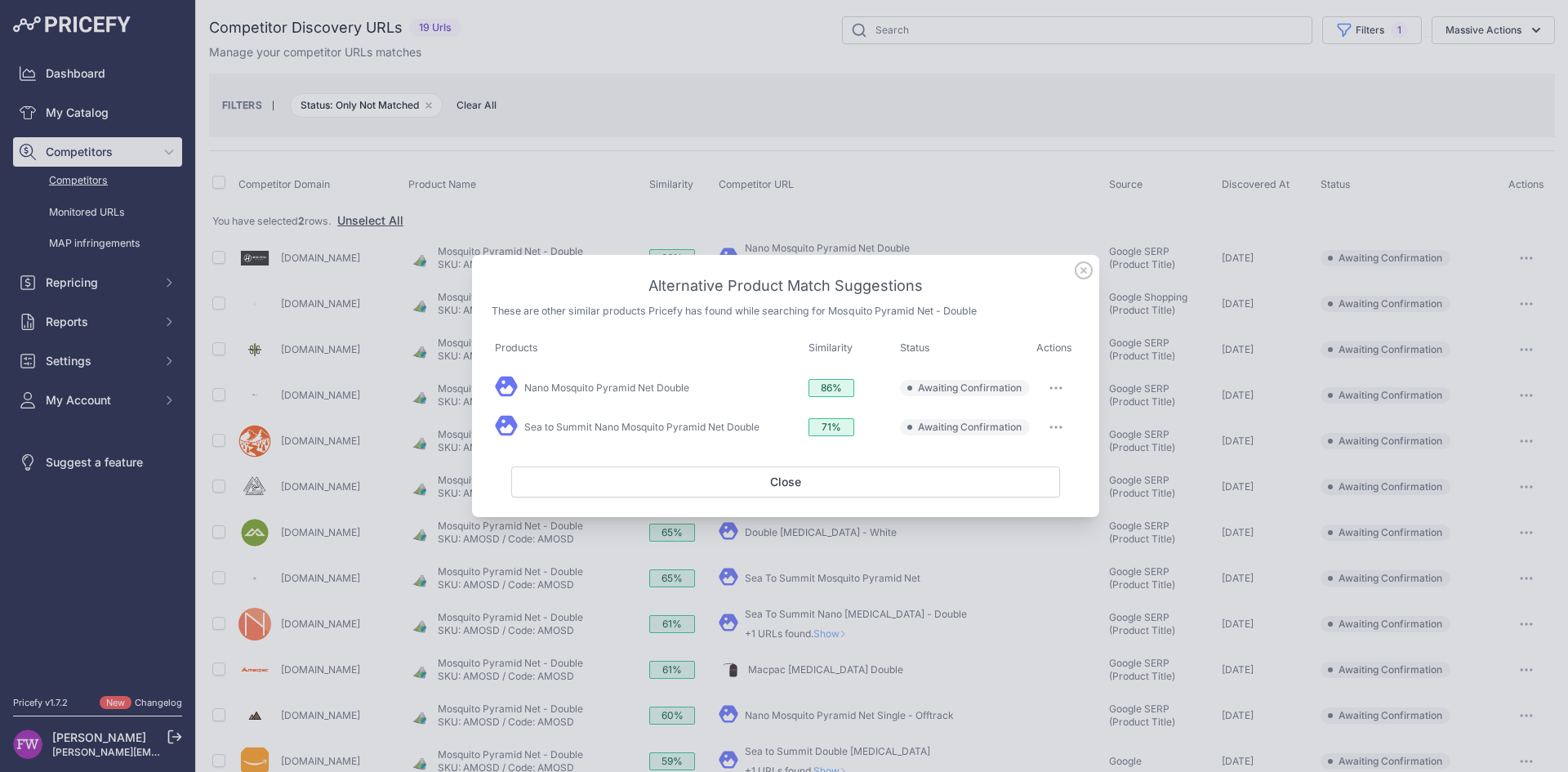 click 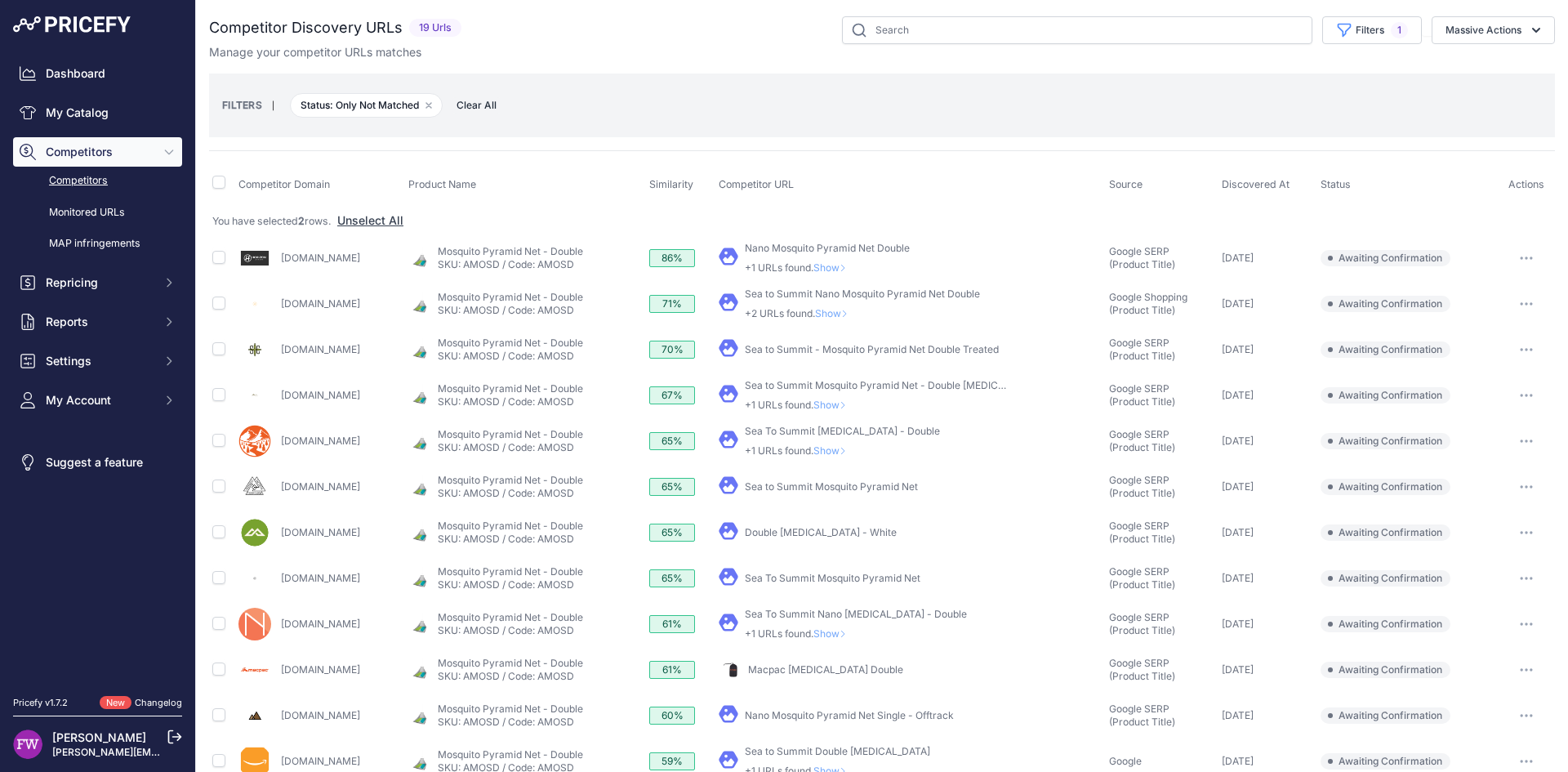 click 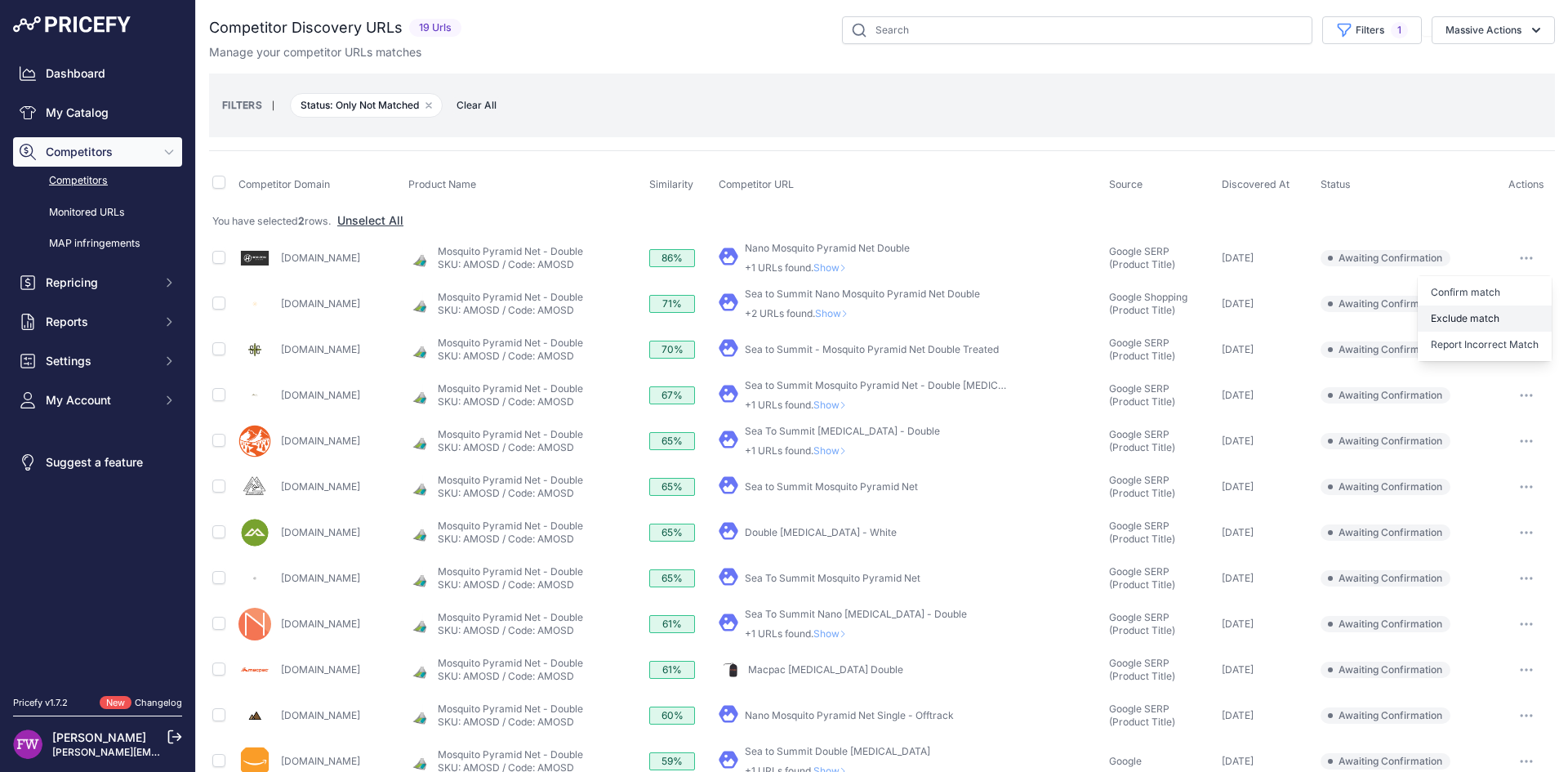click on "Exclude match" at bounding box center [1485, 319] 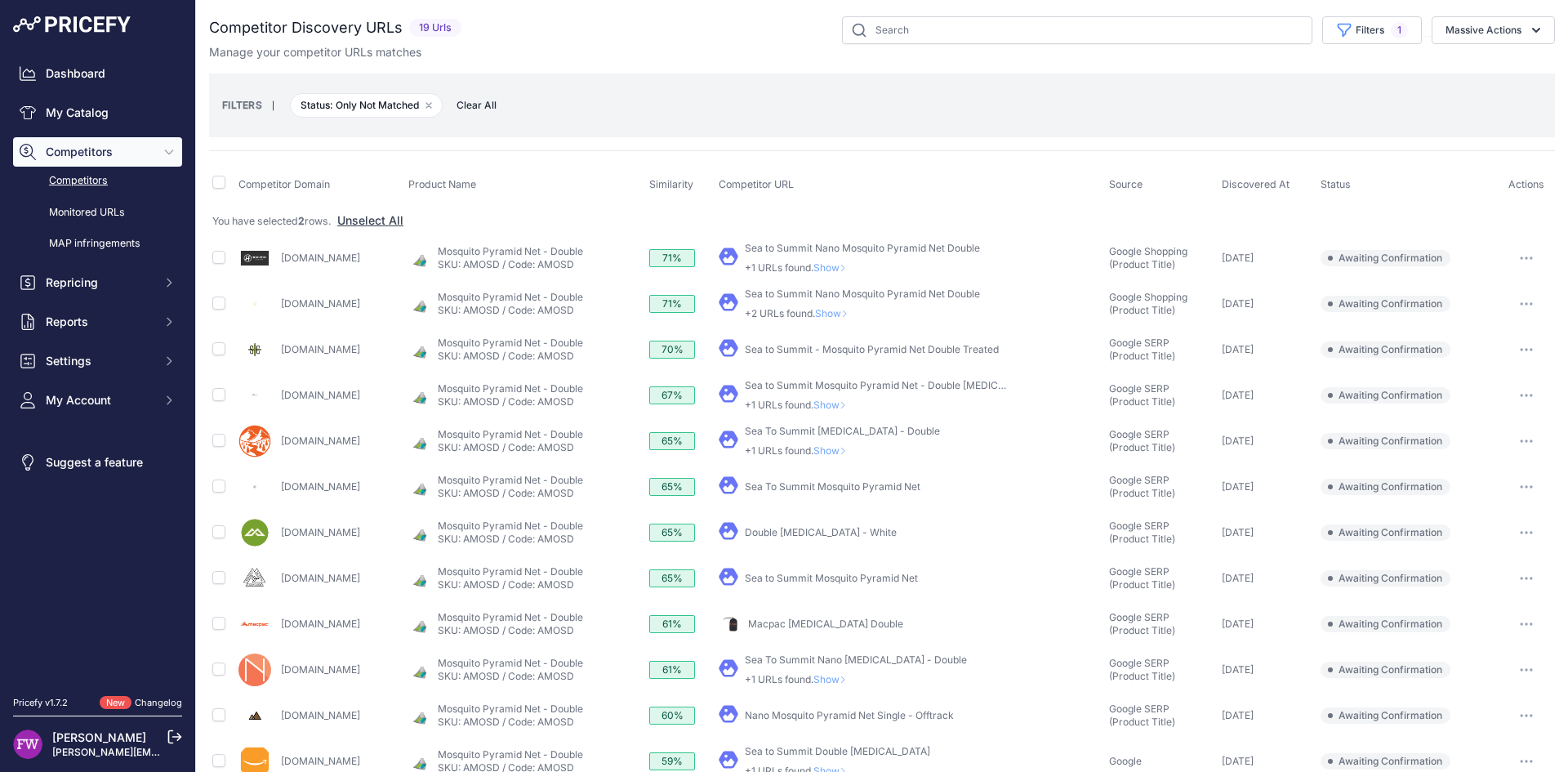 click on "Show" at bounding box center [833, 267] 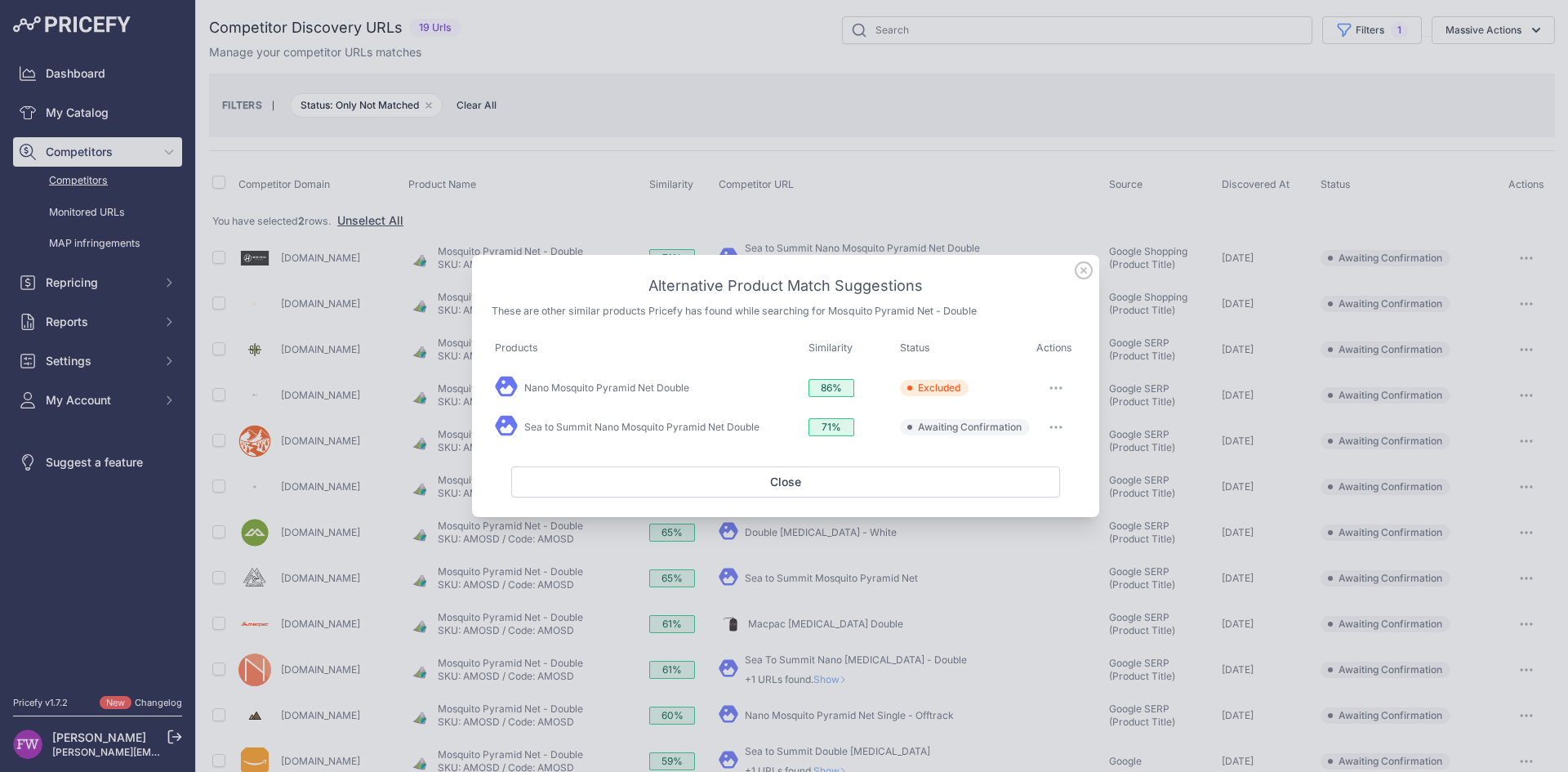 click at bounding box center [1056, 427] 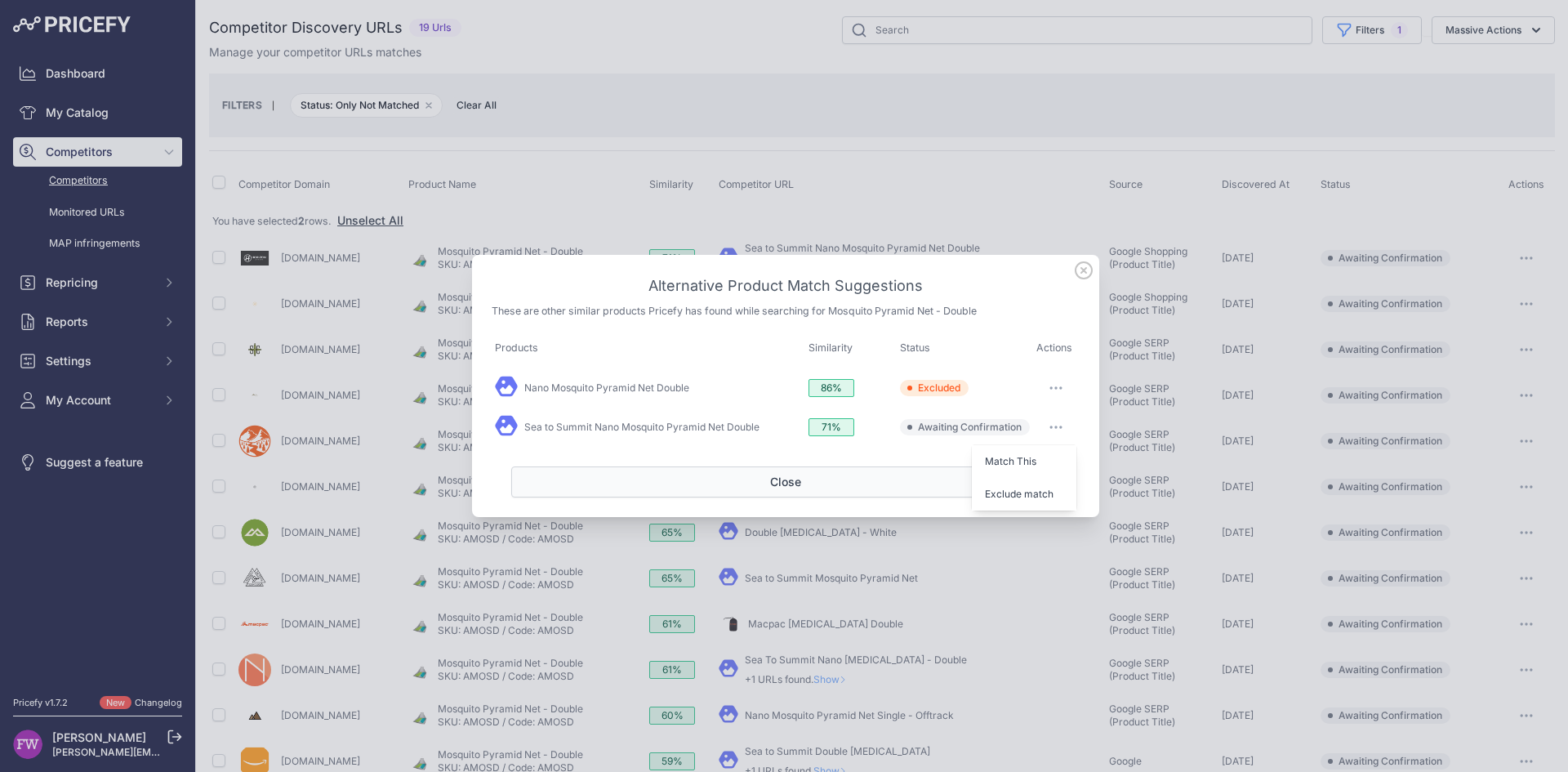 click on "Exclude match" at bounding box center [1019, 493] 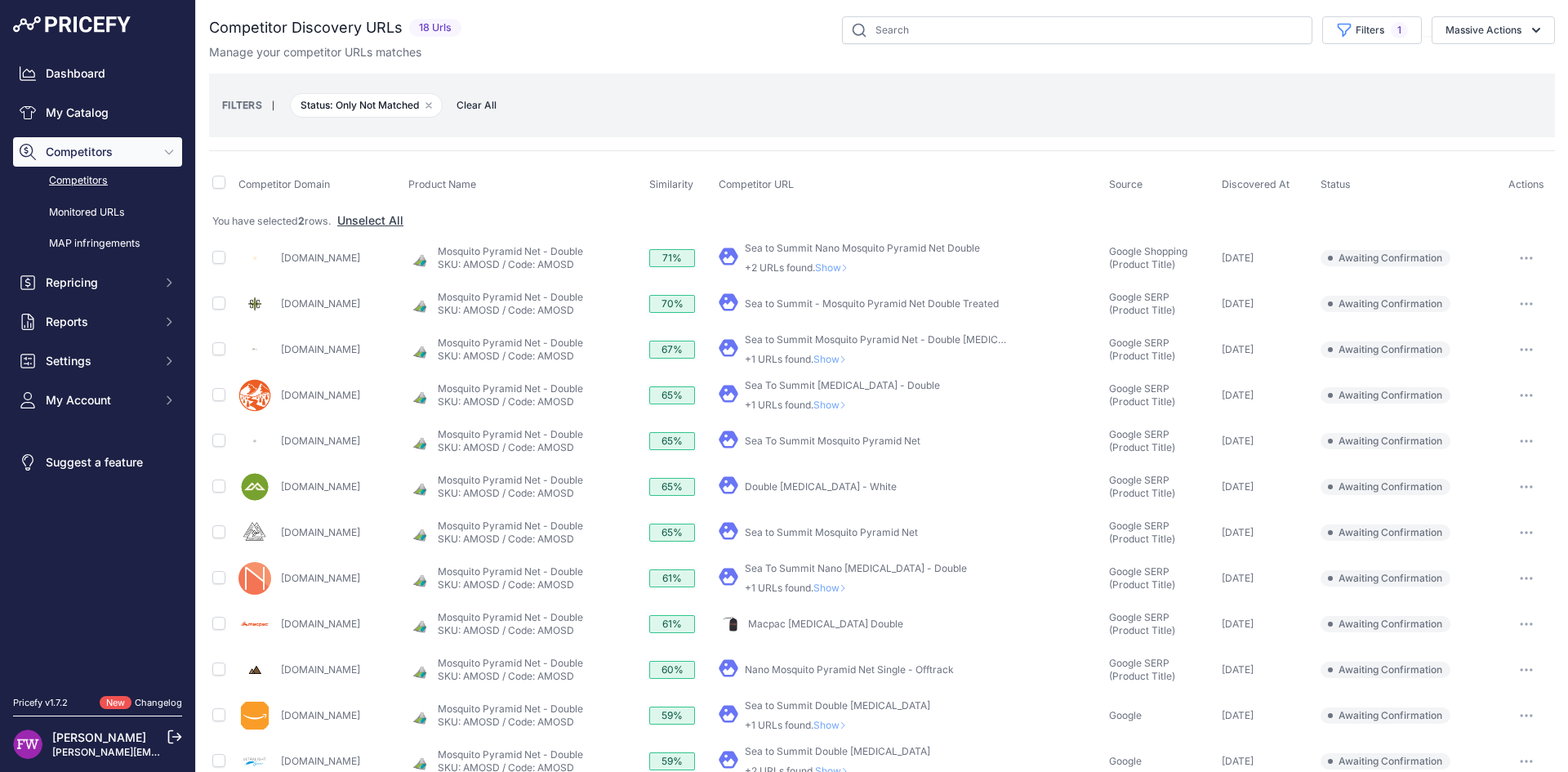 click on "Show" at bounding box center [835, 267] 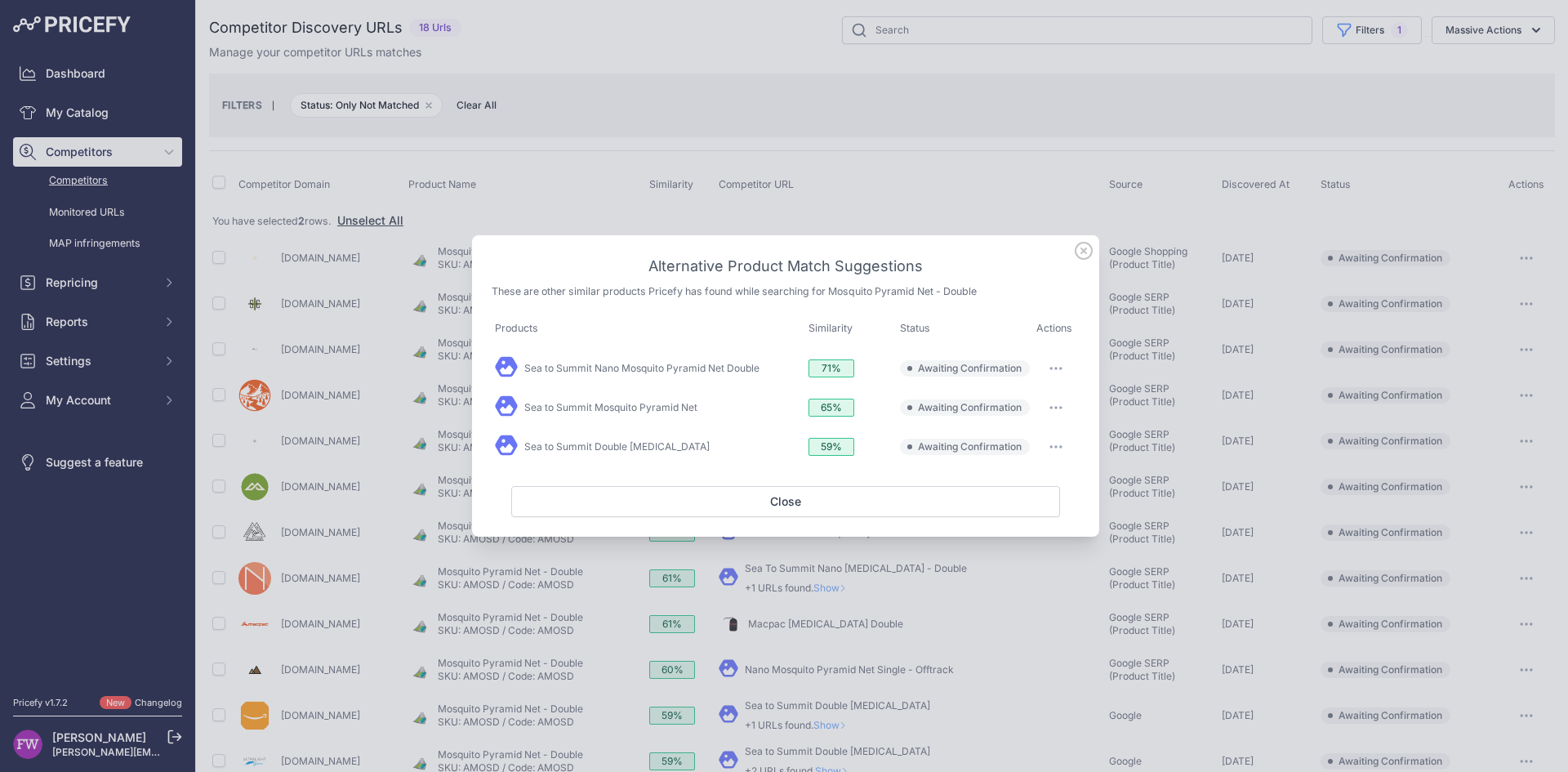 click 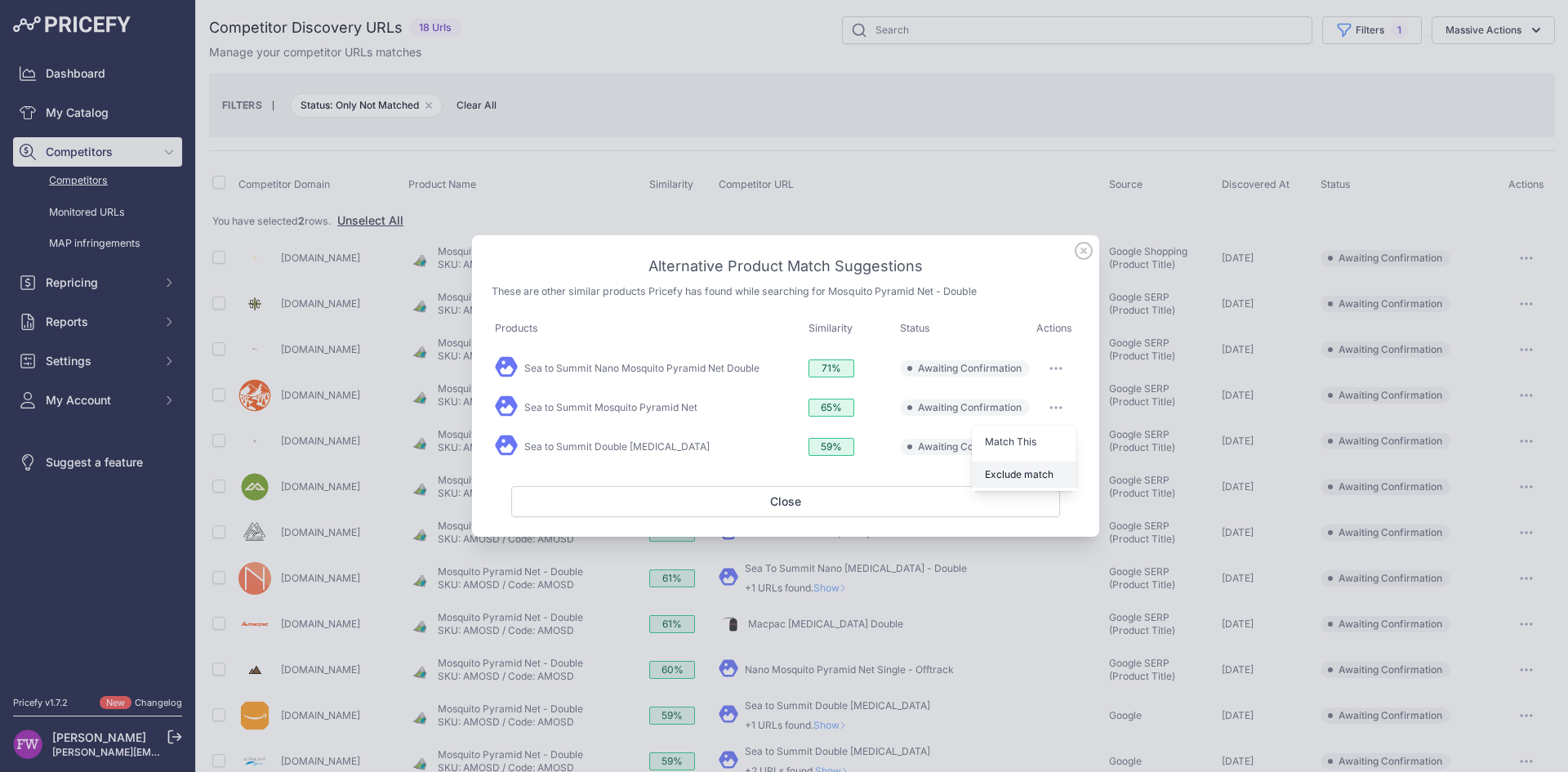 click on "Exclude match" at bounding box center (1019, 474) 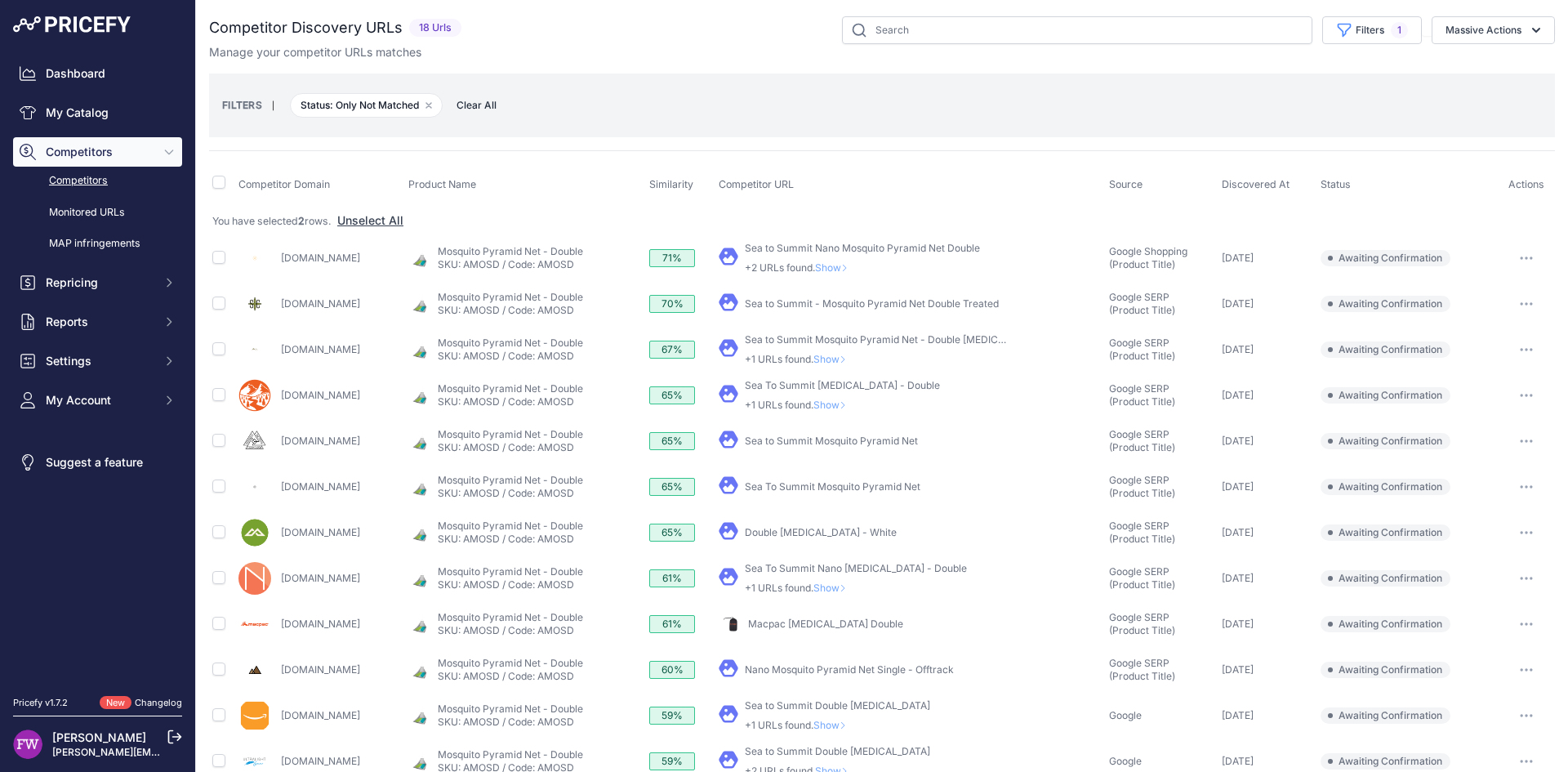 click on "Show" at bounding box center [835, 267] 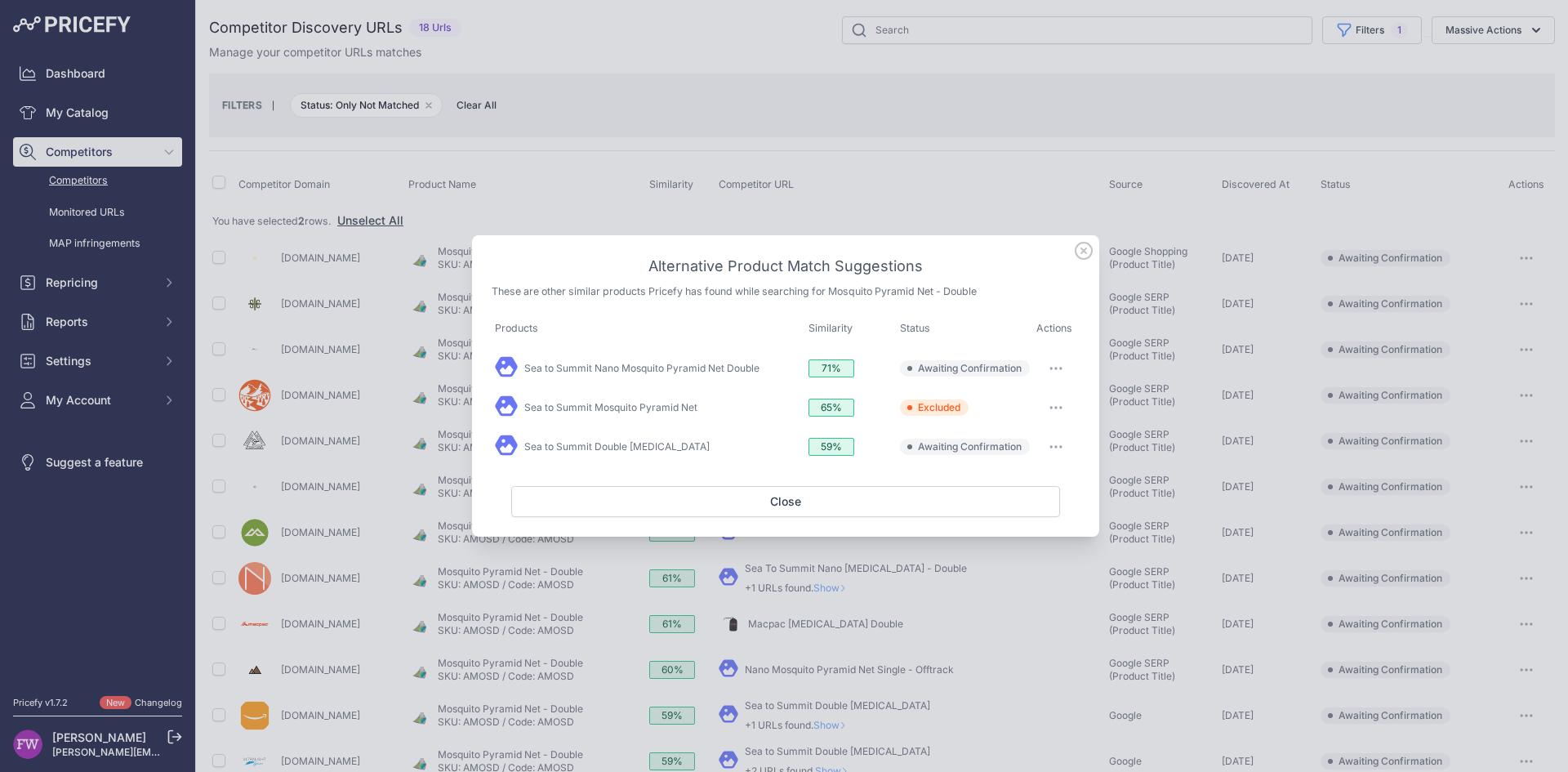 click 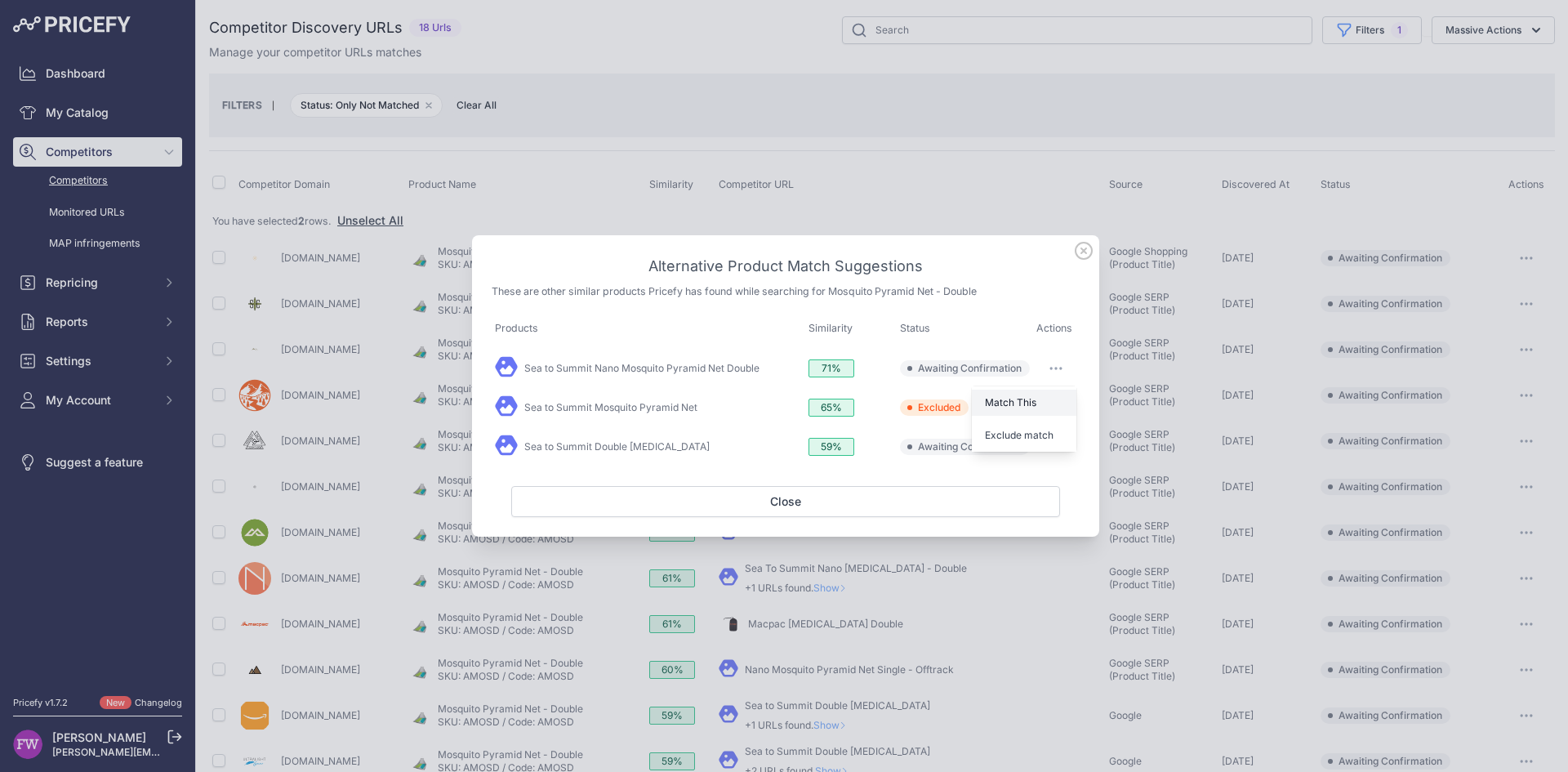 click on "Match This" at bounding box center (1010, 402) 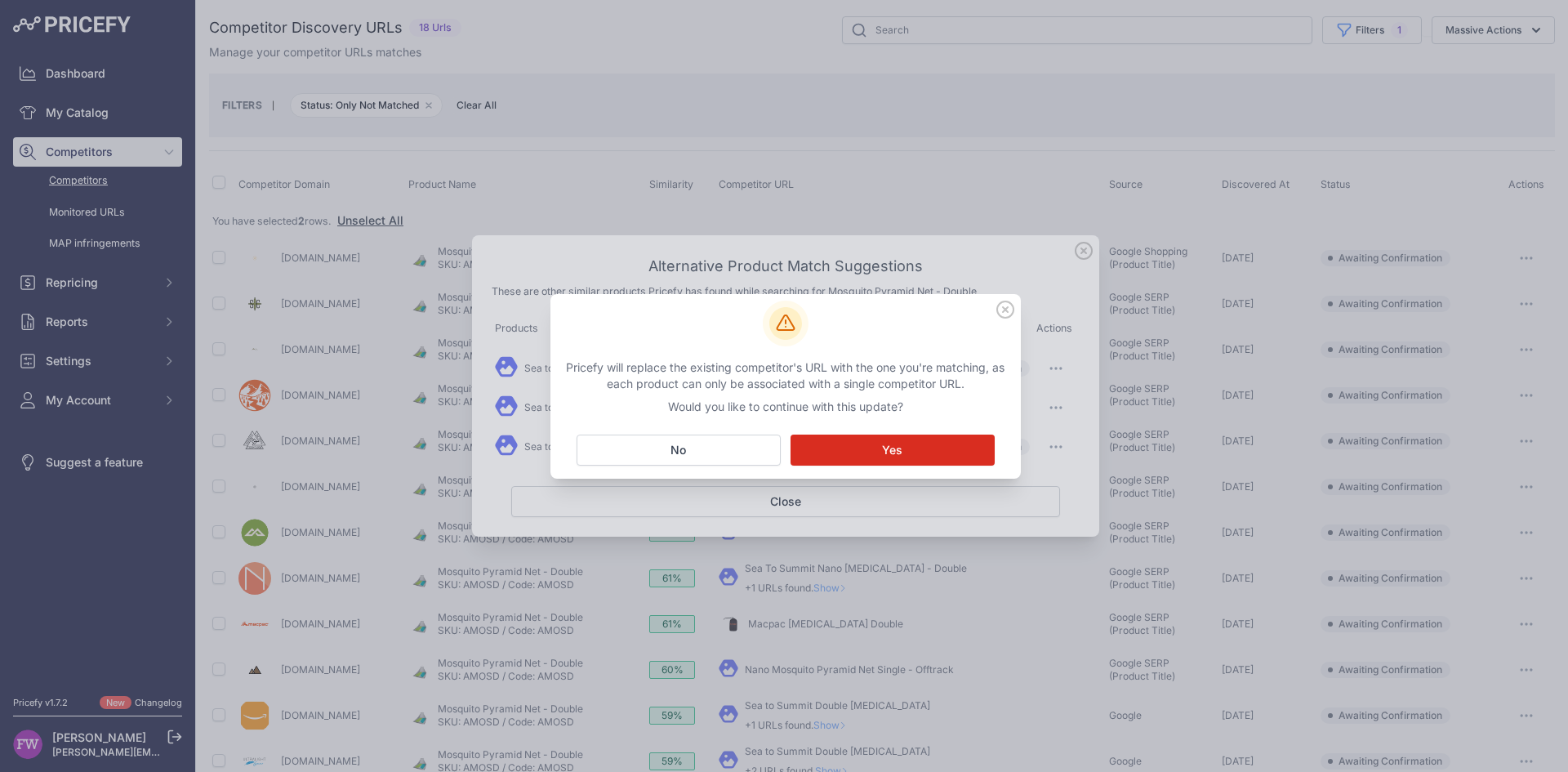 click on "Matching...
Yes" at bounding box center [893, 450] 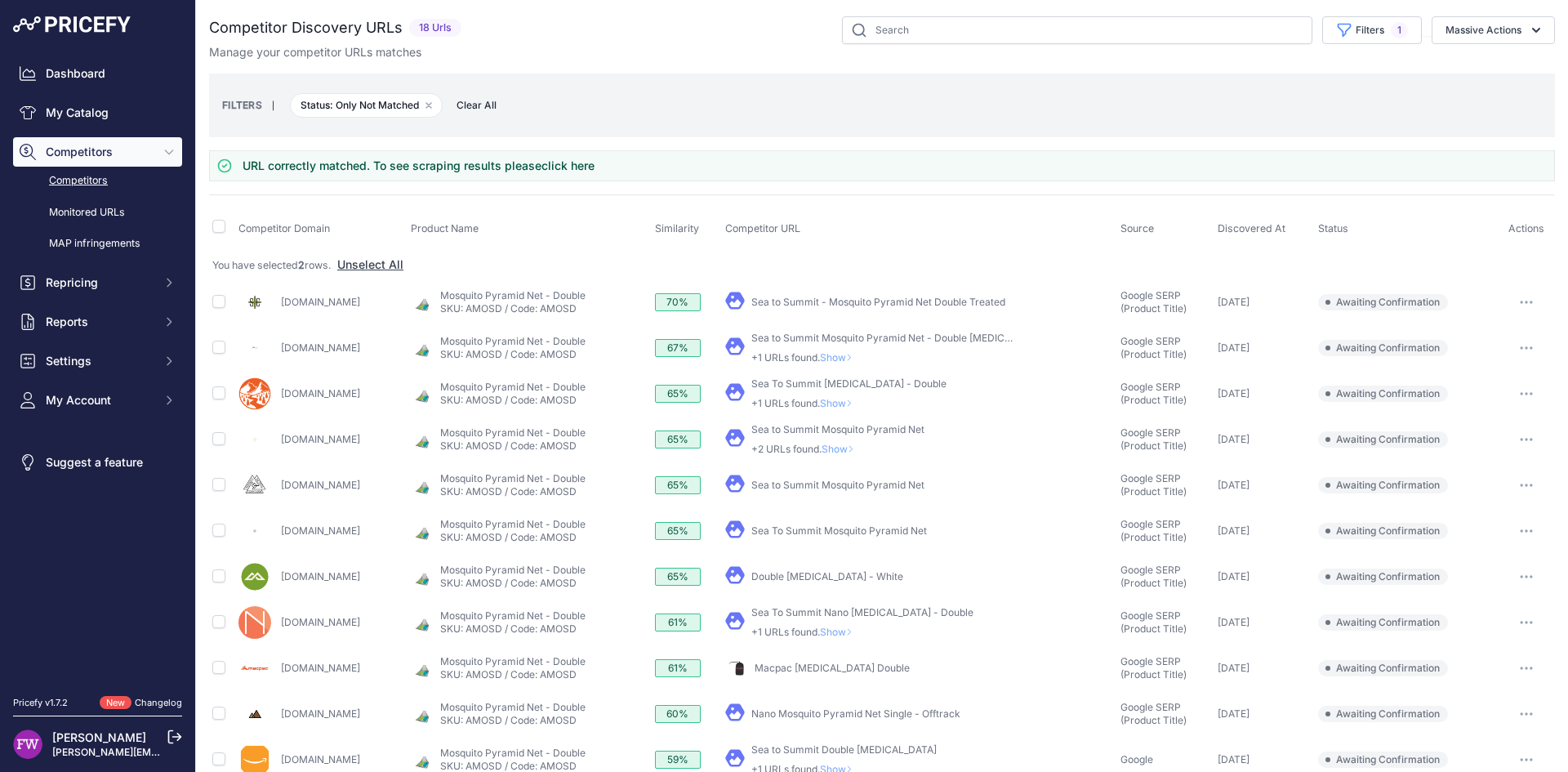 click on "Sea to Summit - Mosquito Pyramid Net Double Treated" at bounding box center (878, 301) 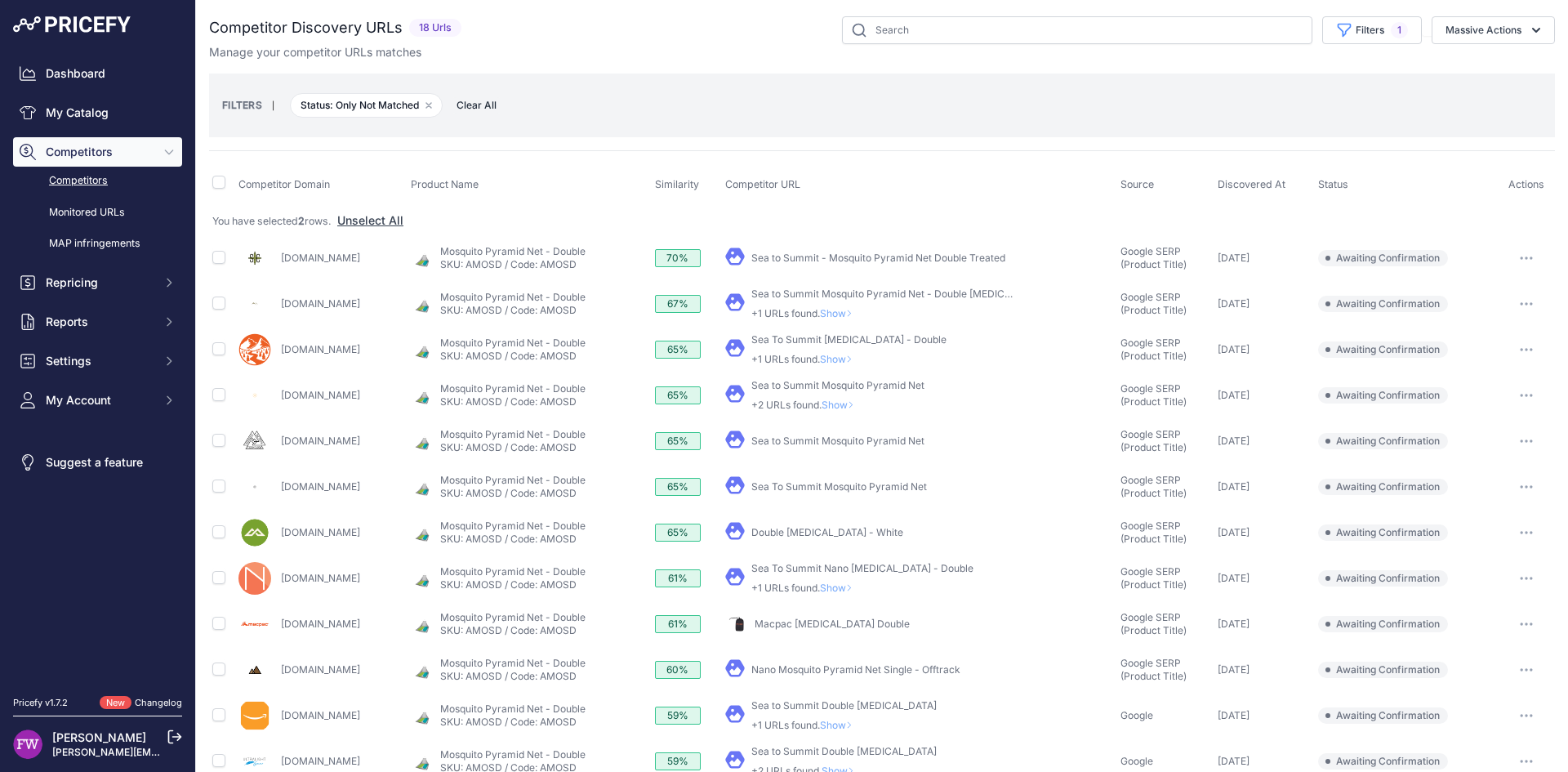 click at bounding box center (1526, 258) 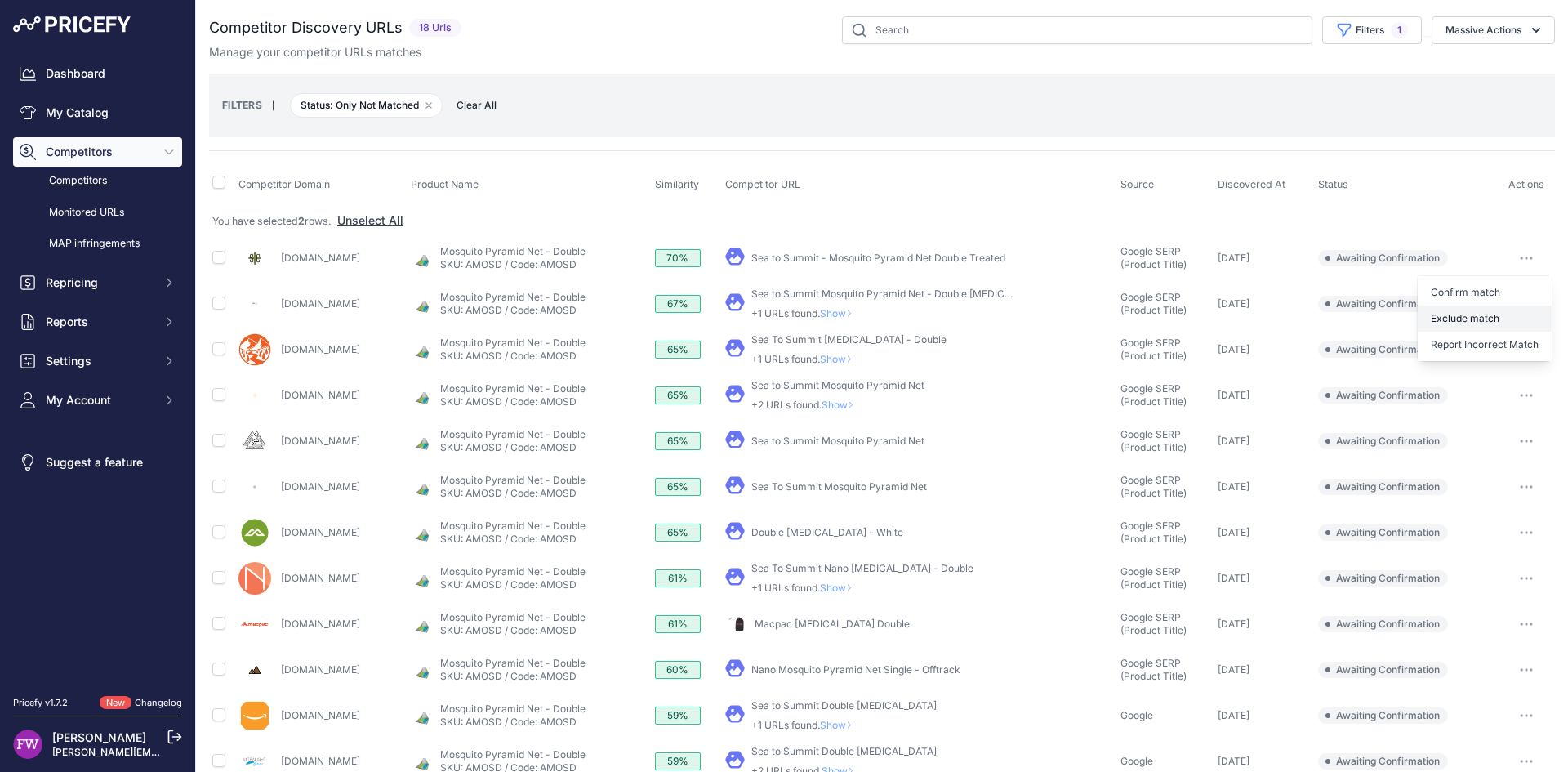 click on "Exclude match" at bounding box center [1485, 319] 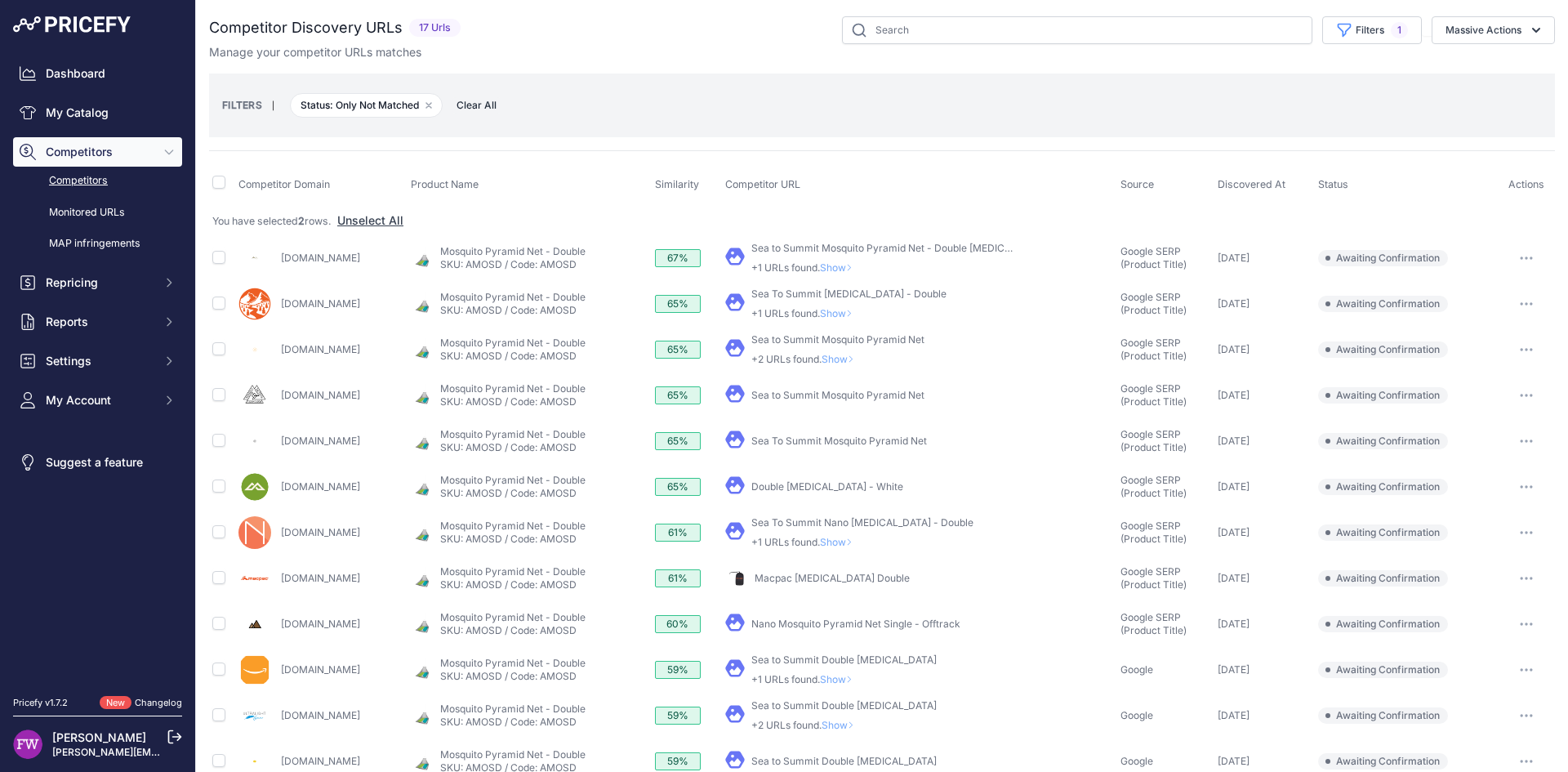 click on "Show" at bounding box center (840, 267) 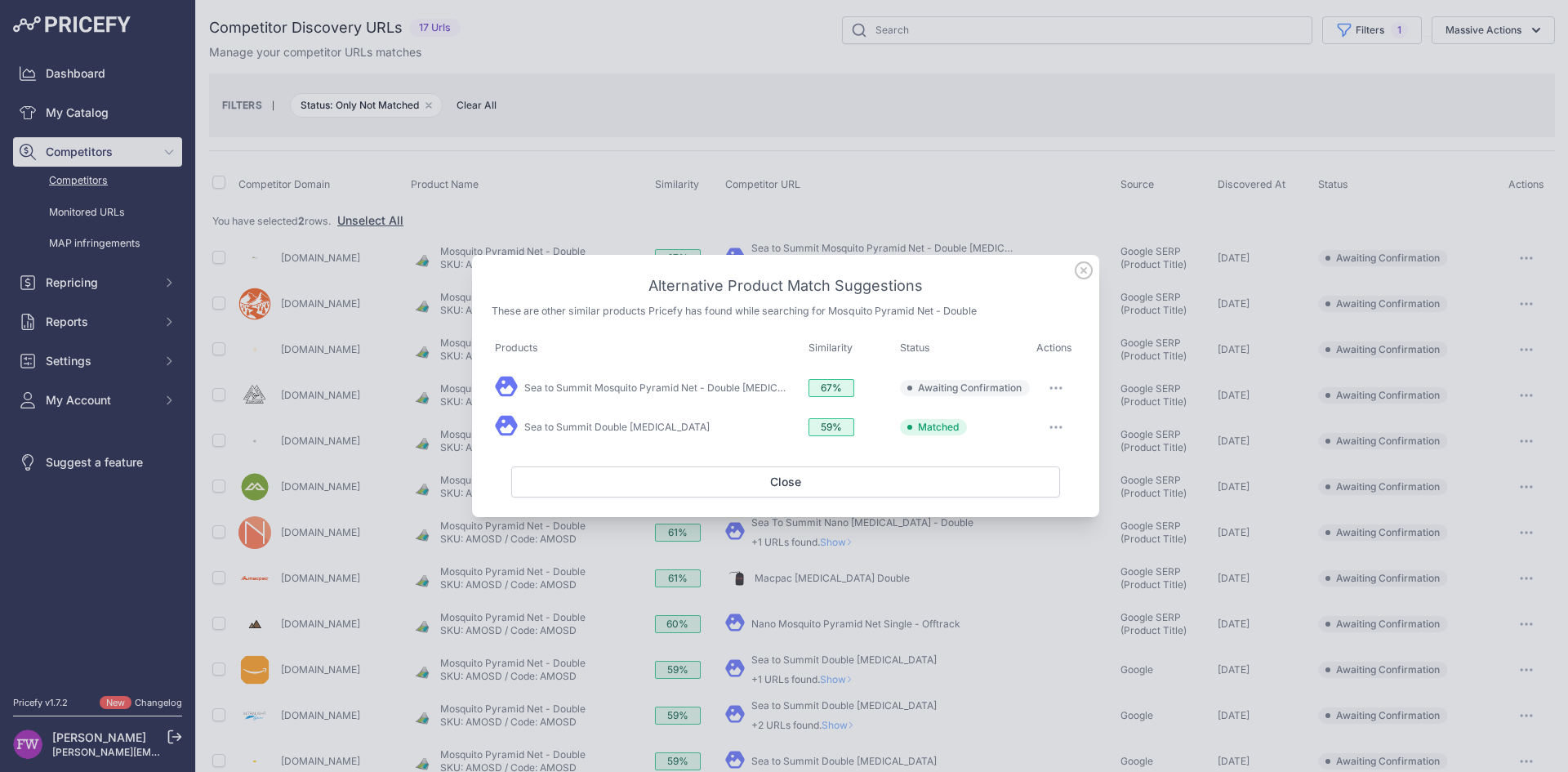 click at bounding box center (1056, 388) 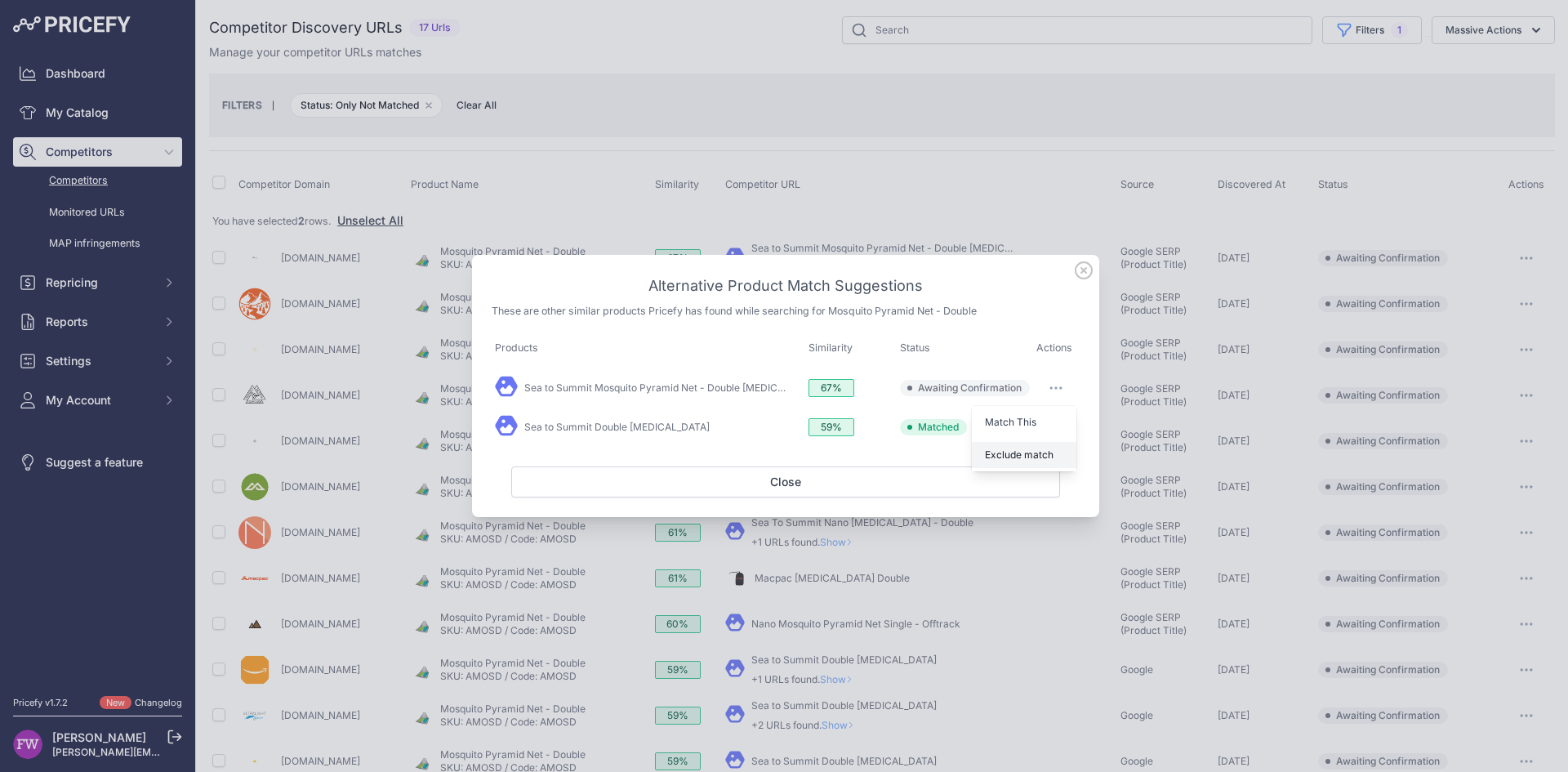 click on "Exclude match" at bounding box center (1019, 454) 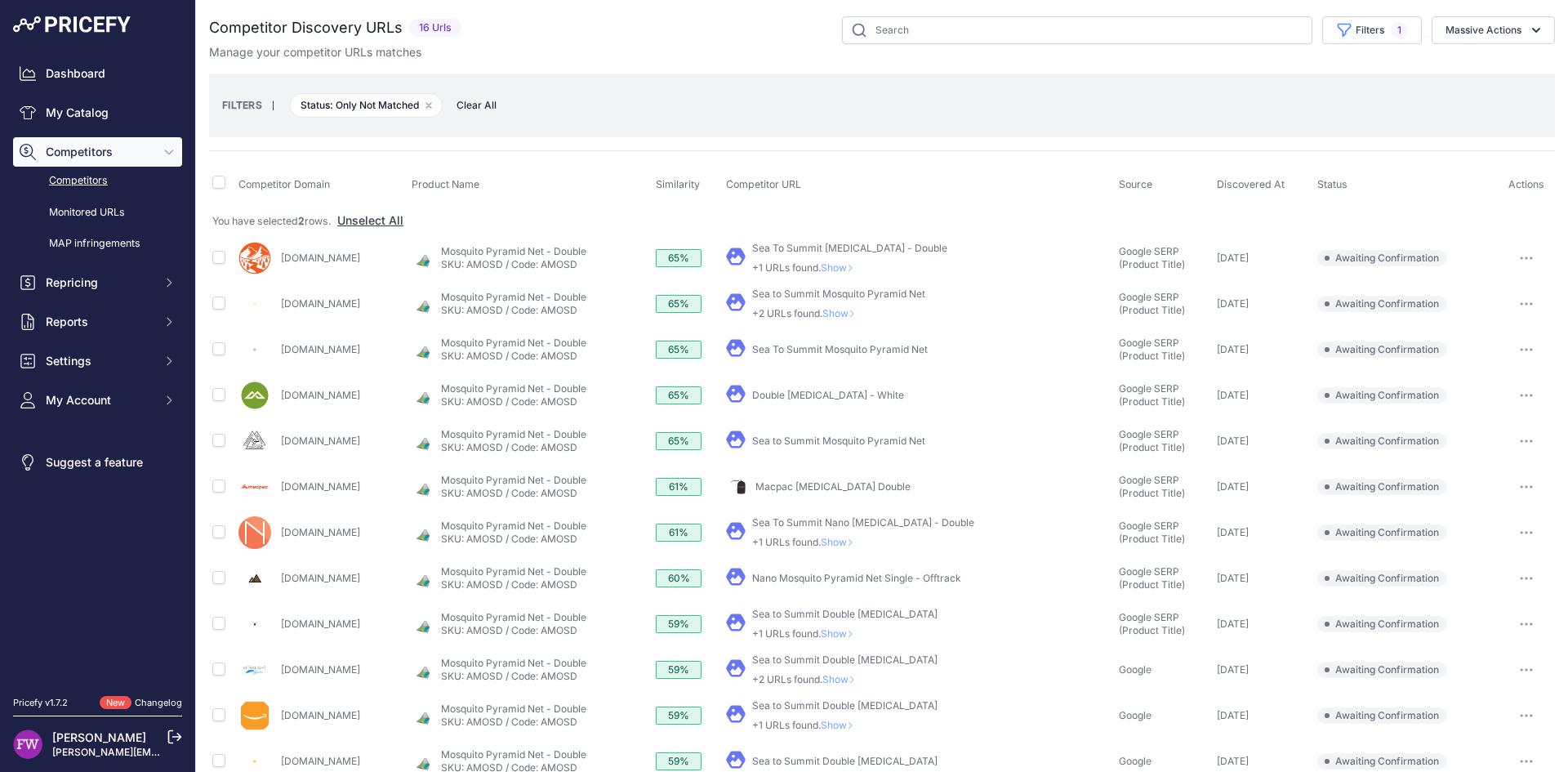 click on "Show" at bounding box center (840, 267) 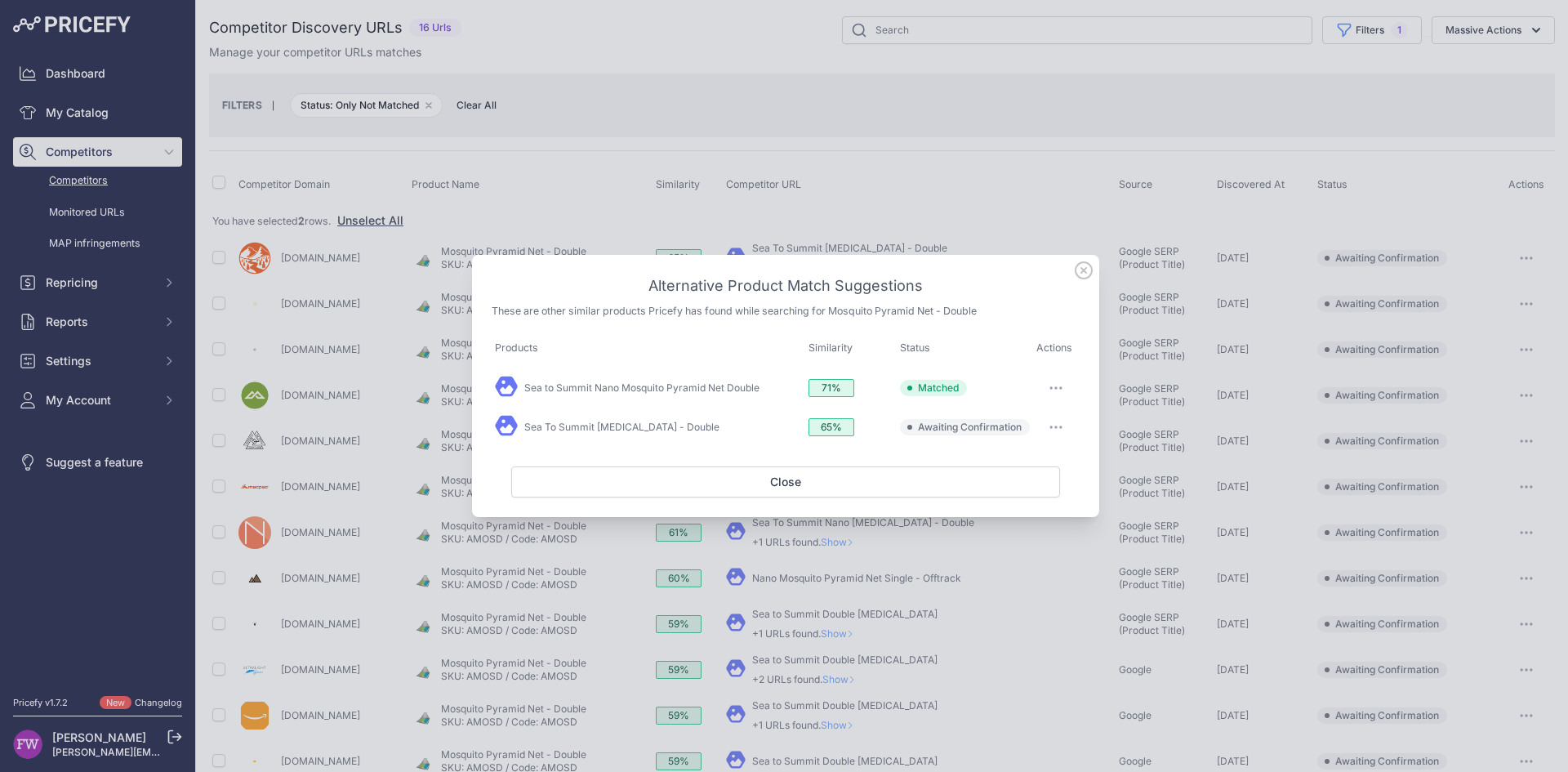 drag, startPoint x: 730, startPoint y: 386, endPoint x: 1055, endPoint y: 390, distance: 325.0246 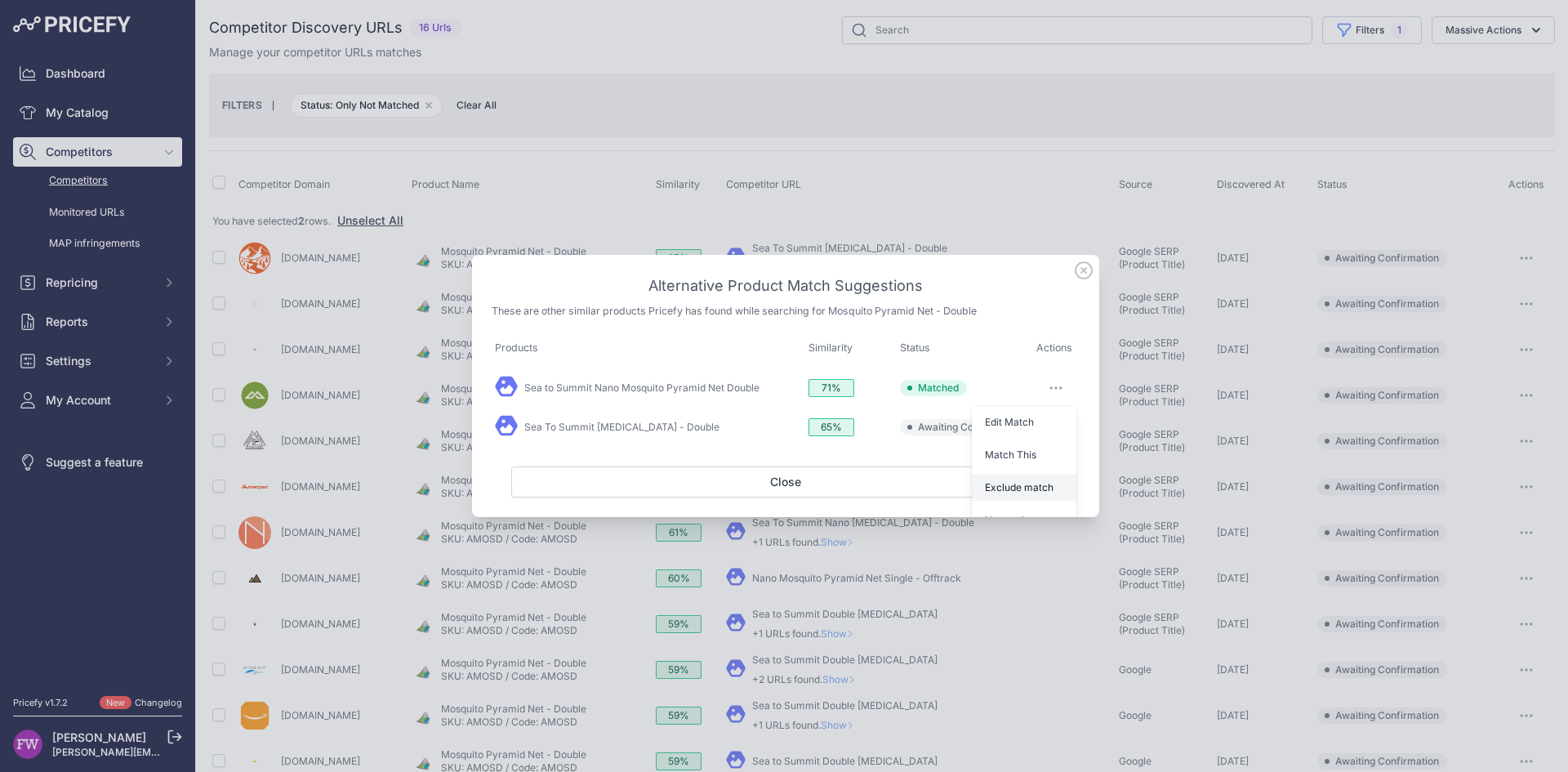 click on "Exclude match" at bounding box center [1019, 487] 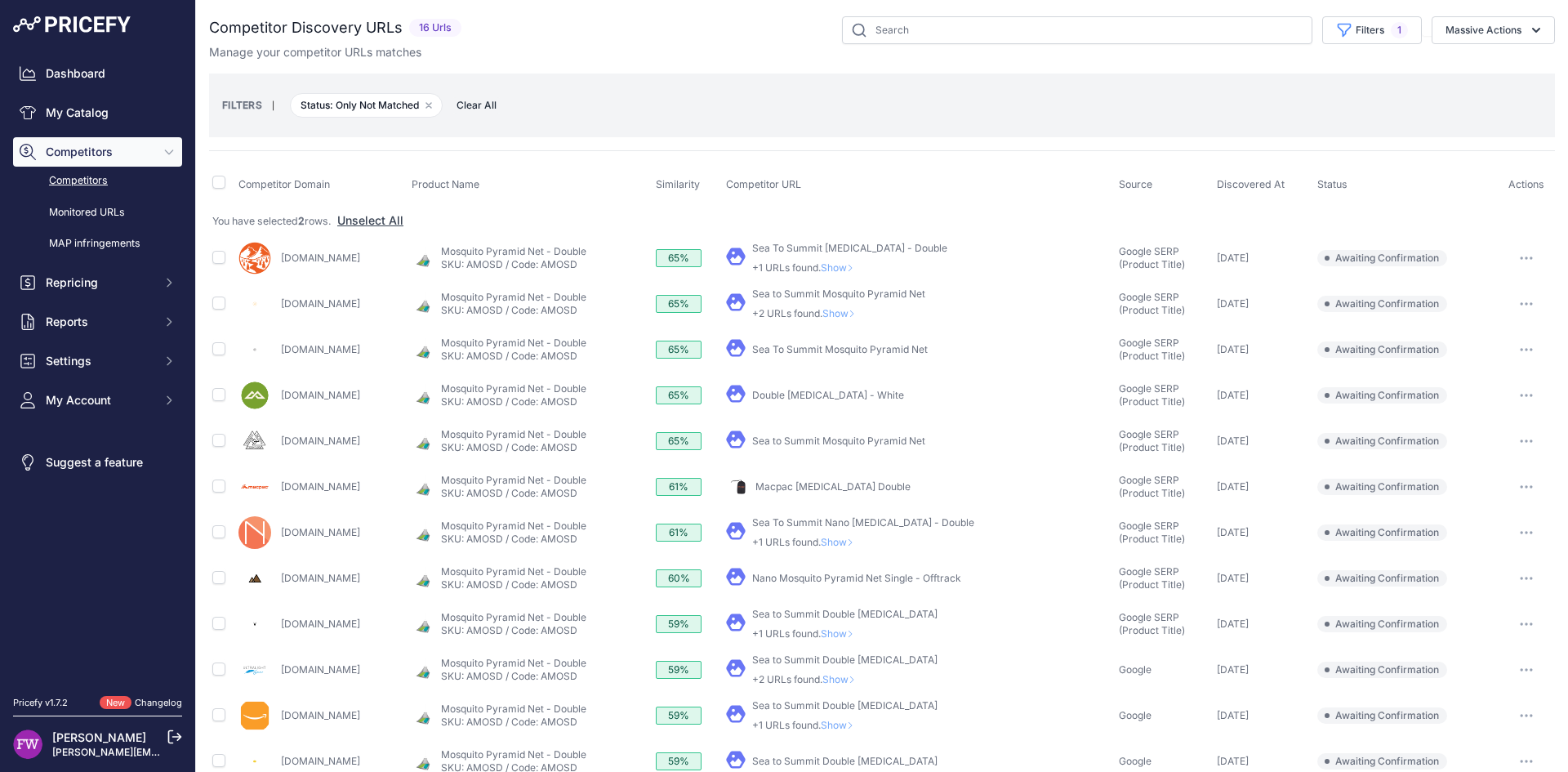 click on "Show" at bounding box center [840, 267] 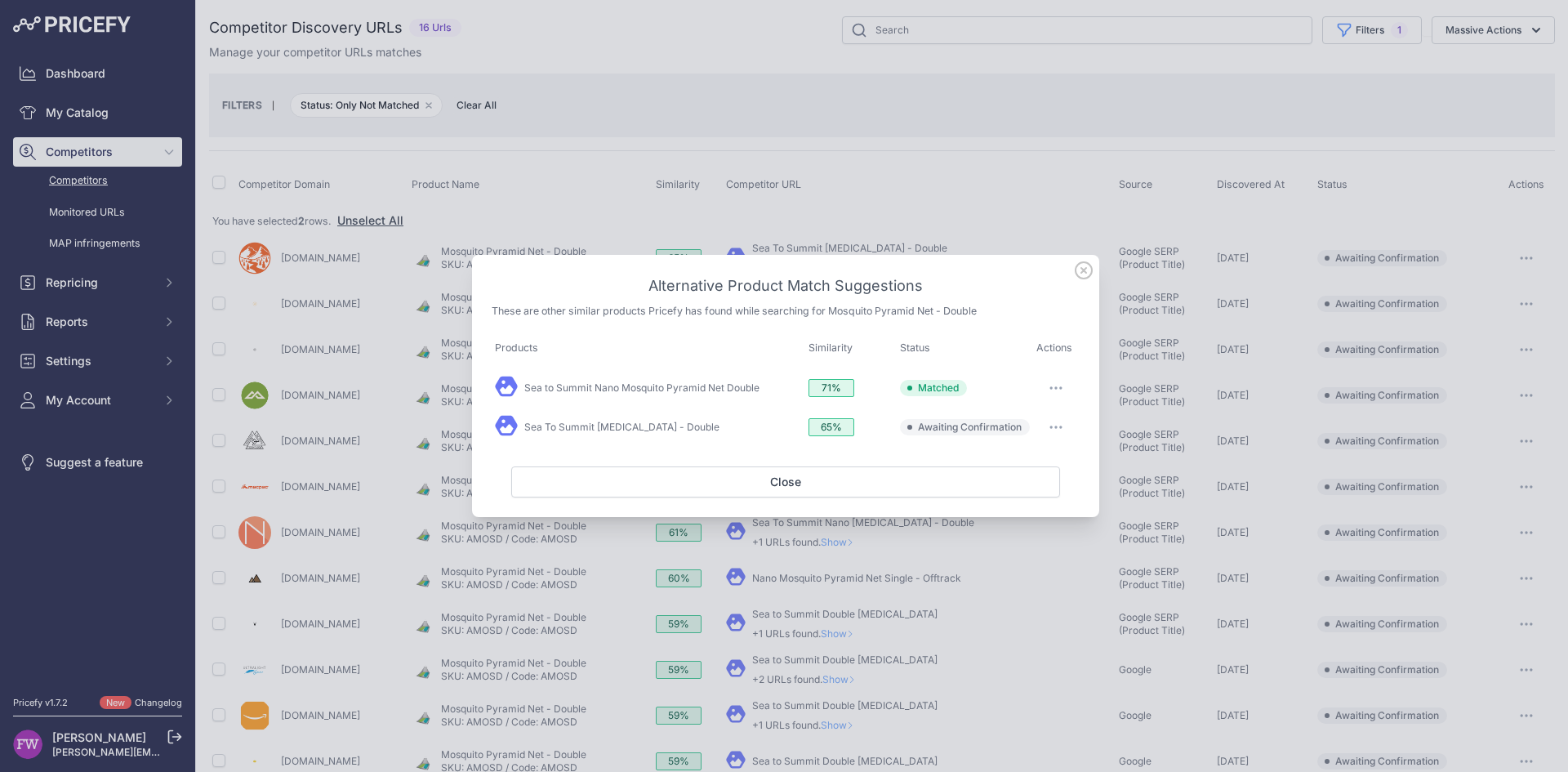 click at bounding box center (1056, 388) 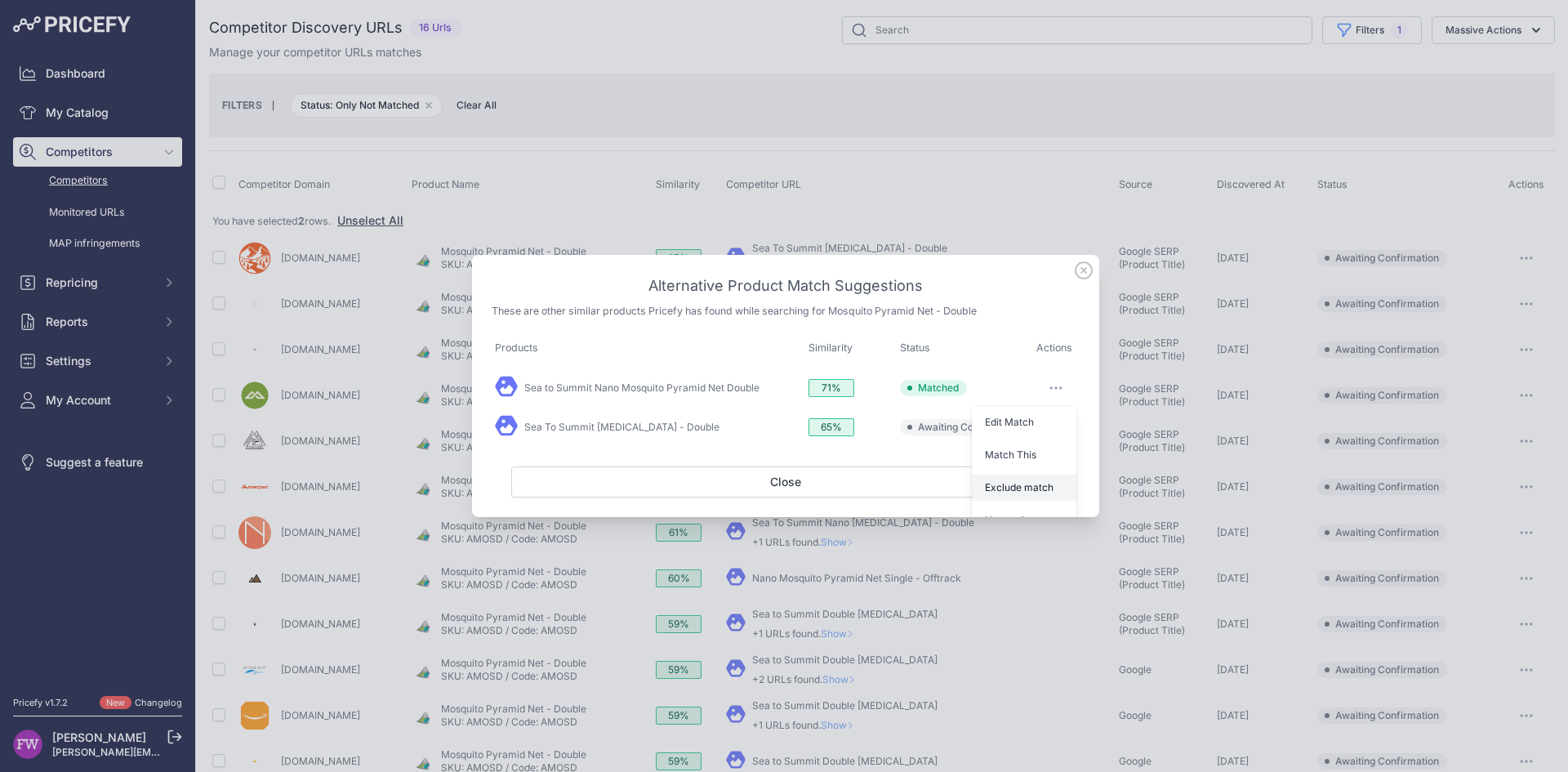 click on "Exclude match" at bounding box center (1019, 487) 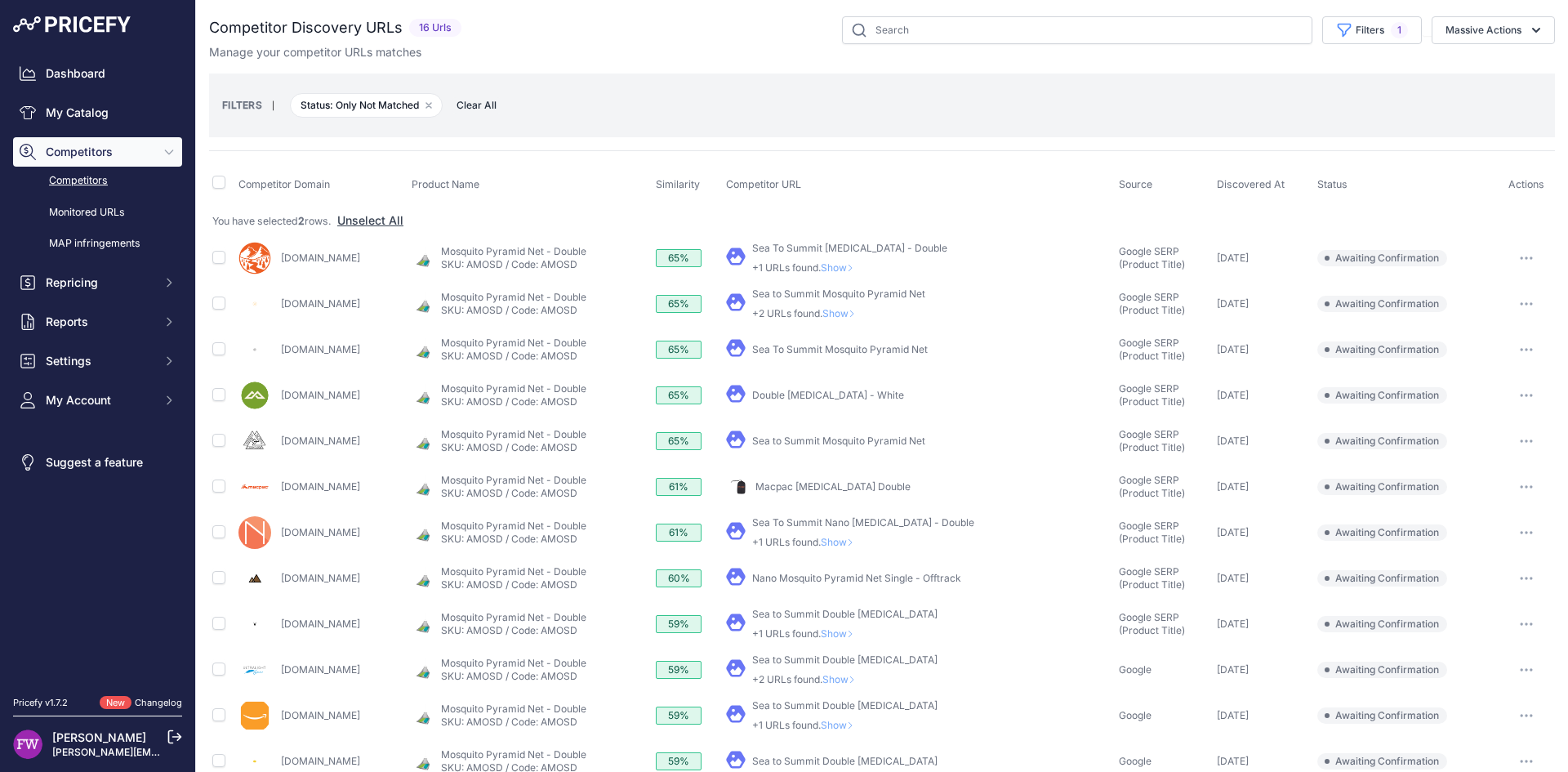 click on "Show" at bounding box center [840, 267] 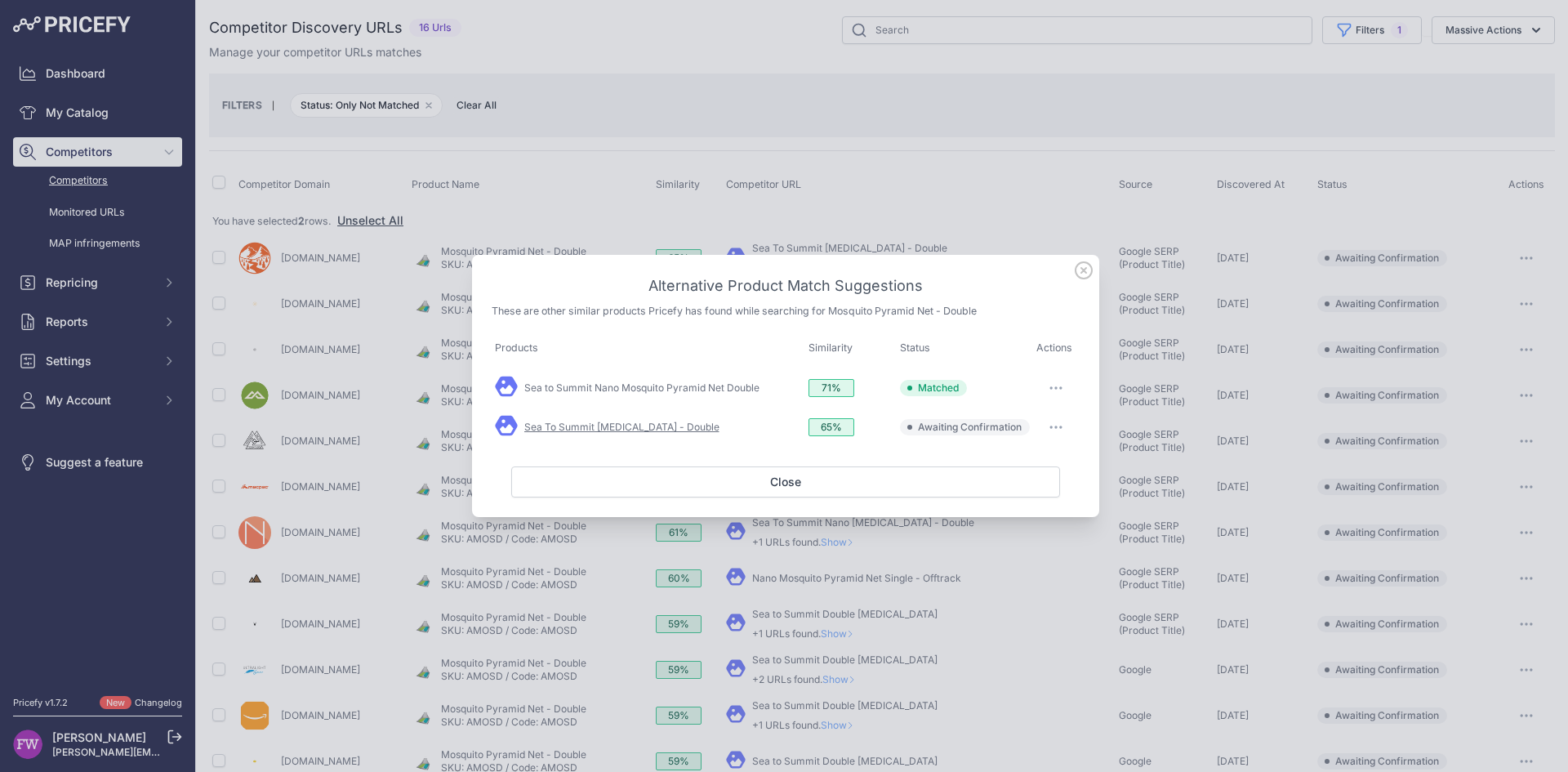 click on "Sea To Summit Mosquito Net - Double" at bounding box center [621, 426] 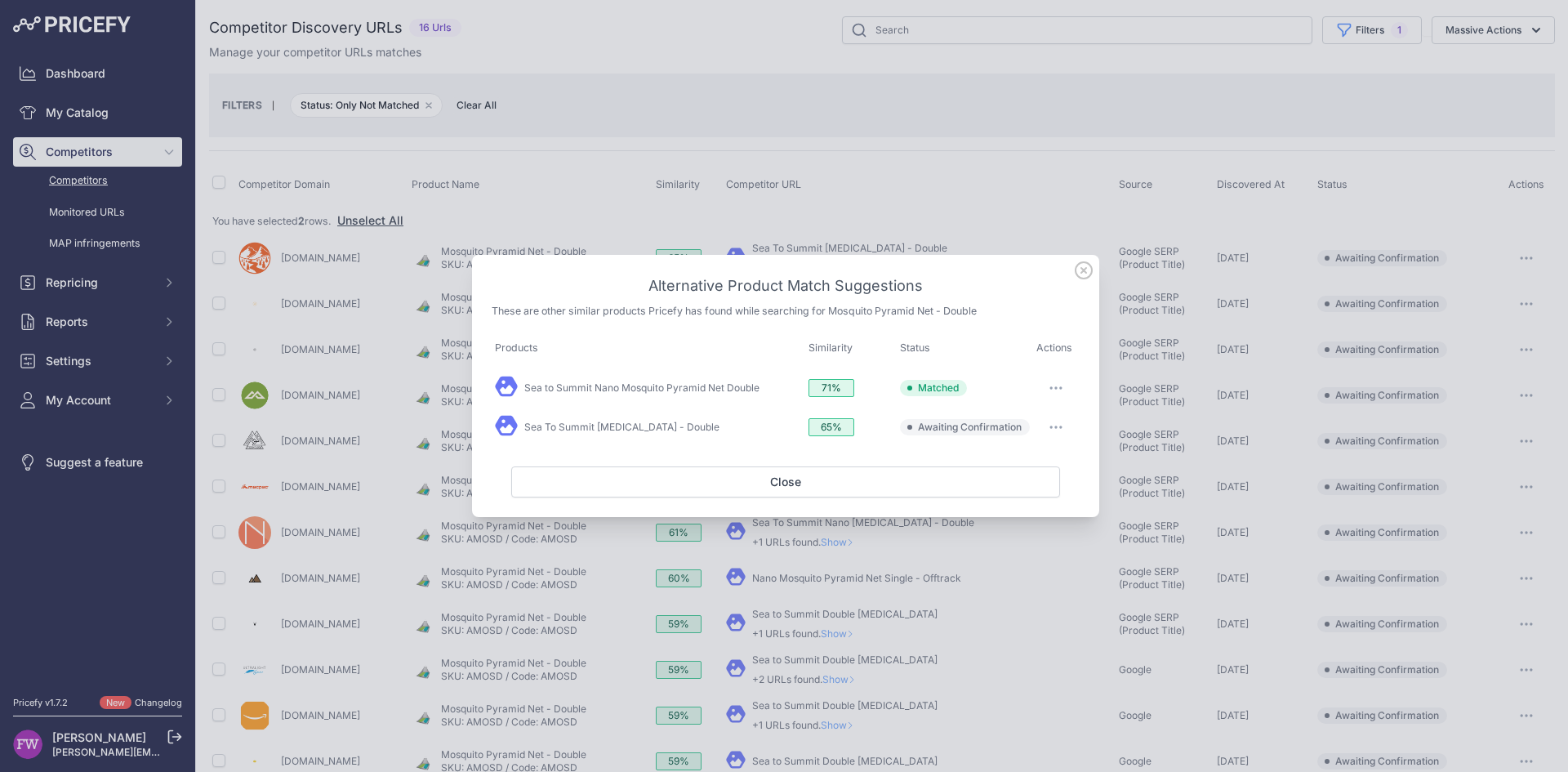 click at bounding box center [1056, 388] 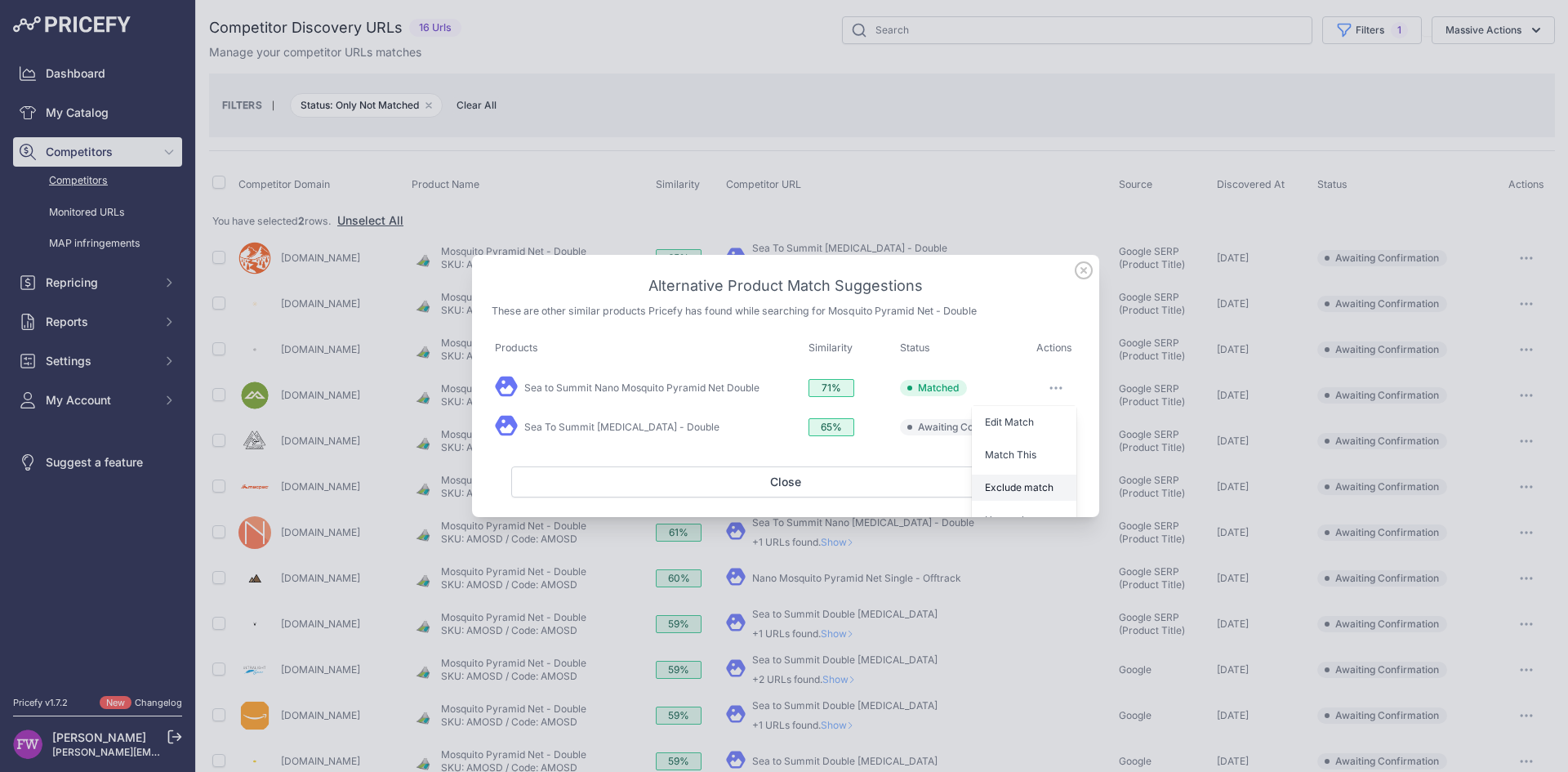 click on "Exclude match" at bounding box center (1019, 487) 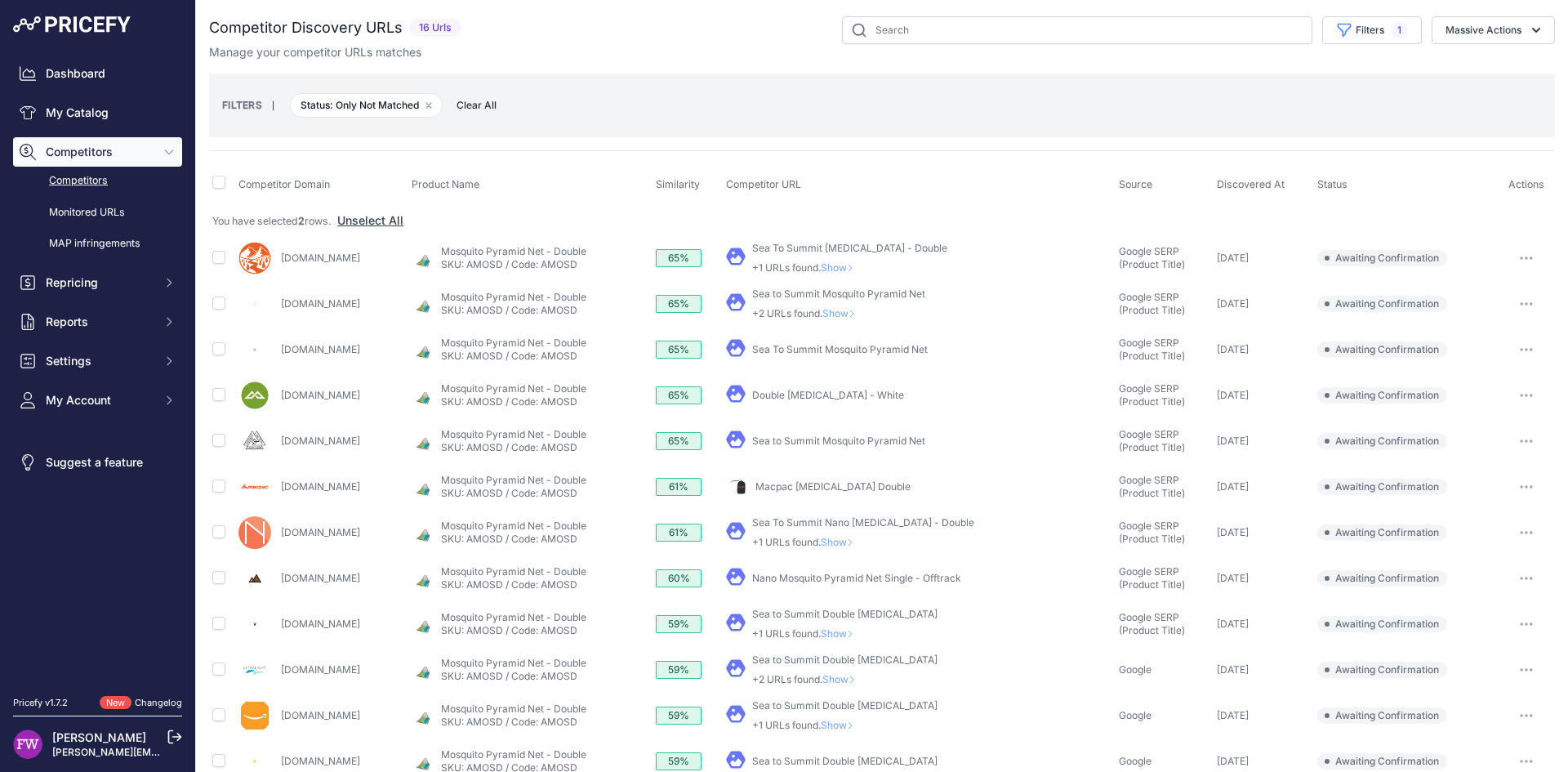 click on "Show" at bounding box center [840, 267] 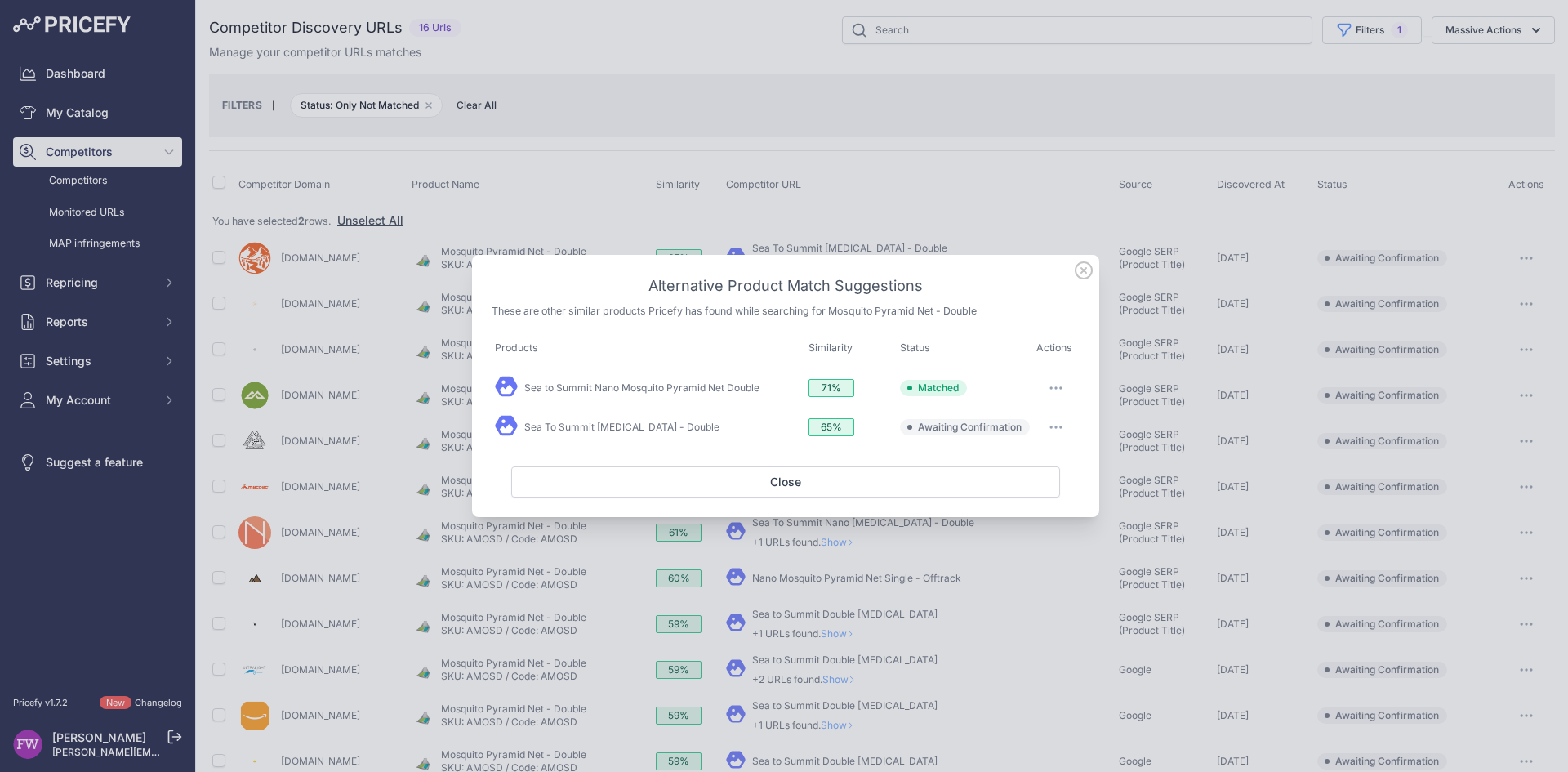 click 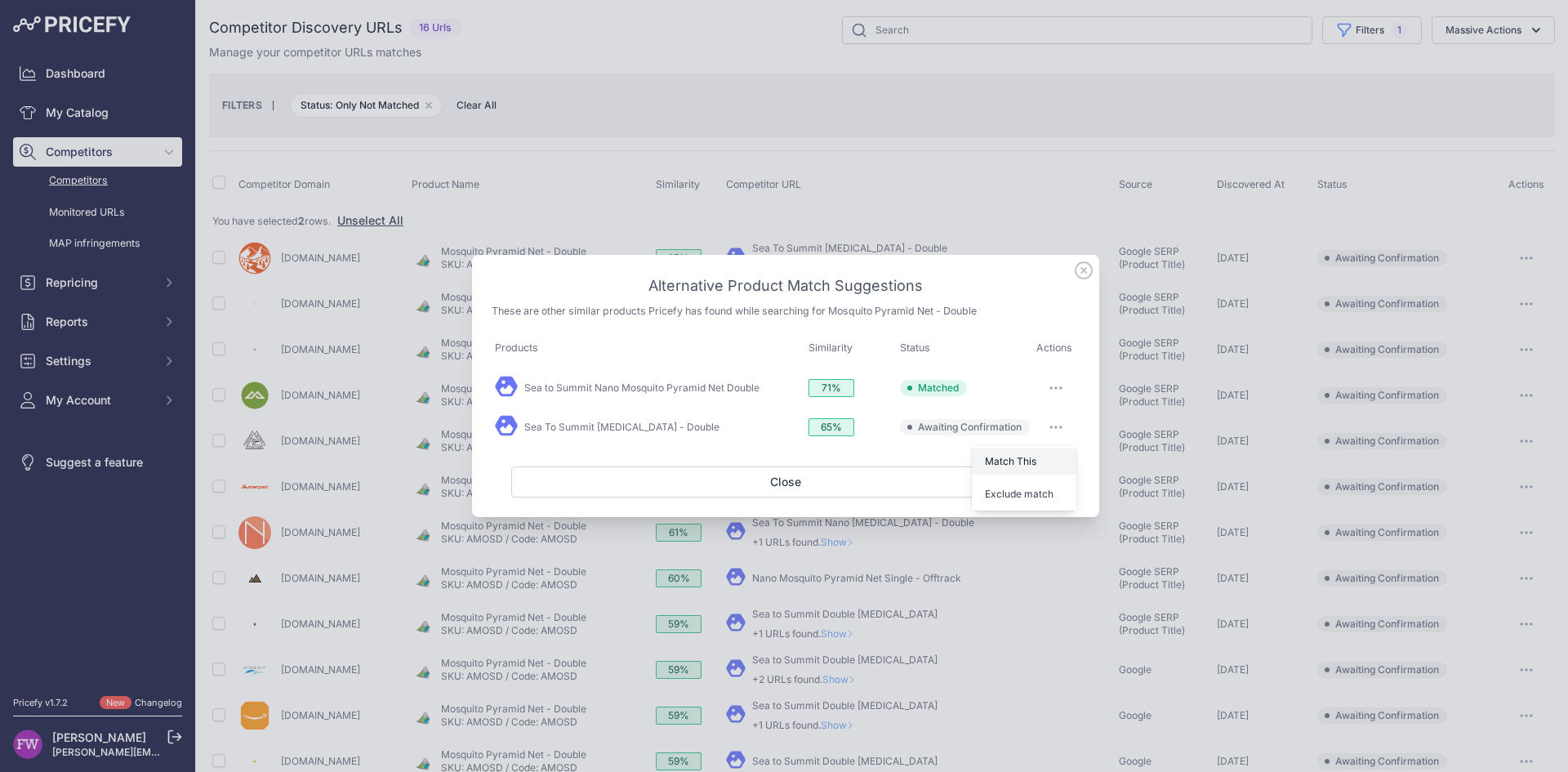 click on "Match This" at bounding box center [1010, 461] 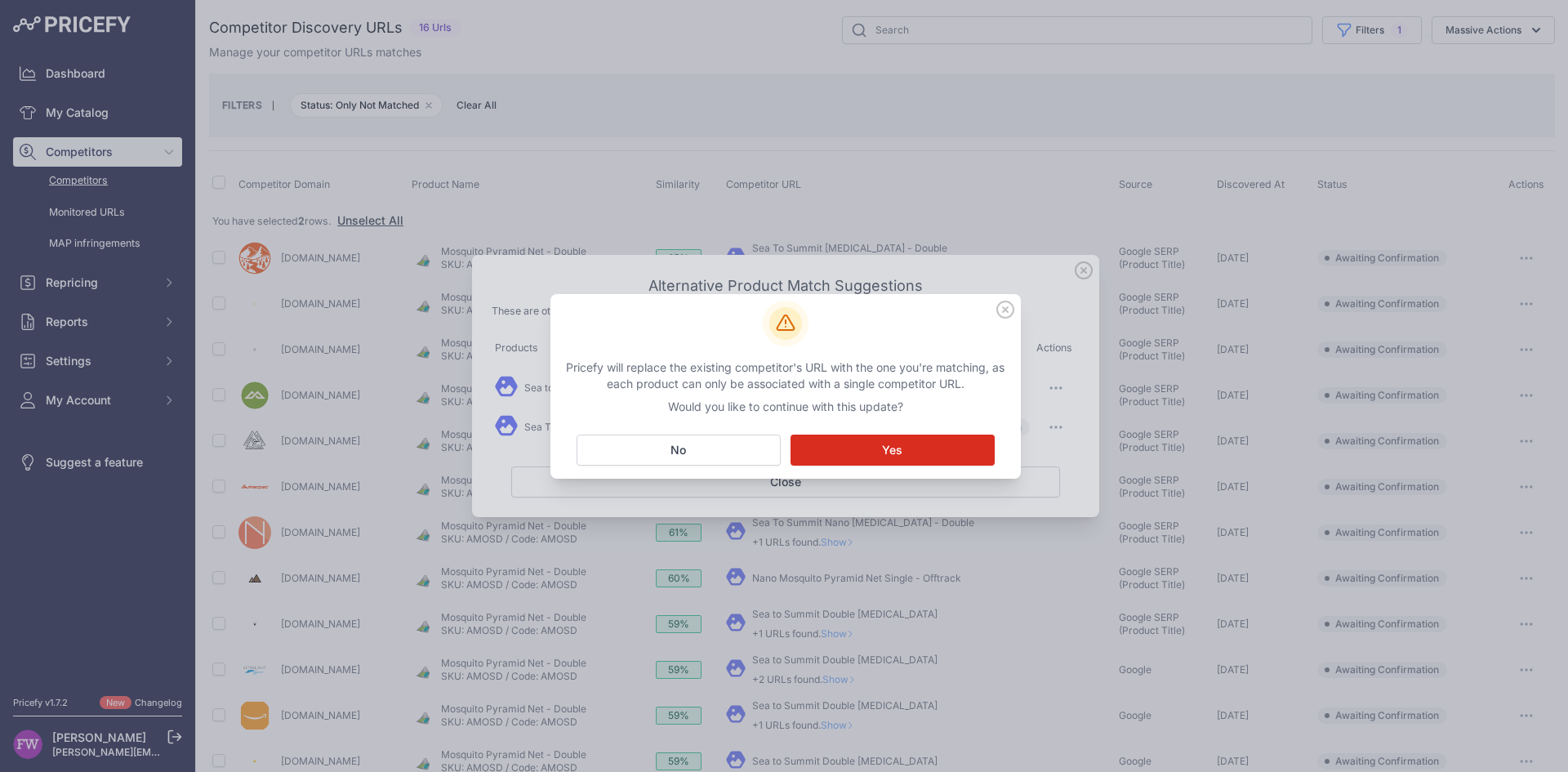 click on "Matching...
Yes" at bounding box center (893, 450) 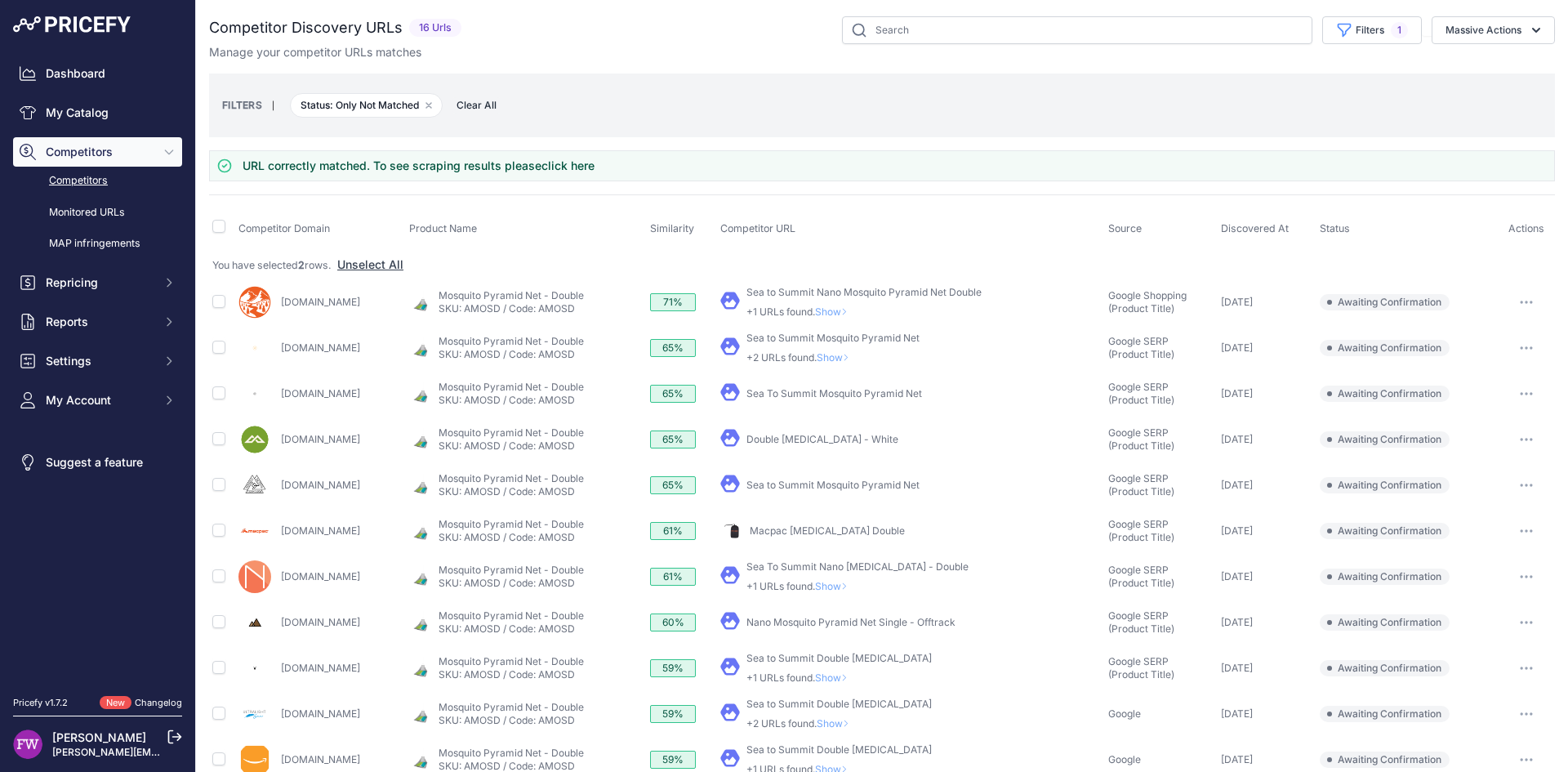 click on "Show" at bounding box center (835, 311) 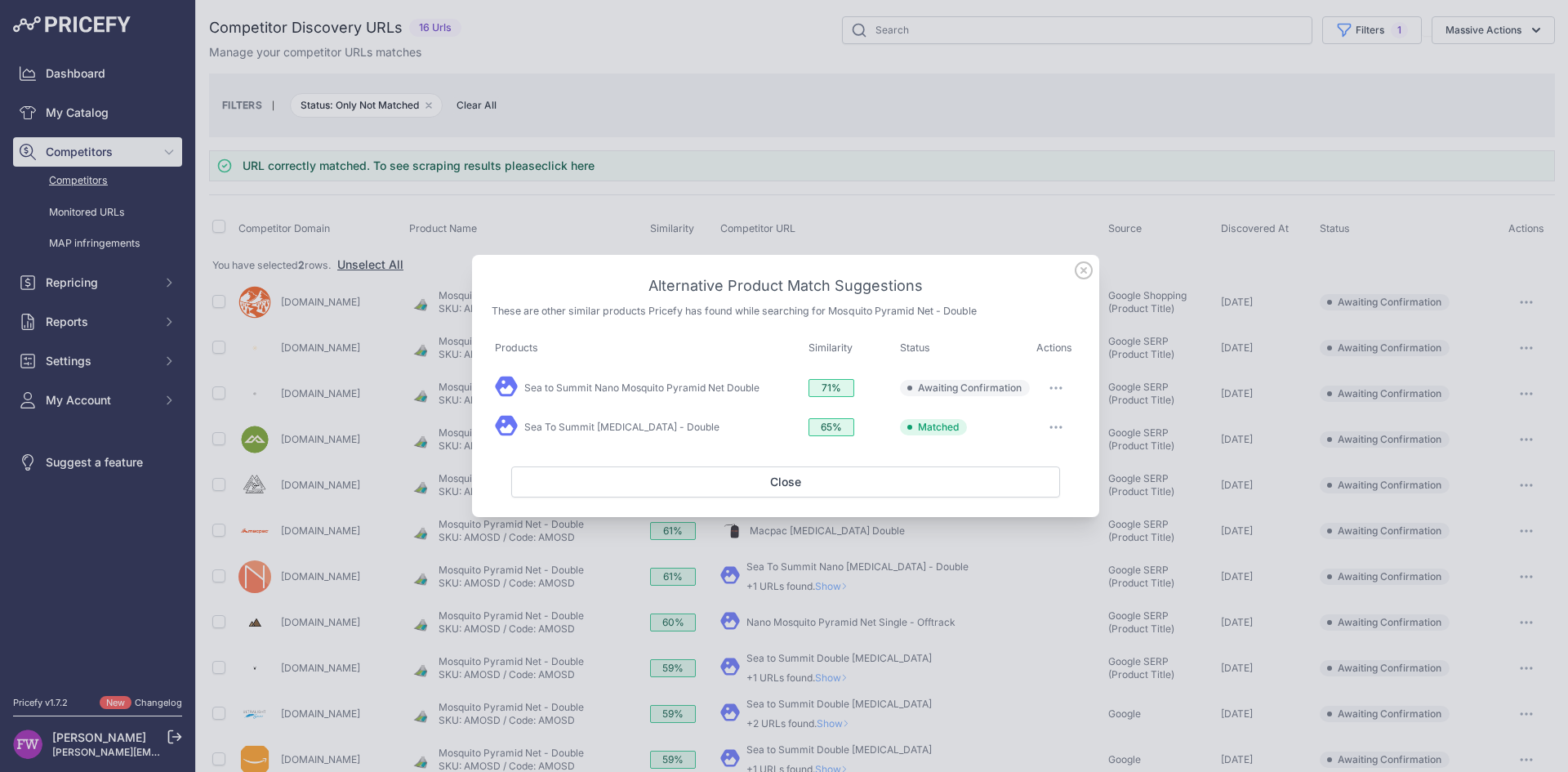click at bounding box center [1056, 388] 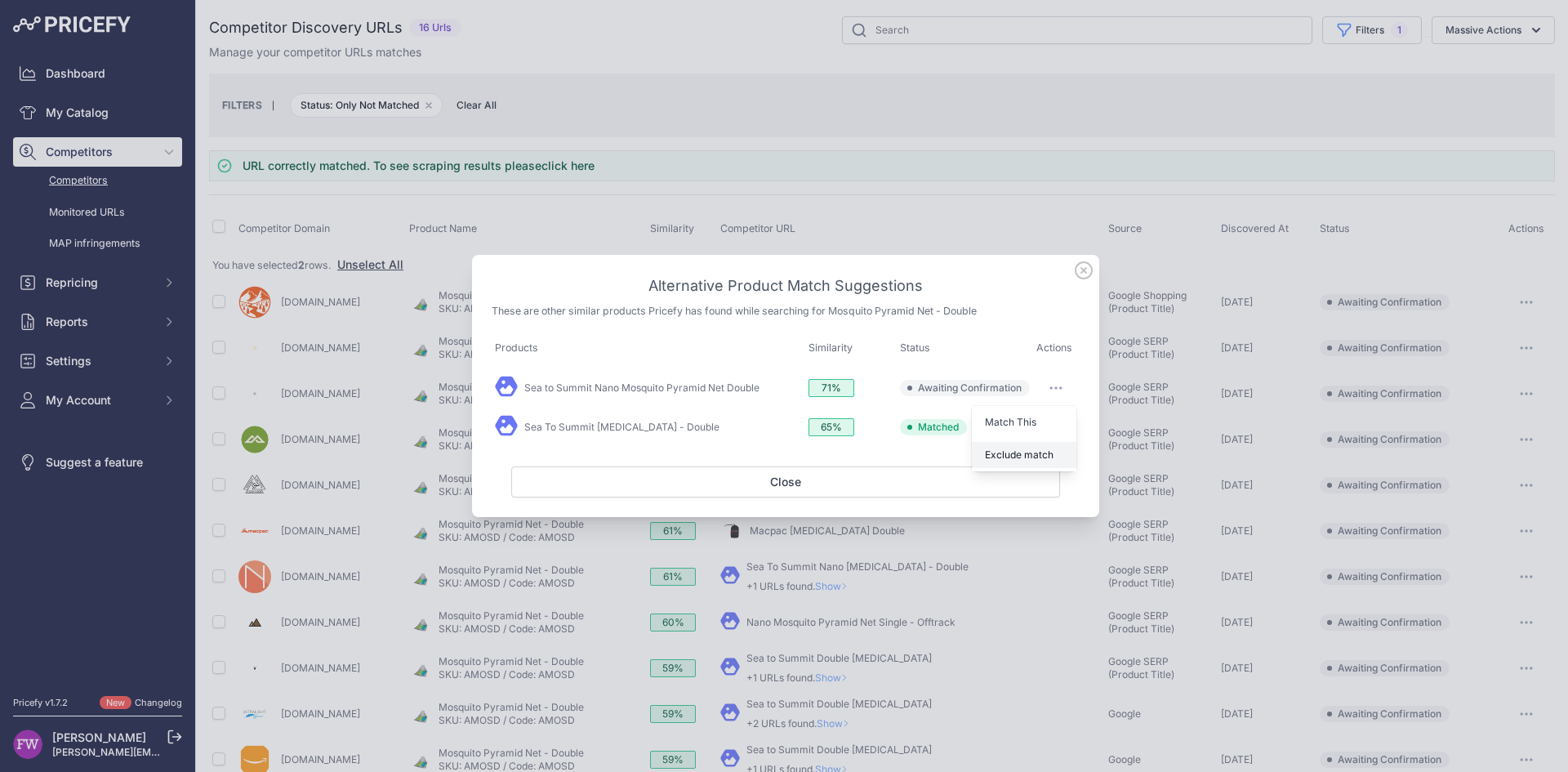 click on "Exclude match" at bounding box center (1019, 454) 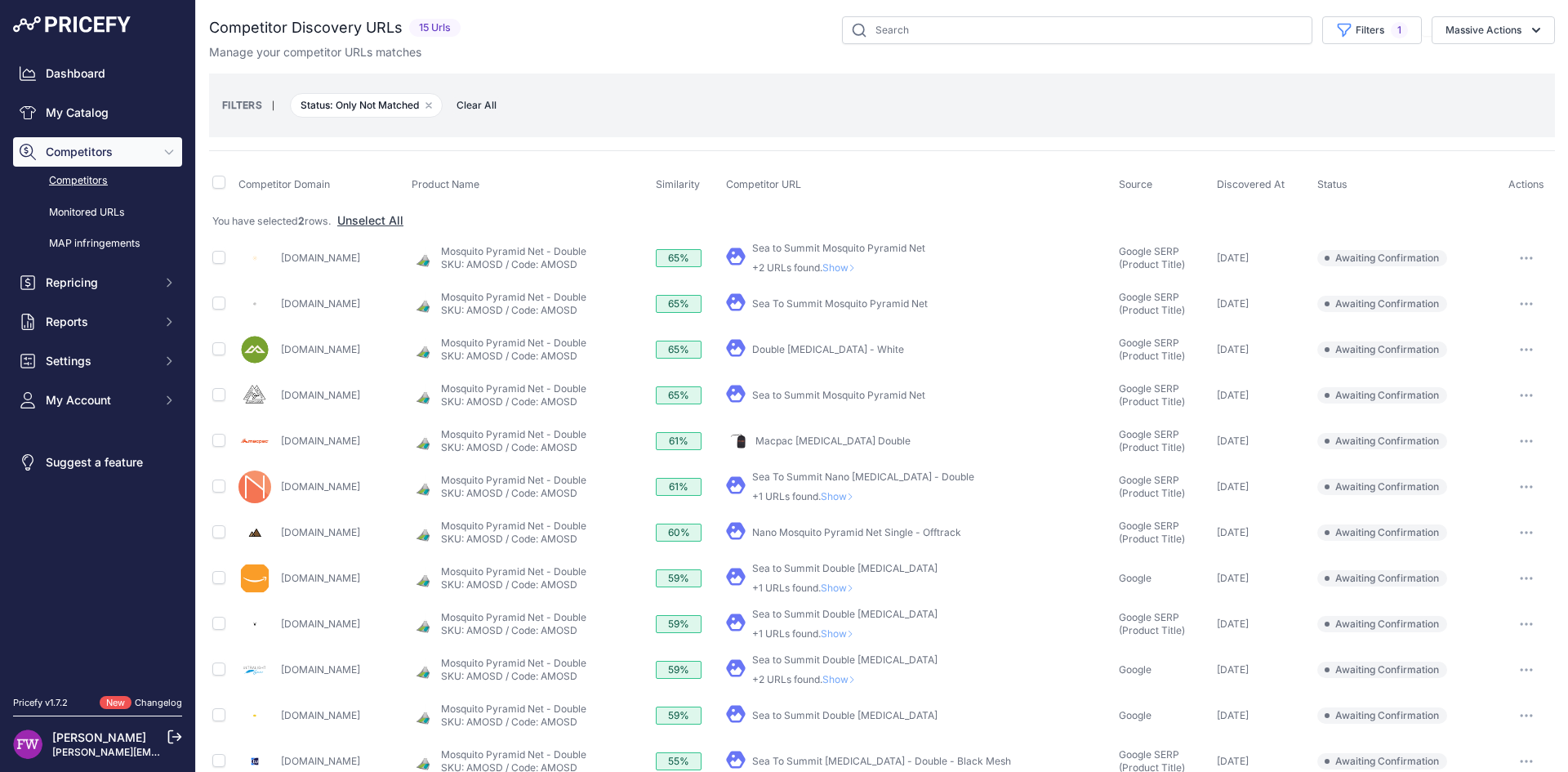 click on "Show" at bounding box center (842, 267) 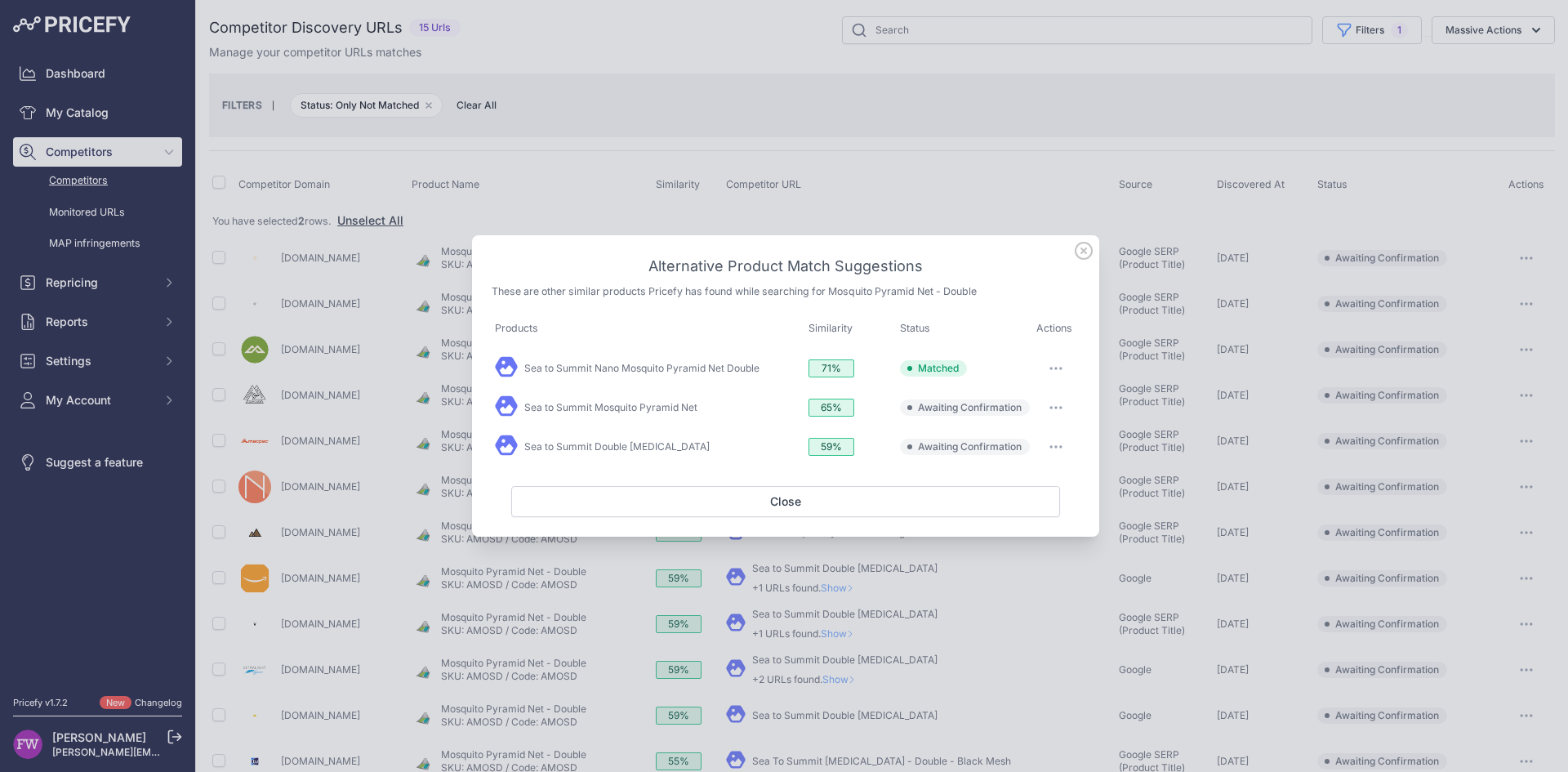 click at bounding box center (1056, 368) 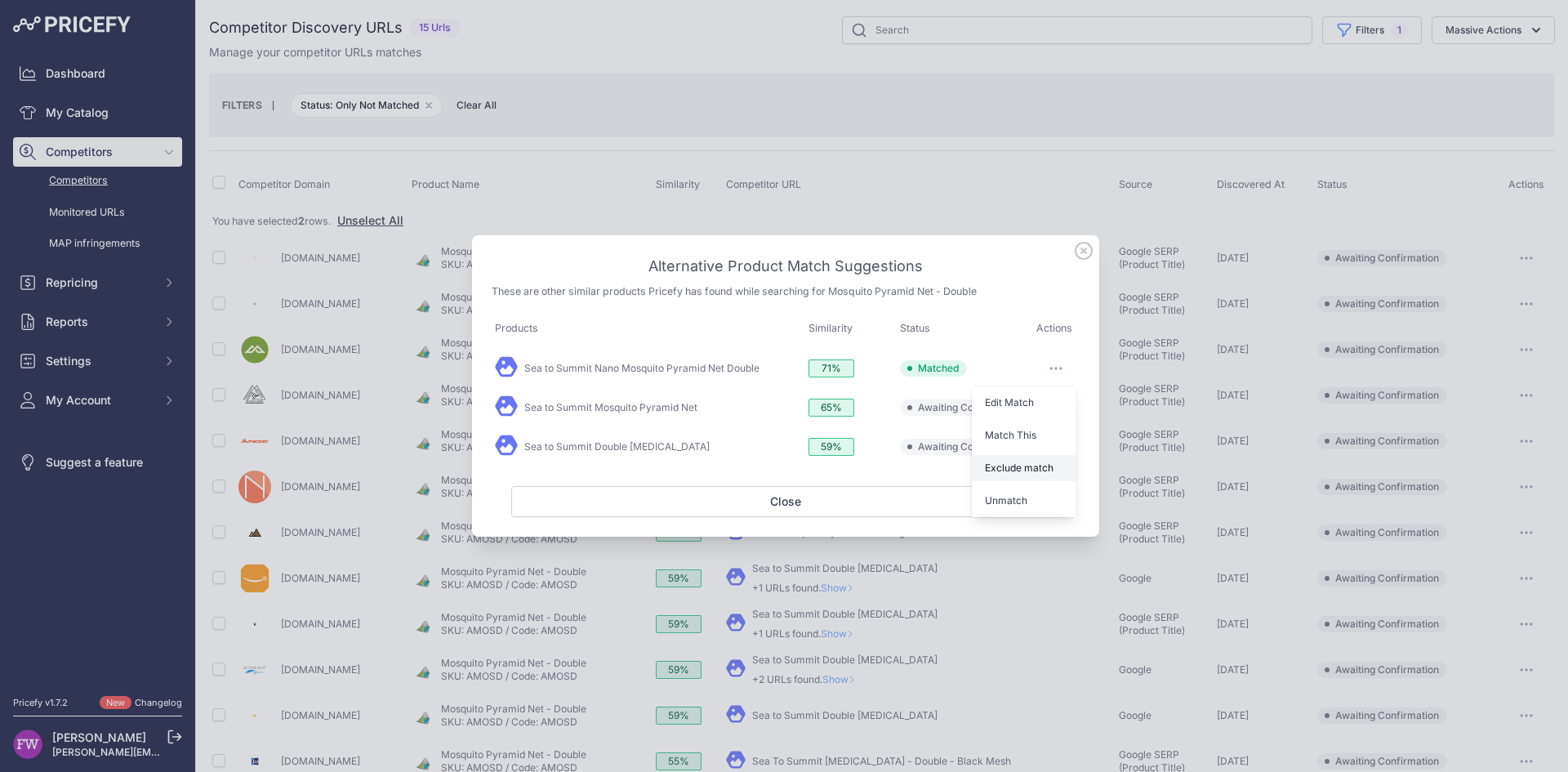 click on "Exclude match" at bounding box center [1019, 467] 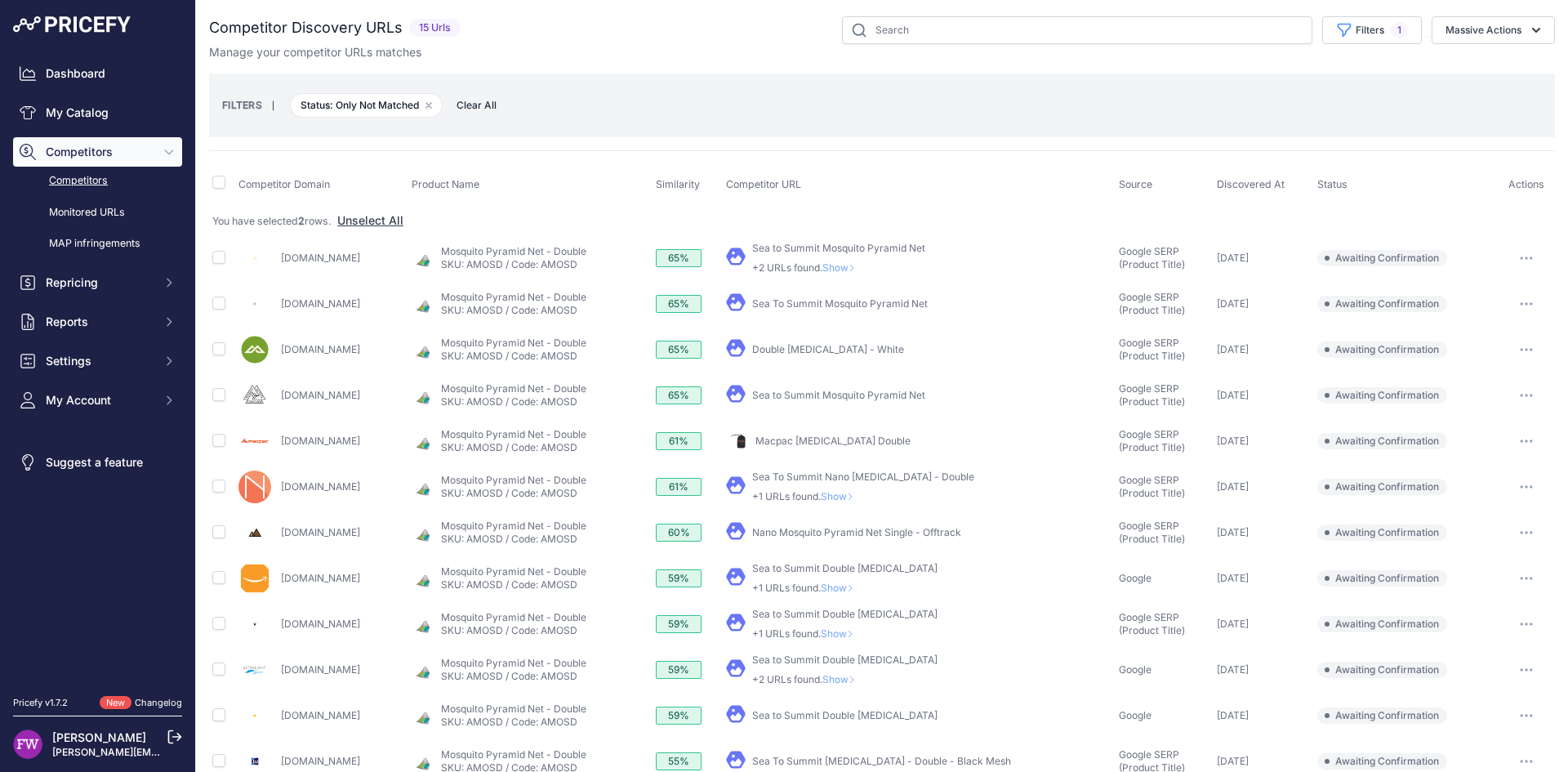 click on "Show" at bounding box center (842, 267) 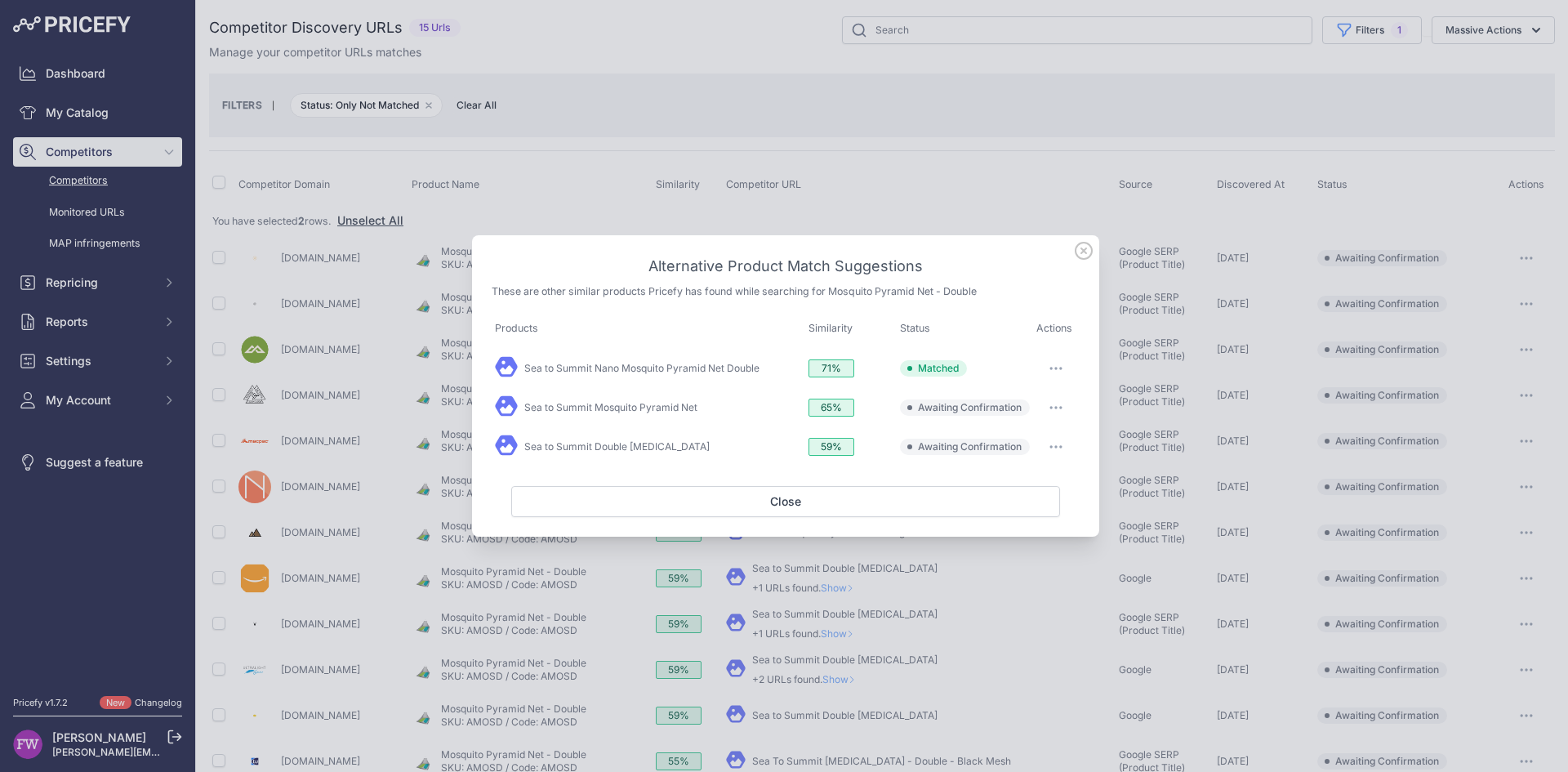 click 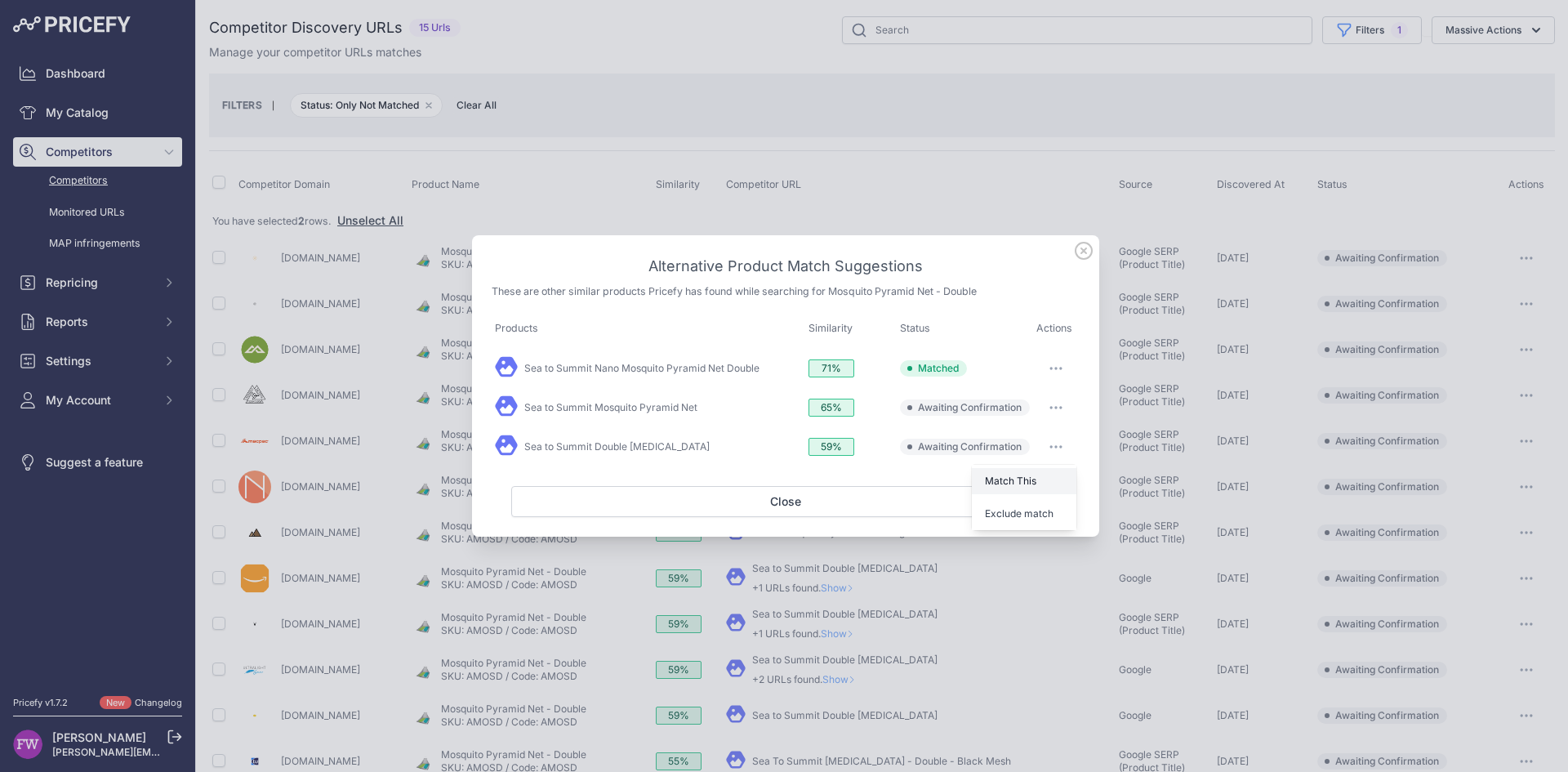 click on "Match This" at bounding box center (1010, 480) 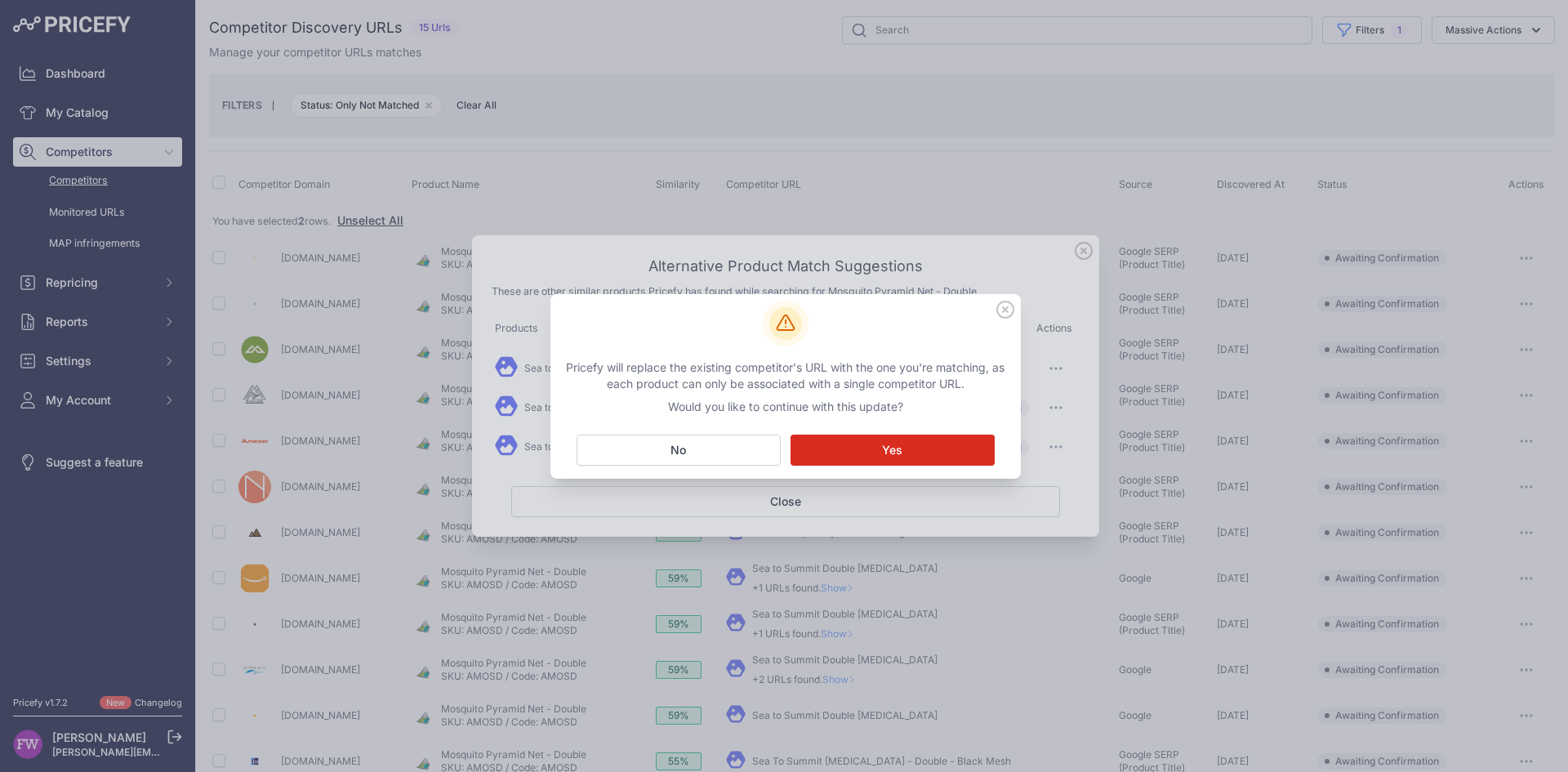 click on "Matching...
Yes" at bounding box center (893, 450) 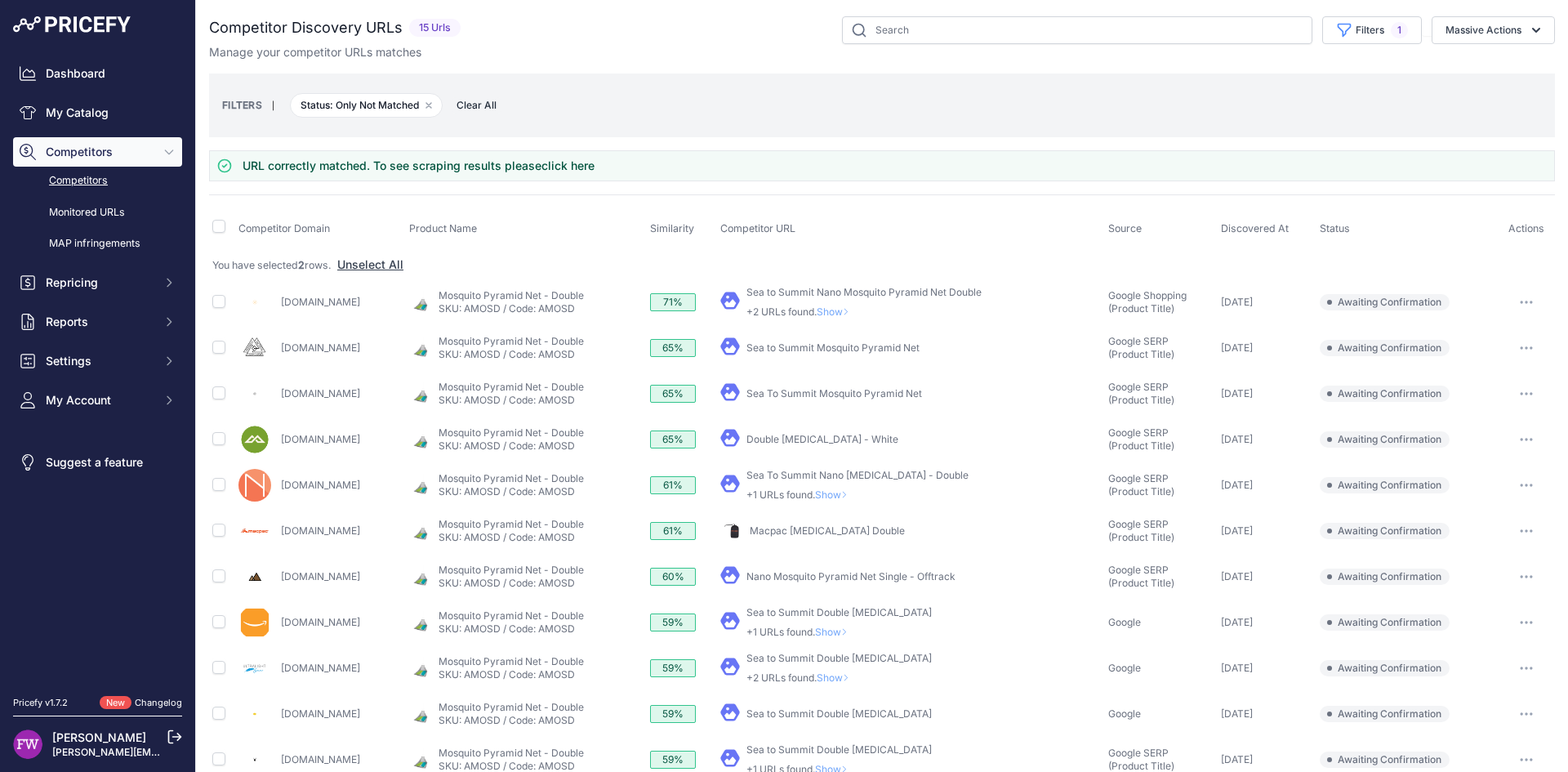 click on "Show" at bounding box center [836, 311] 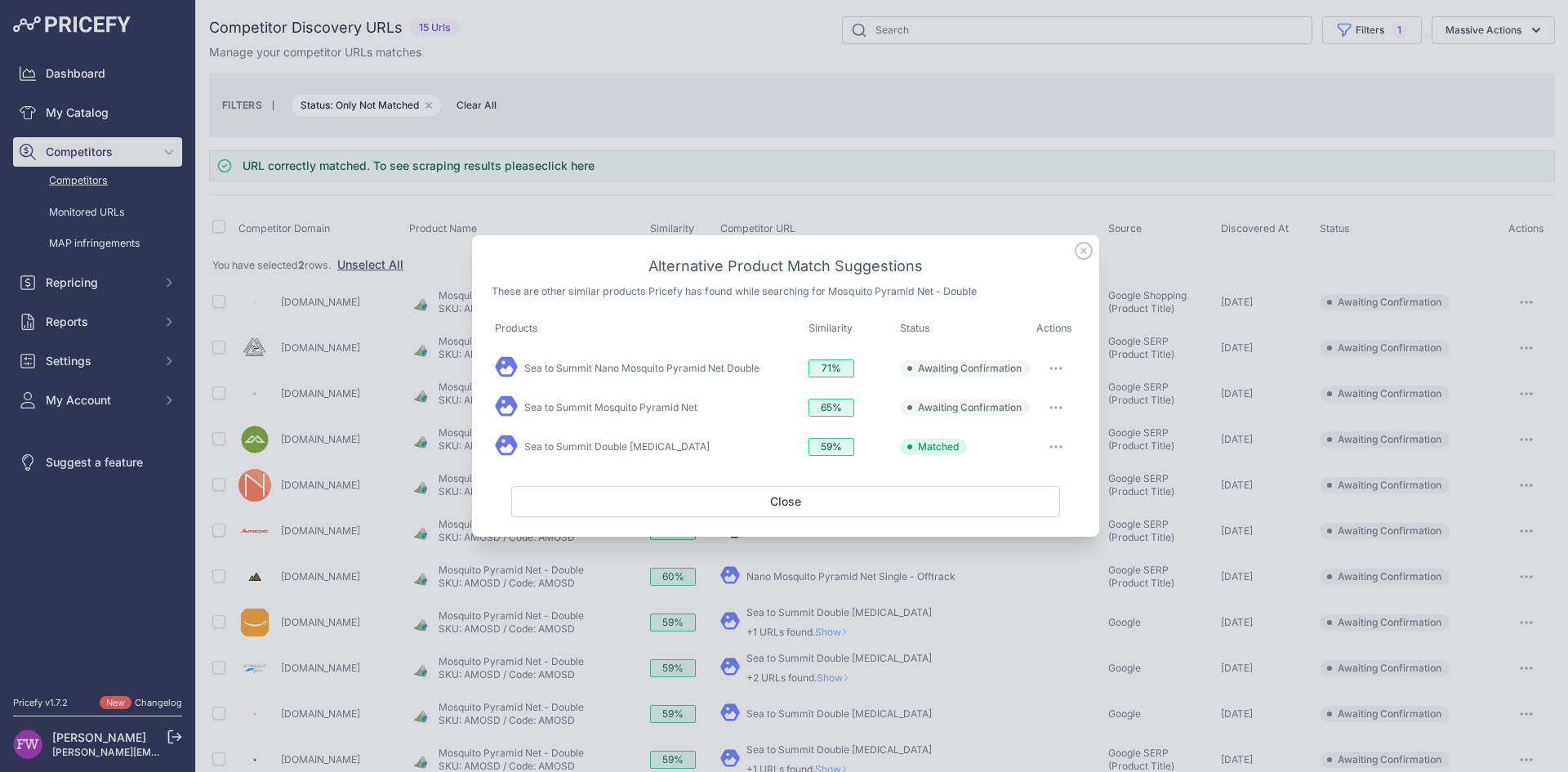click 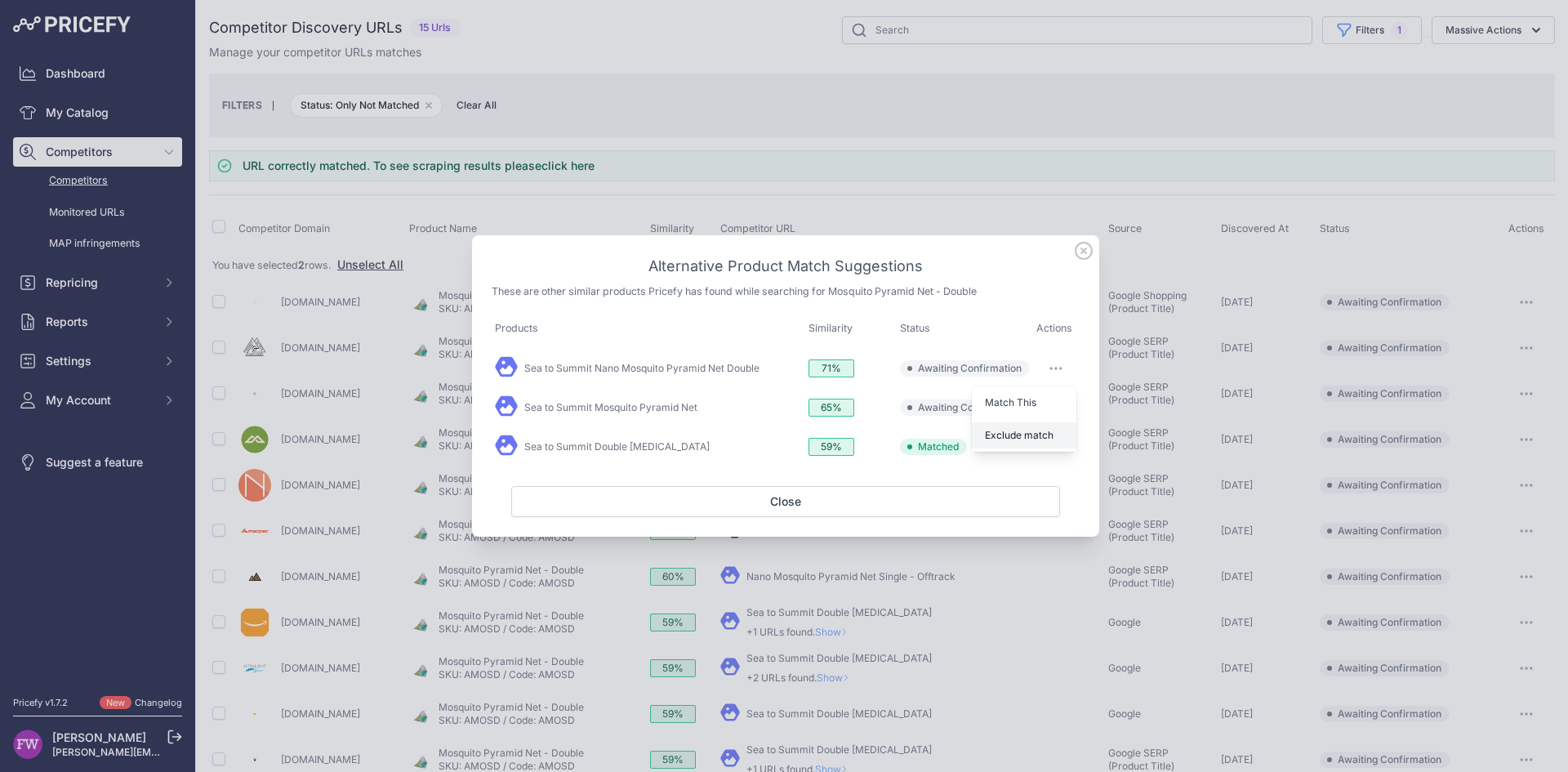 click on "Exclude match" at bounding box center [1019, 435] 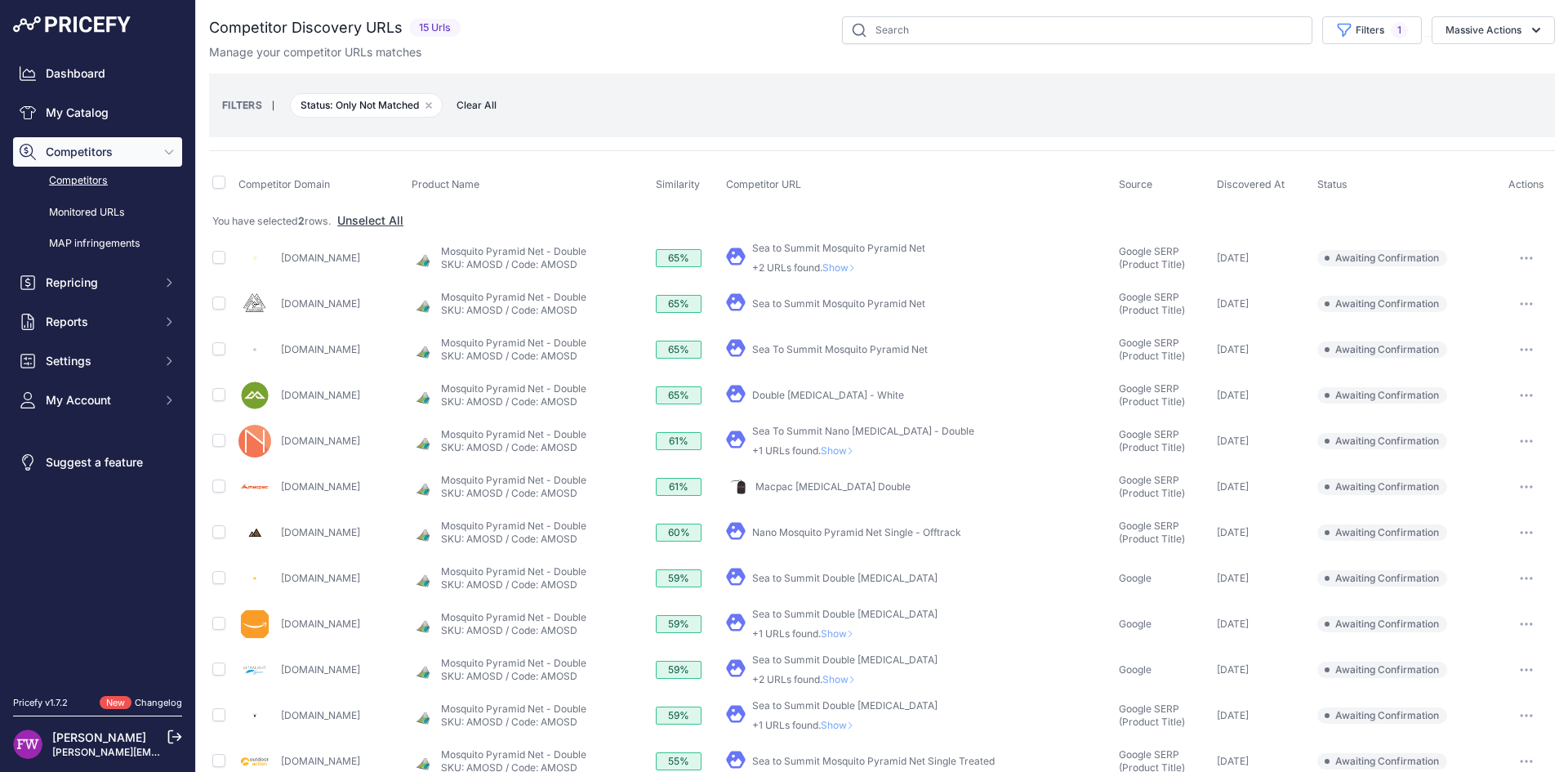 click on "Show" at bounding box center [842, 267] 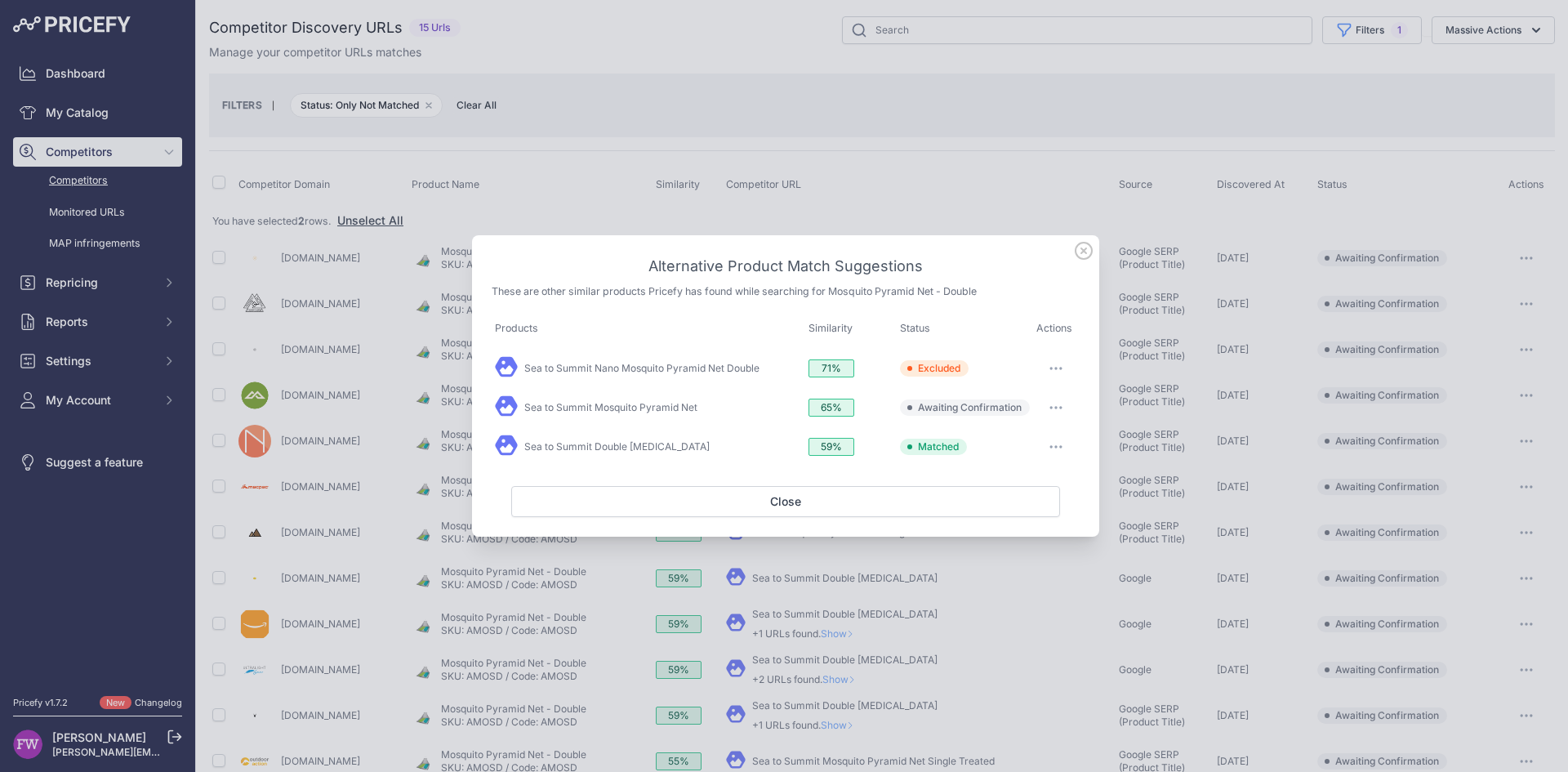 click 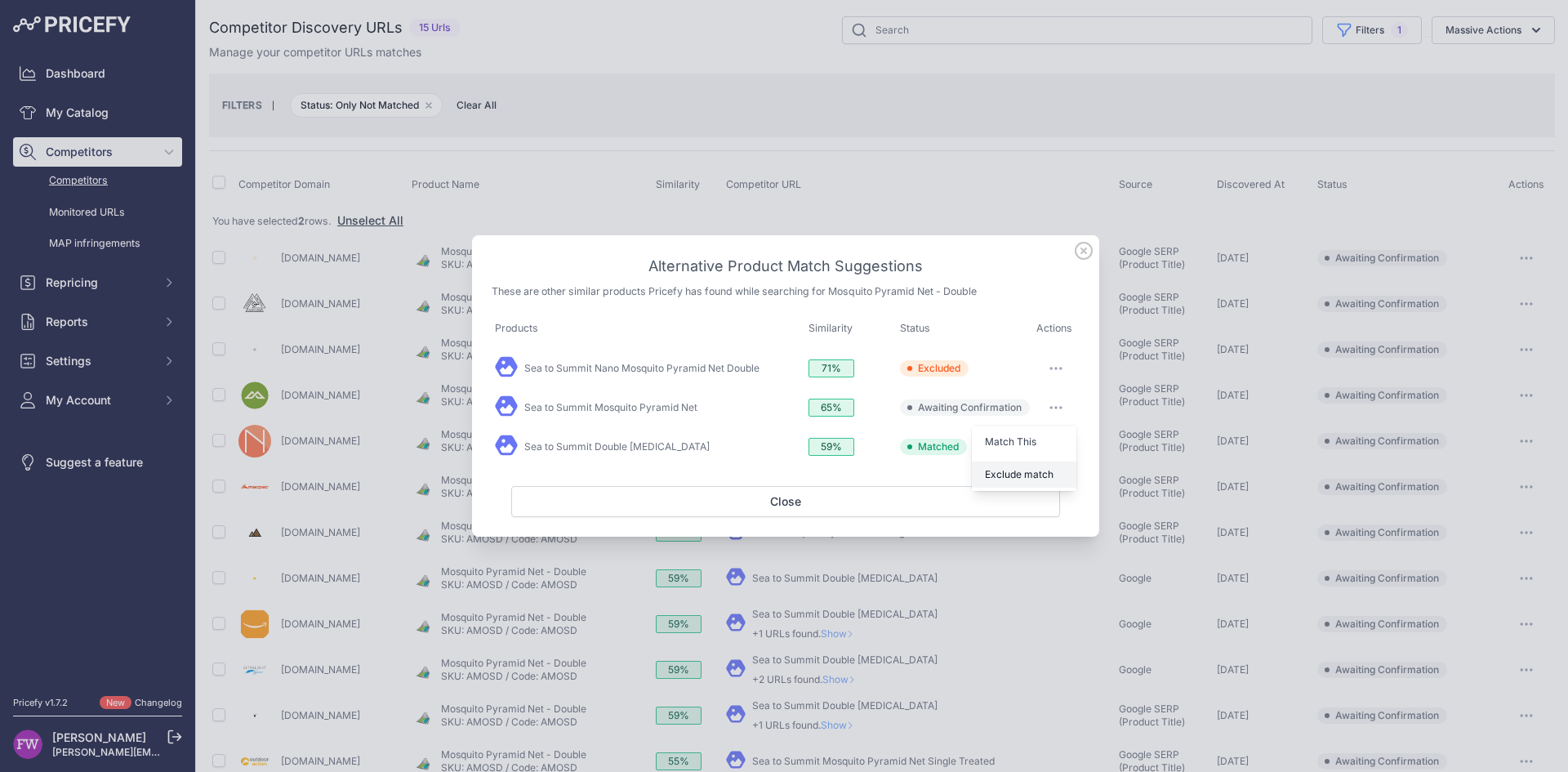 click on "Exclude match" at bounding box center [1024, 475] 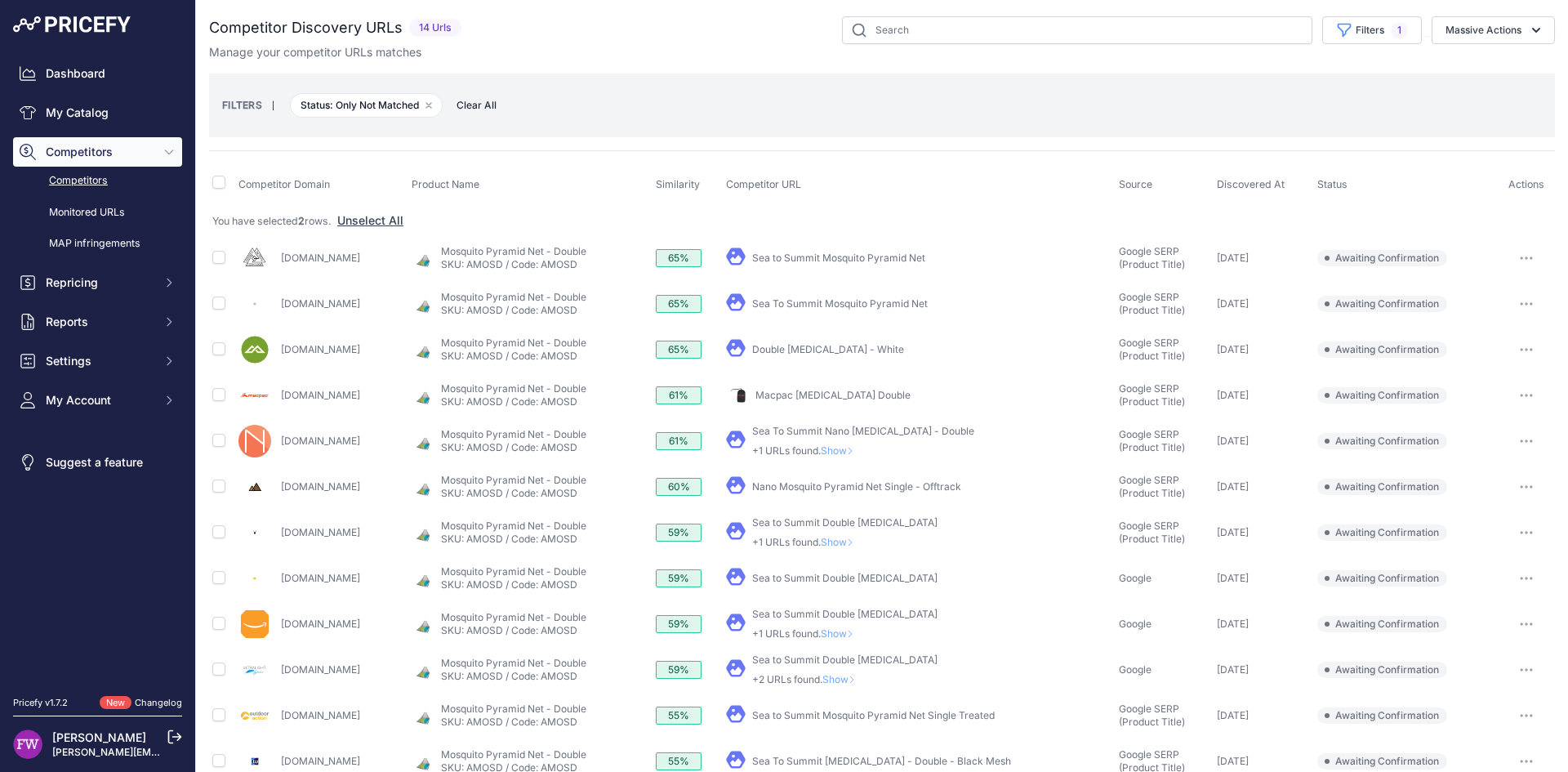 click on "Sea to Summit Mosquito Pyramid Net" at bounding box center (839, 257) 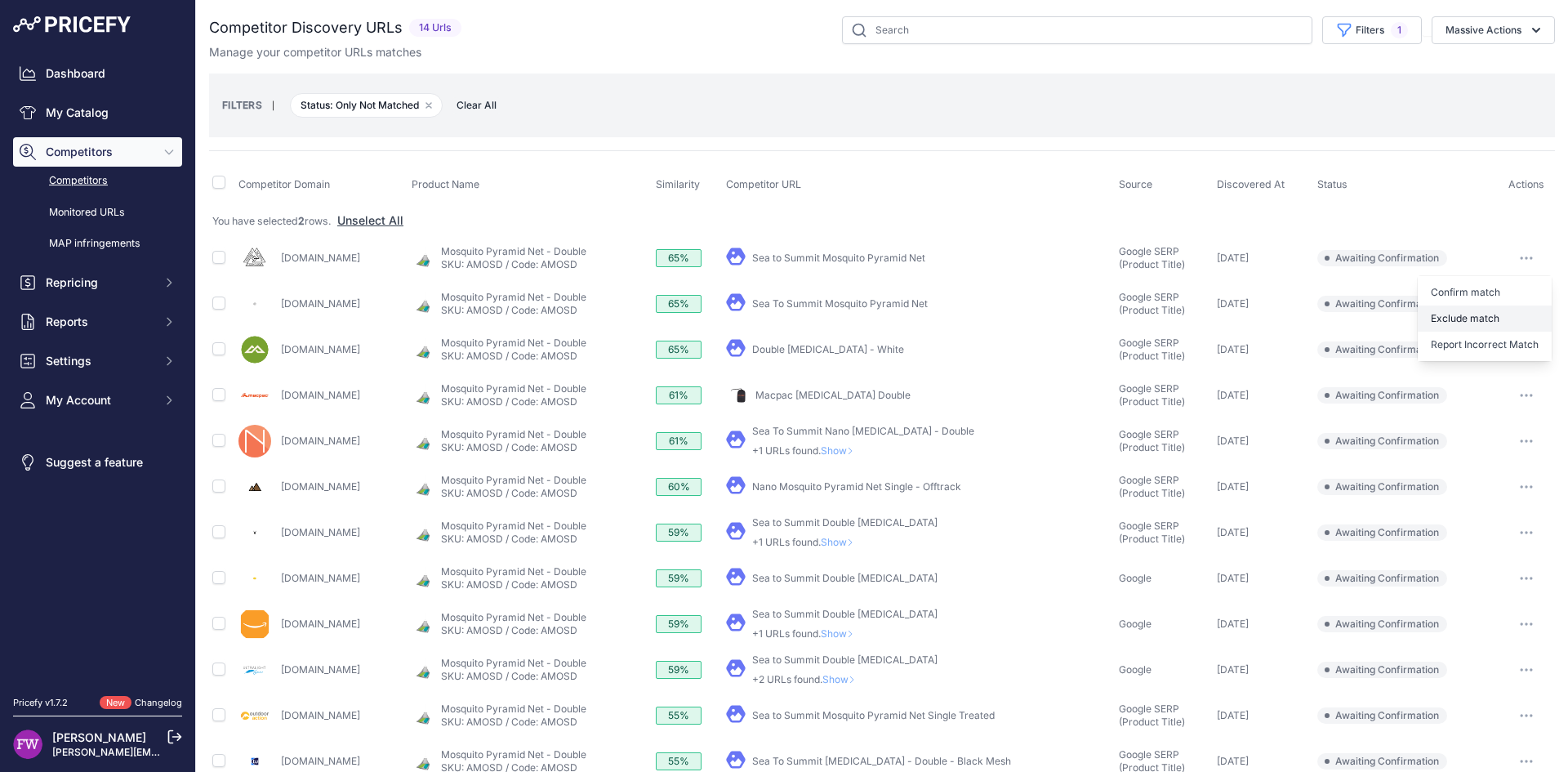 click on "Exclude match" at bounding box center (1485, 319) 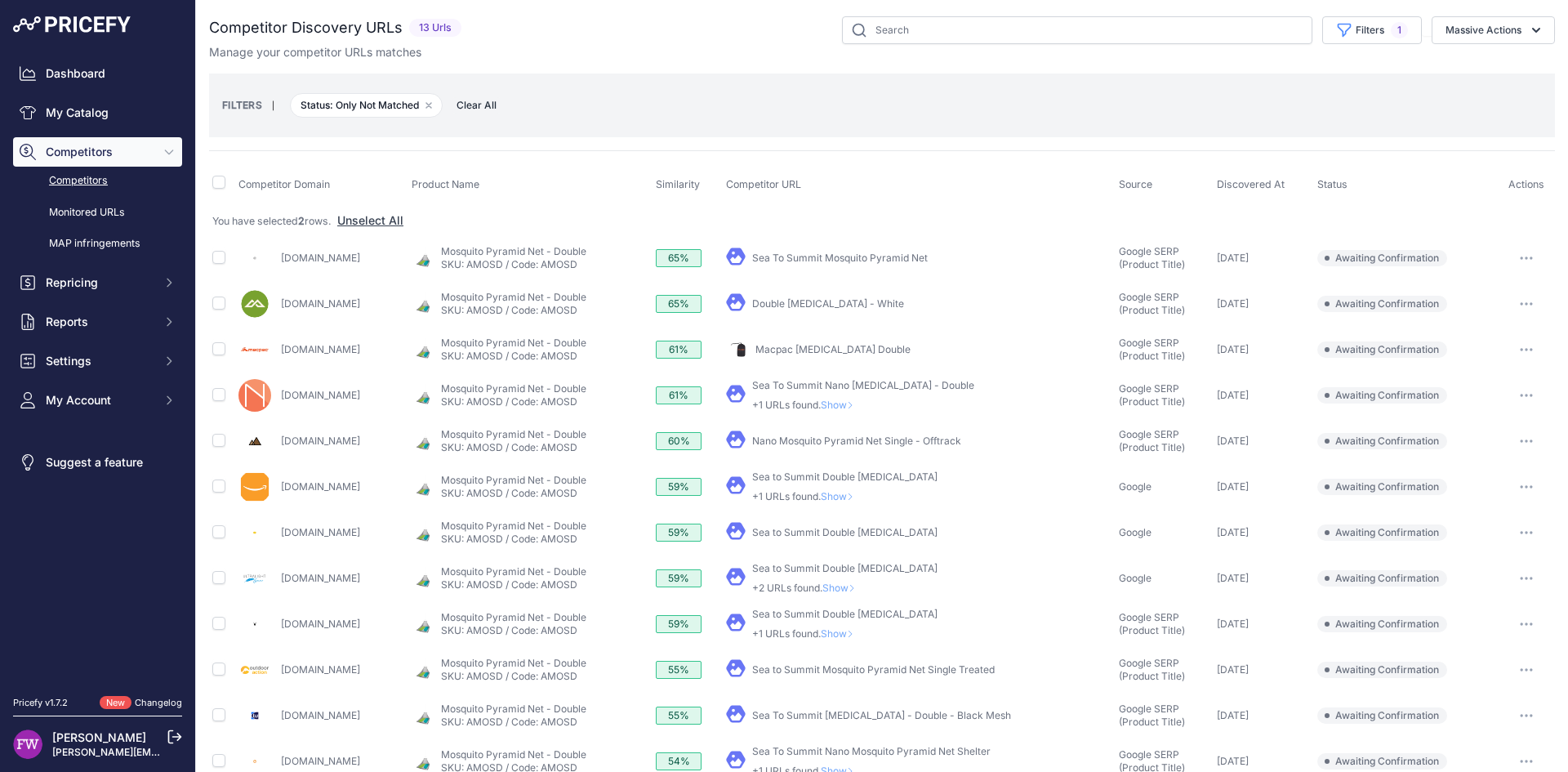 click on "Sea To Summit Mosquito Pyramid Net" at bounding box center (840, 257) 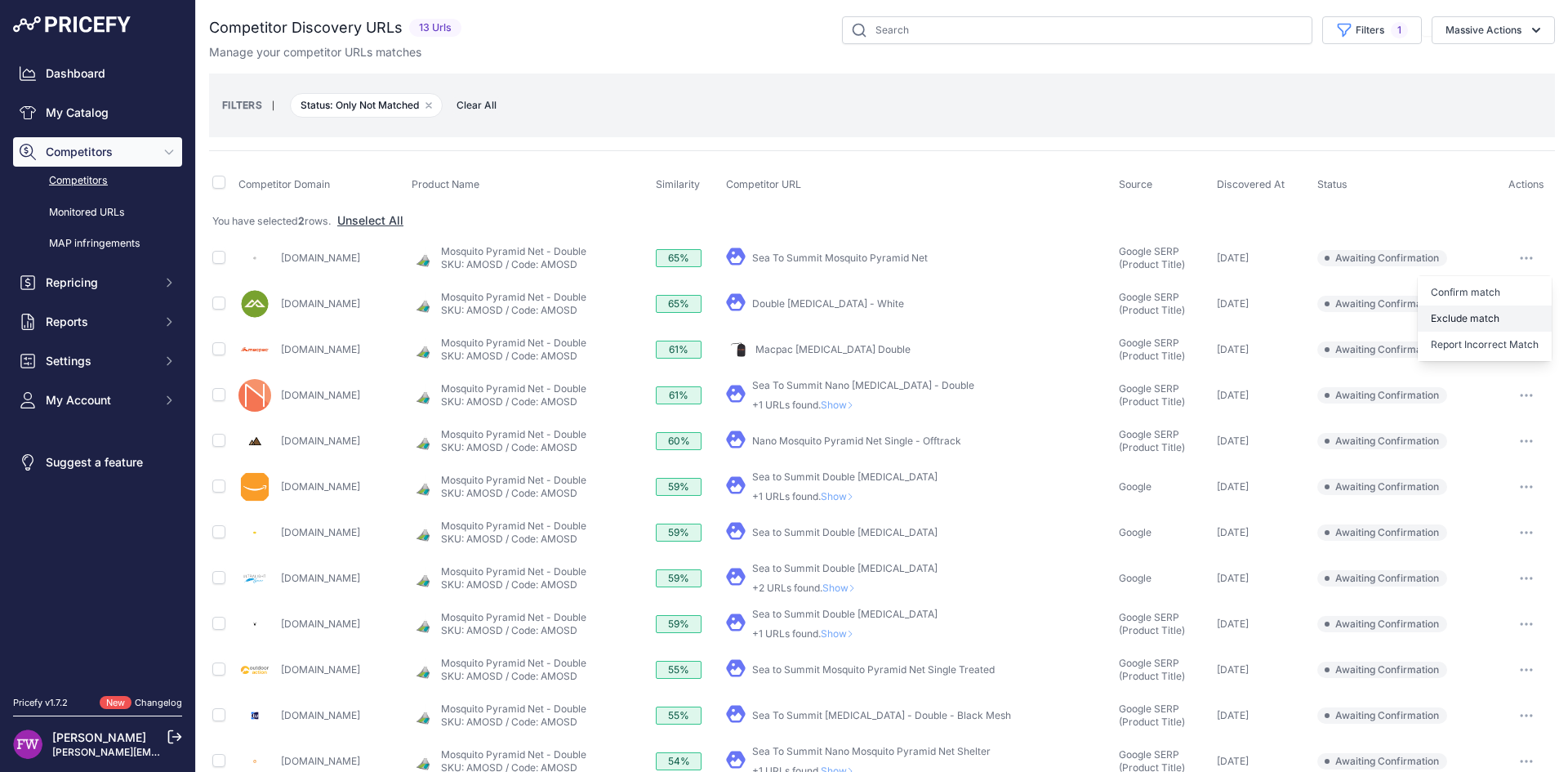 click on "Exclude match" at bounding box center (1485, 319) 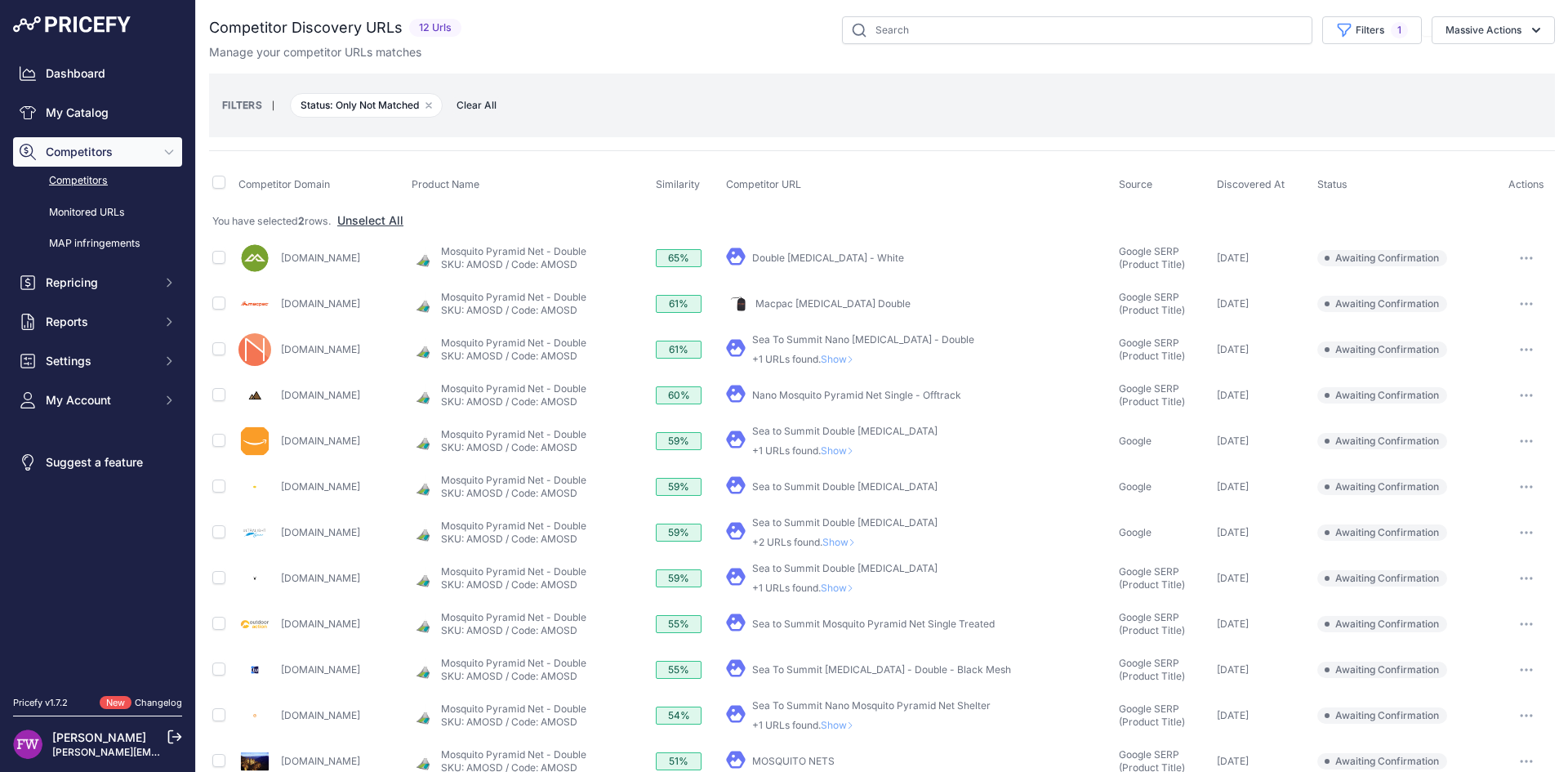 click on "Double Mosquito Net - White" at bounding box center (828, 257) 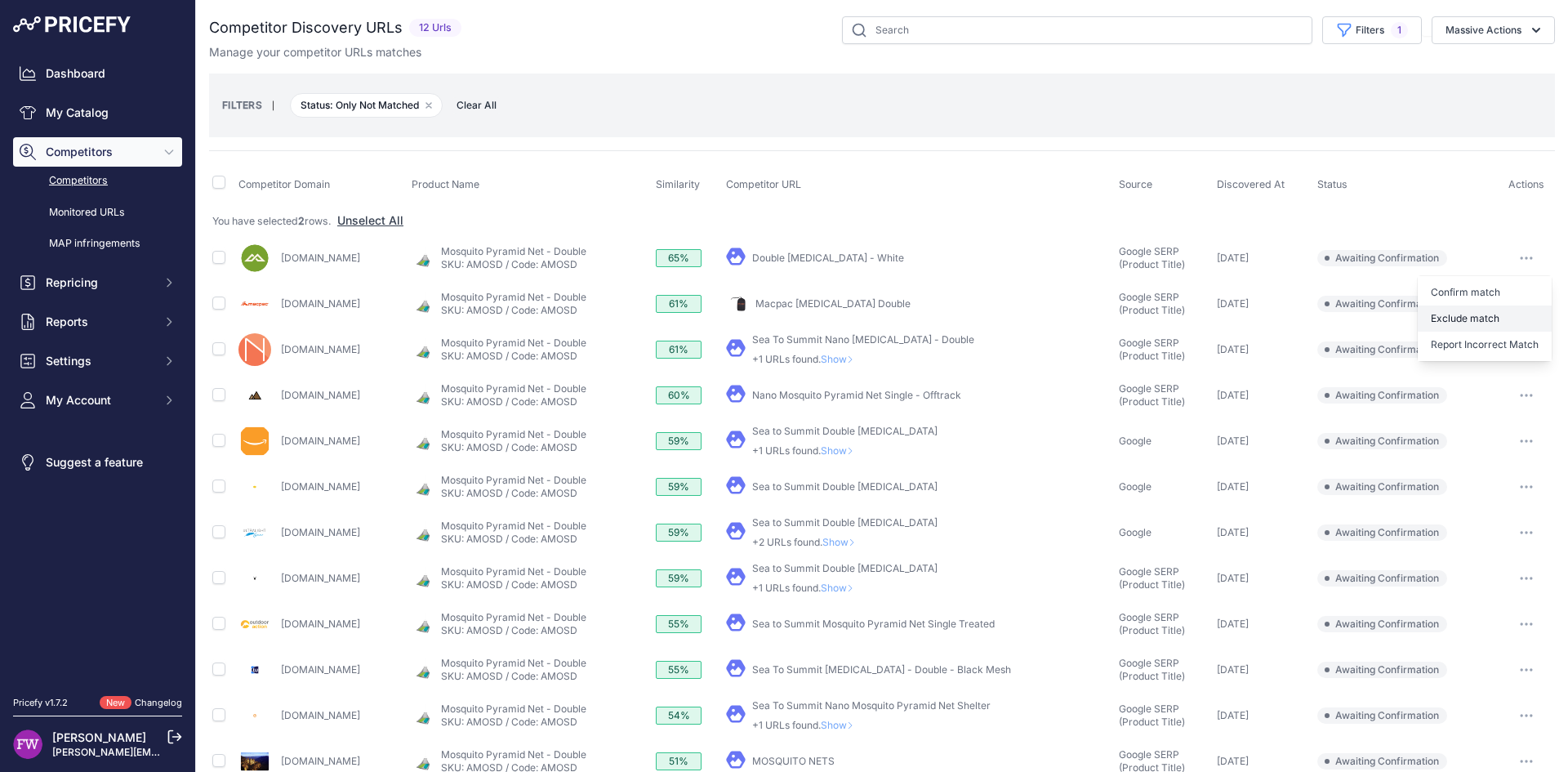 click on "Exclude match" at bounding box center [1485, 319] 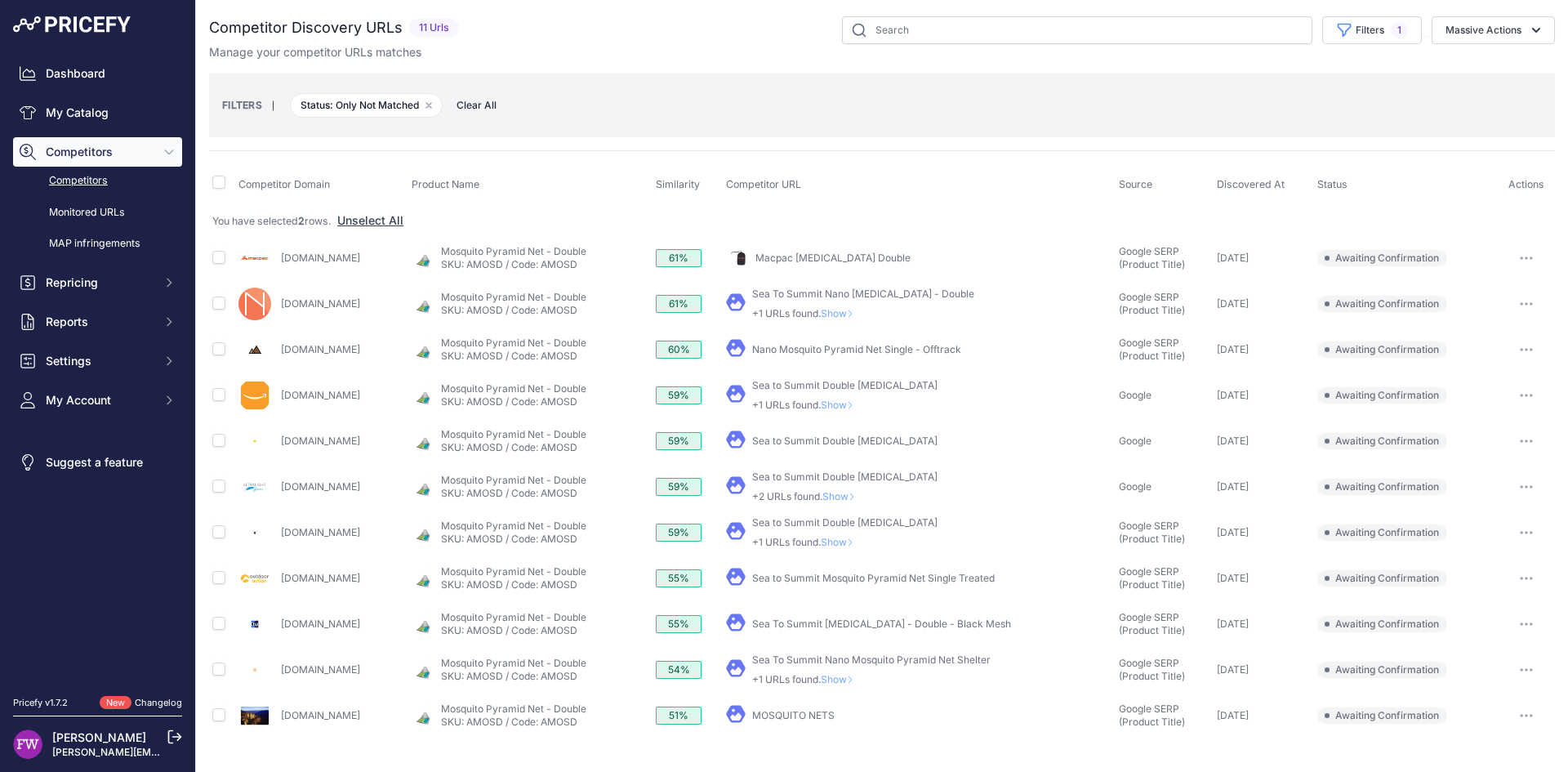 click on "Macpac Mosquito Net Double" at bounding box center [833, 257] 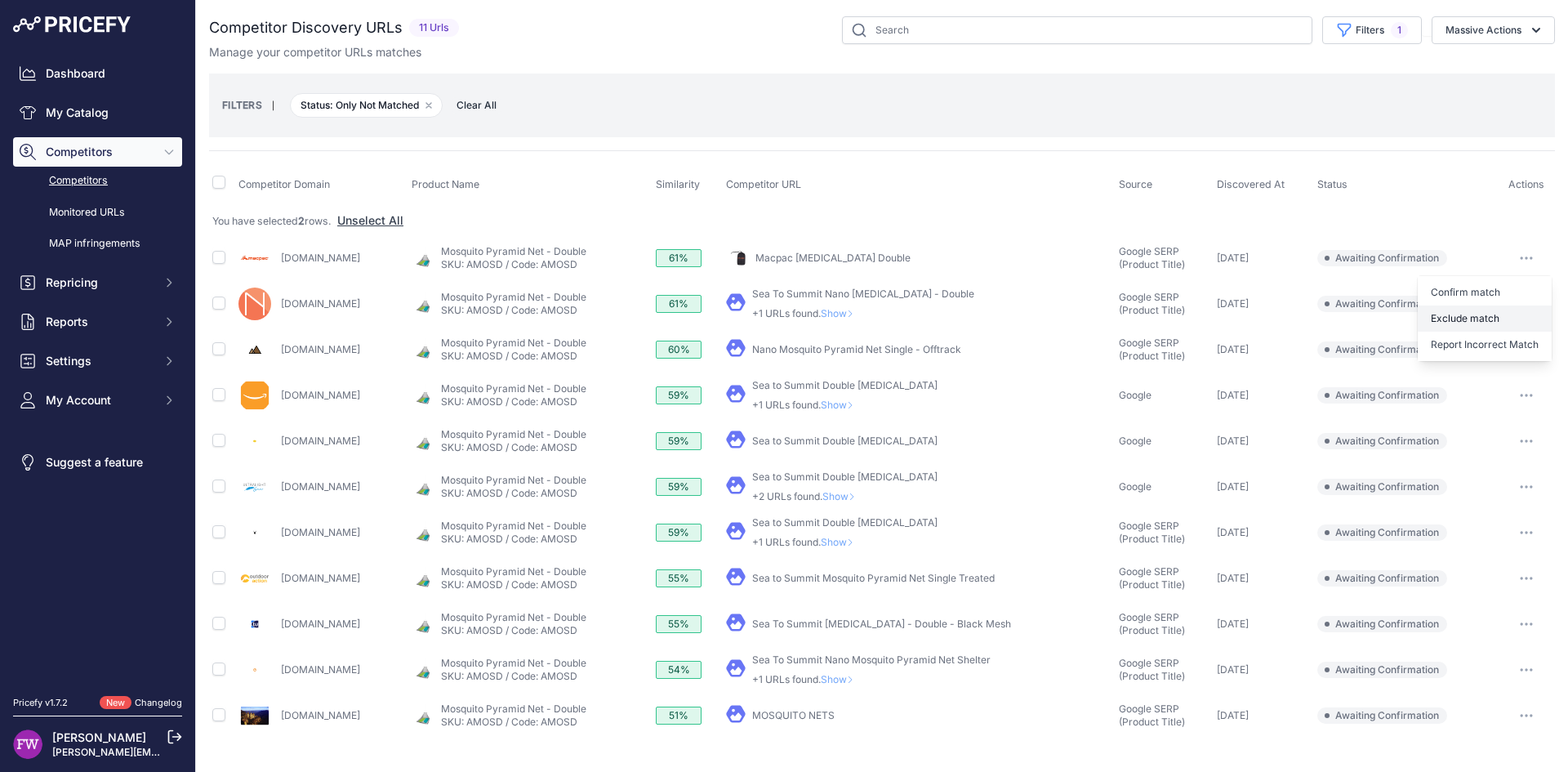 click on "Exclude match" at bounding box center (1485, 319) 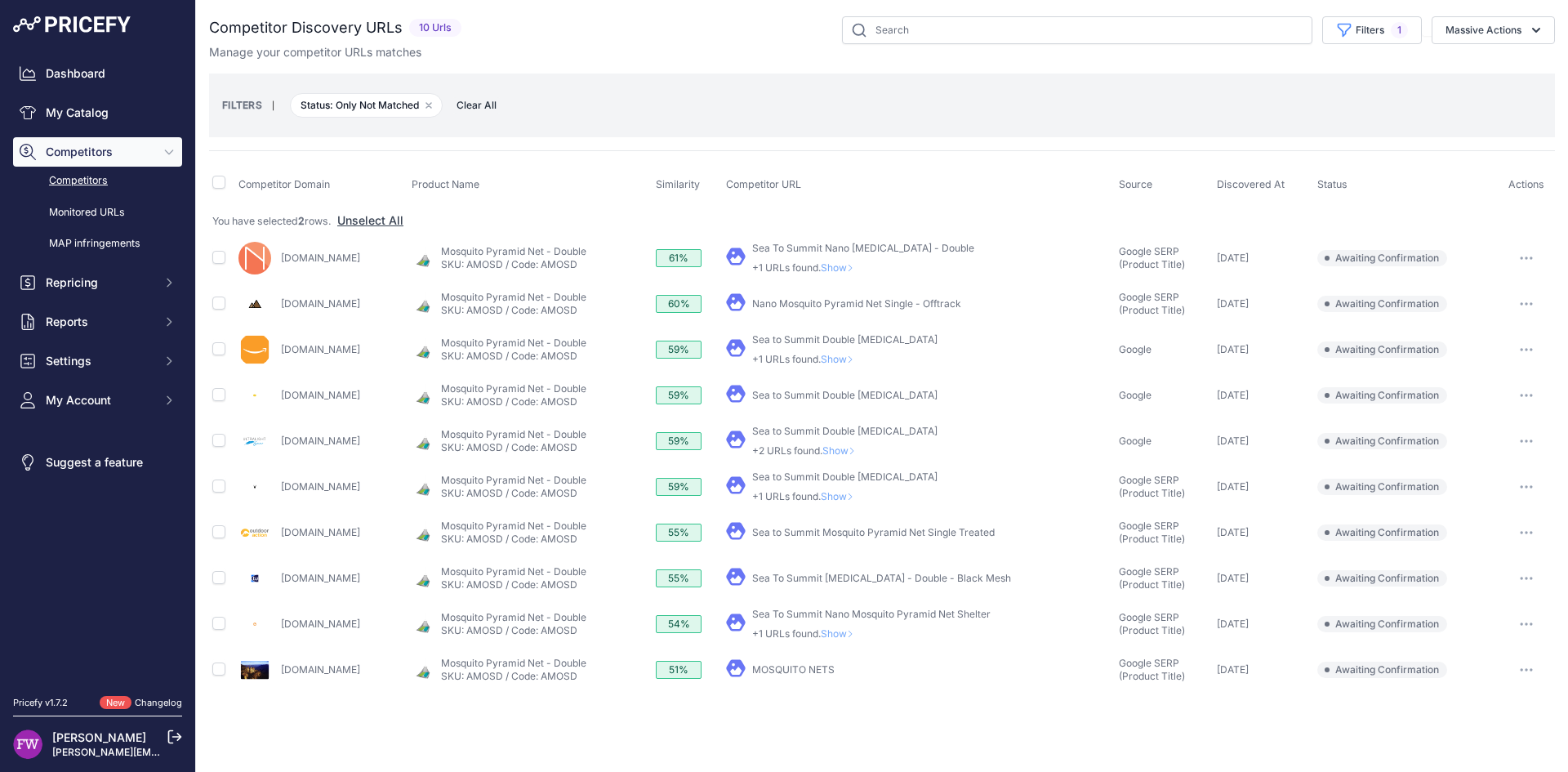 click on "Show" at bounding box center [840, 267] 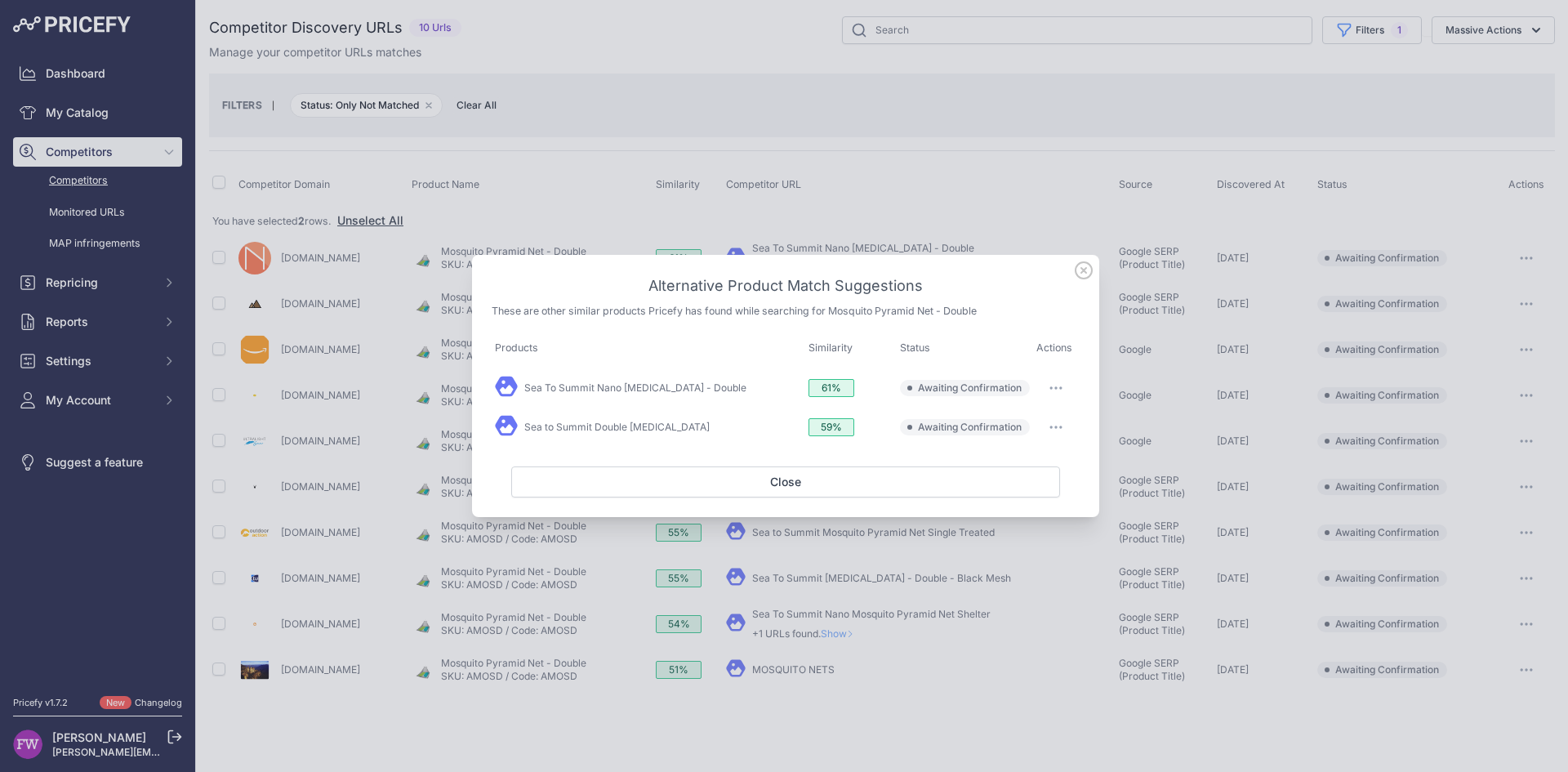 click 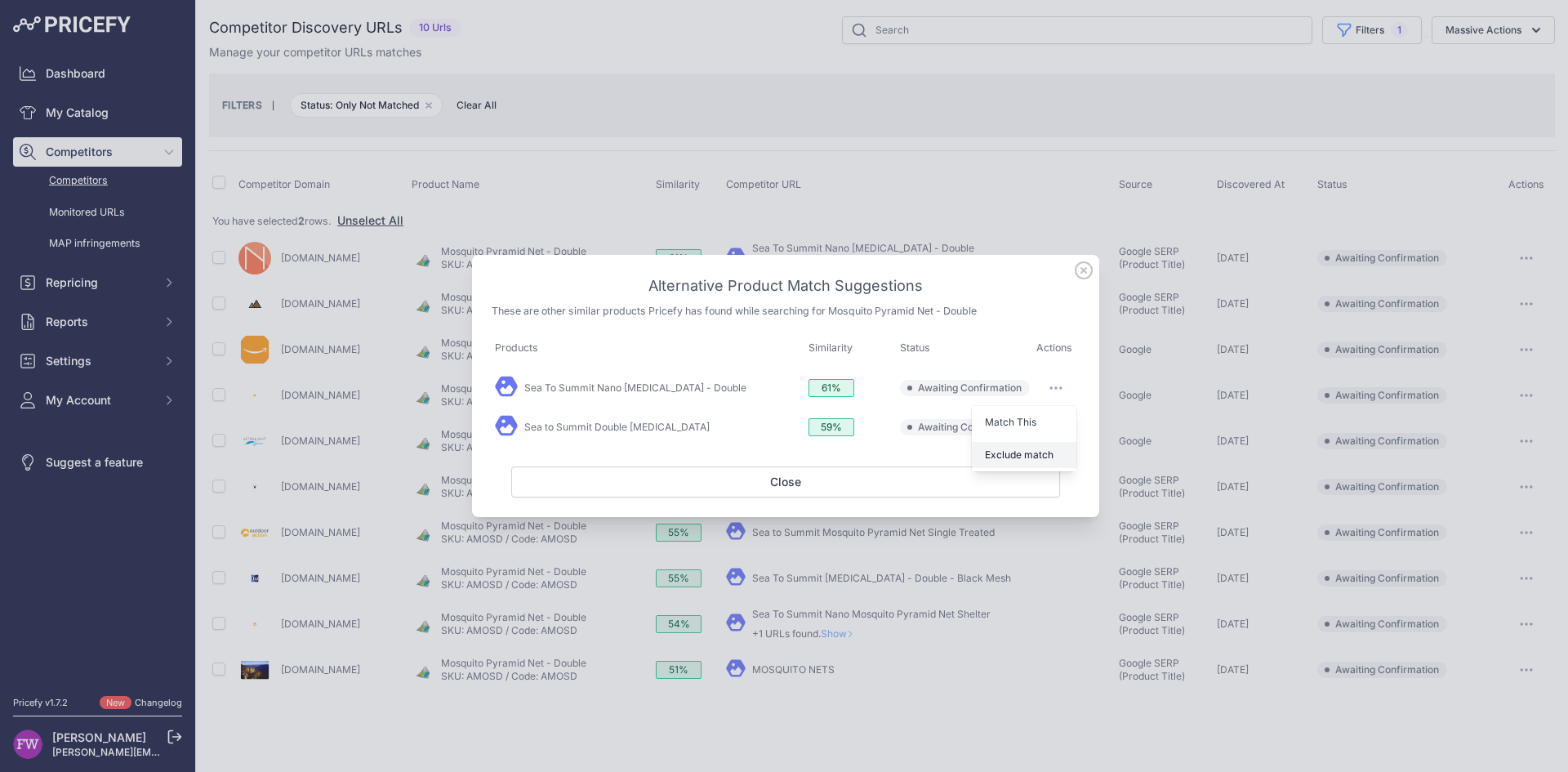 click on "Exclude match" at bounding box center [1019, 454] 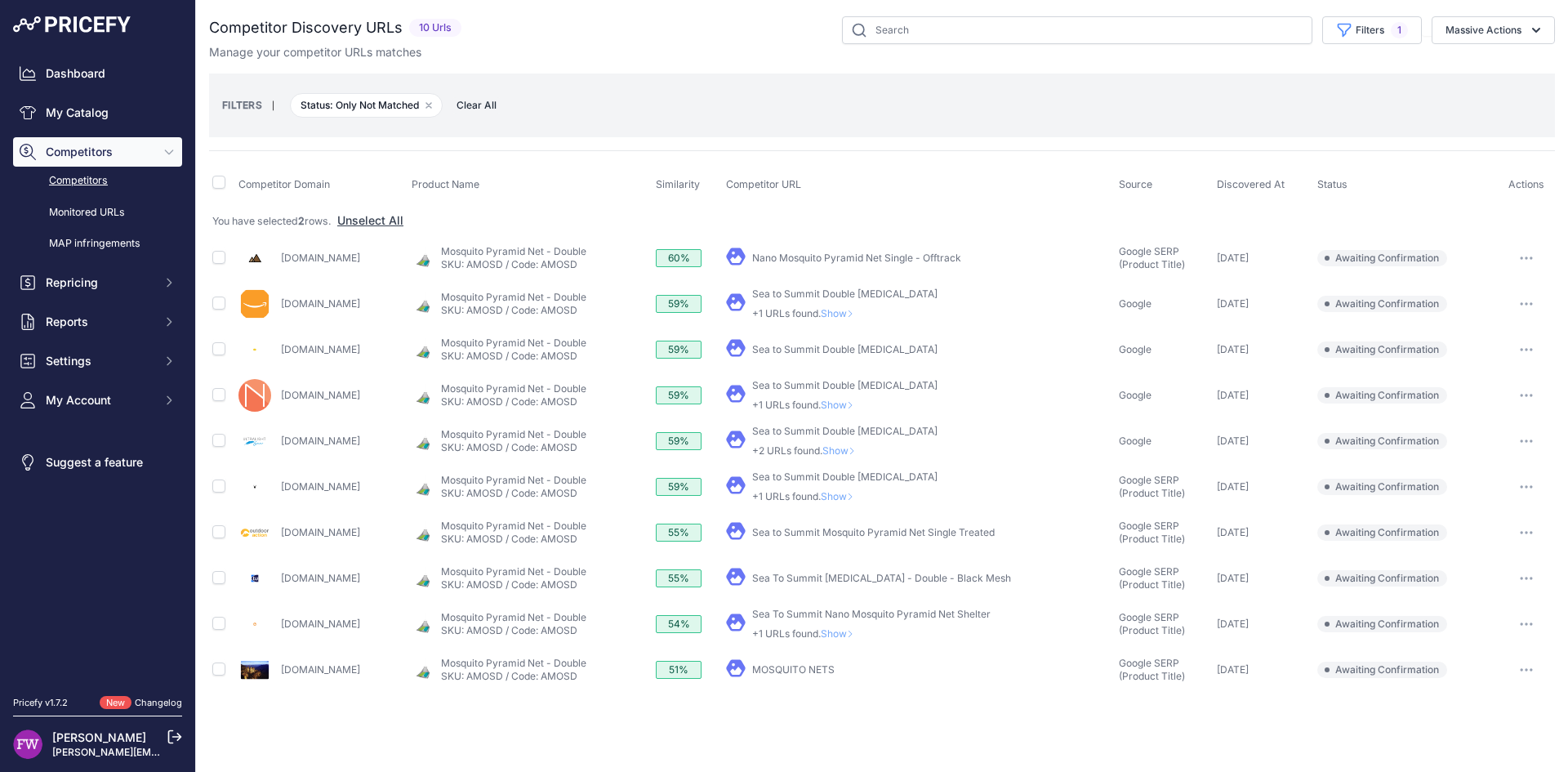 click on "Nano Mosquito Pyramid Net Single - Offtrack" at bounding box center (857, 257) 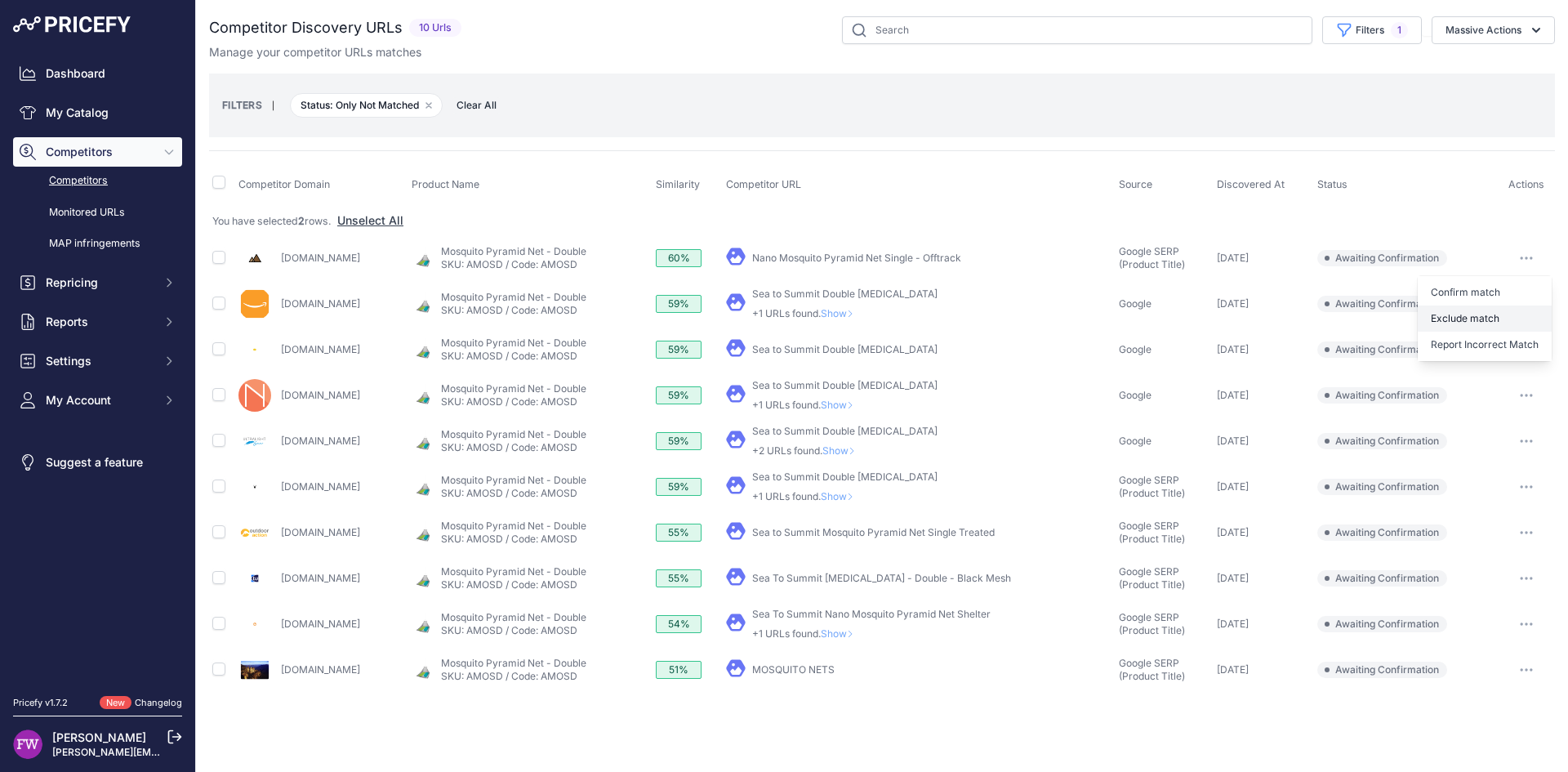 click on "Exclude match" at bounding box center (1485, 319) 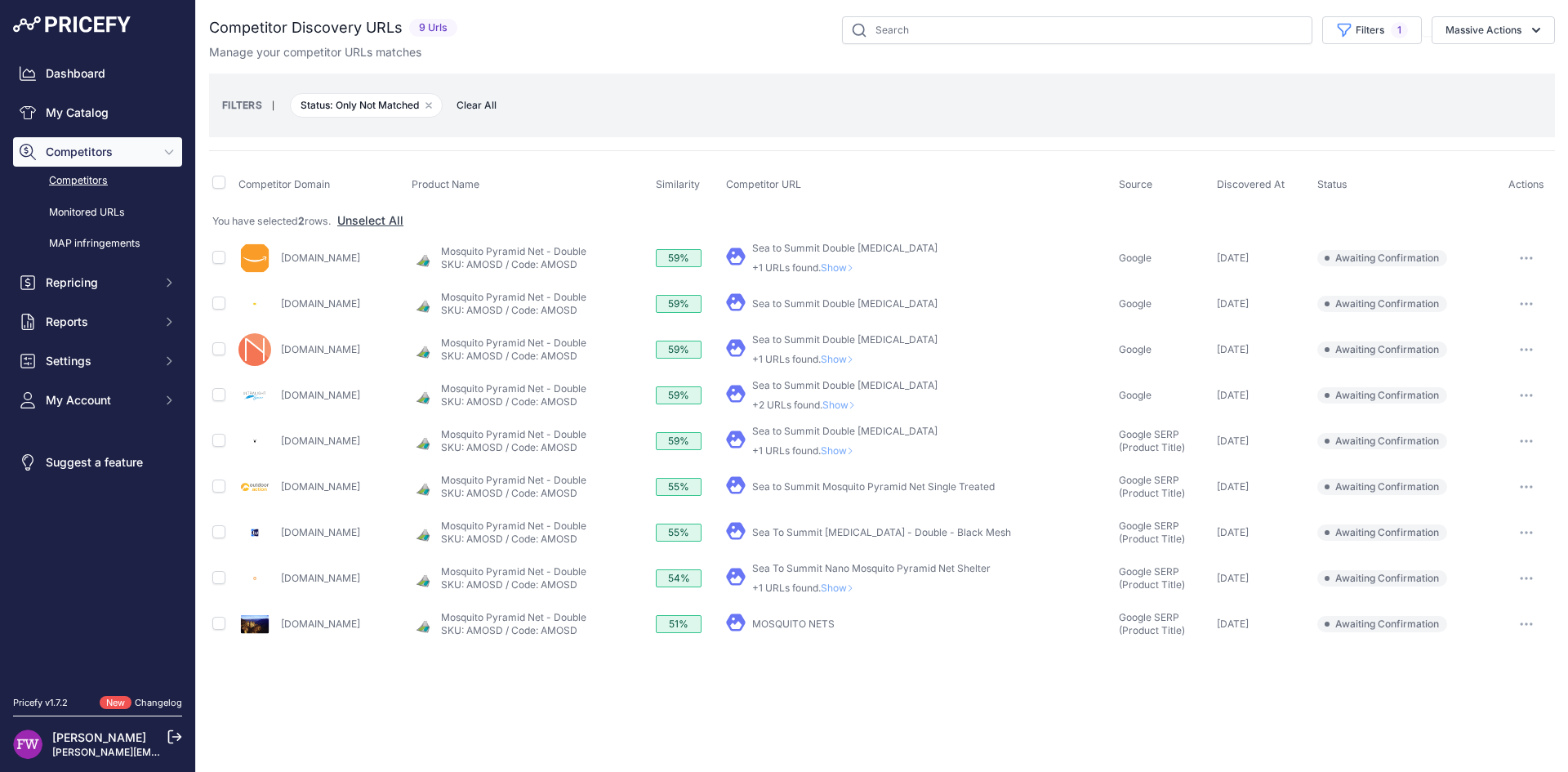 click 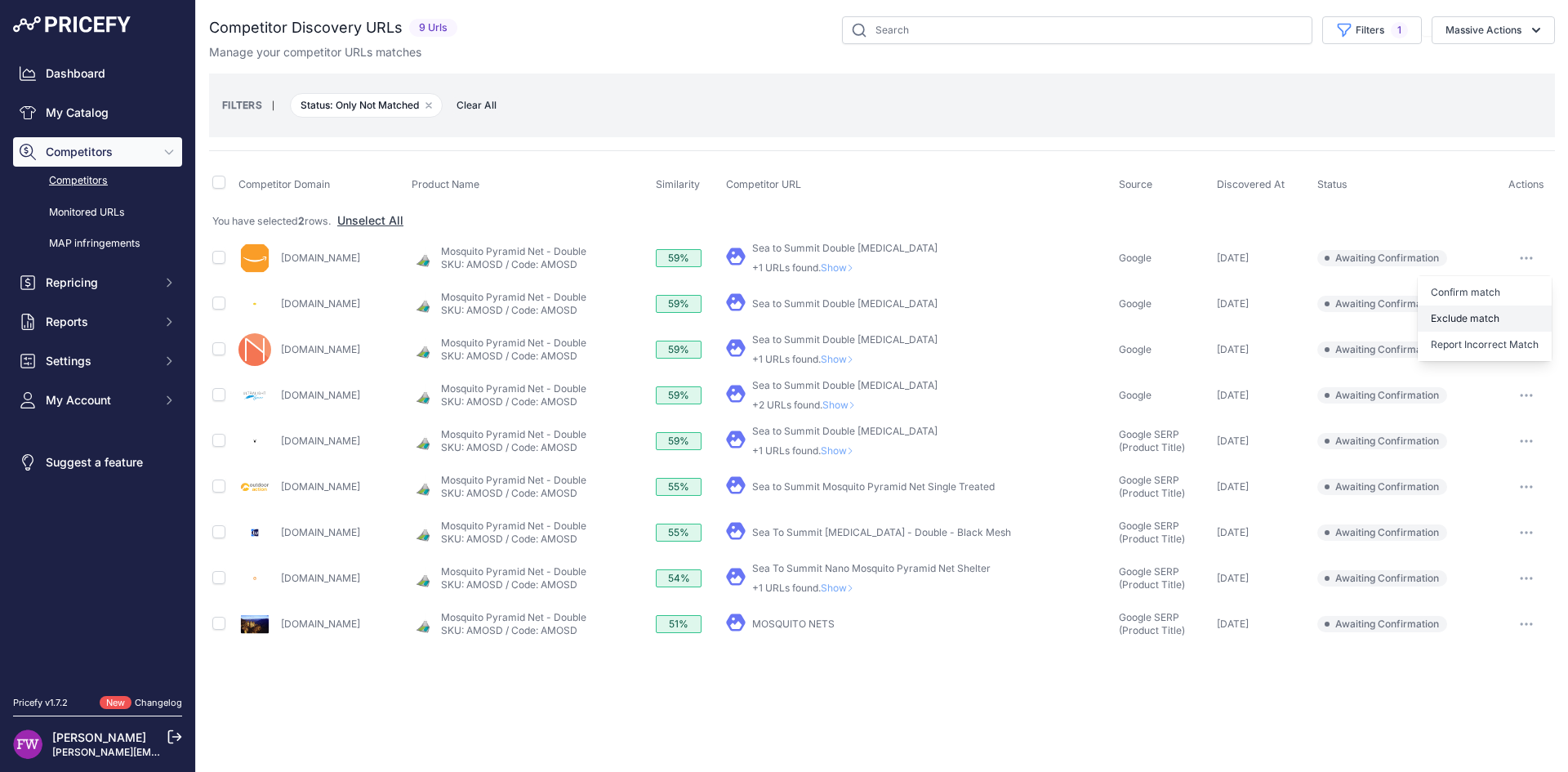 click on "Exclude match" at bounding box center (1485, 319) 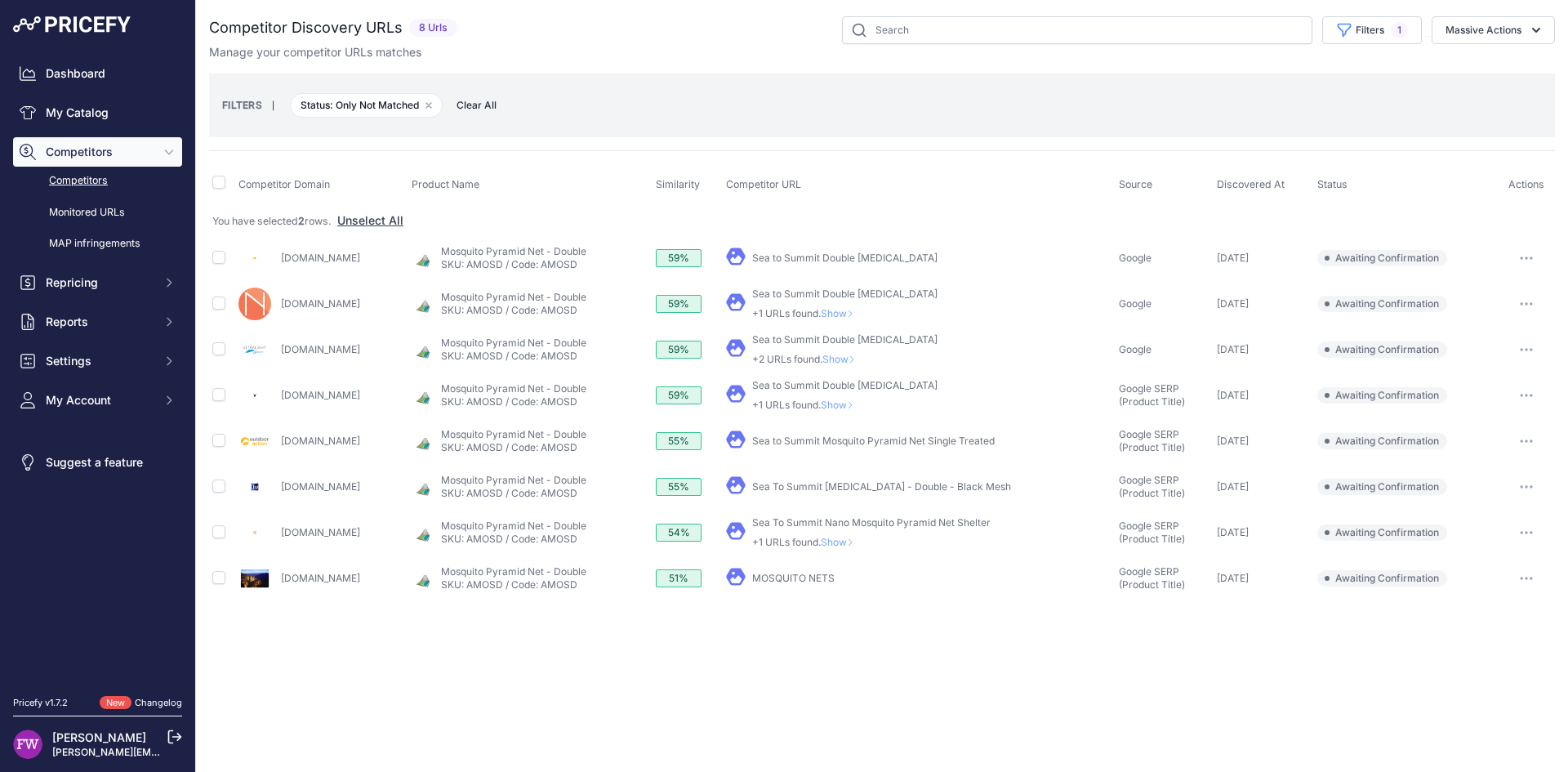 click on "Sea to Summit Double Mosquito Net" at bounding box center [844, 257] 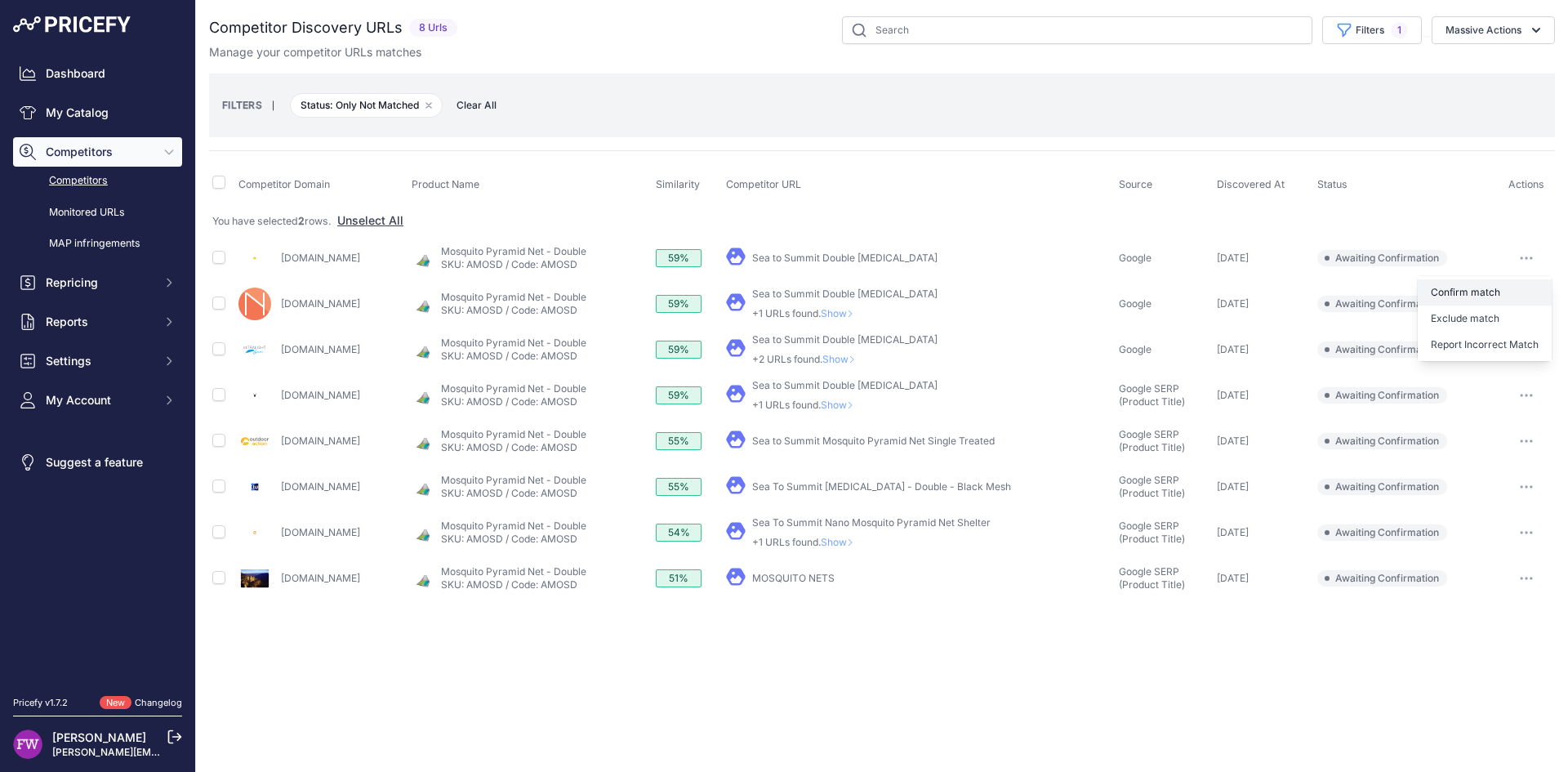 click on "Confirm match" at bounding box center (1485, 292) 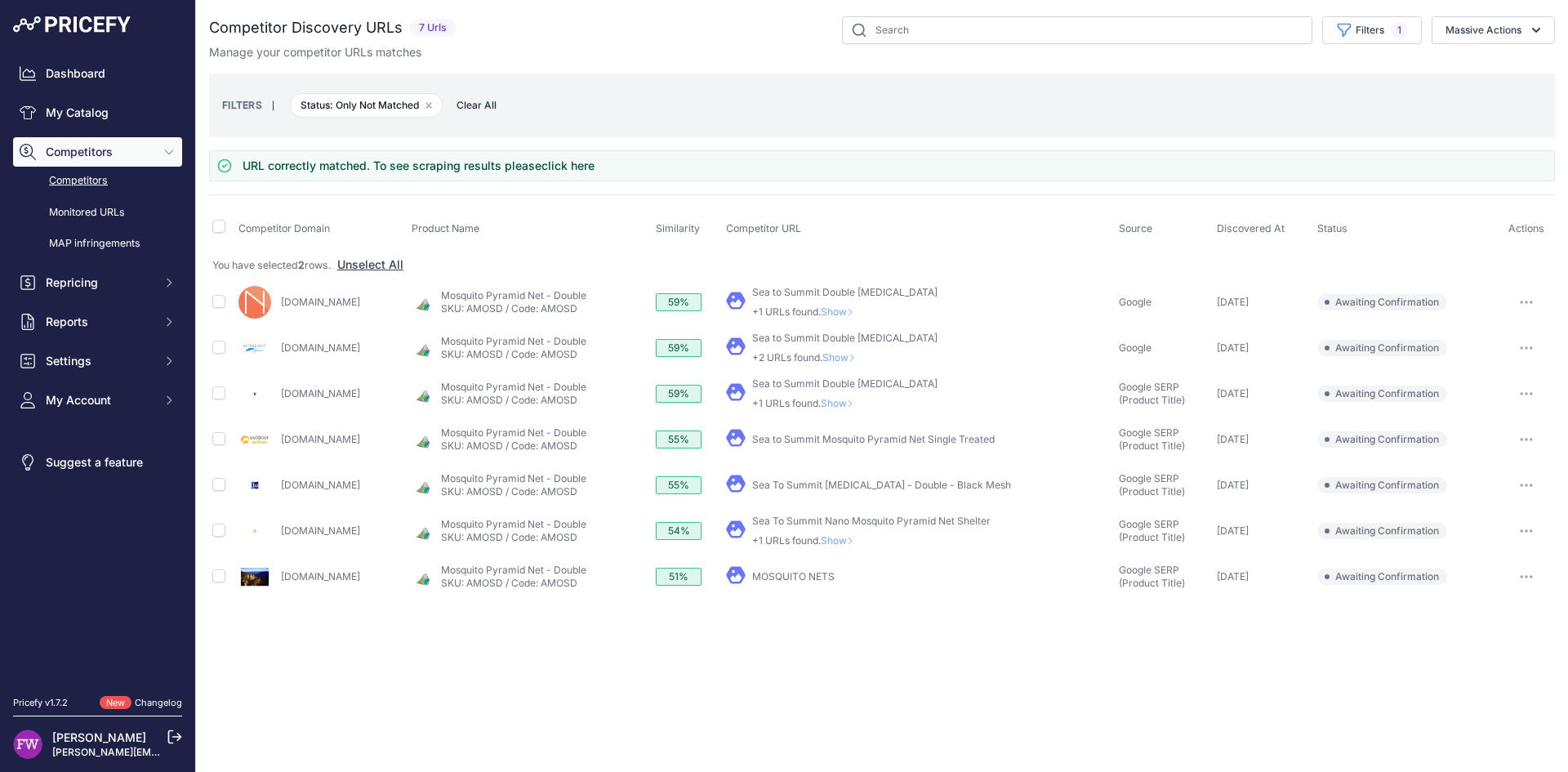 click on "Show" at bounding box center [840, 311] 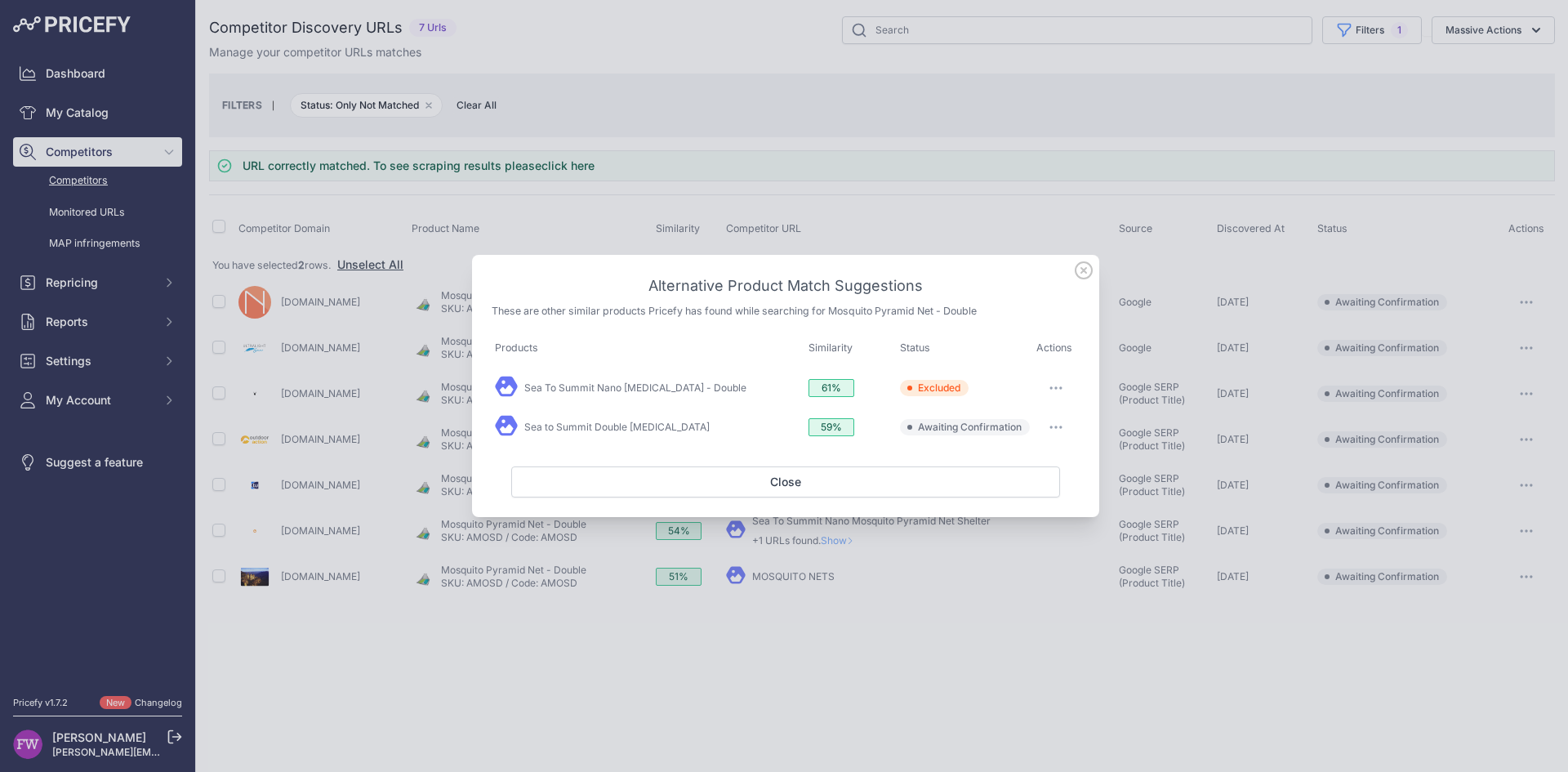 click 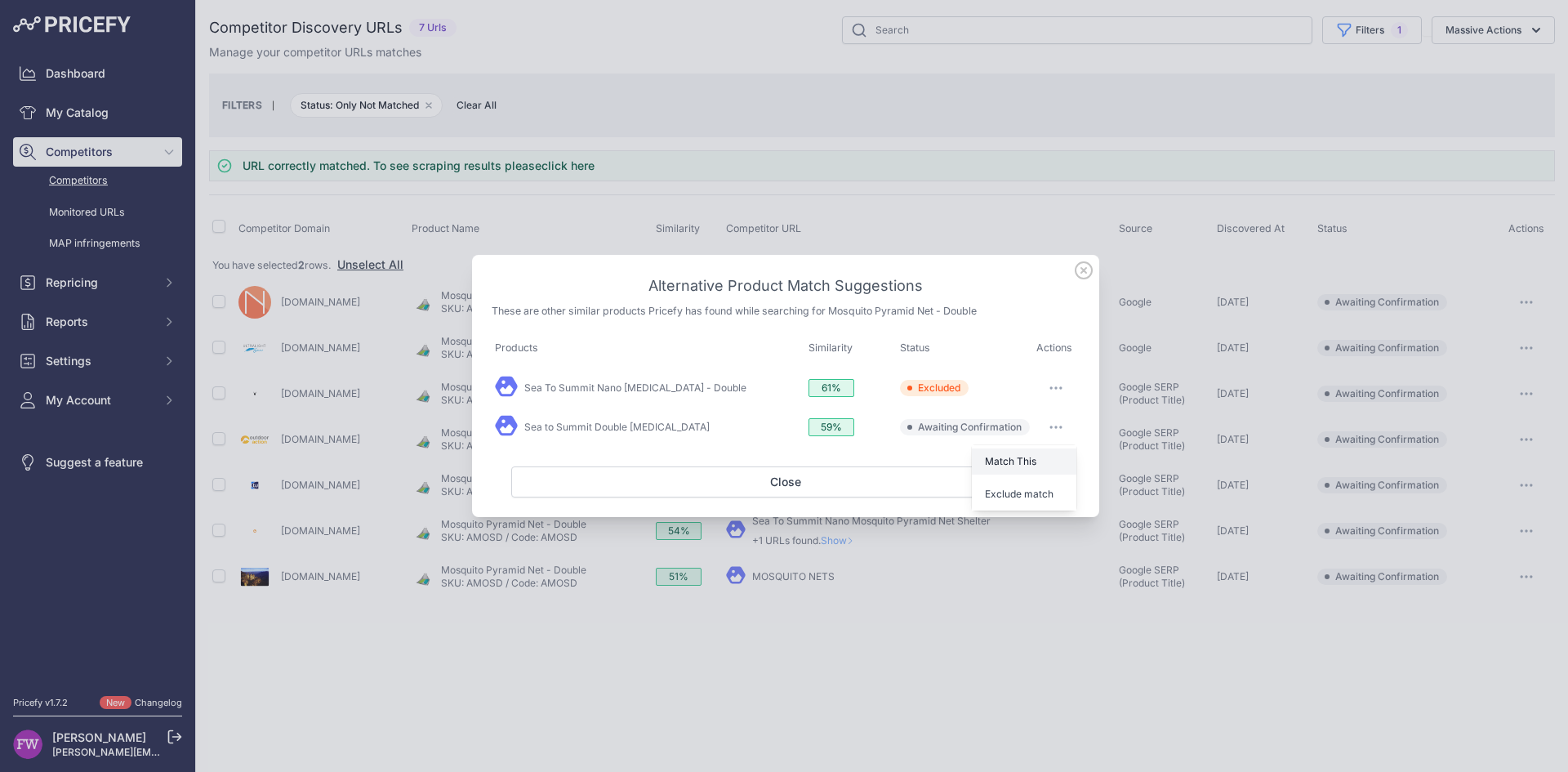 click on "Match This" at bounding box center [1010, 461] 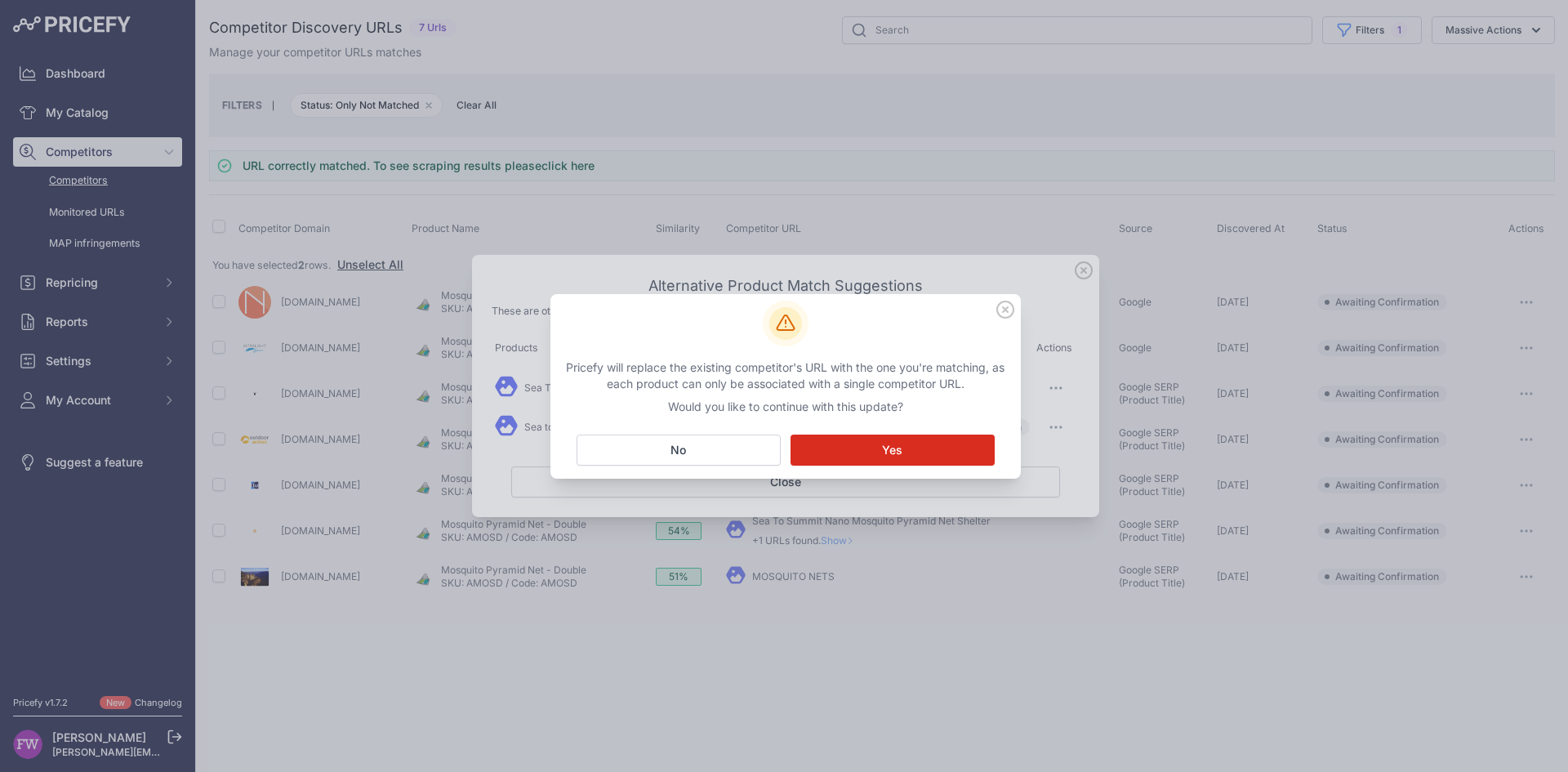 click on "Matching...
Yes" at bounding box center [893, 450] 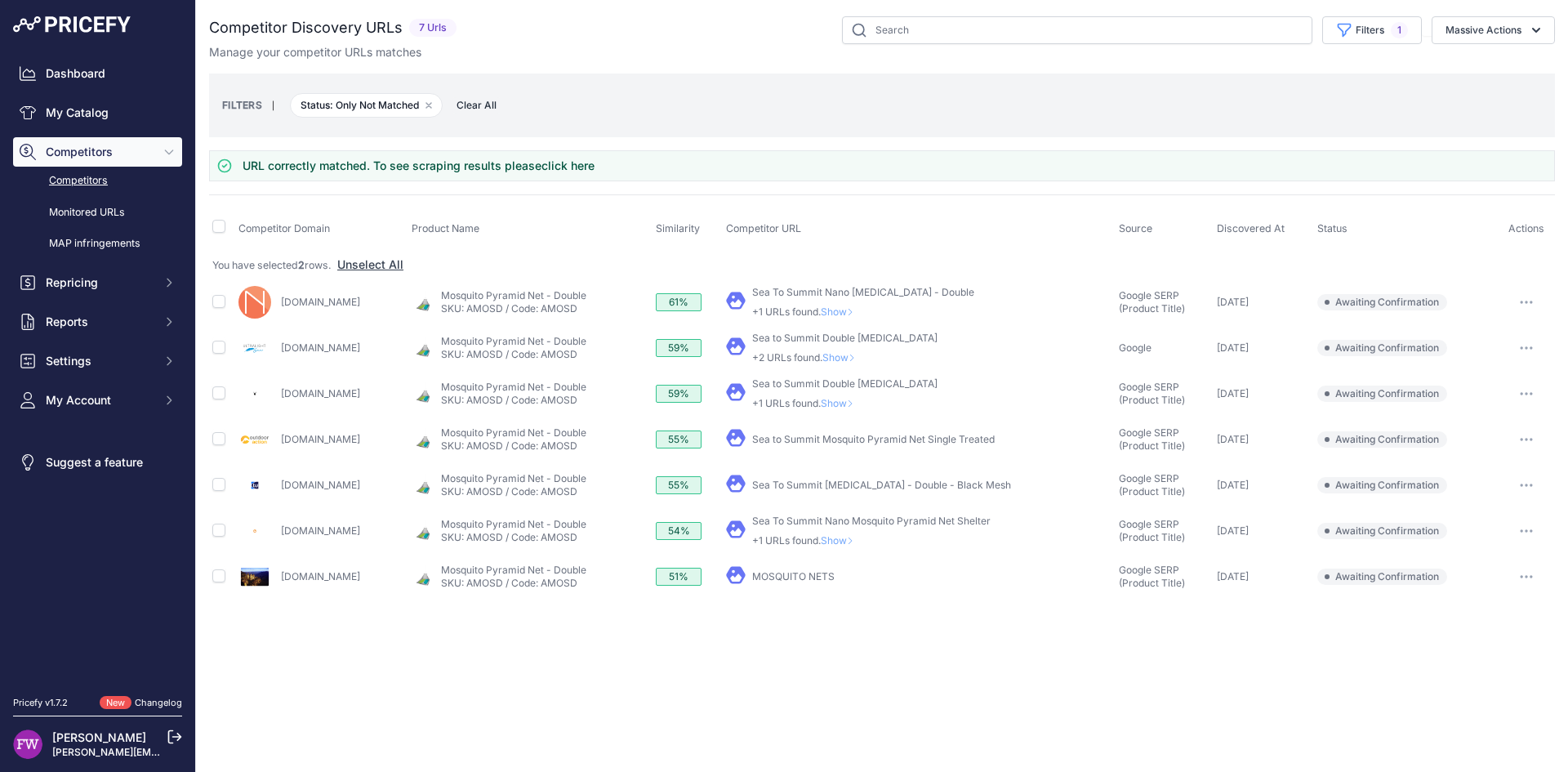 click on "Show" at bounding box center [842, 357] 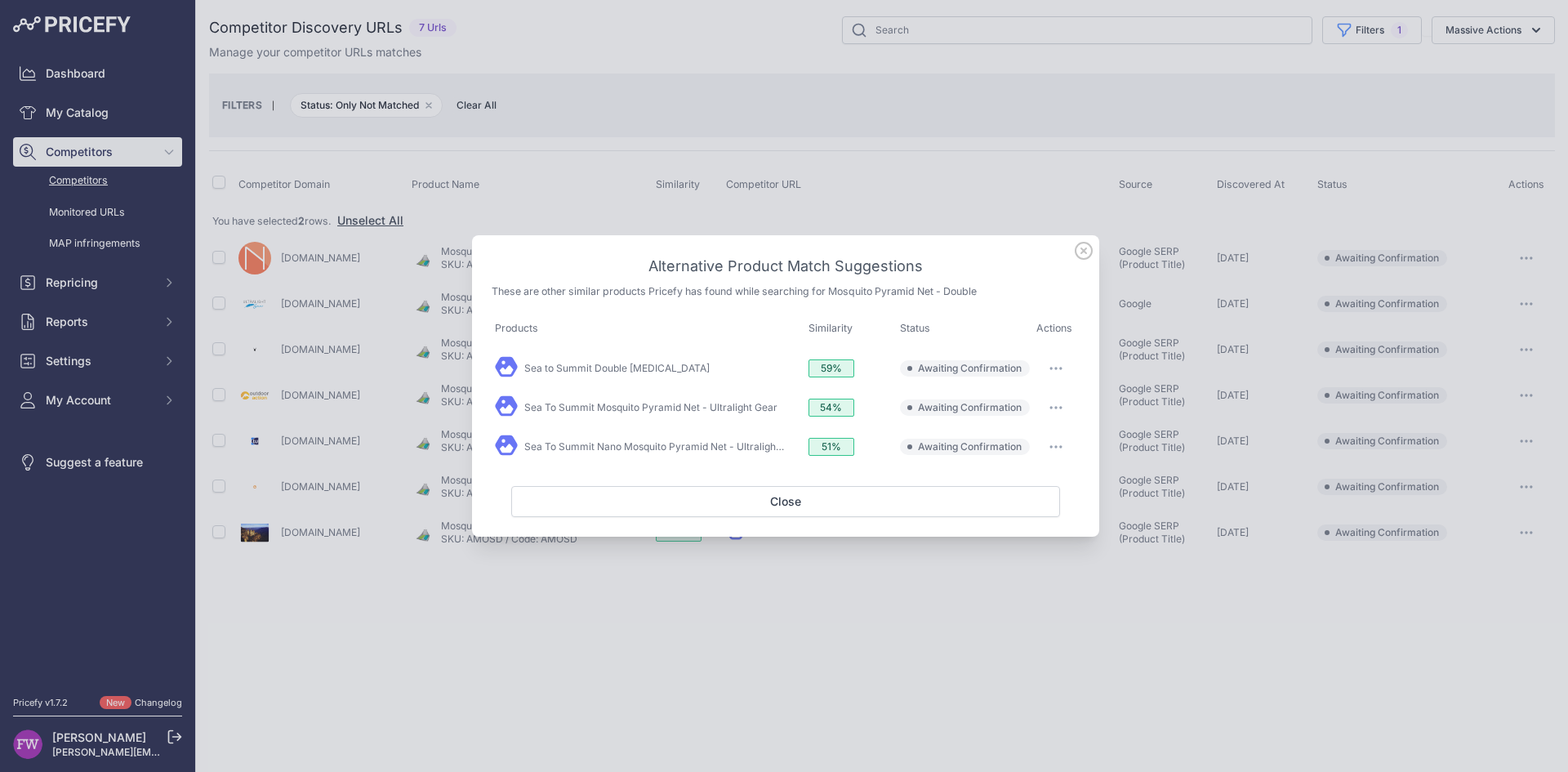 click 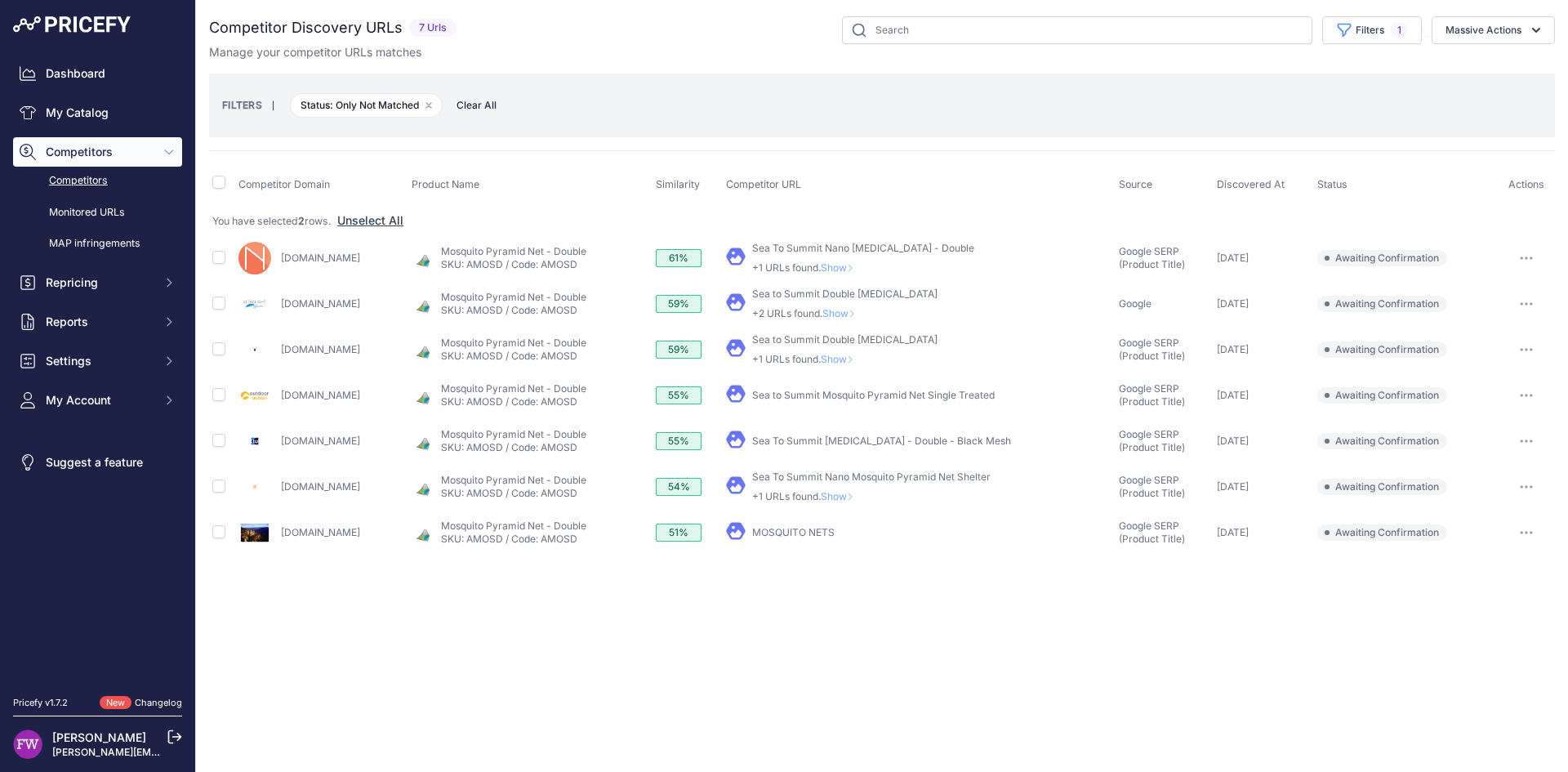 click on "Show" at bounding box center (840, 267) 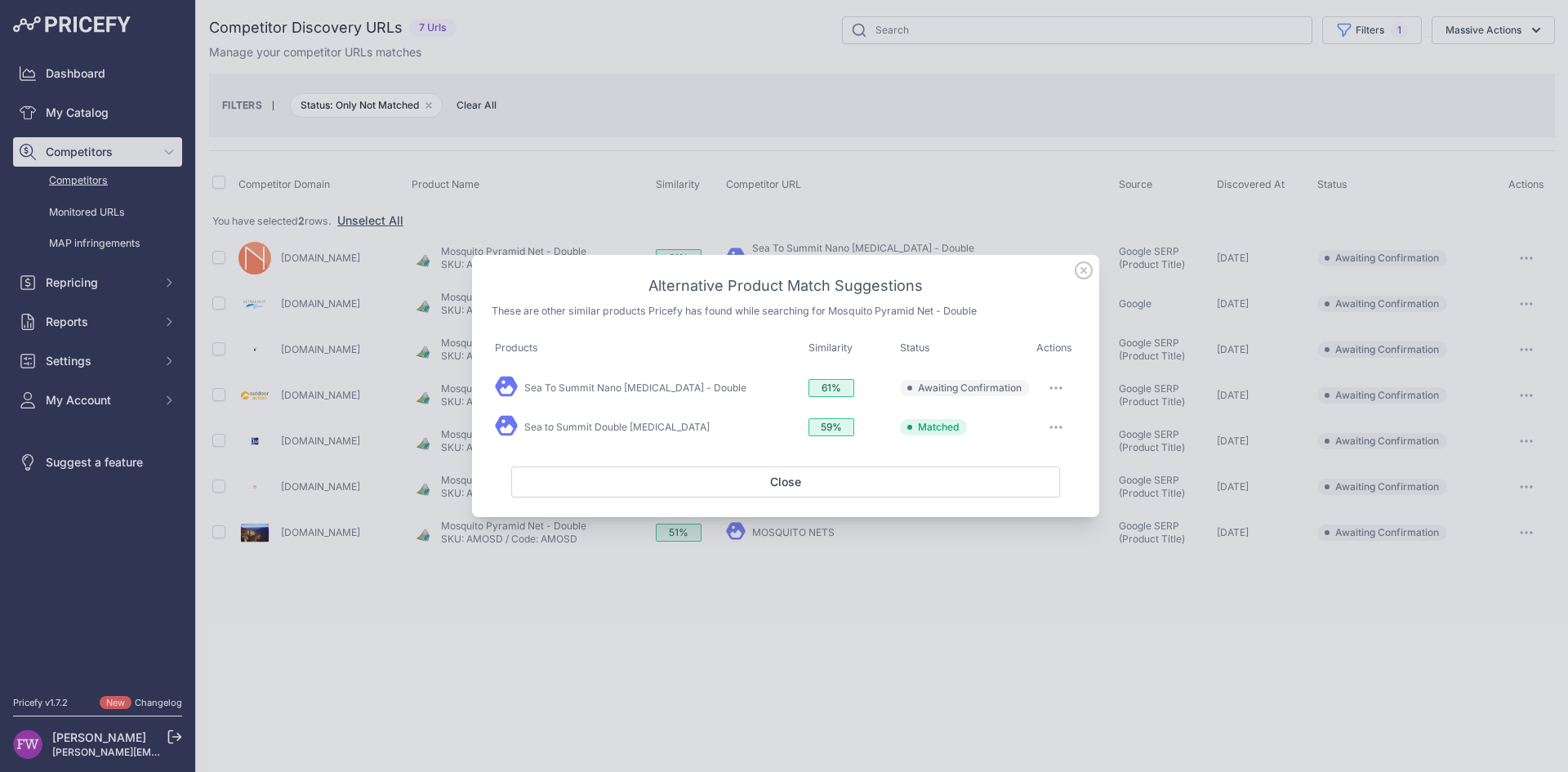 click 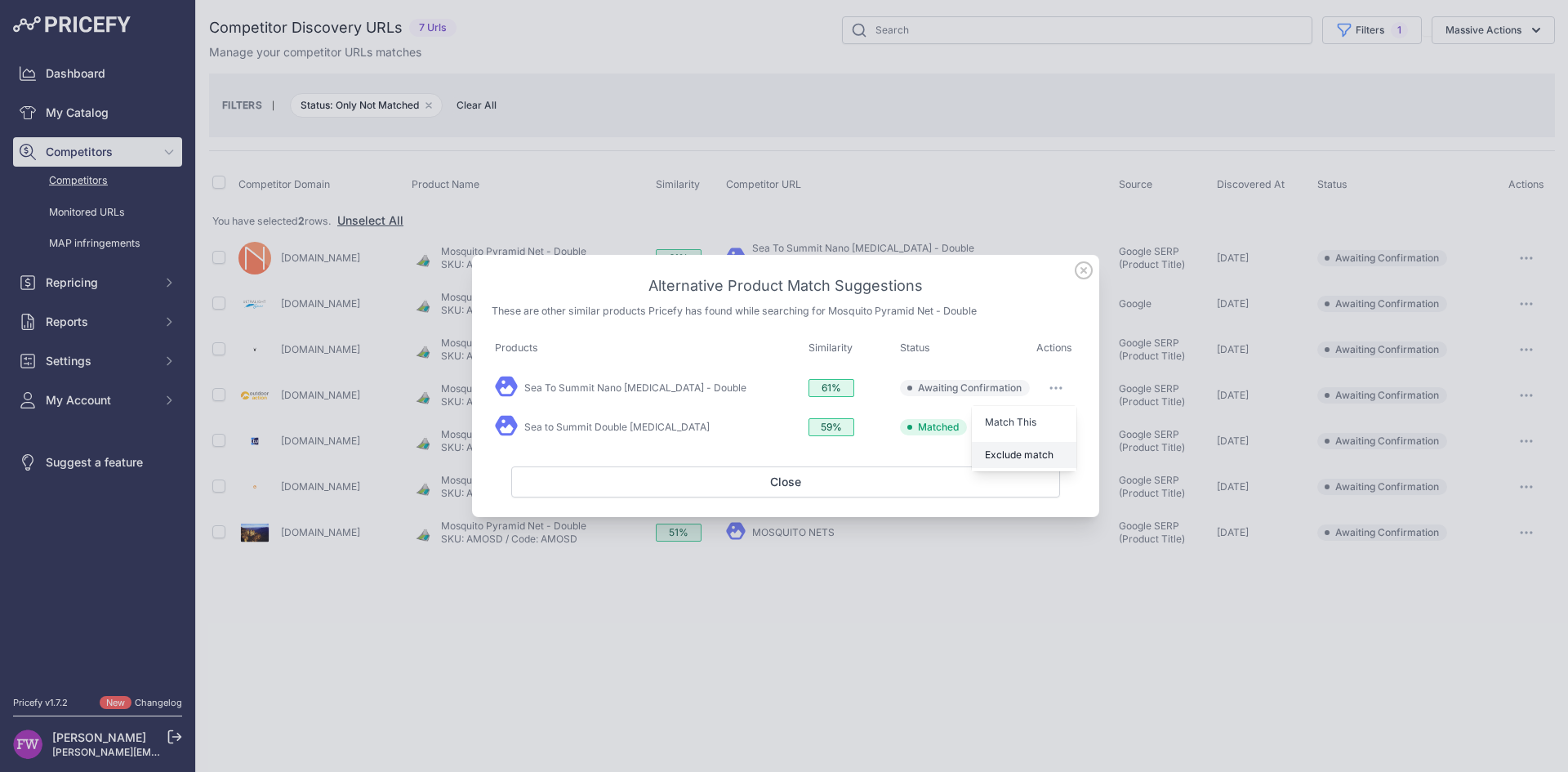 click on "Exclude match" at bounding box center (1024, 455) 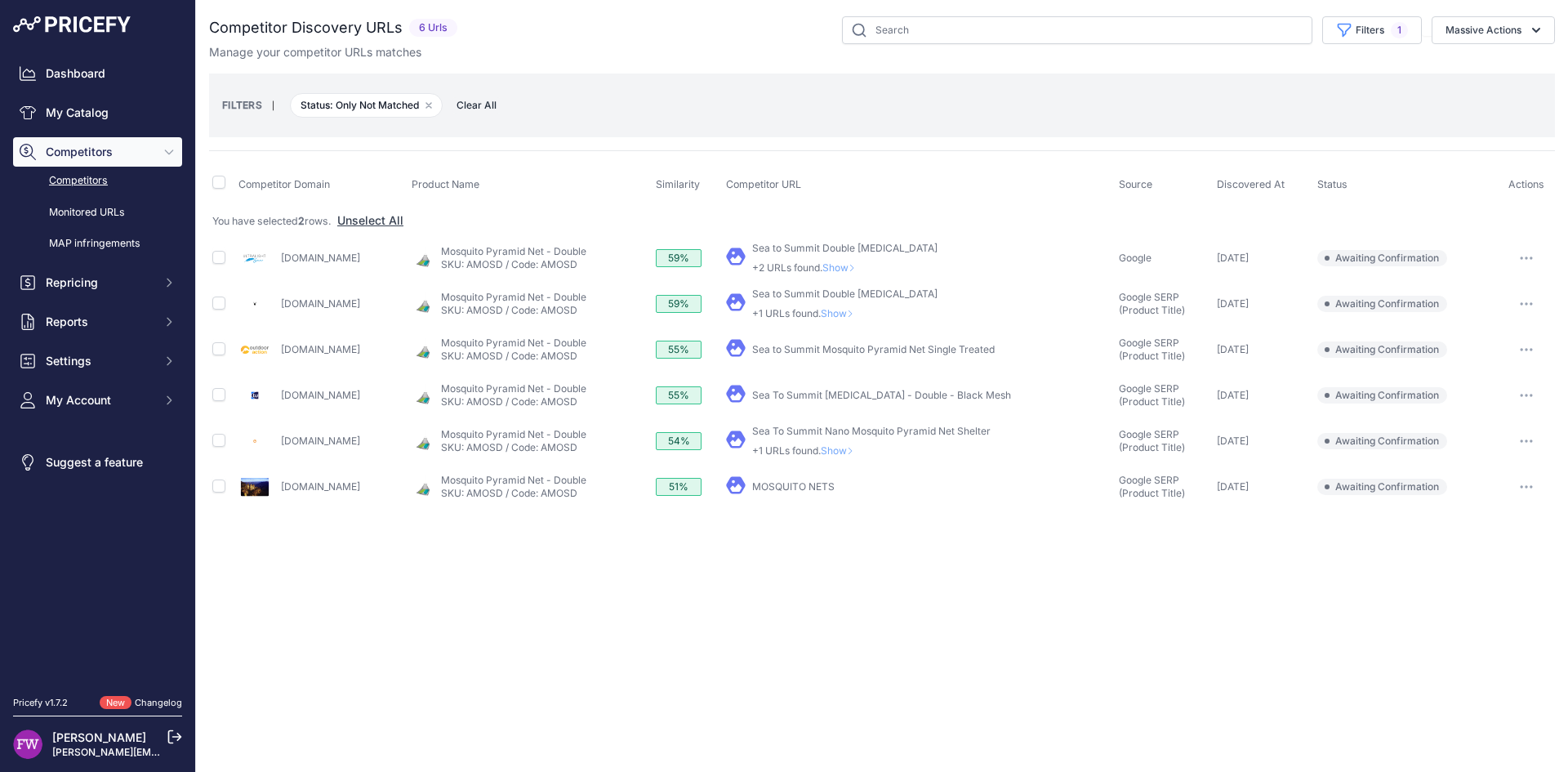 click on "Show" at bounding box center [842, 267] 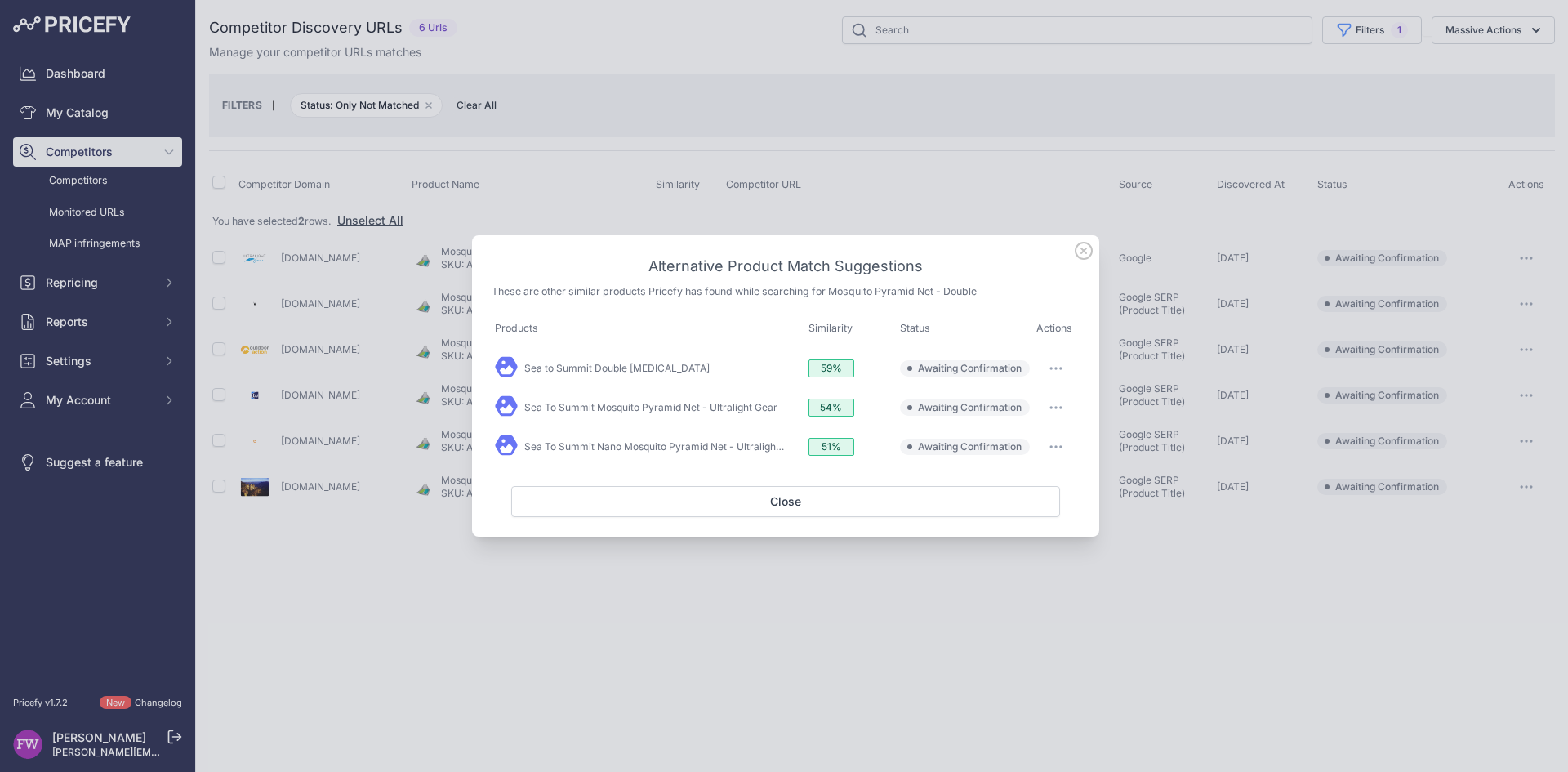 click 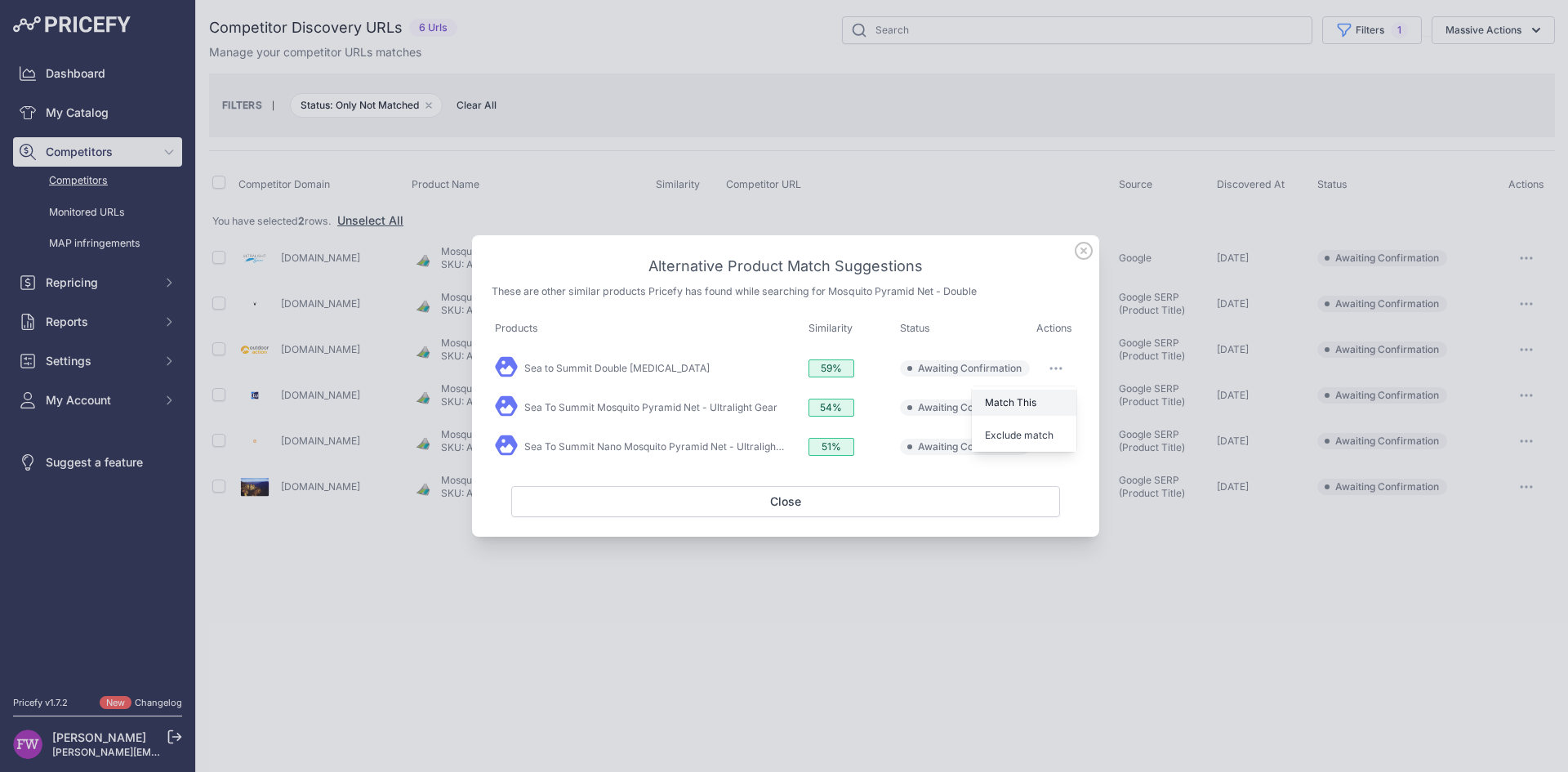 click on "Match This" at bounding box center [1024, 403] 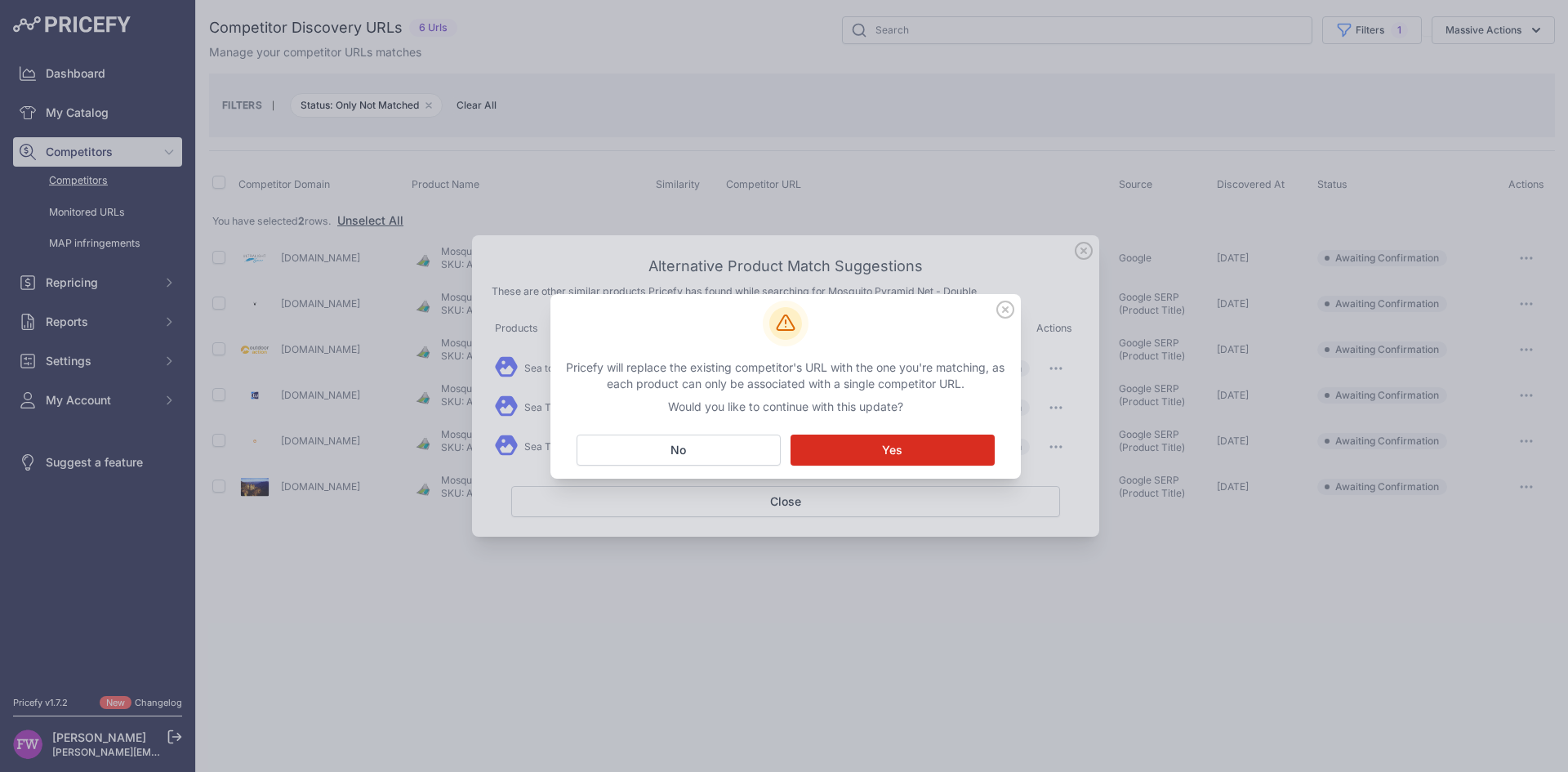 click on "Matching...
Yes" at bounding box center (893, 450) 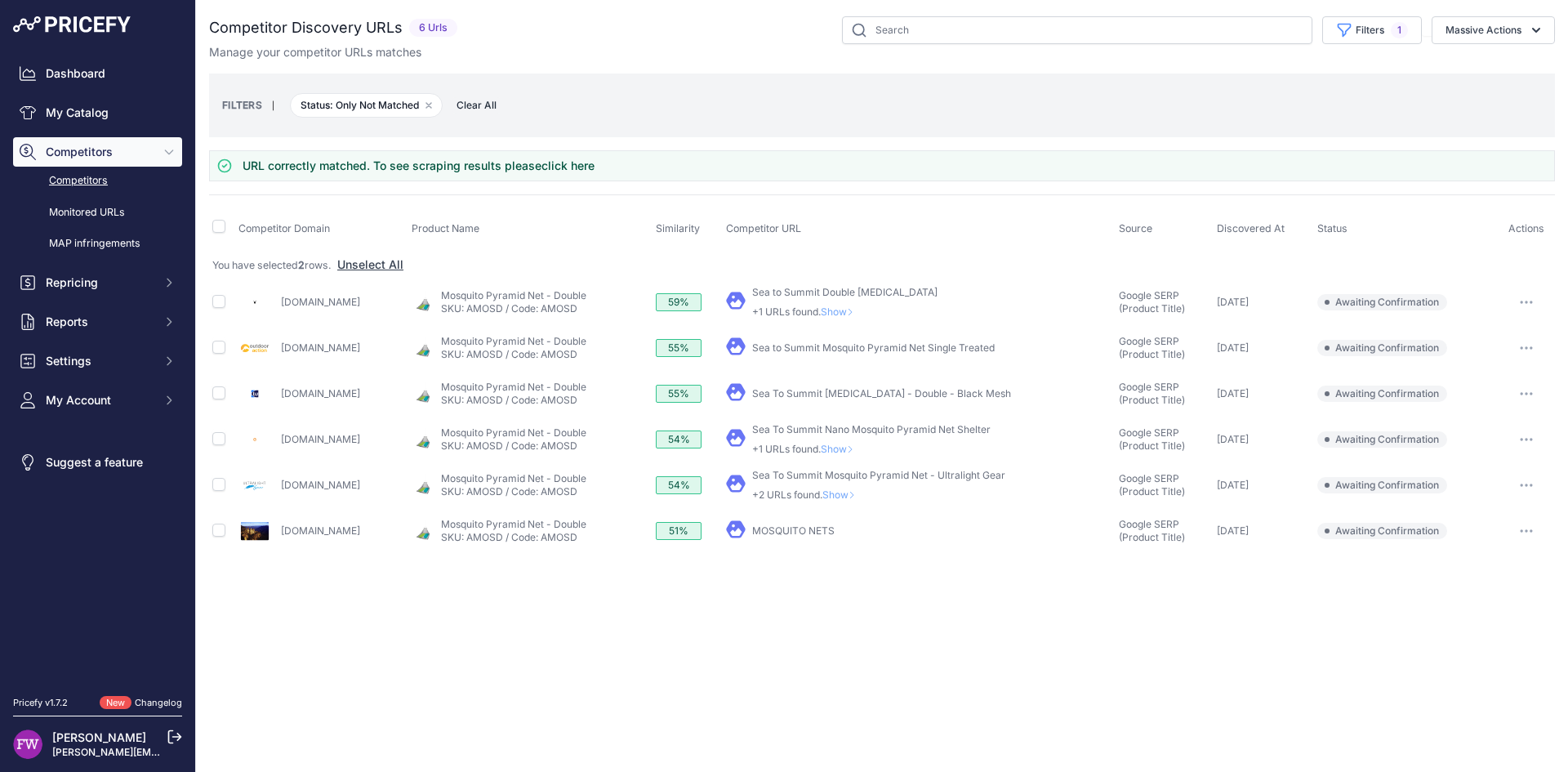 click on "Show" at bounding box center [842, 494] 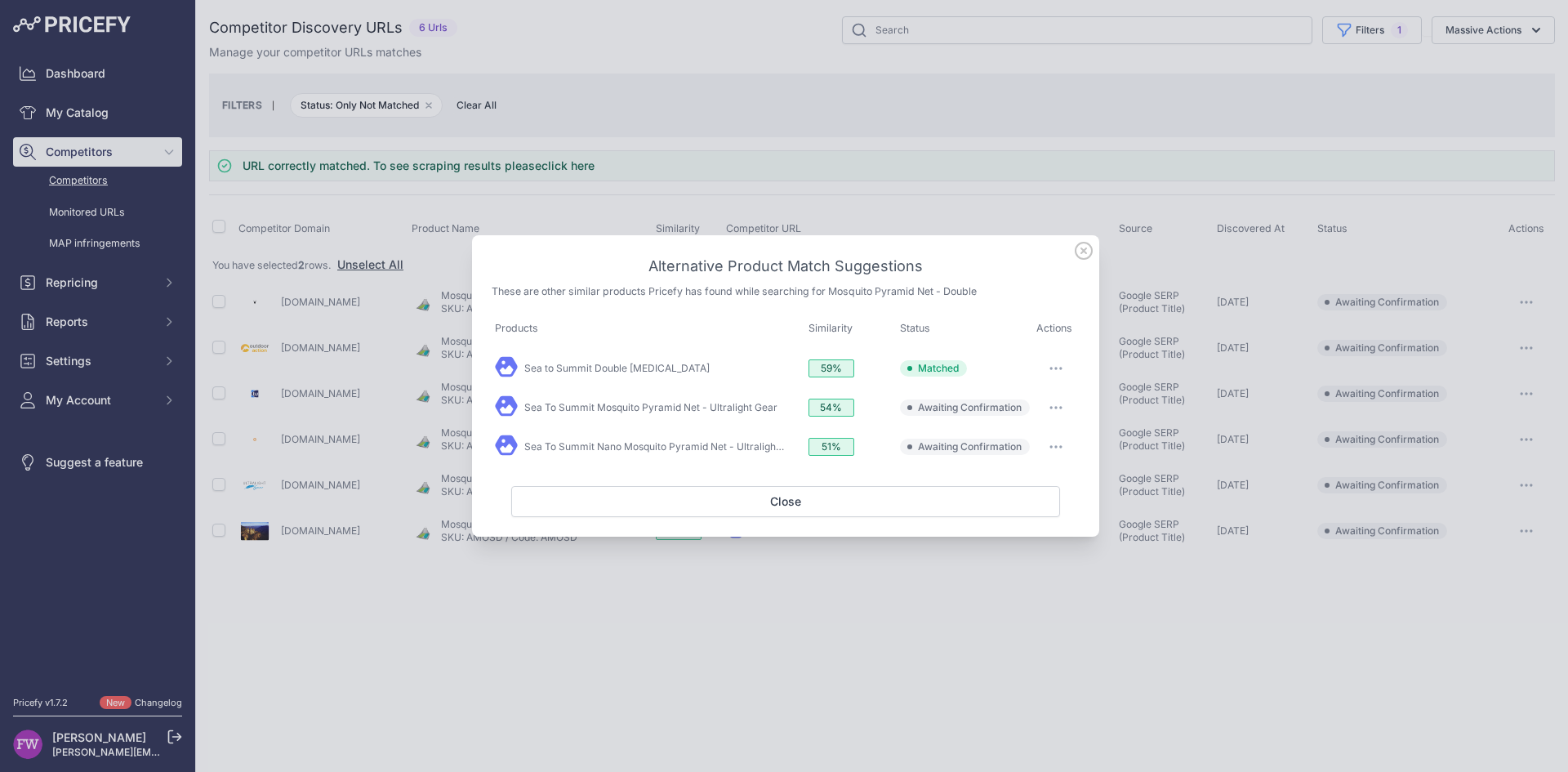 click 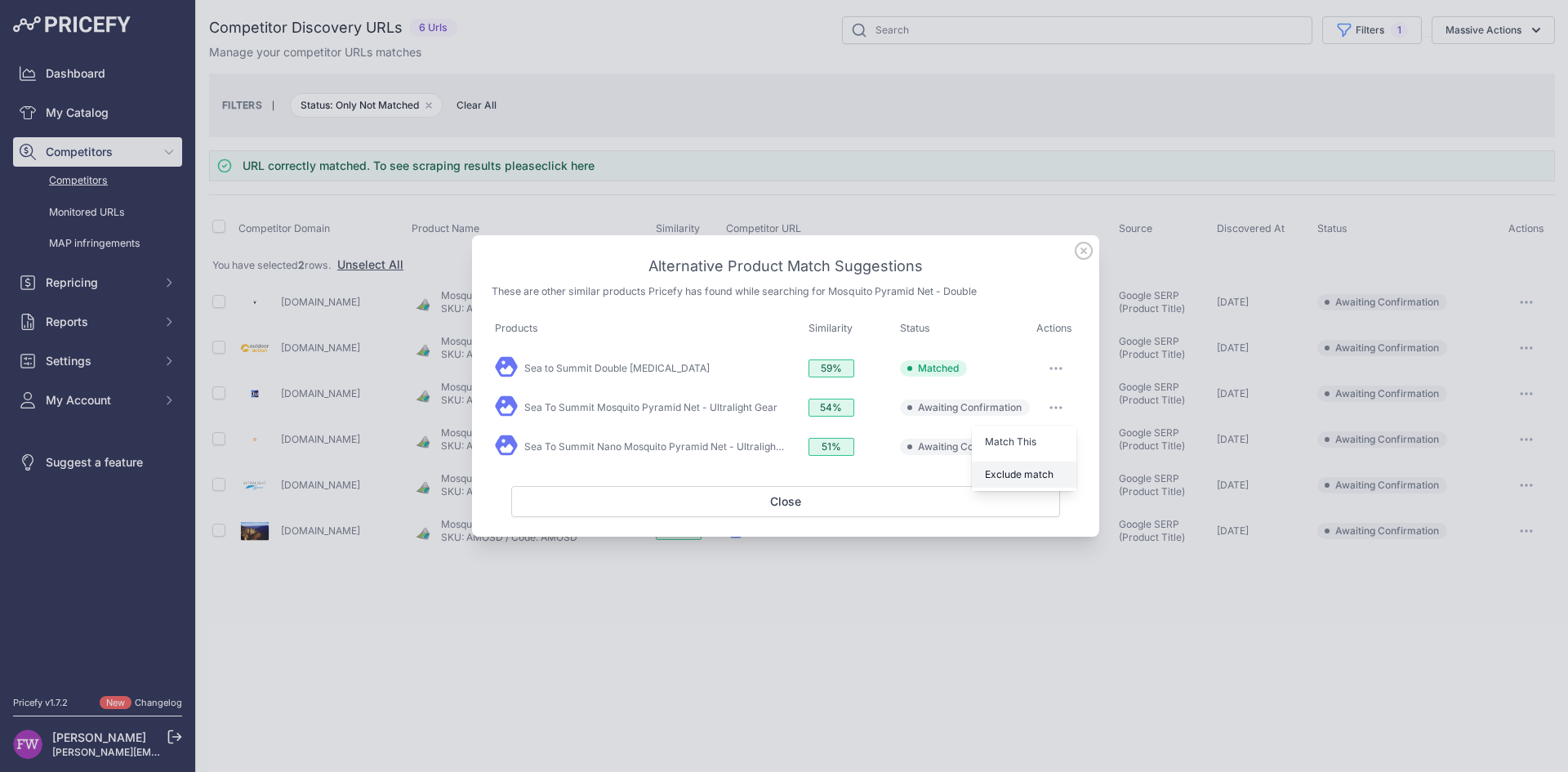 click on "Exclude match" at bounding box center [1024, 475] 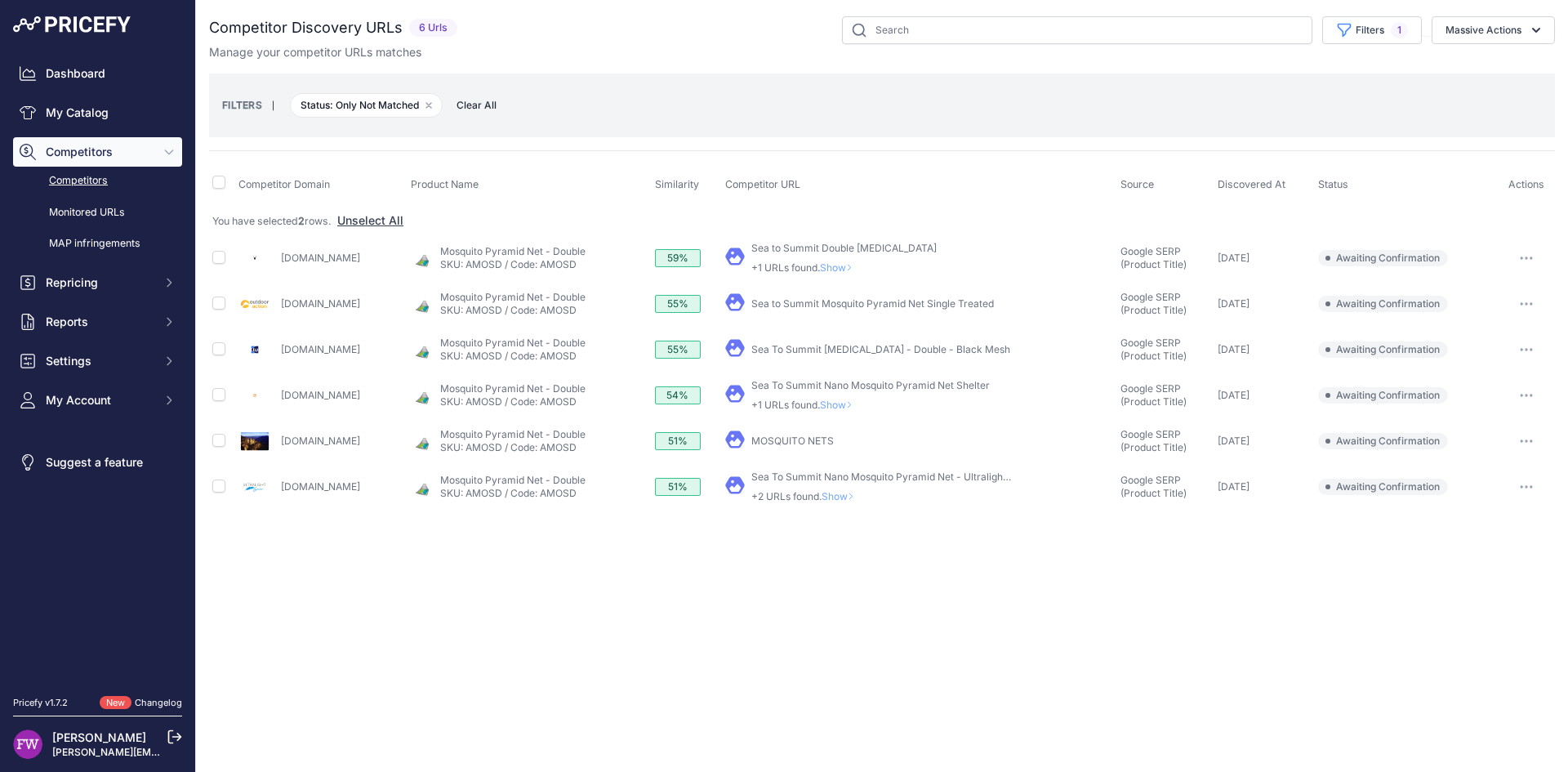 click on "Show" at bounding box center [841, 496] 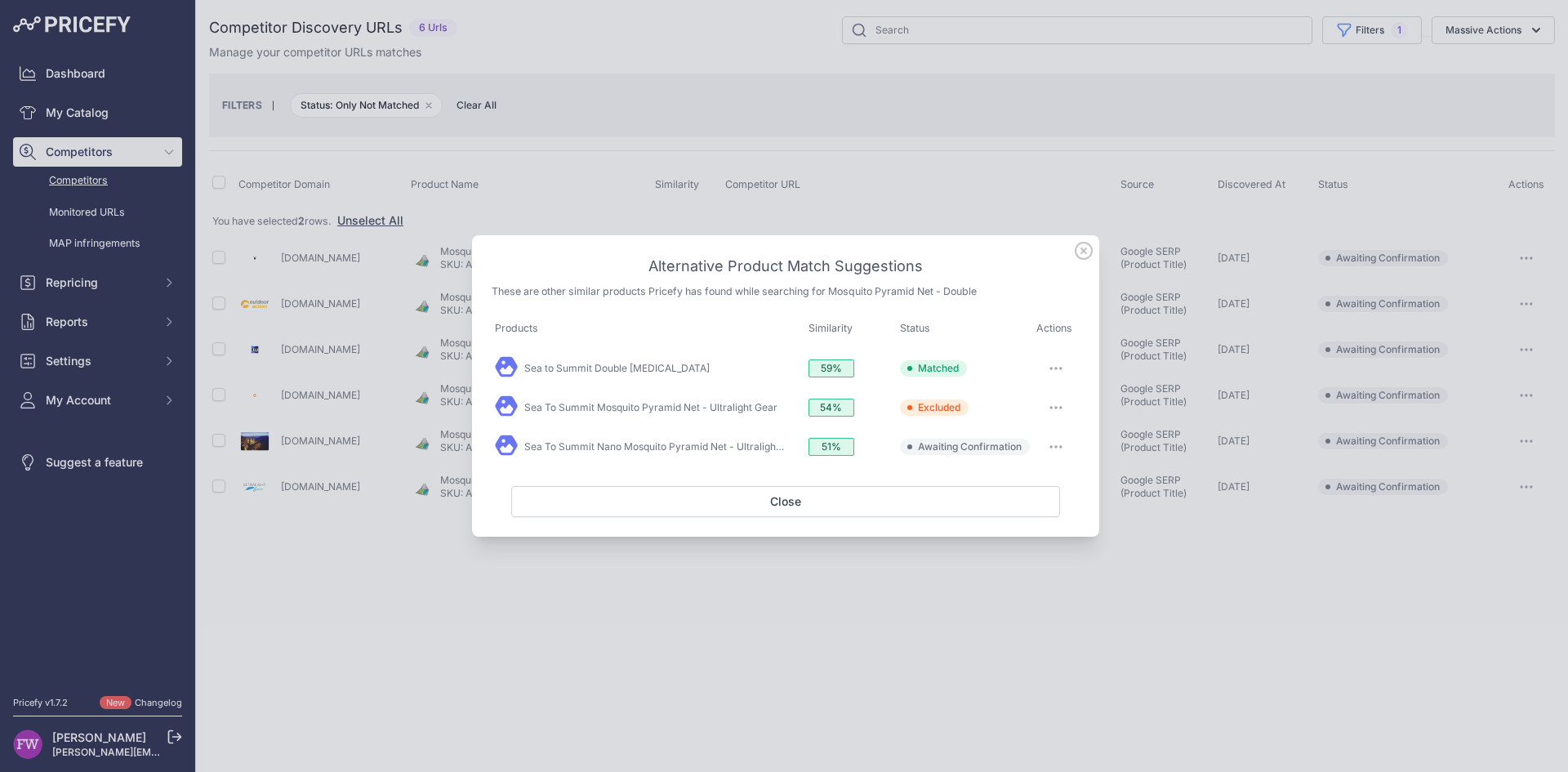 click at bounding box center [1056, 447] 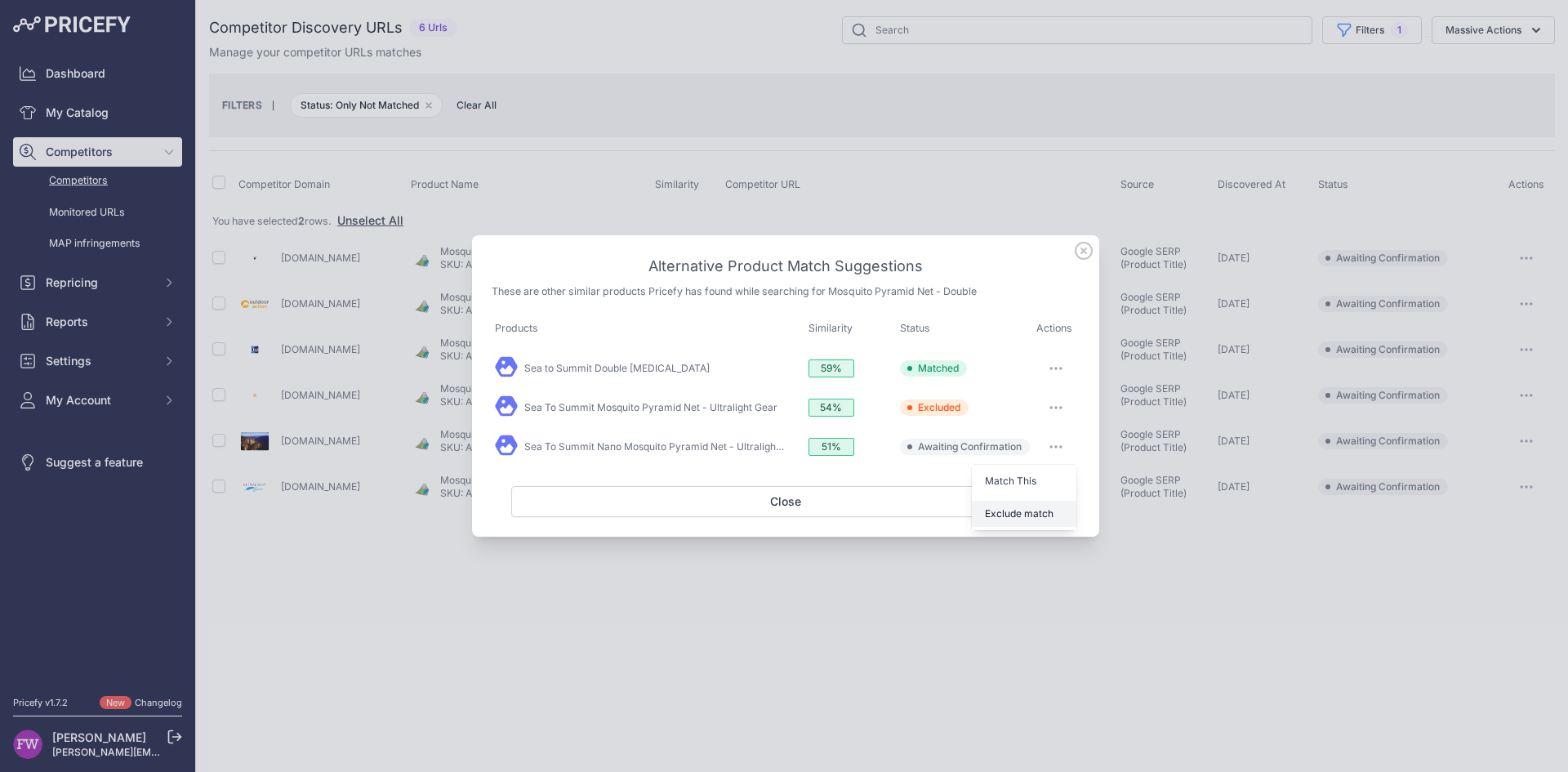 click on "Exclude match" at bounding box center [1019, 513] 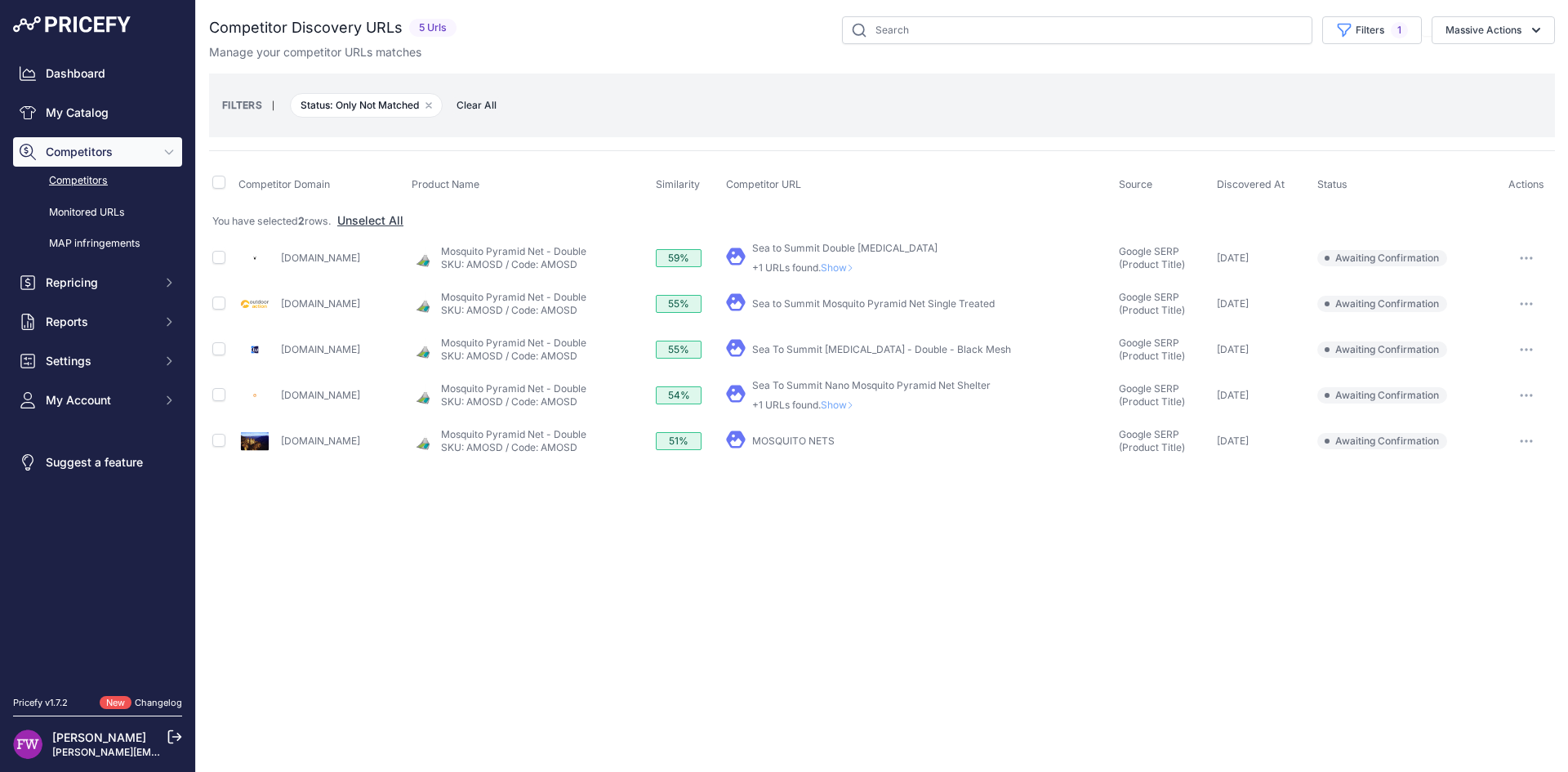 click on "Show" at bounding box center (840, 267) 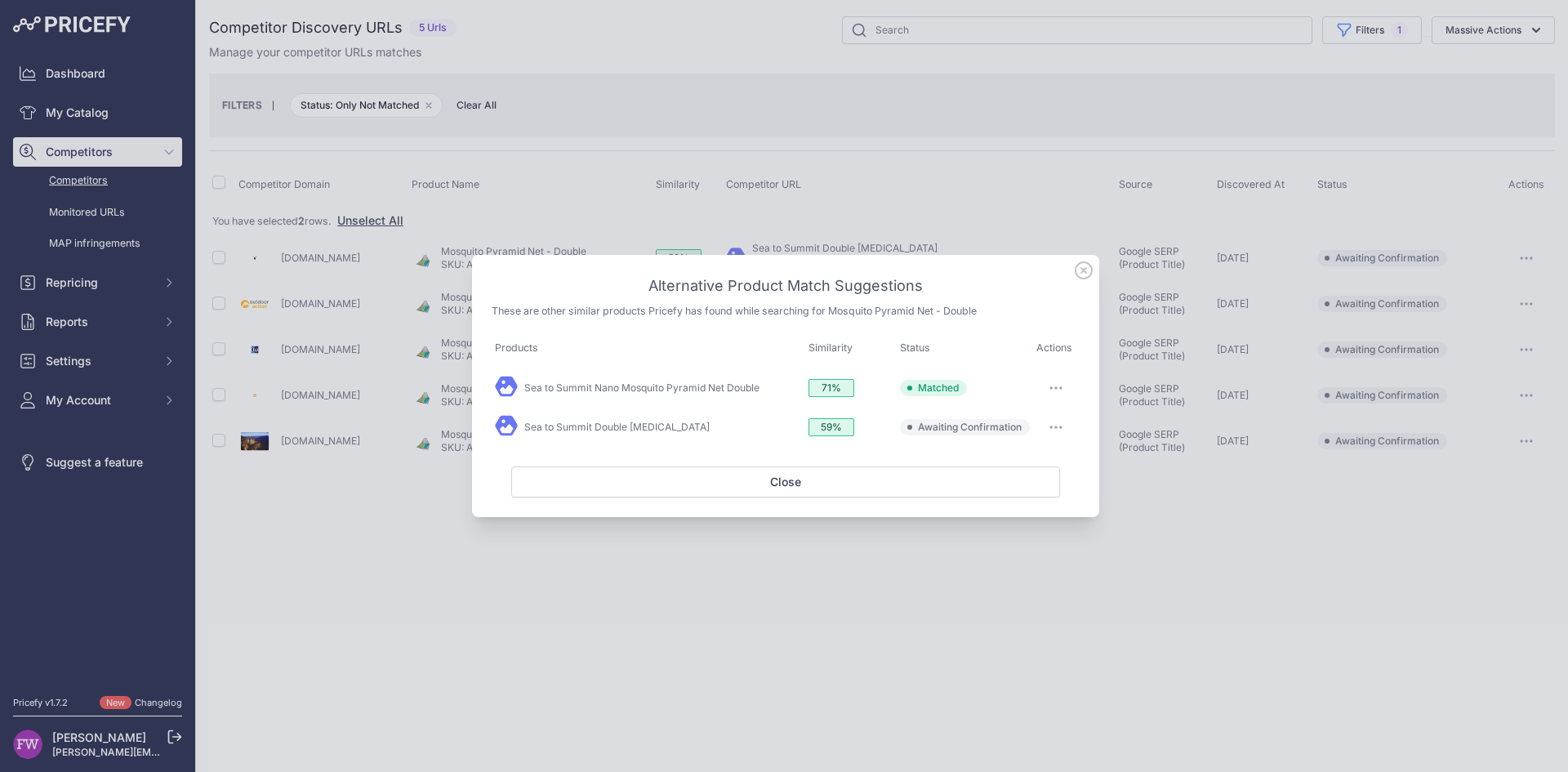 click 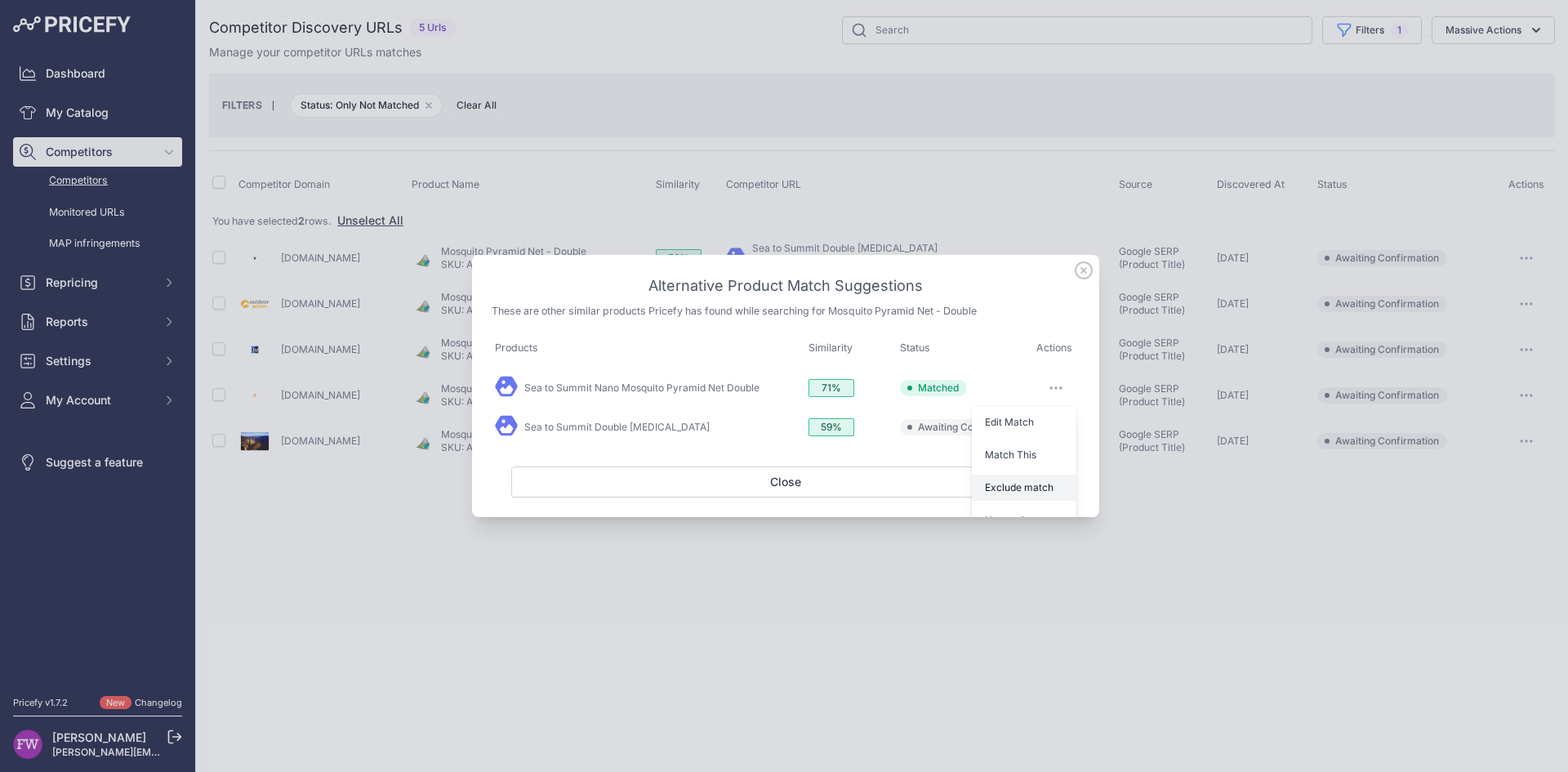 click on "Exclude match" at bounding box center [1019, 487] 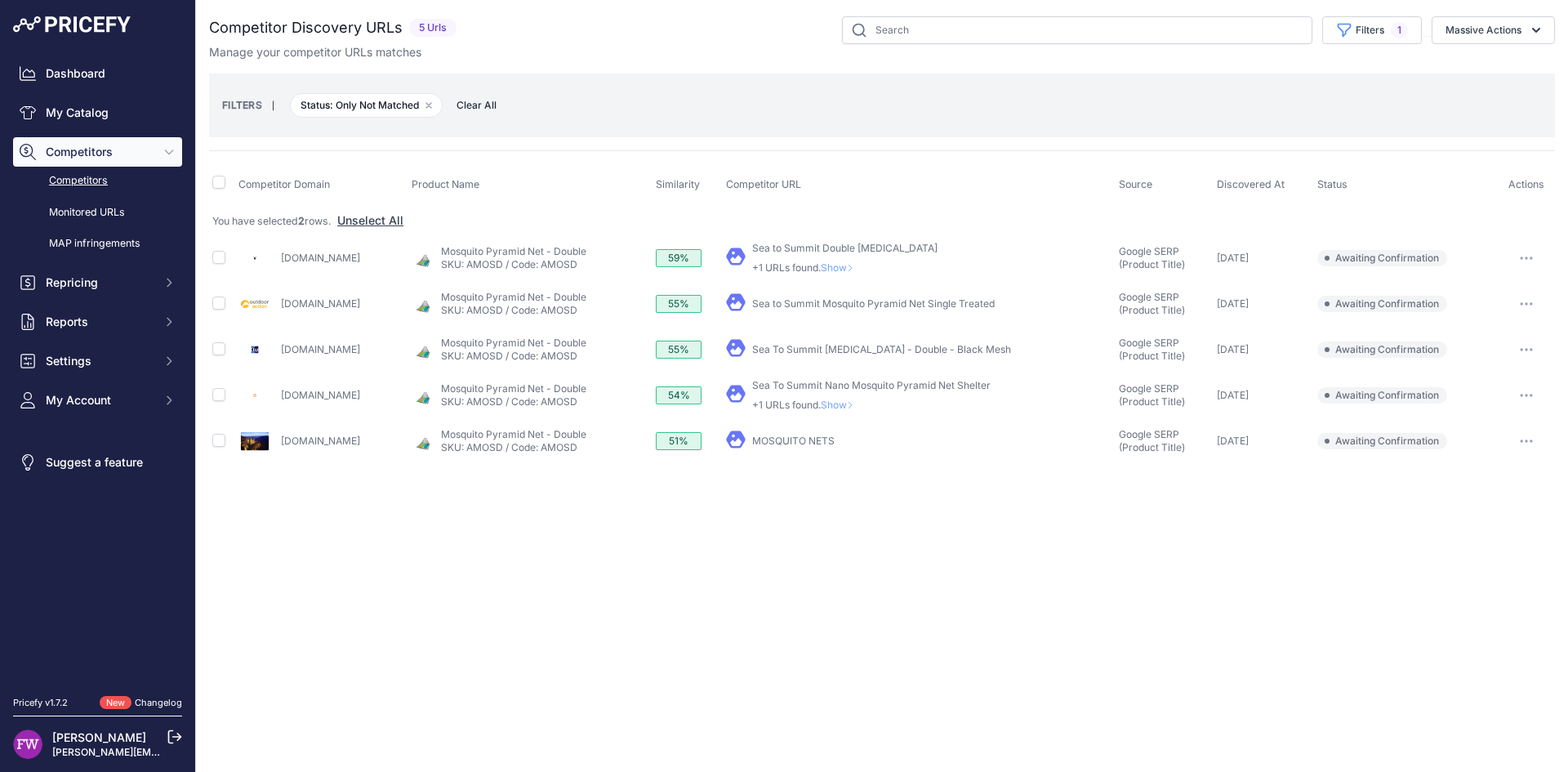 click on "Show" at bounding box center [840, 267] 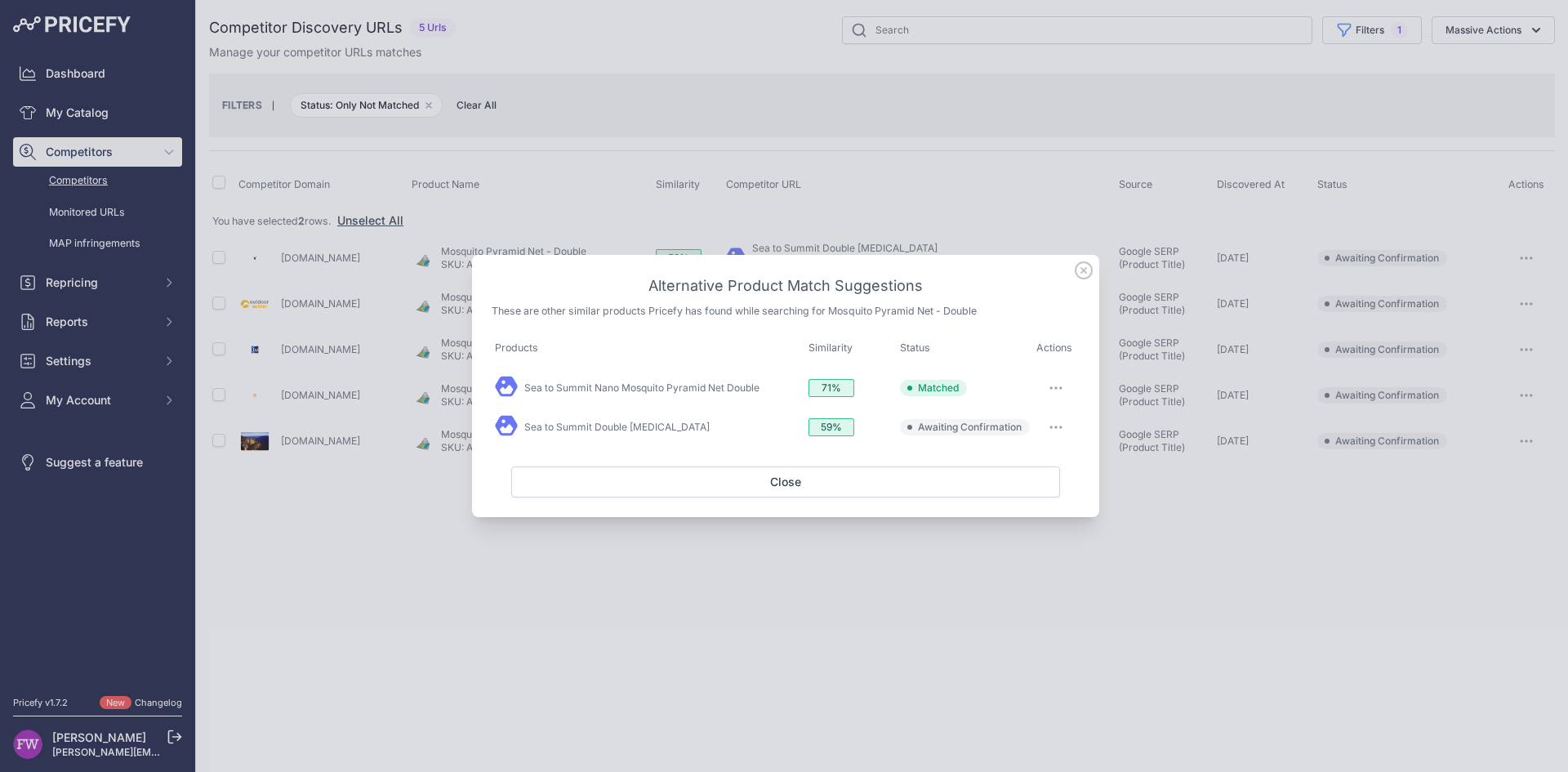 click 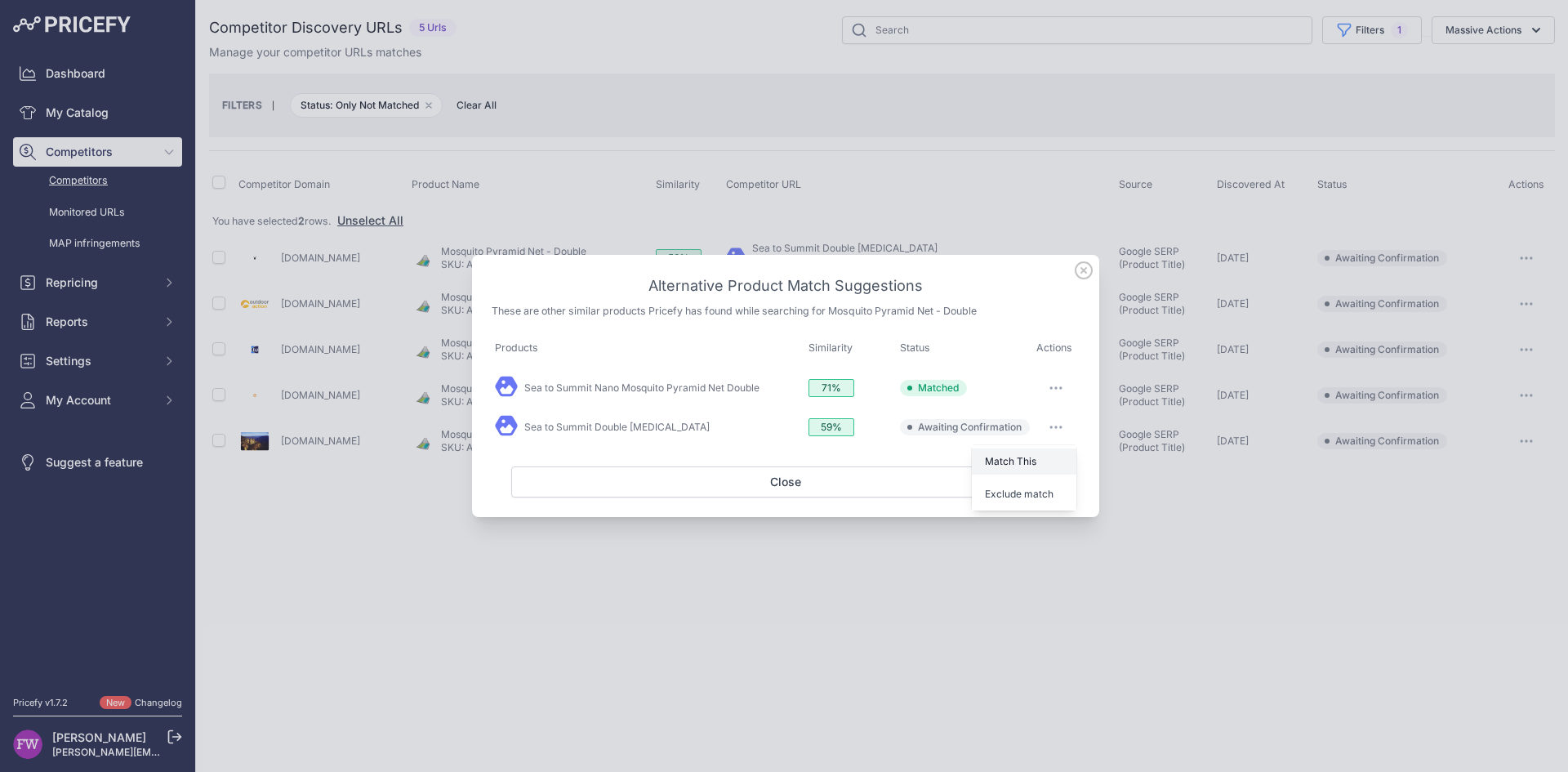 click on "Match This" at bounding box center (1010, 461) 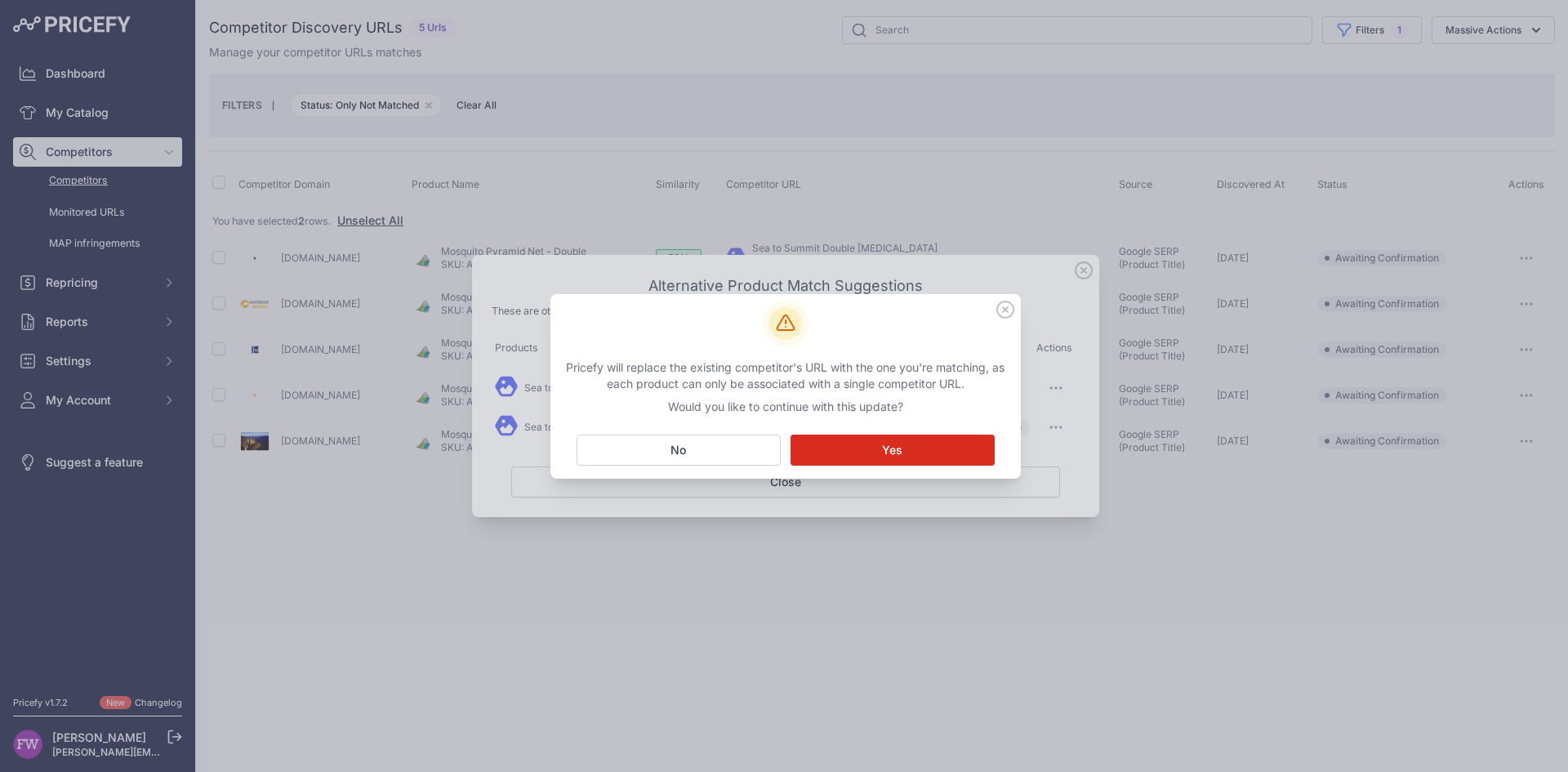 click on "Yes" at bounding box center (892, 450) 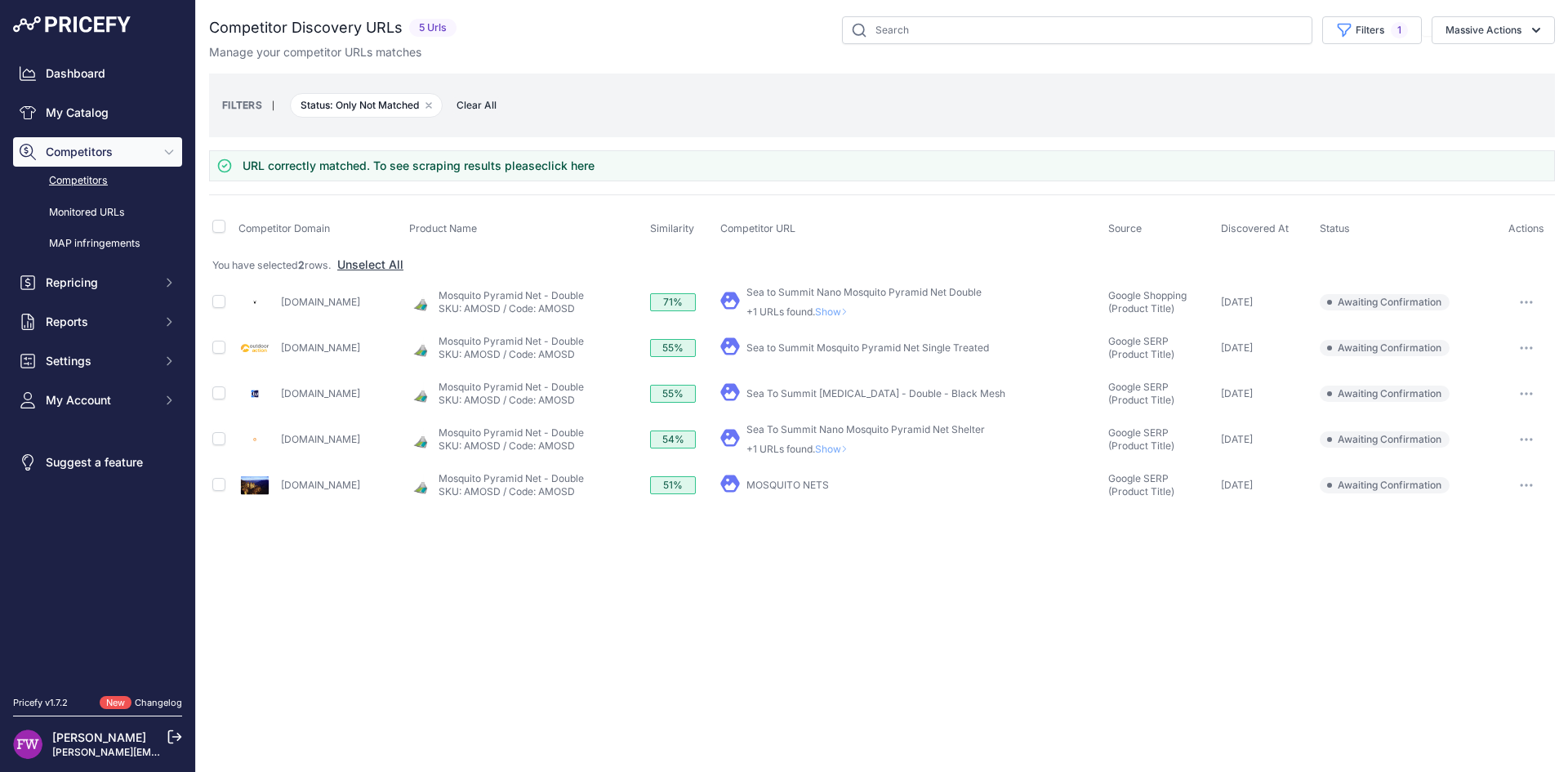 click on "Show" at bounding box center (835, 311) 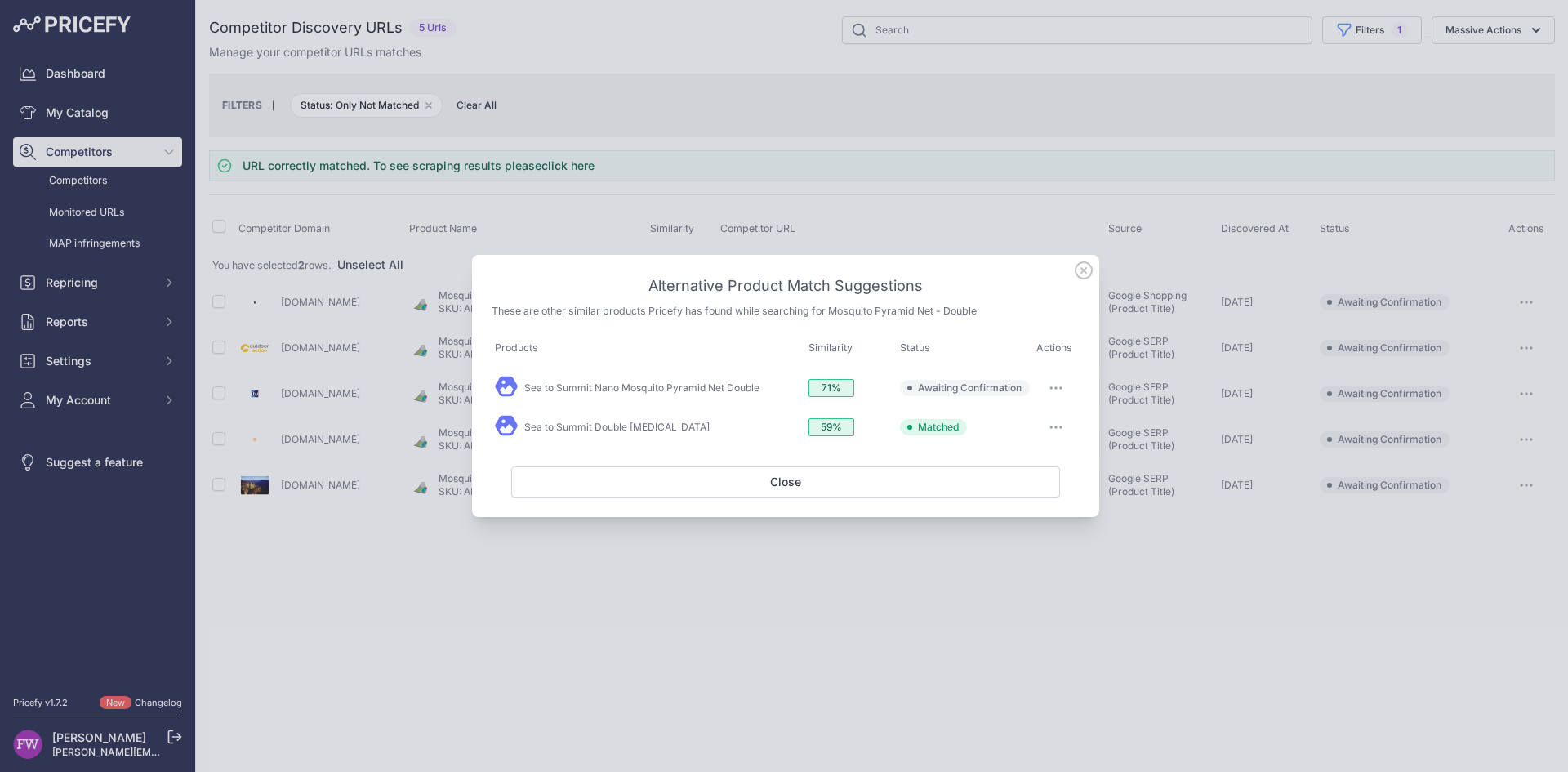 click 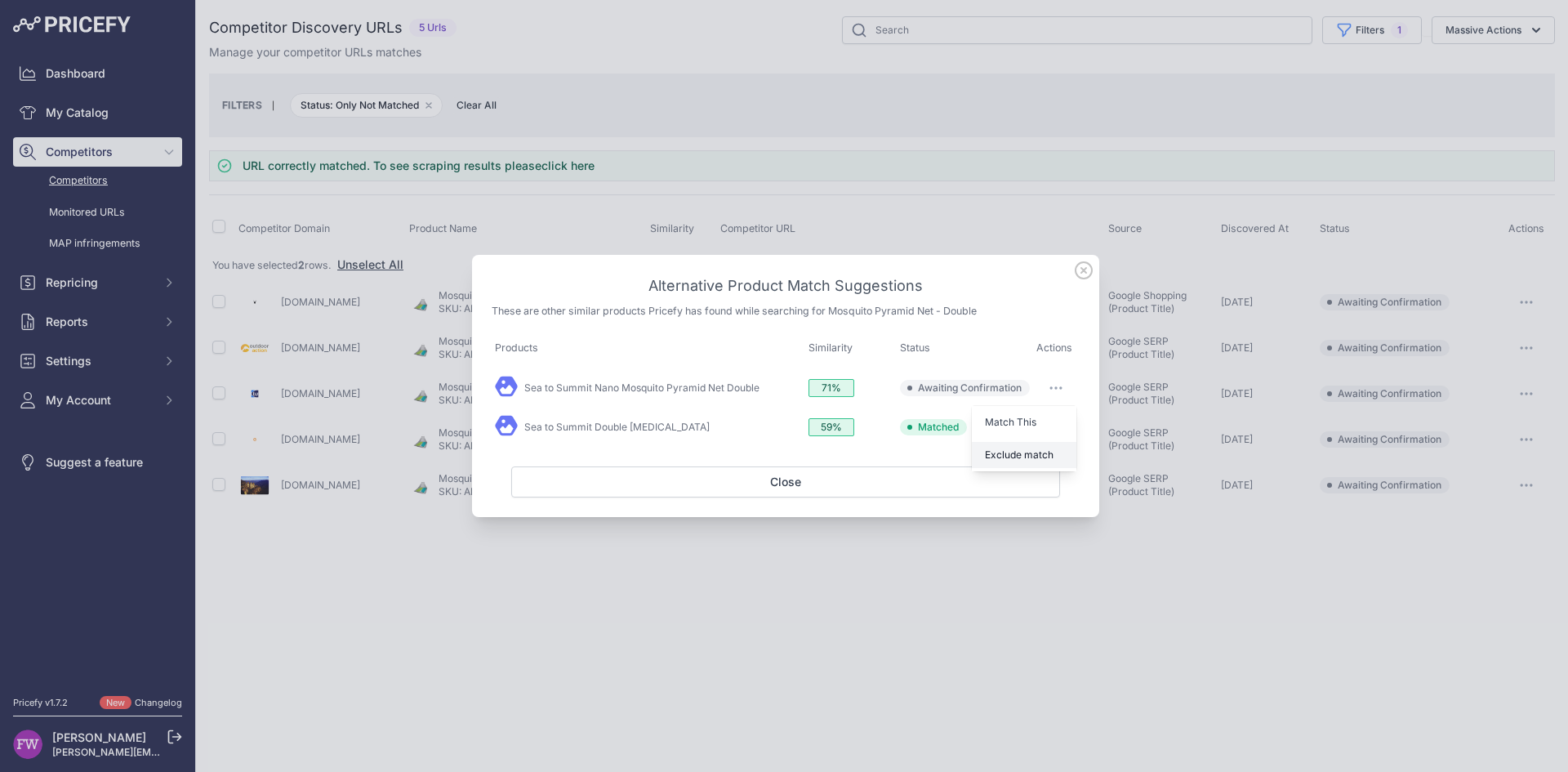 click on "Exclude match" at bounding box center [1019, 454] 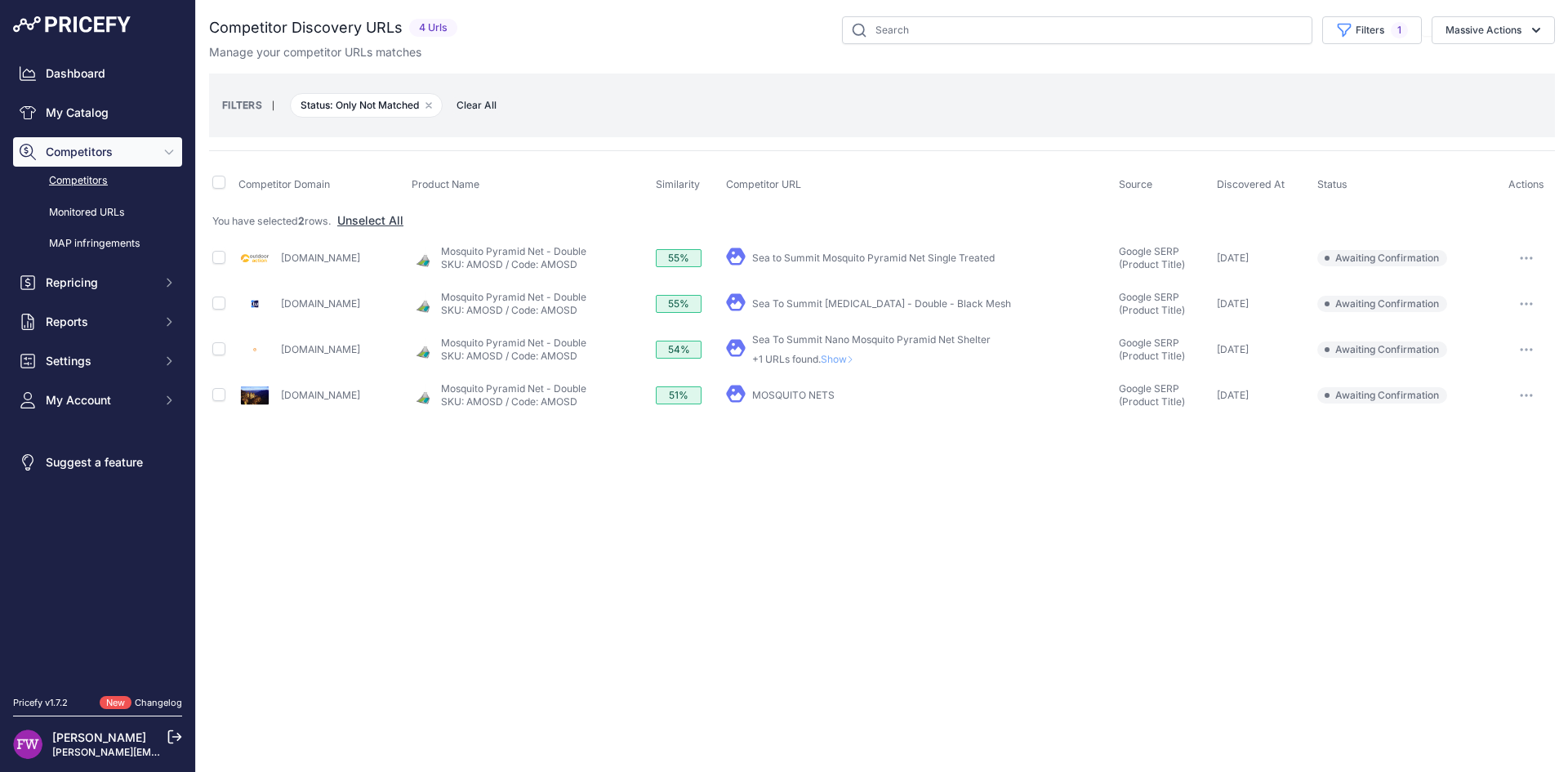 click on "Sea to Summit Mosquito Pyramid Net Single Treated" at bounding box center [873, 257] 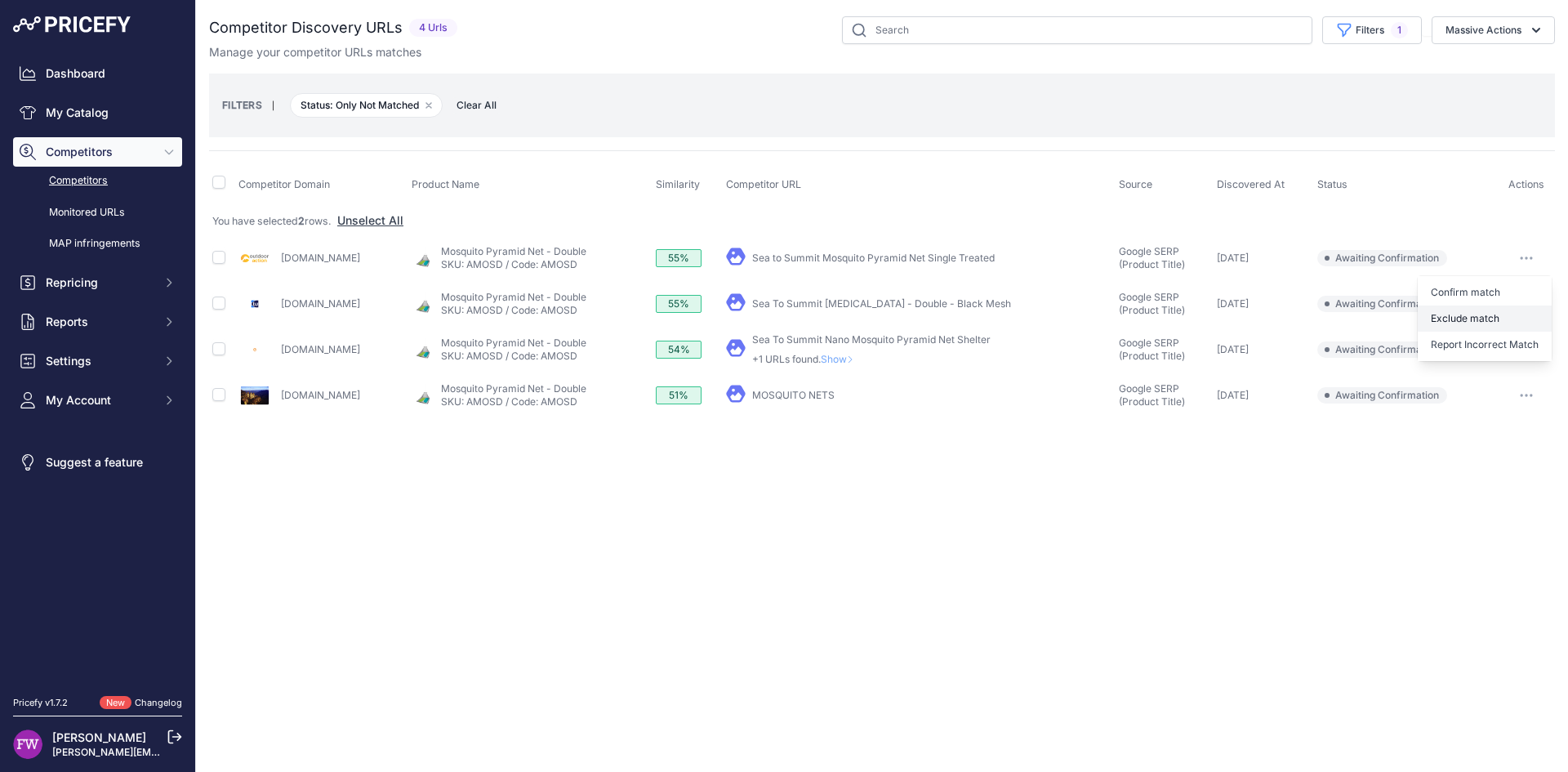 click on "Exclude match" at bounding box center [1485, 319] 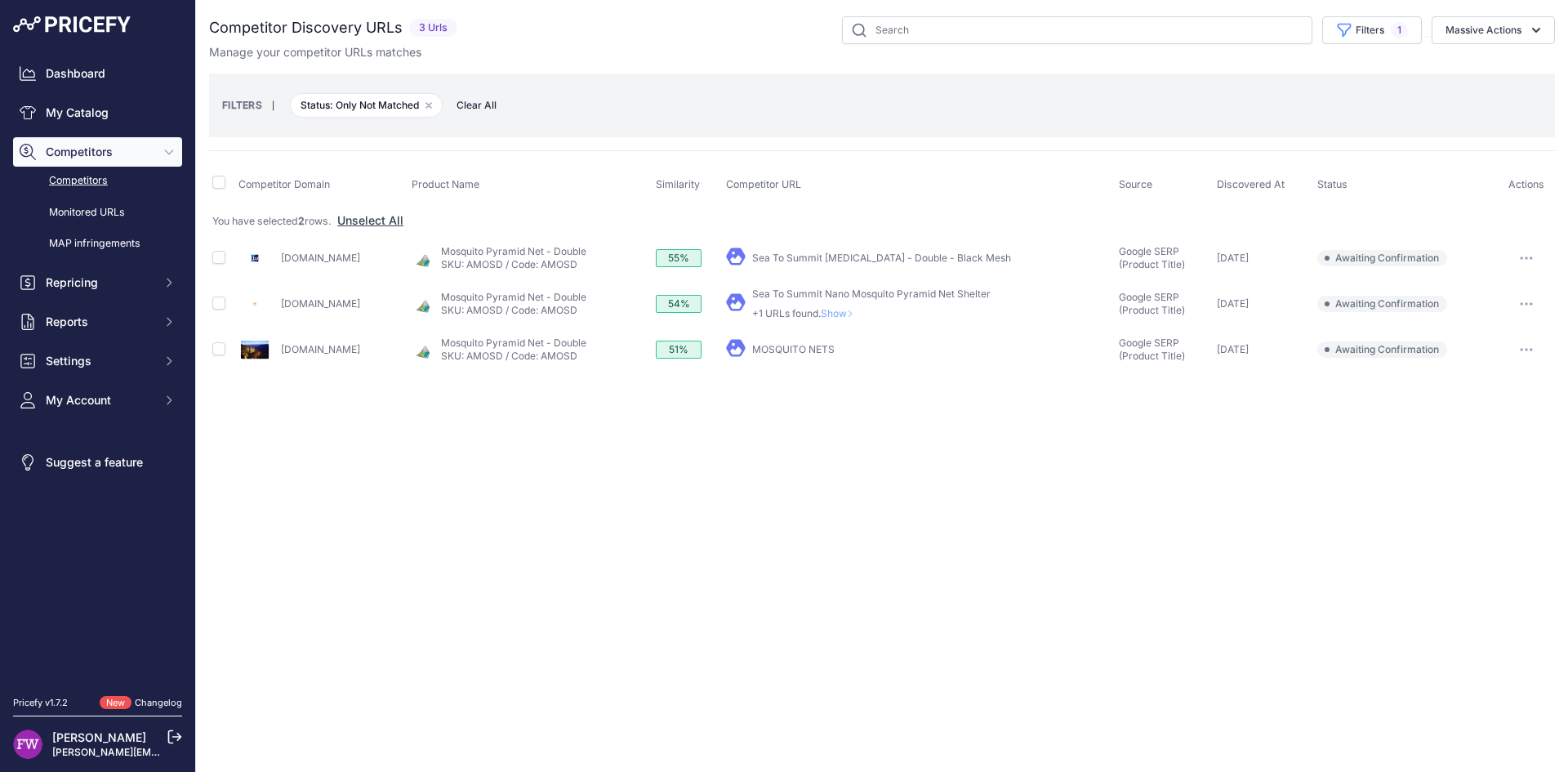 click on "Sea To Summit Mosquito Net - Double - Black Mesh" at bounding box center (881, 257) 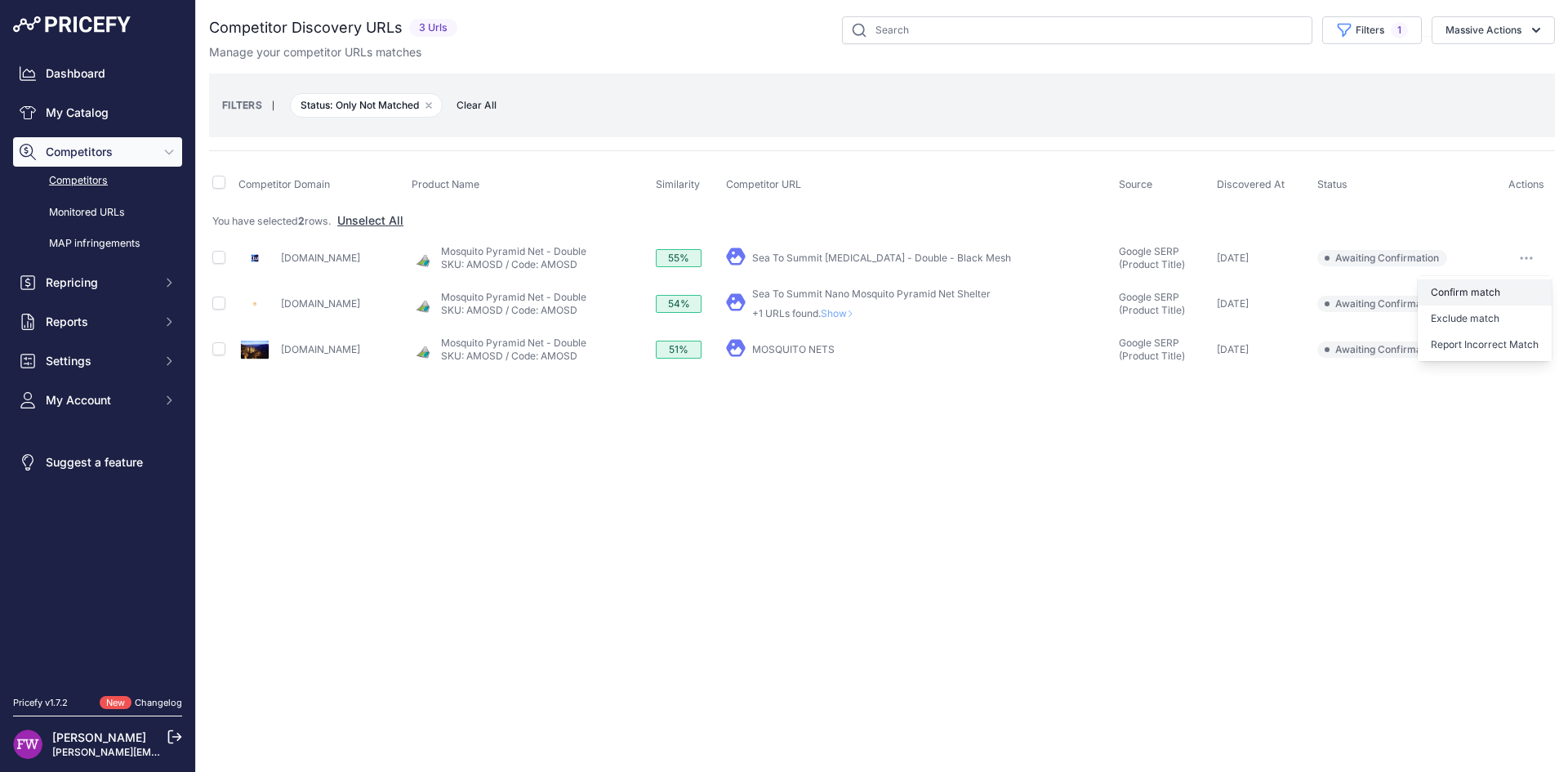 click on "Confirm match" at bounding box center (1485, 292) 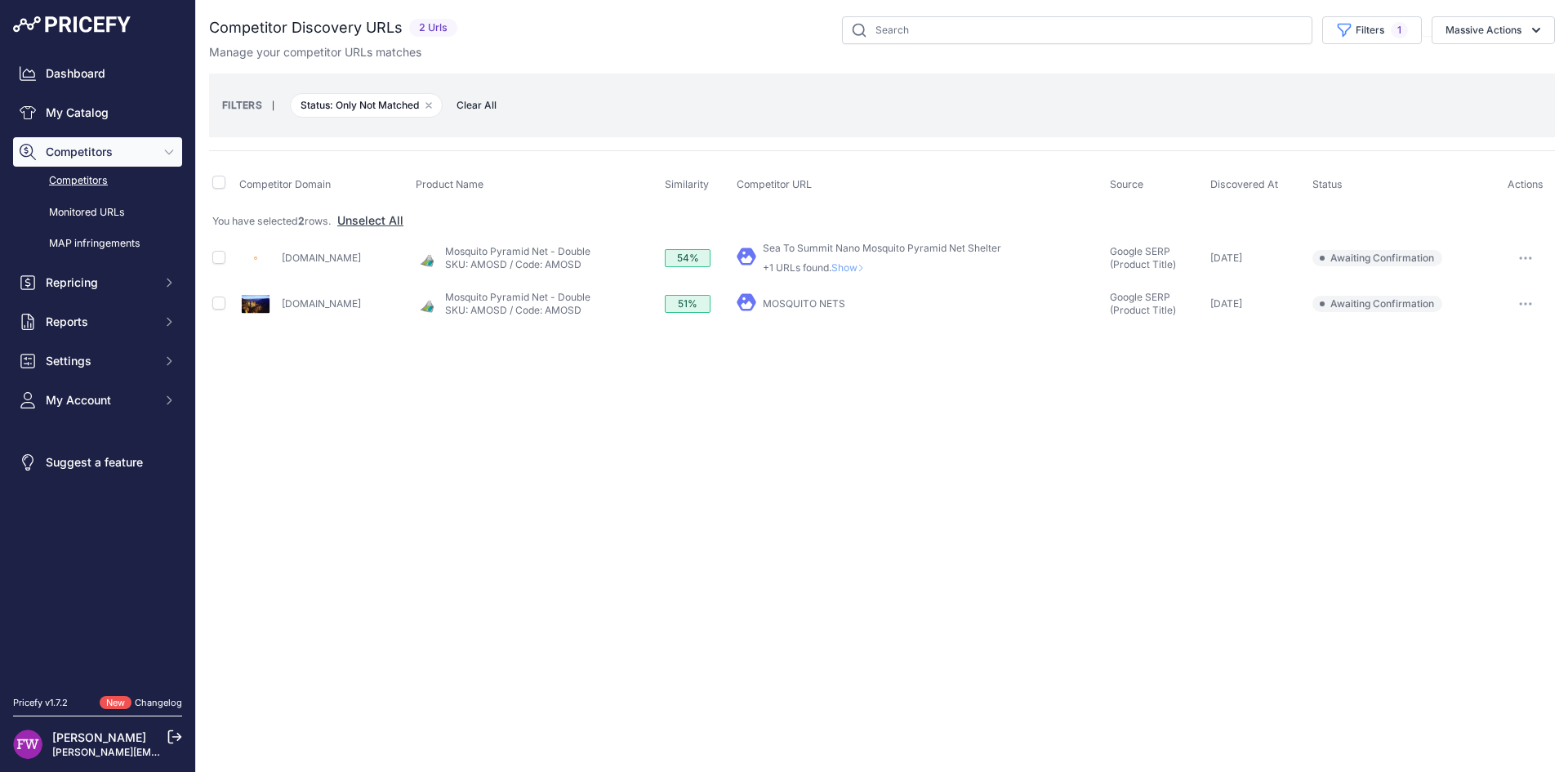 click on "Close
You are not connected to the internet." at bounding box center (882, 386) 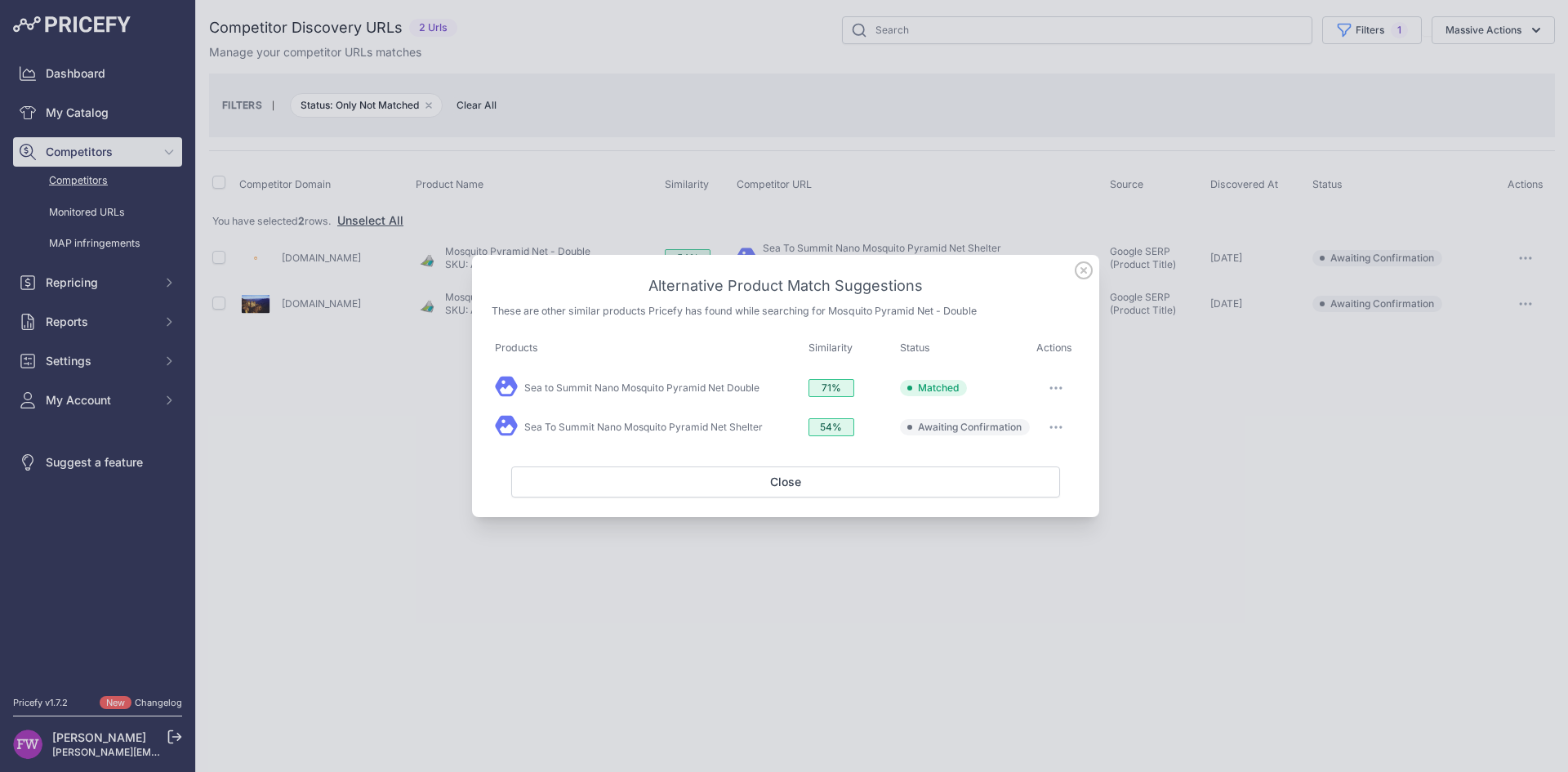 click 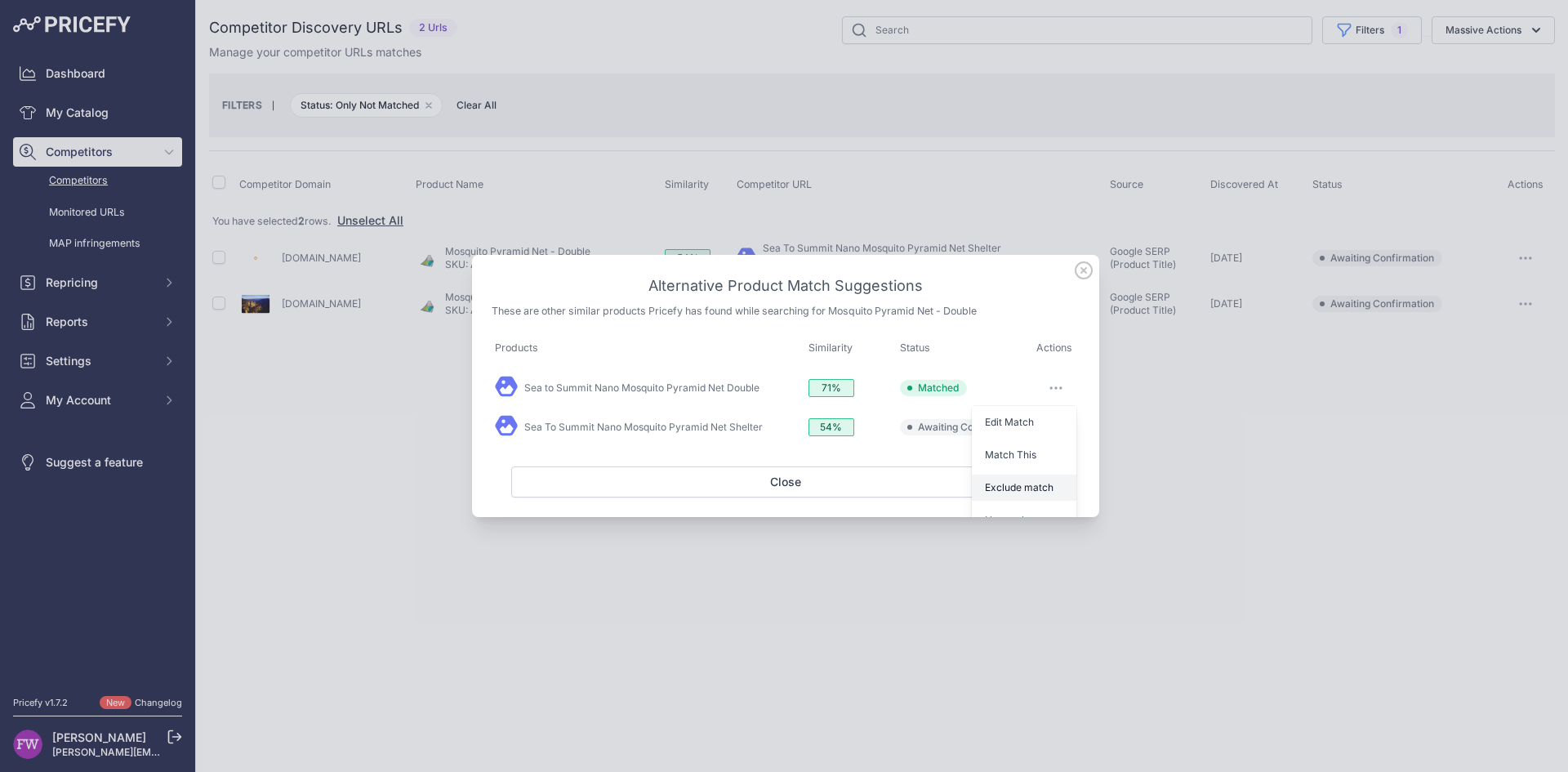 click on "Exclude match" at bounding box center [1019, 487] 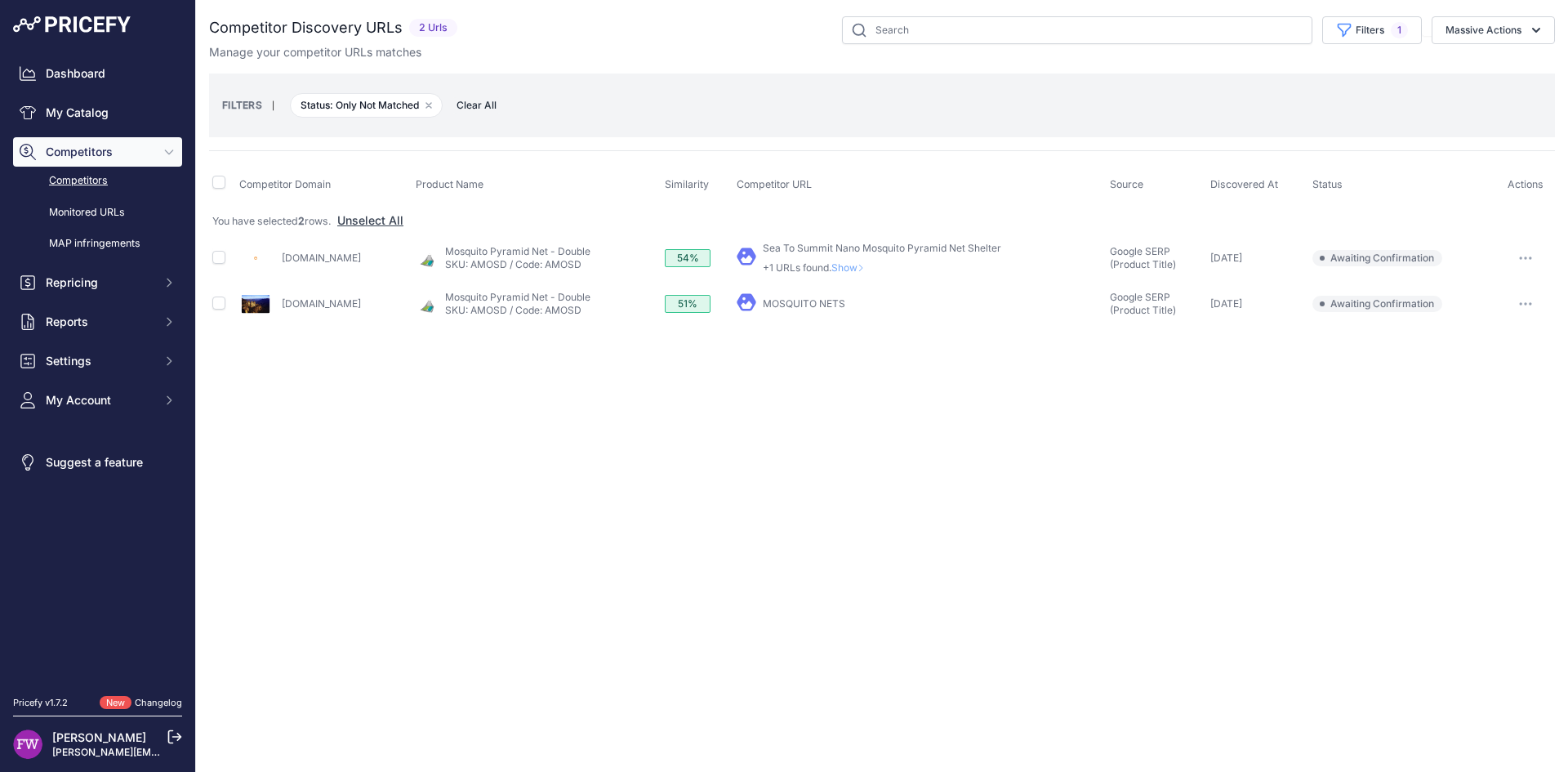 click on "Show" at bounding box center (851, 267) 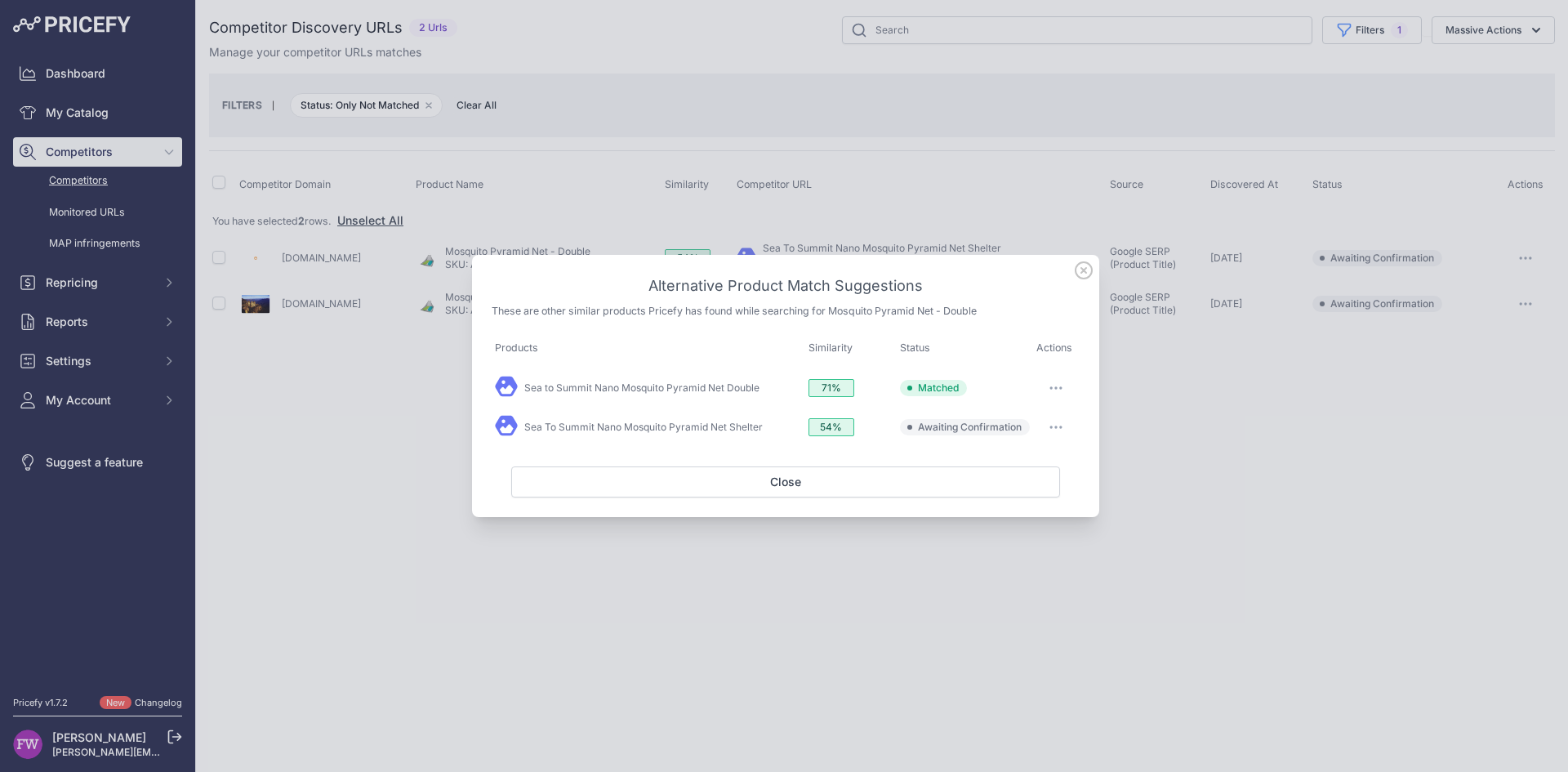 click at bounding box center (1056, 427) 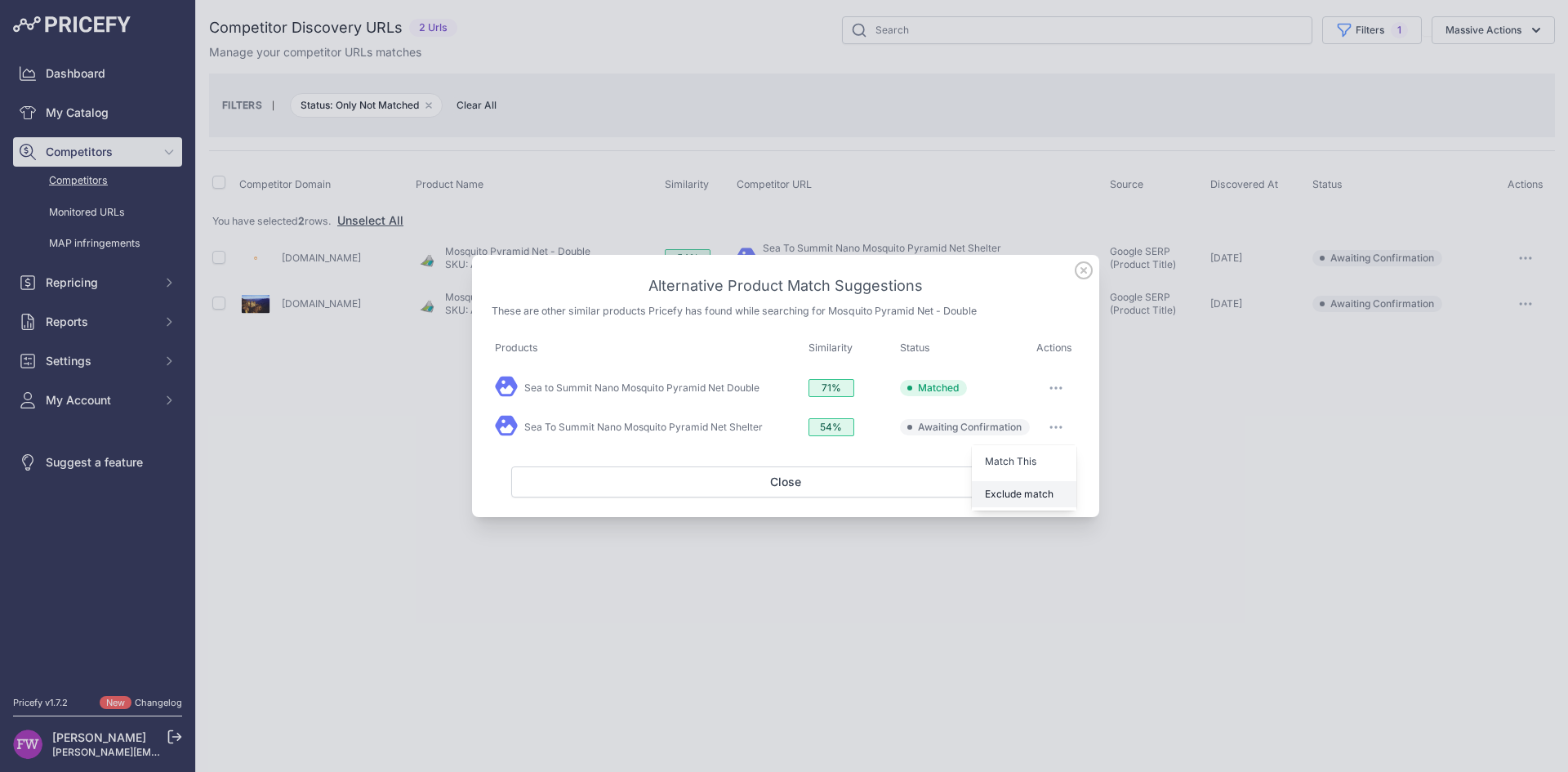 click on "Exclude match" at bounding box center (1024, 494) 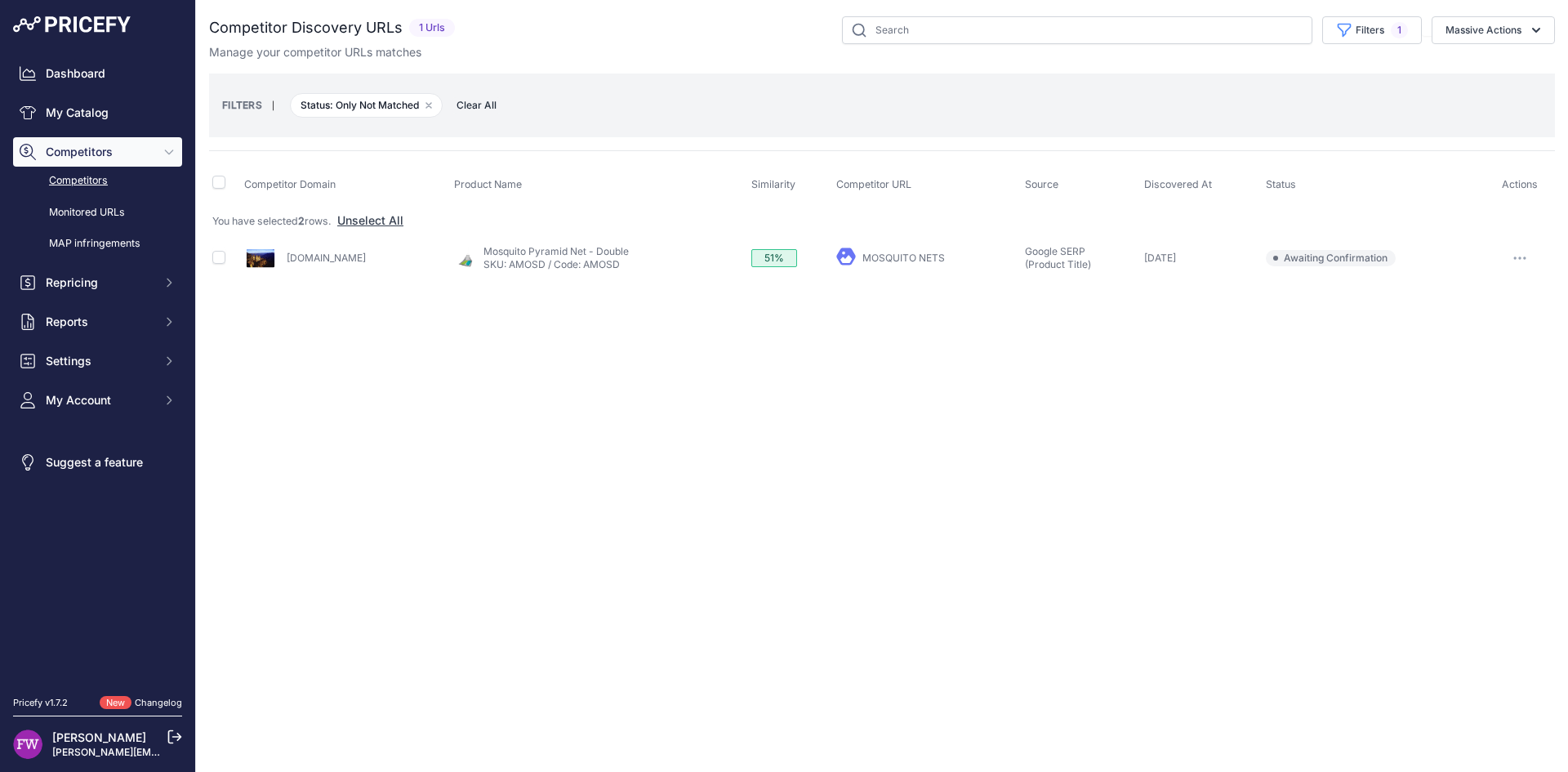 click on "MOSQUITO NETS" at bounding box center [903, 257] 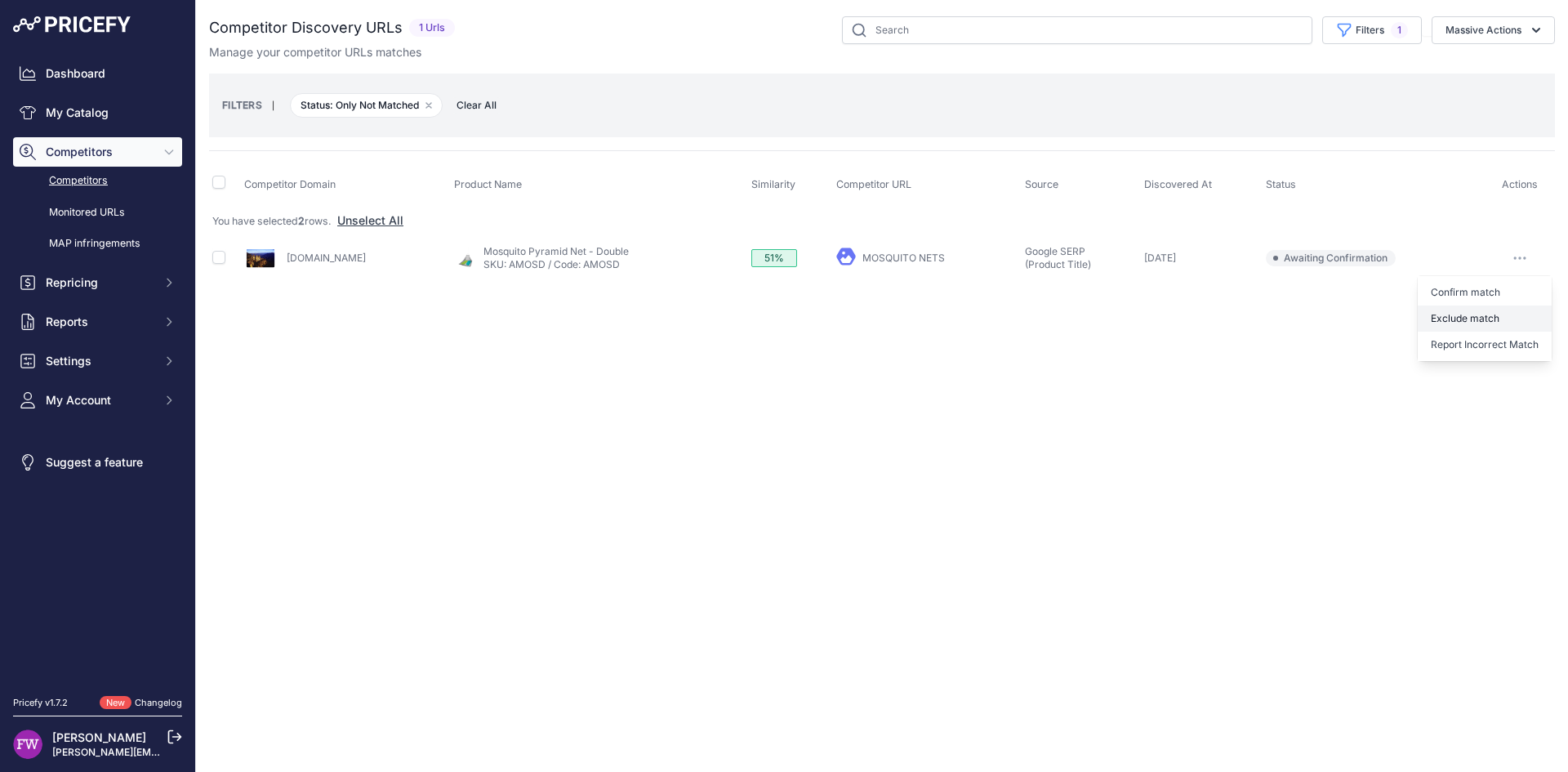 click on "Exclude match" at bounding box center [1485, 319] 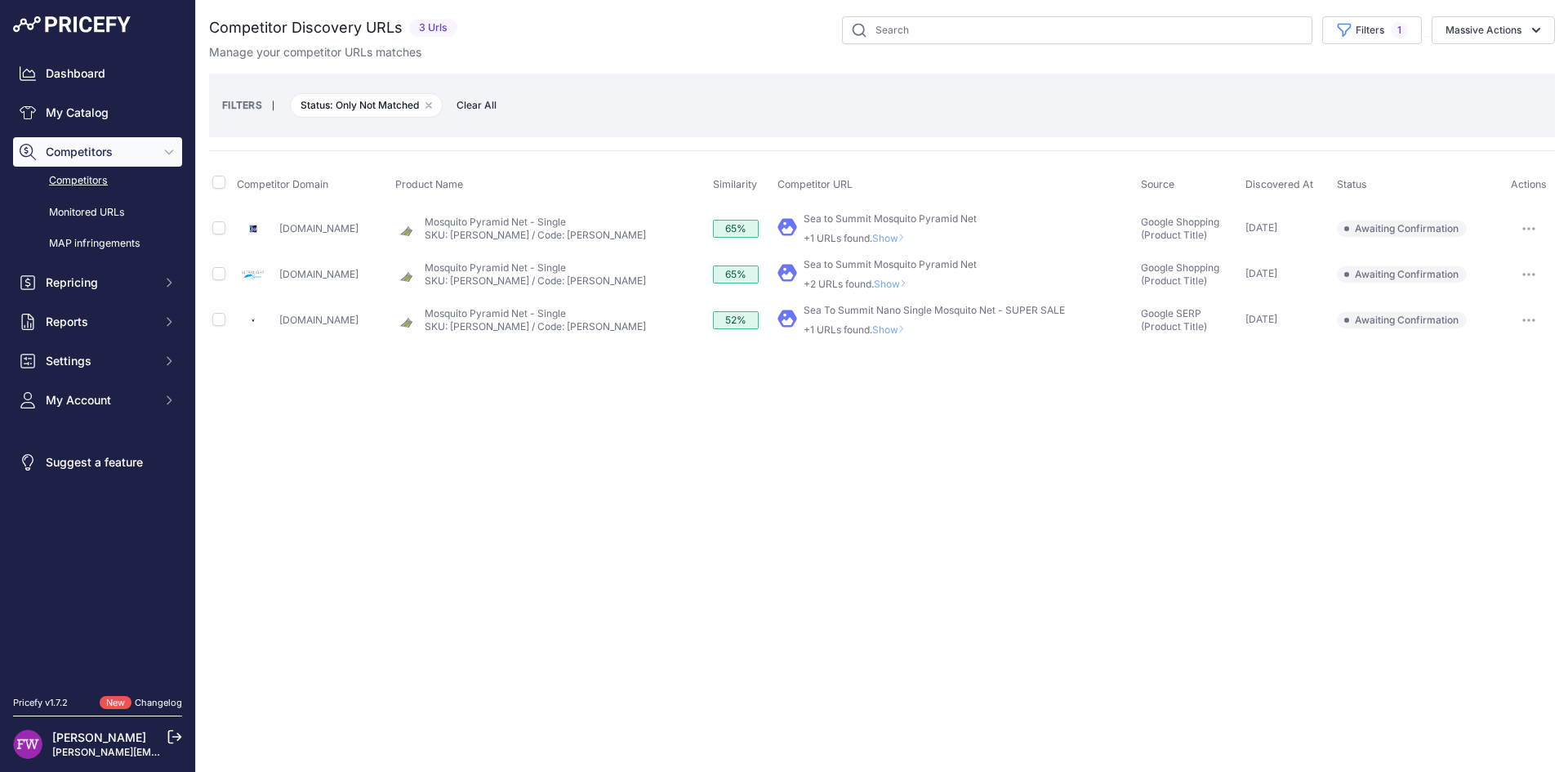 scroll, scrollTop: 0, scrollLeft: 0, axis: both 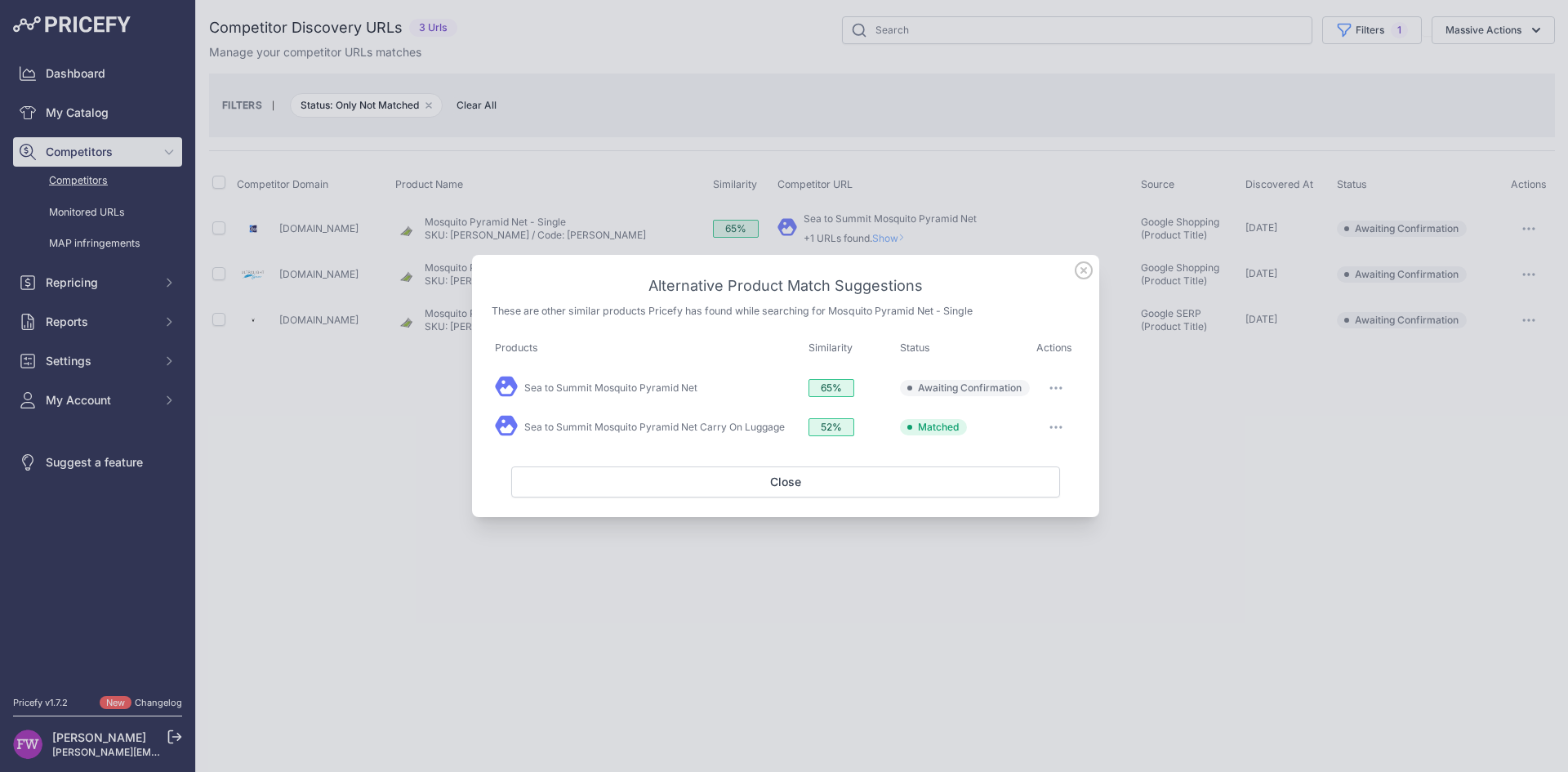 click 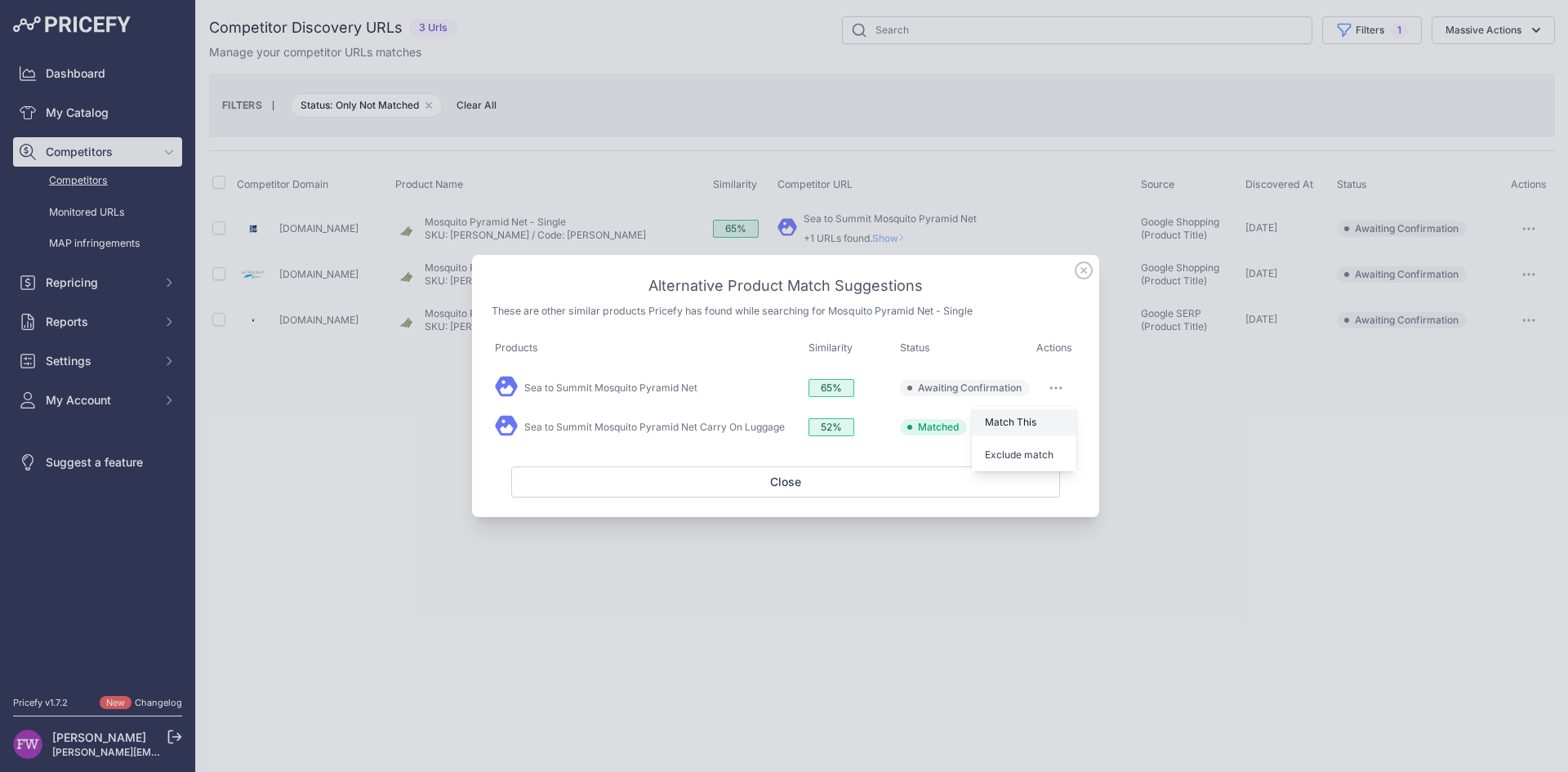 click on "Match This" at bounding box center [1010, 422] 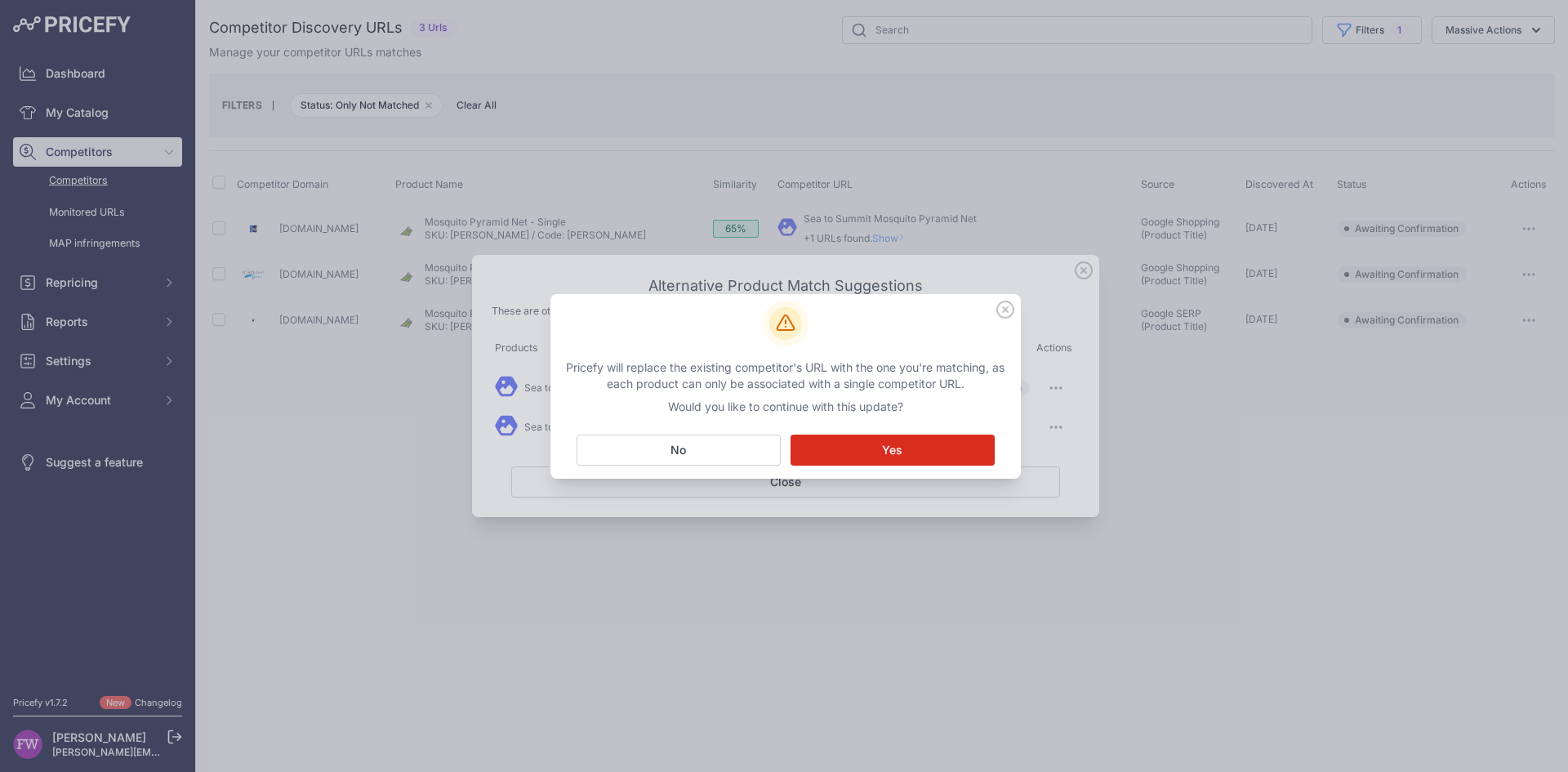 click on "Matching...
Yes" at bounding box center [893, 450] 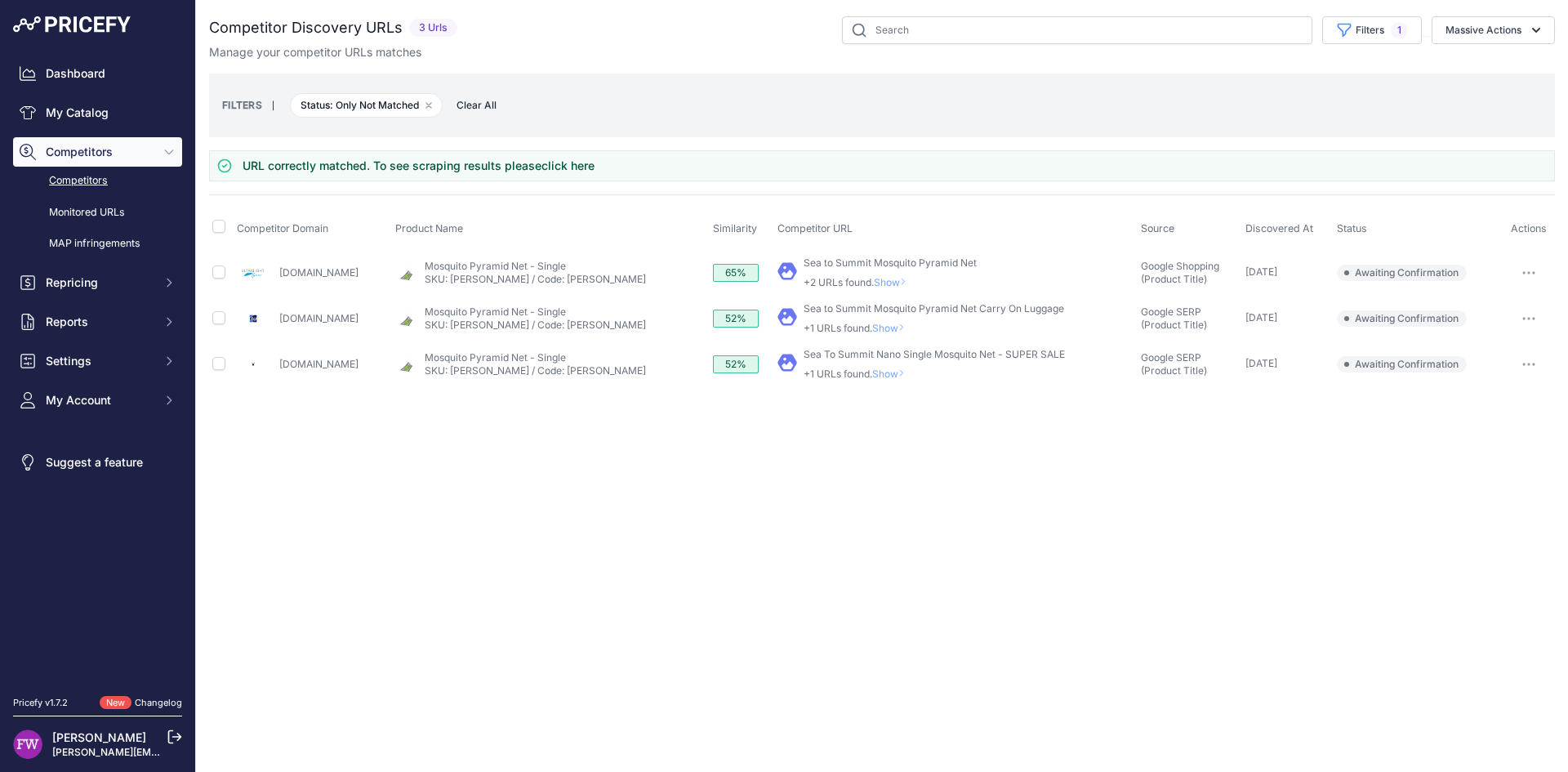 click on "Show" at bounding box center (892, 328) 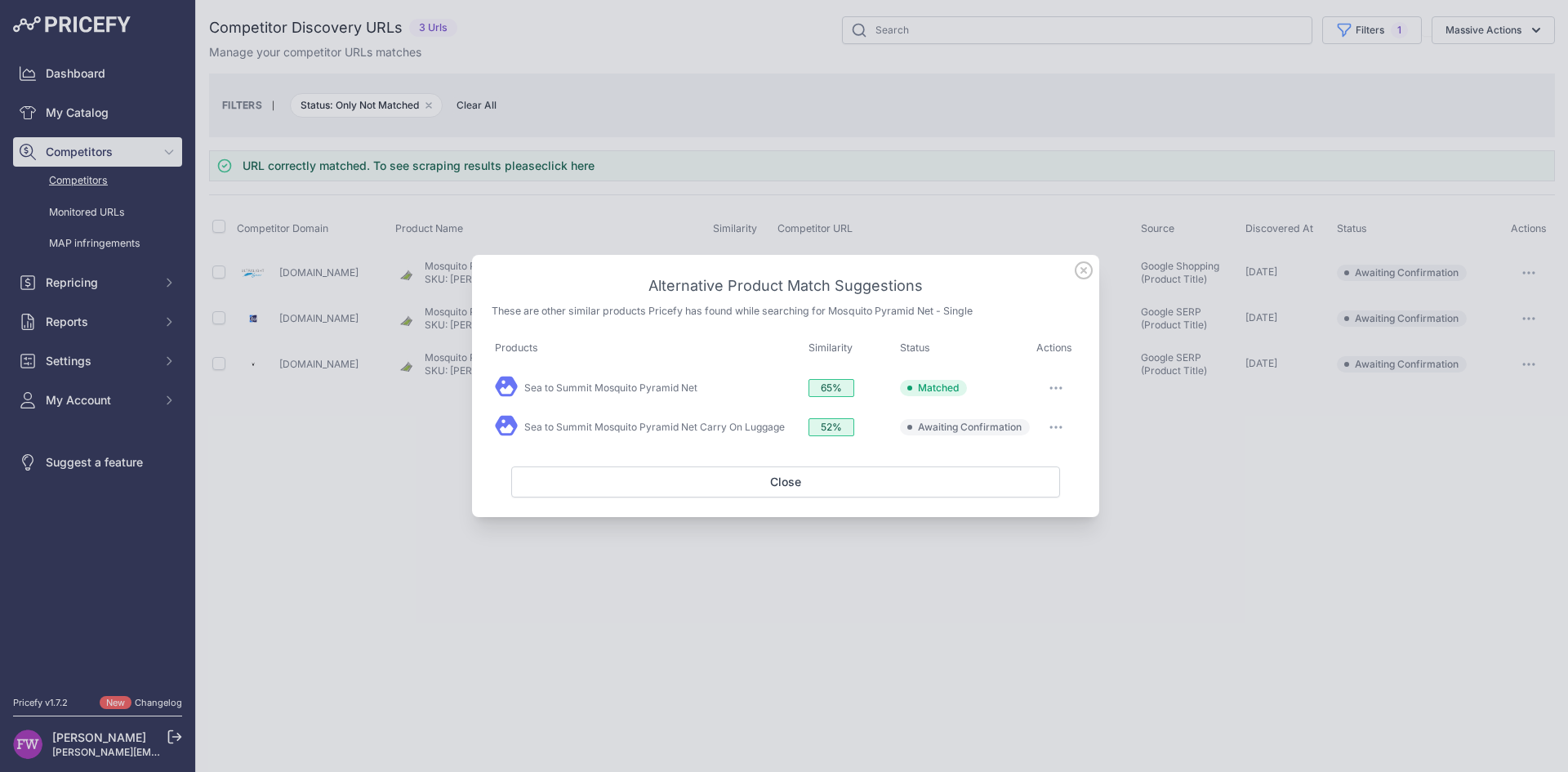 click 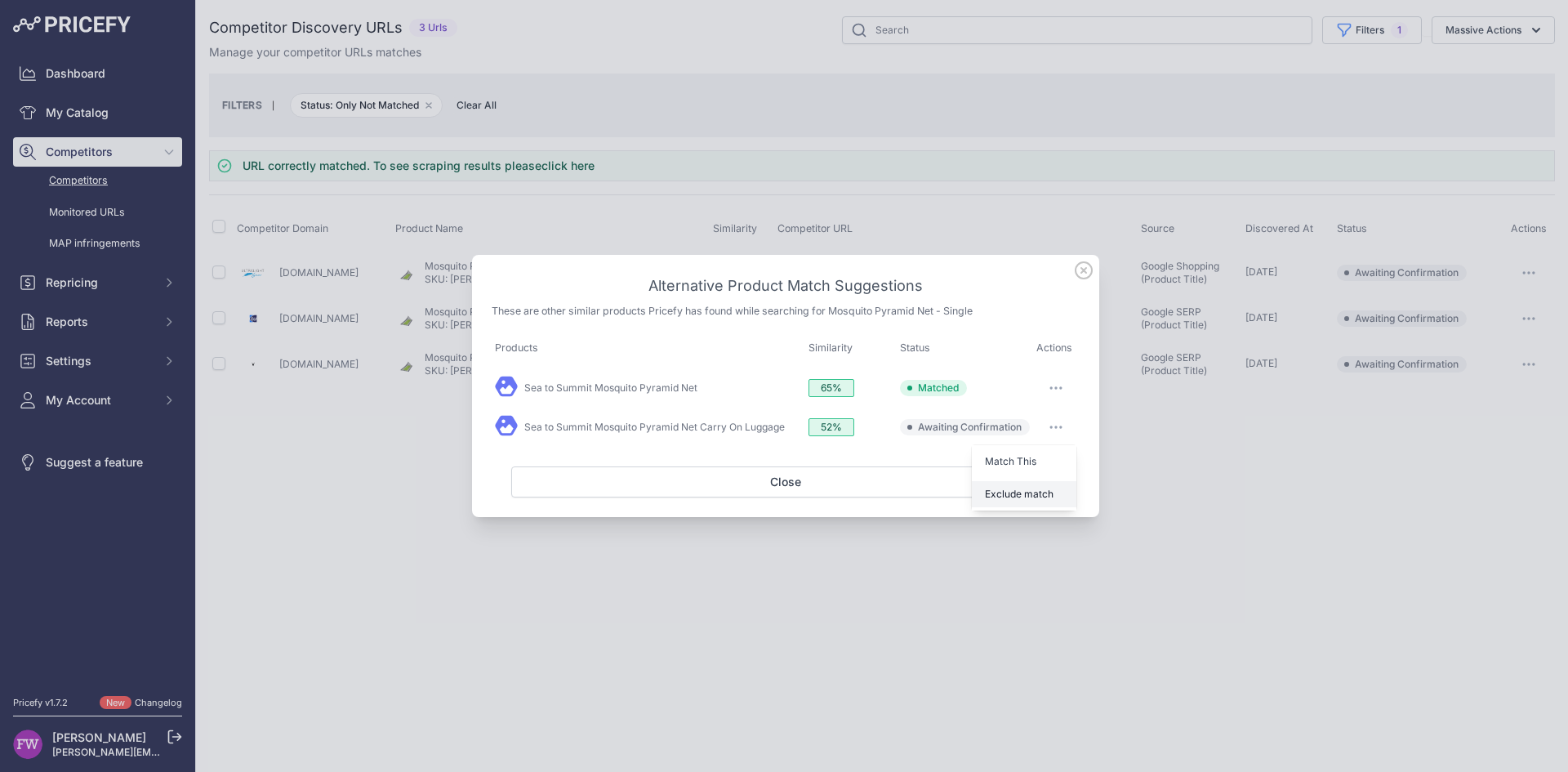 click on "Exclude match" at bounding box center [1024, 494] 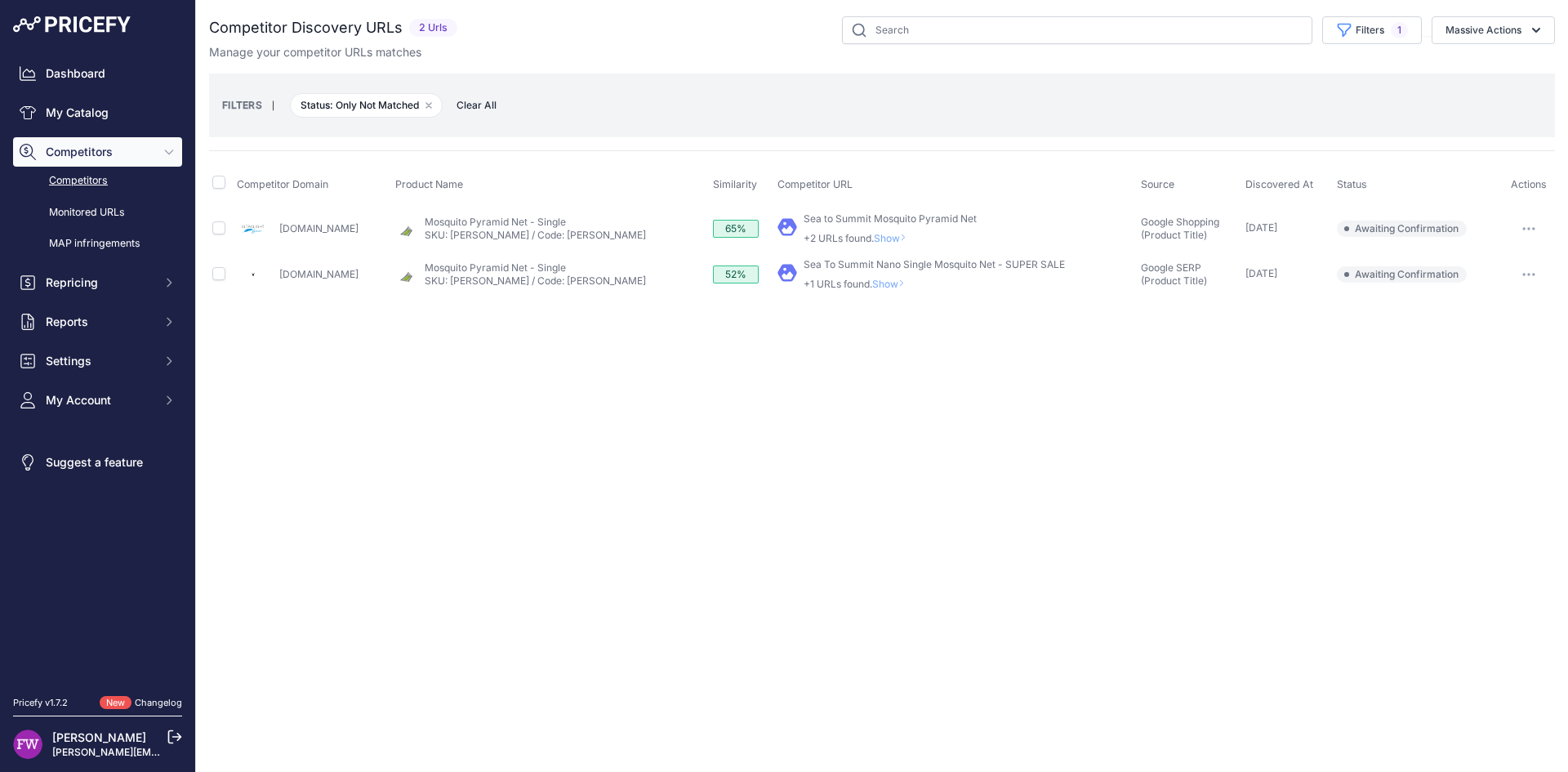 click on "Show" at bounding box center [893, 238] 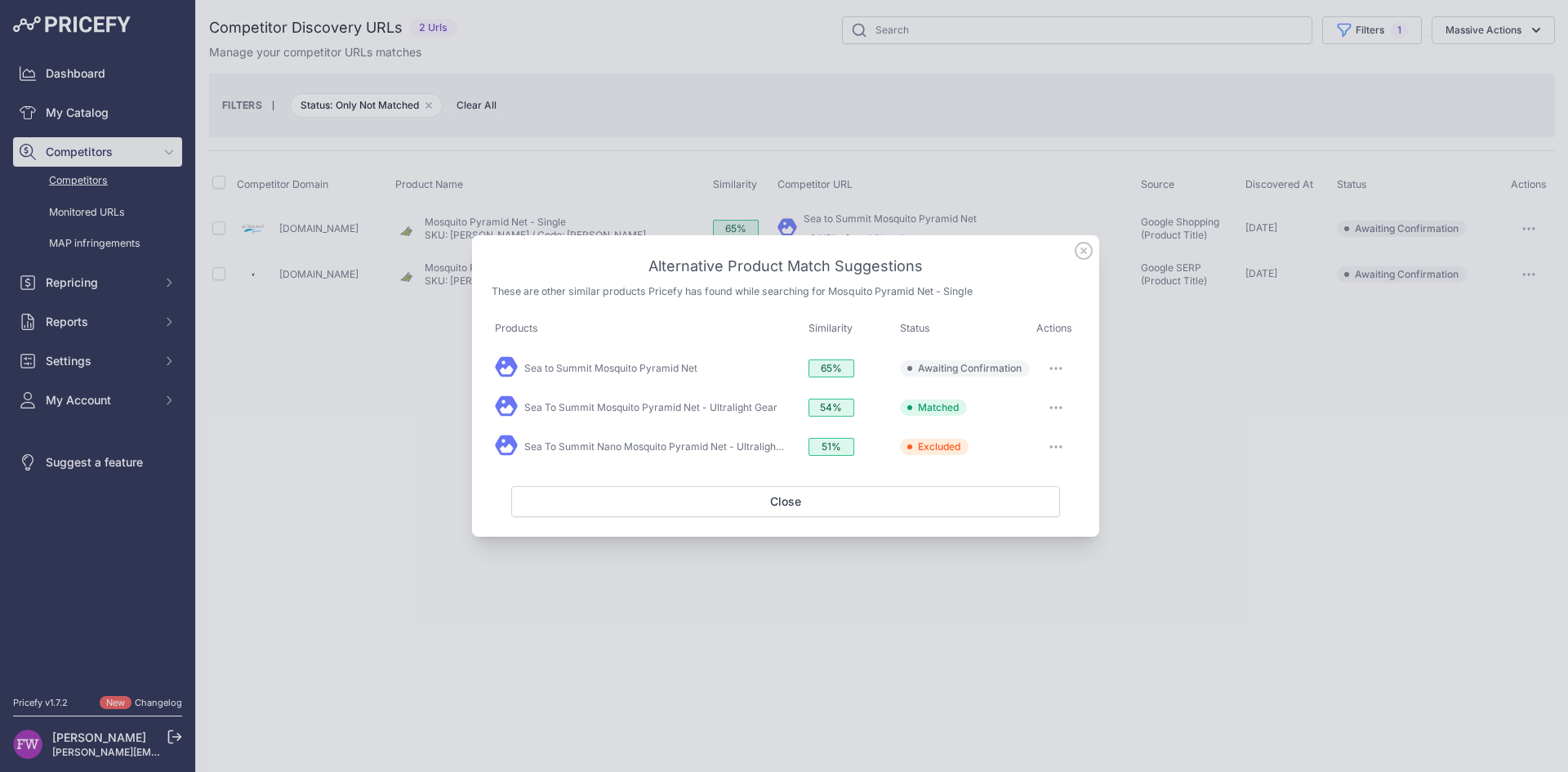 click 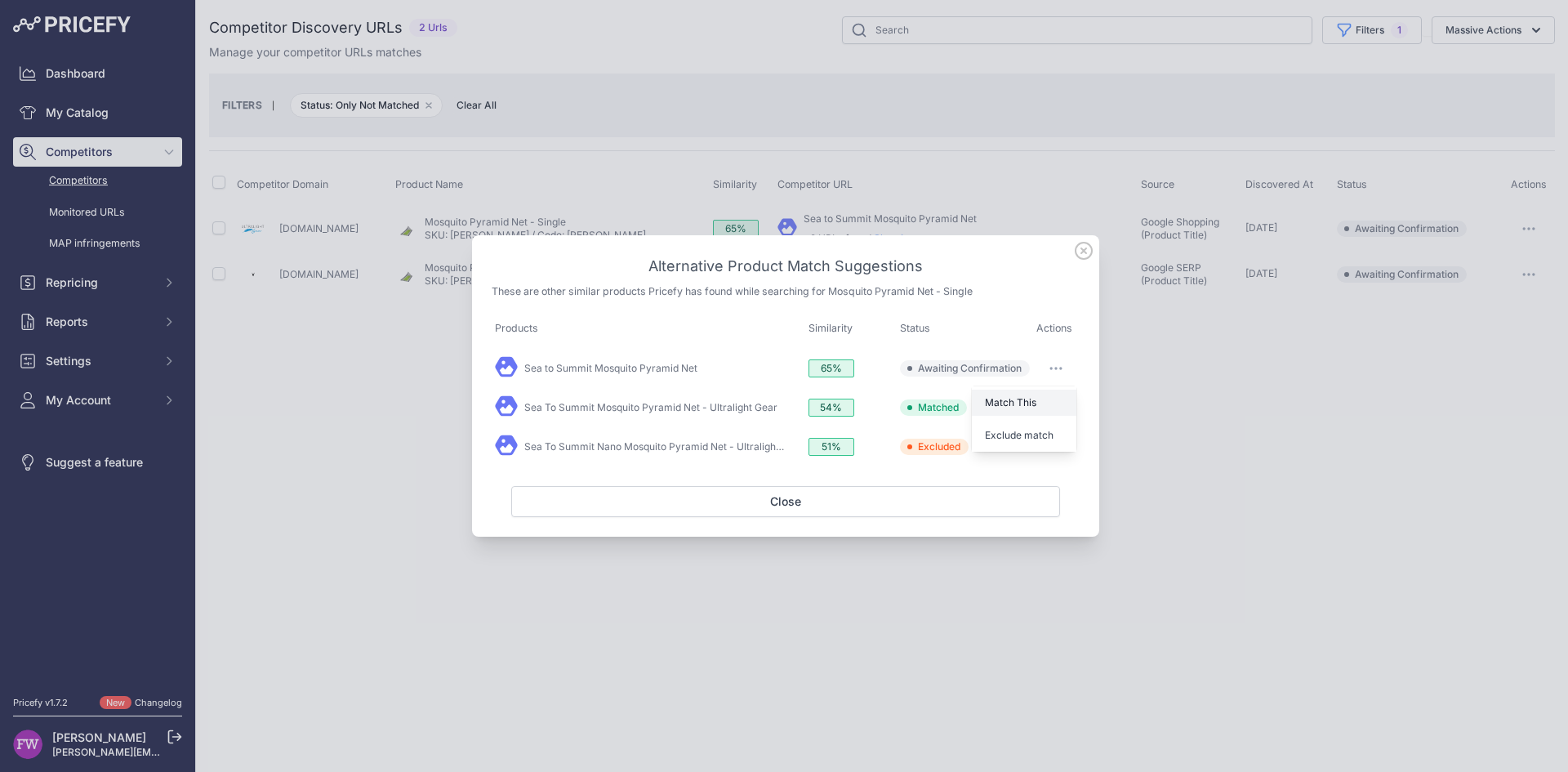click on "Match This" at bounding box center [1010, 402] 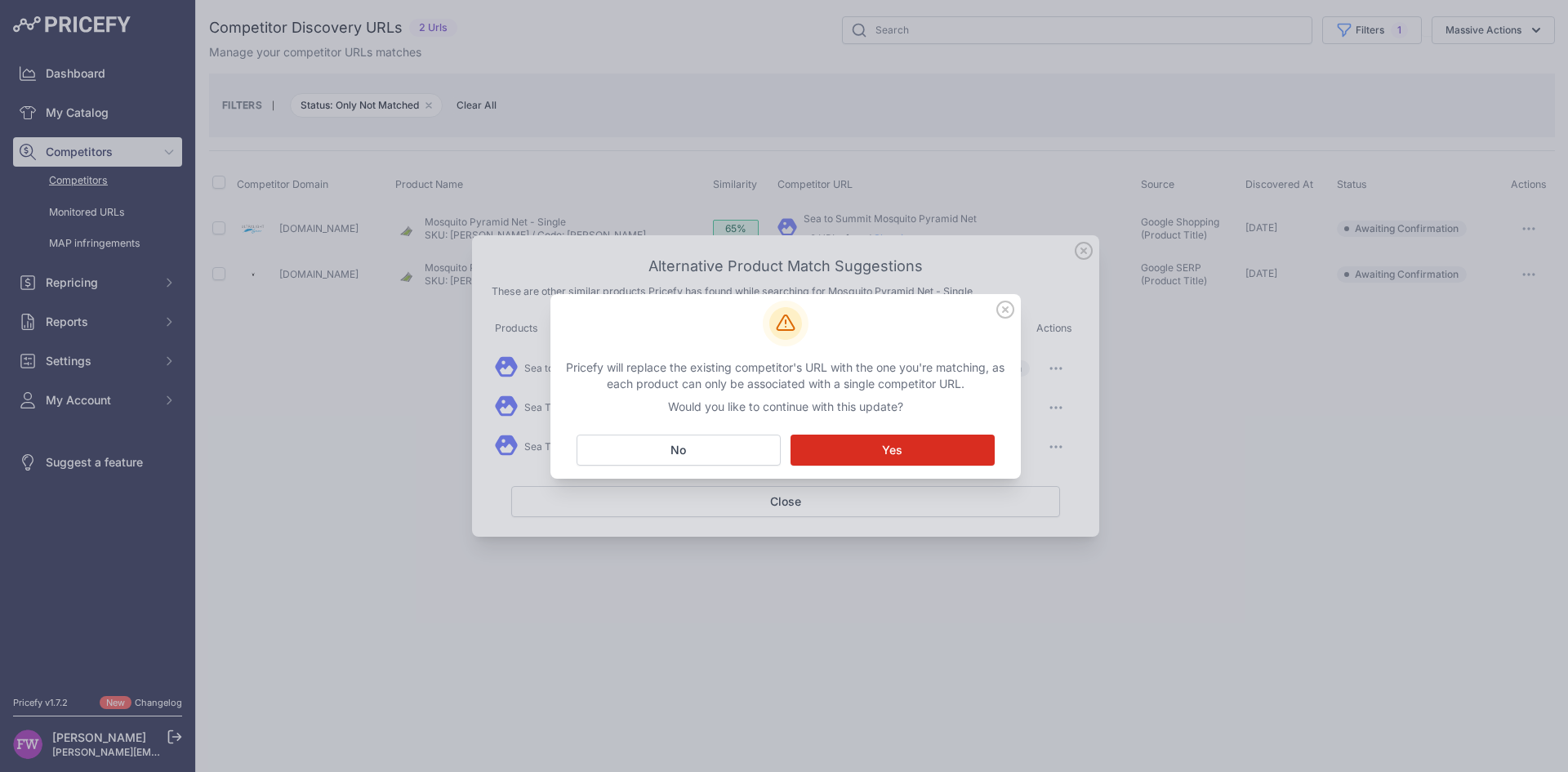 click on "Matching...
Yes" at bounding box center [893, 450] 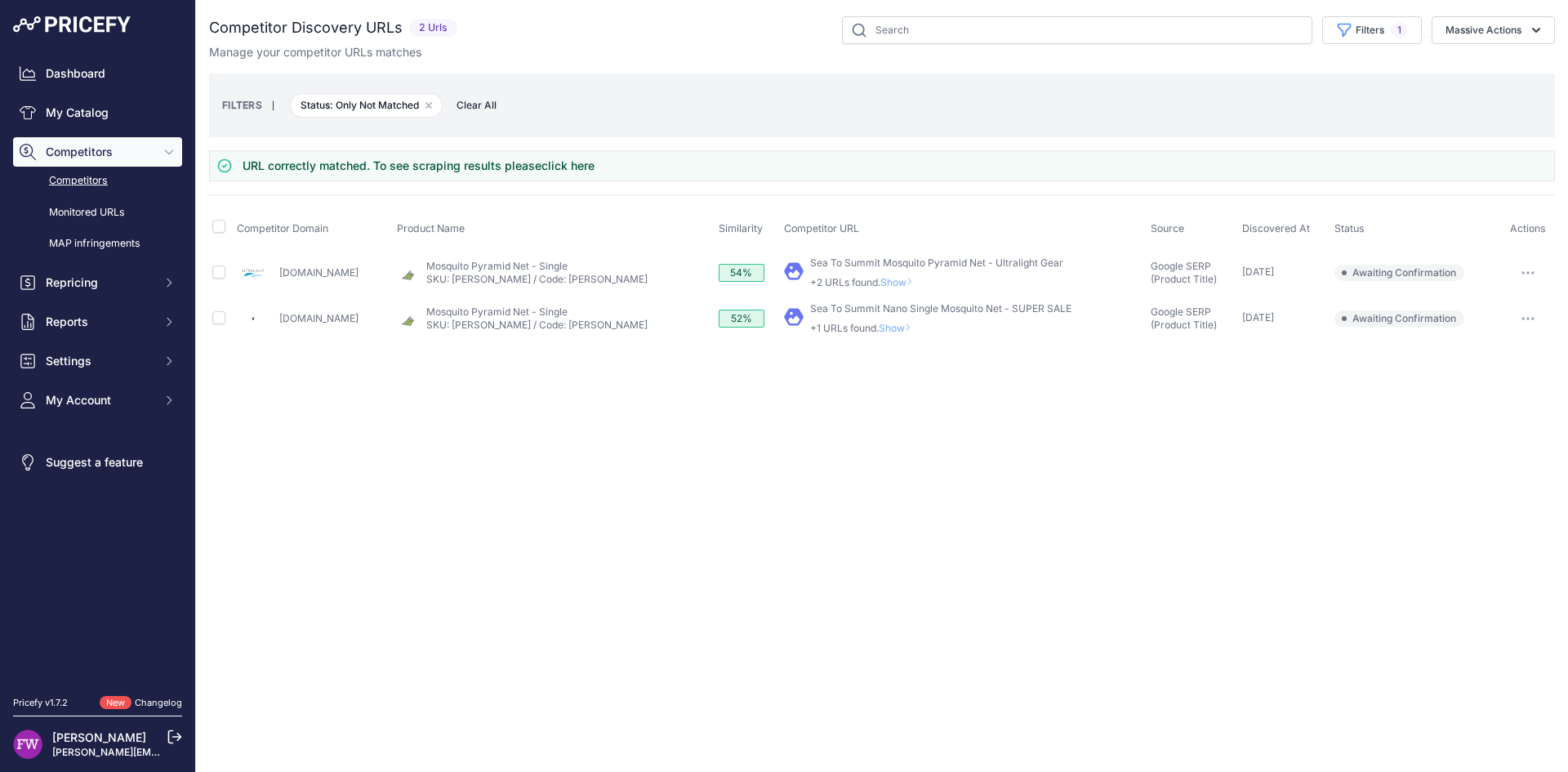 click on "Show" at bounding box center [900, 282] 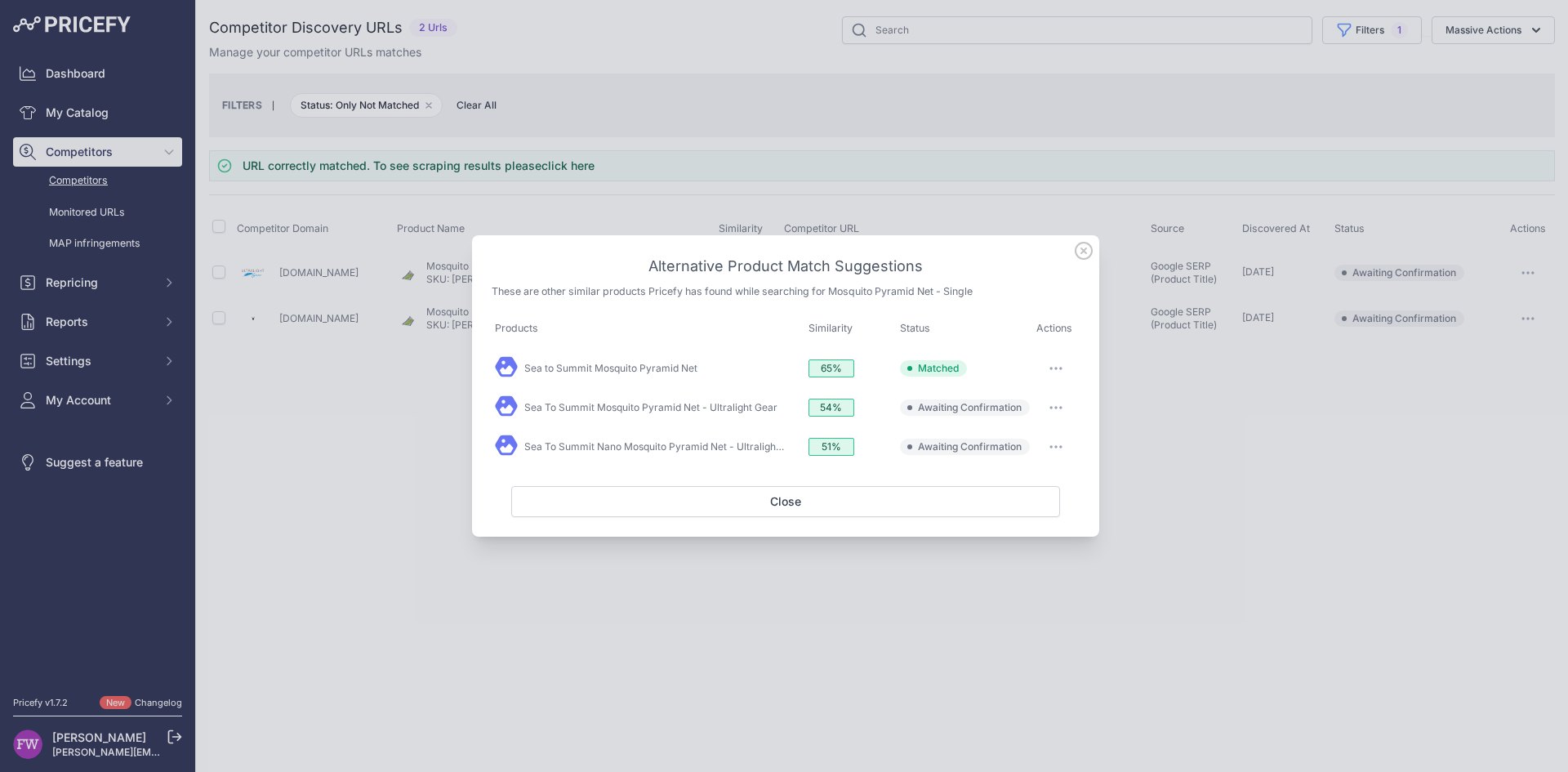 click at bounding box center [1056, 408] 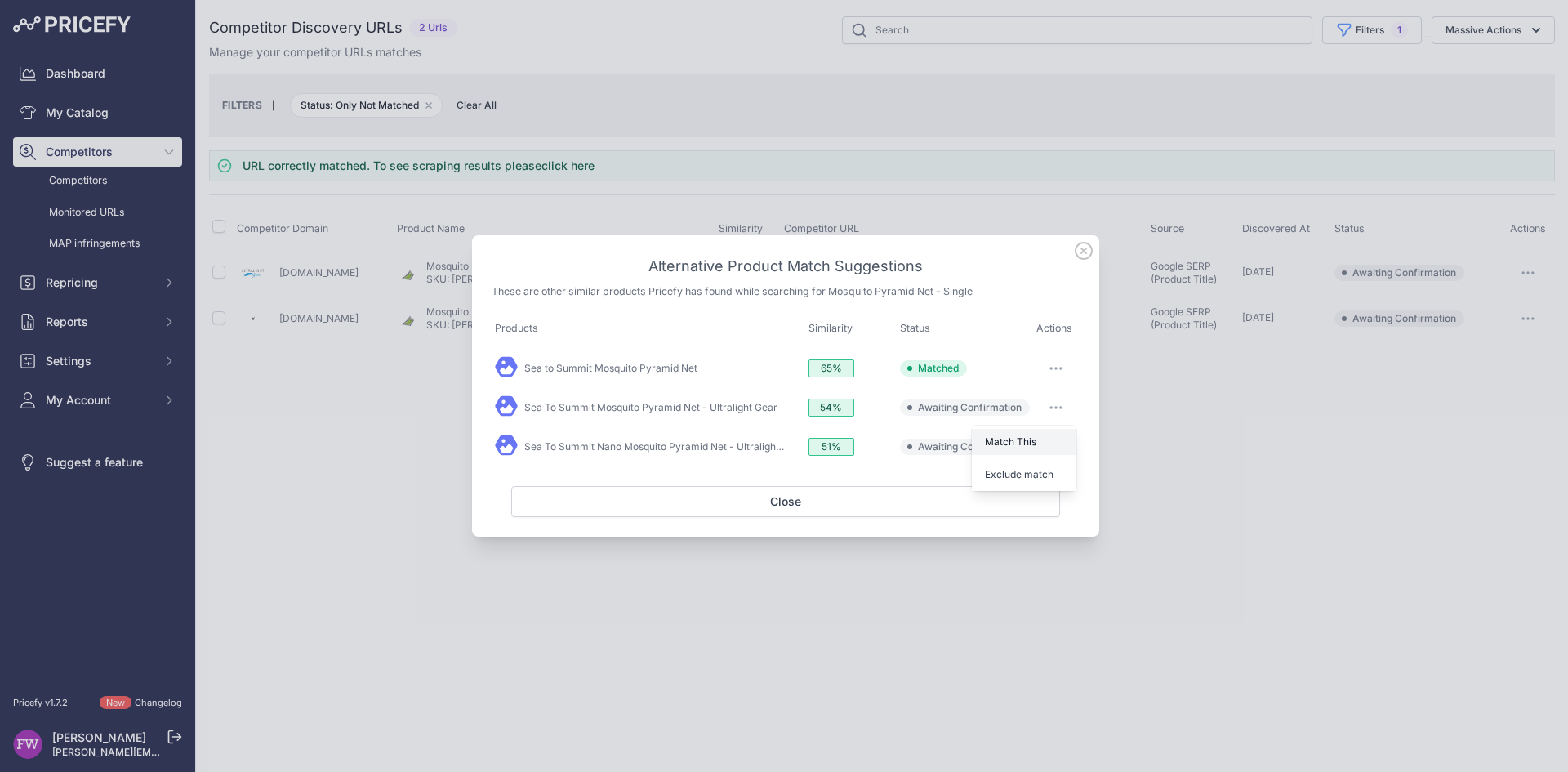click on "Match This" at bounding box center (1010, 441) 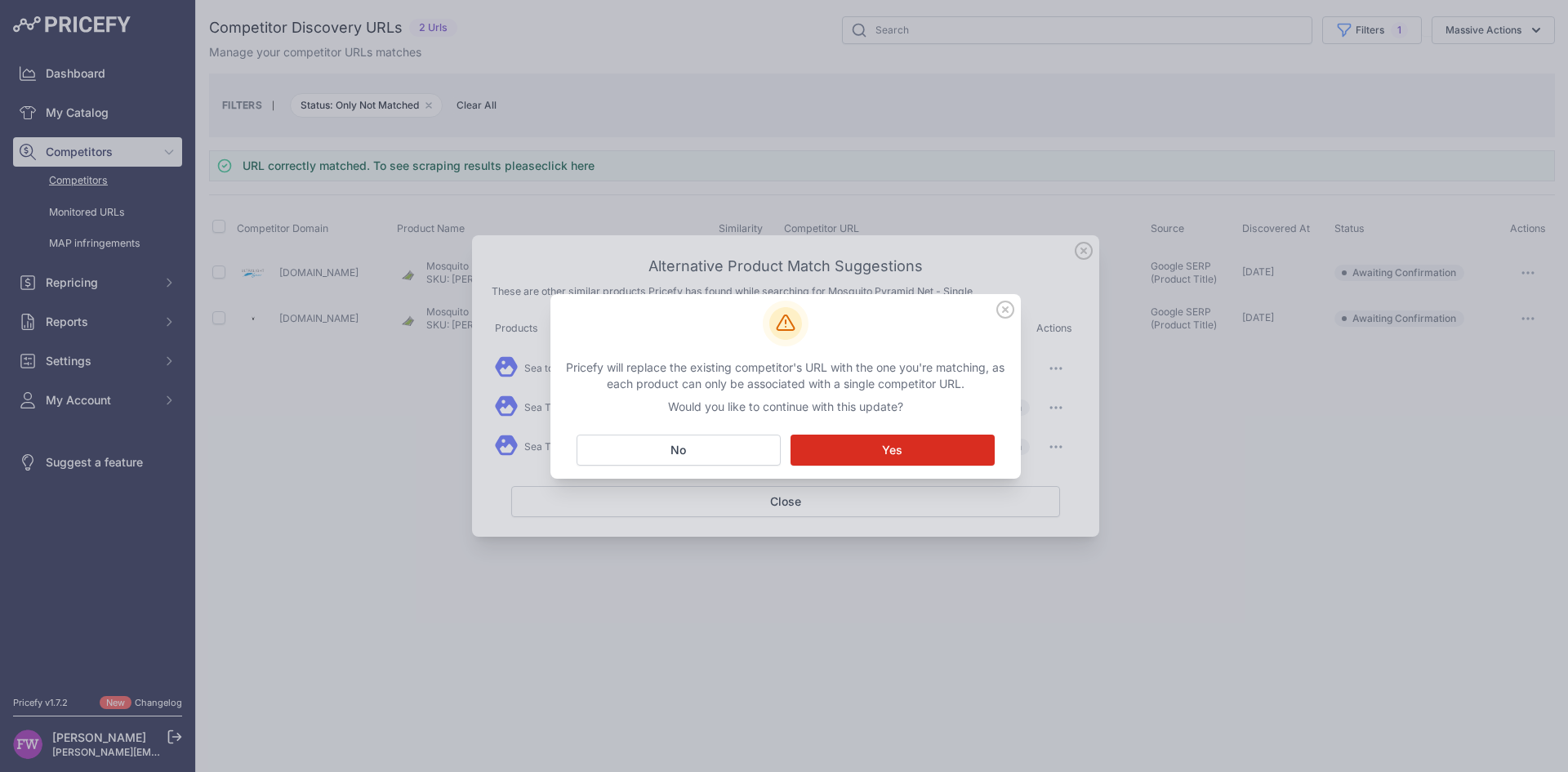 click on "Matching...
Yes" at bounding box center [893, 450] 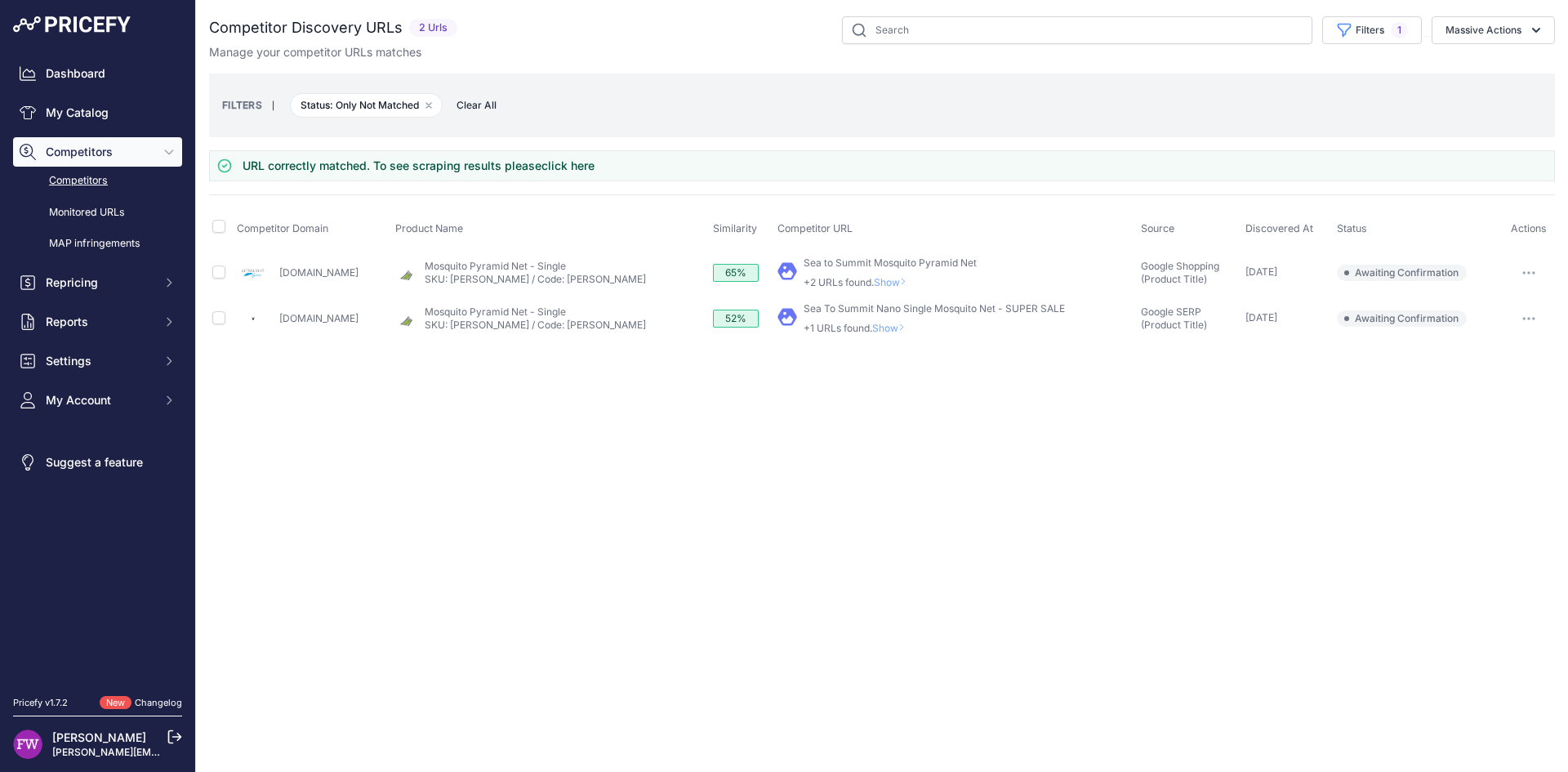 click on "Show" at bounding box center (893, 282) 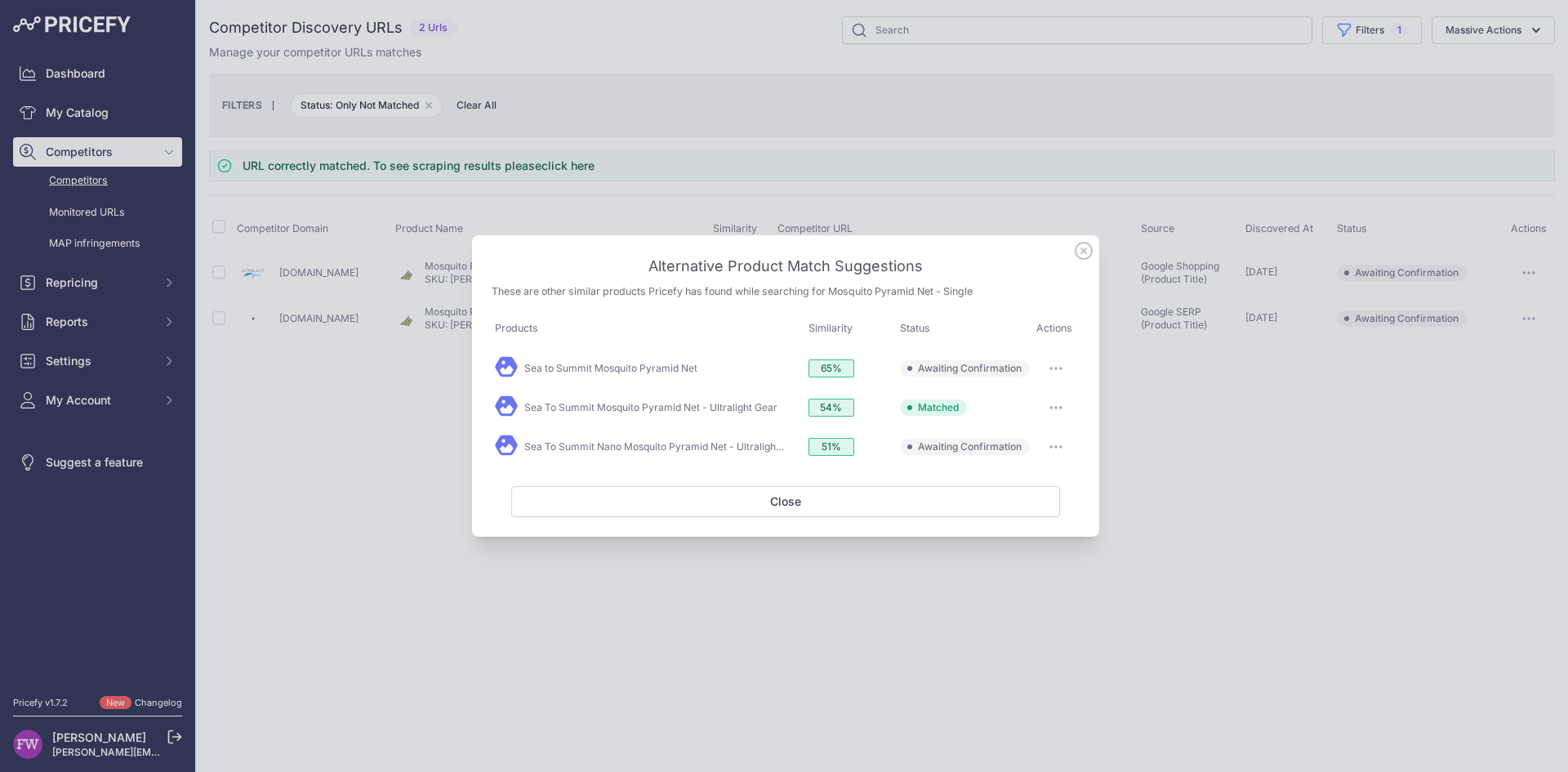 click at bounding box center (1056, 447) 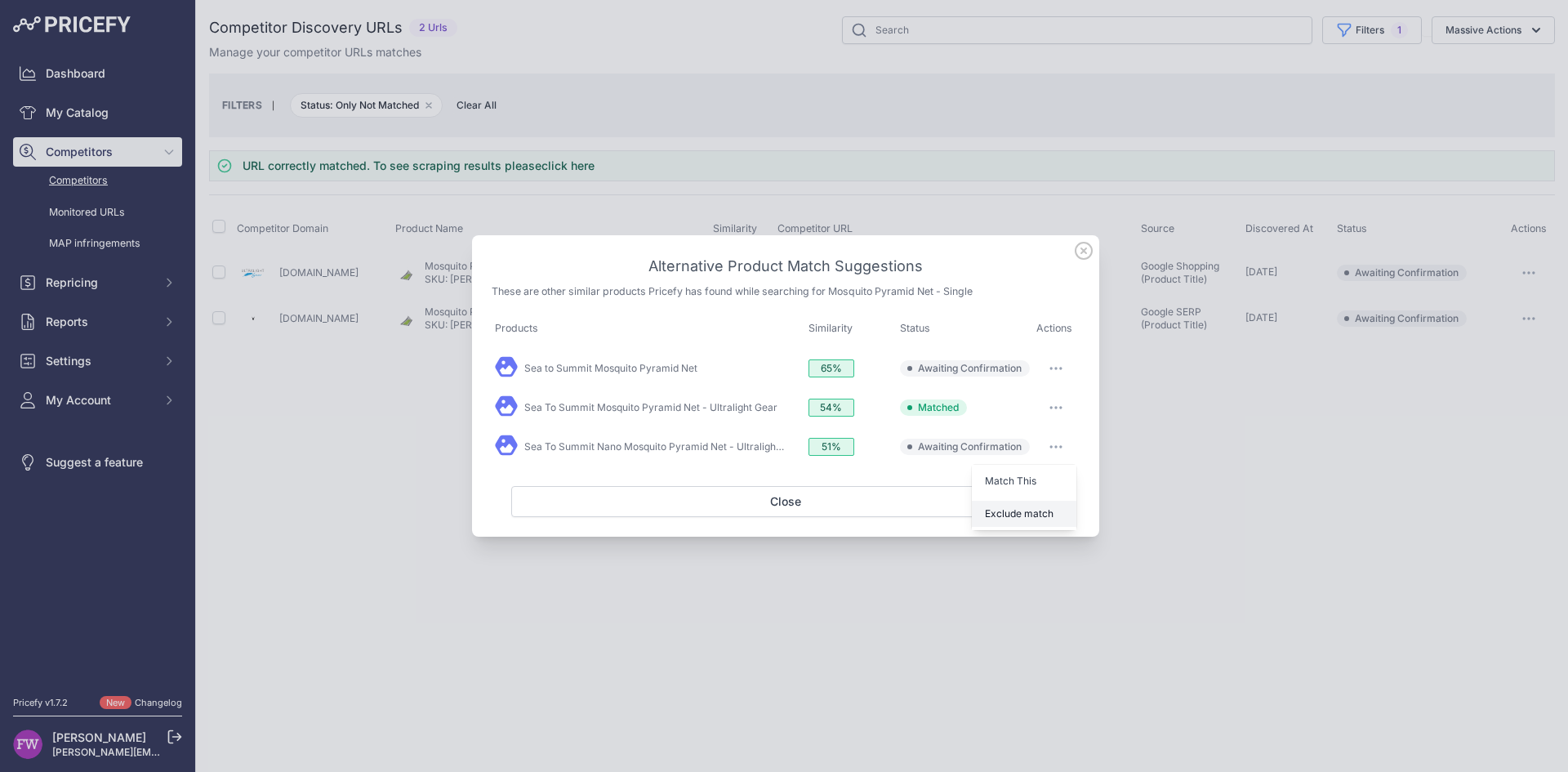 click on "Exclude match" at bounding box center [1019, 513] 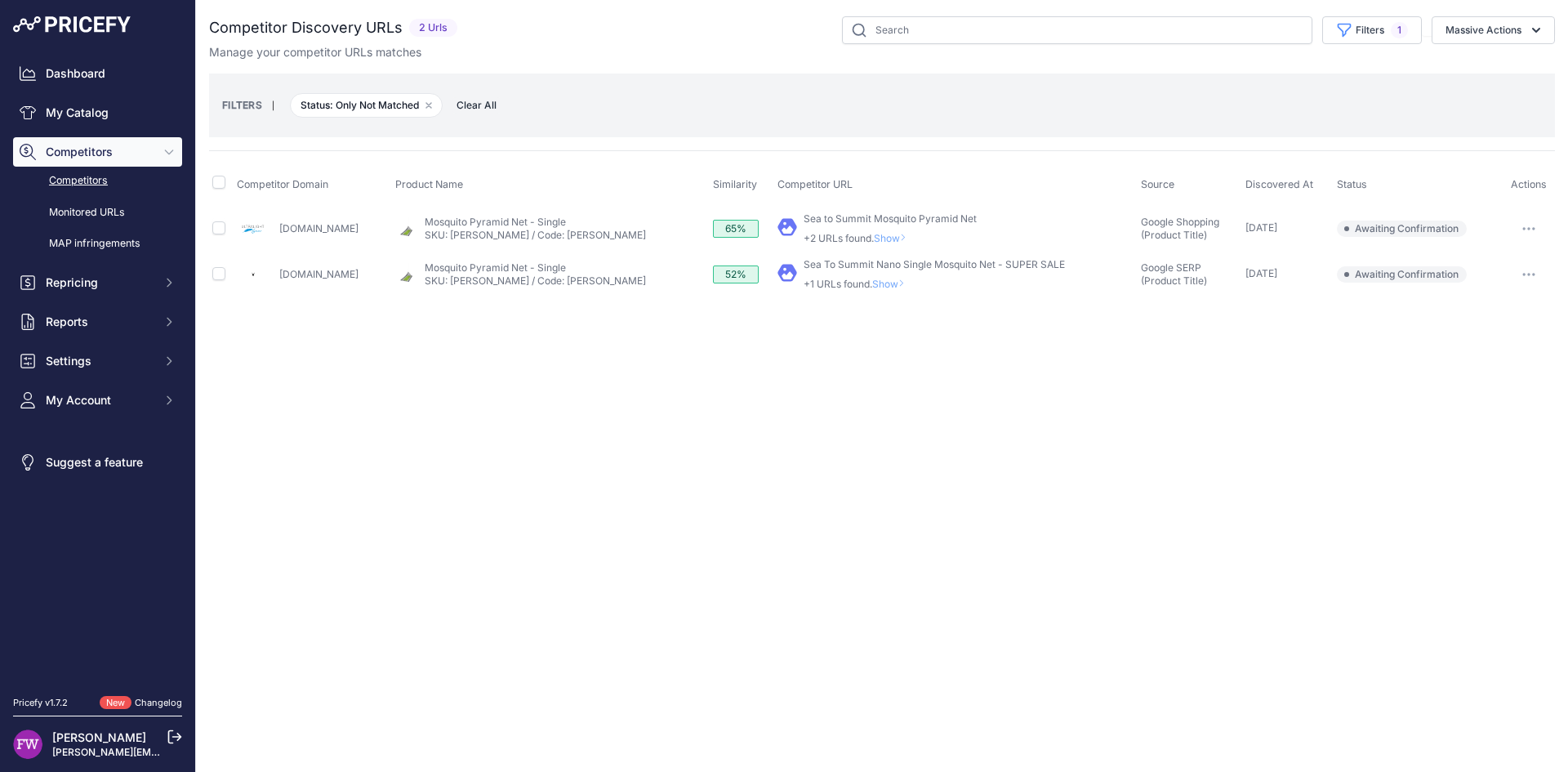 click on "Show" at bounding box center (893, 238) 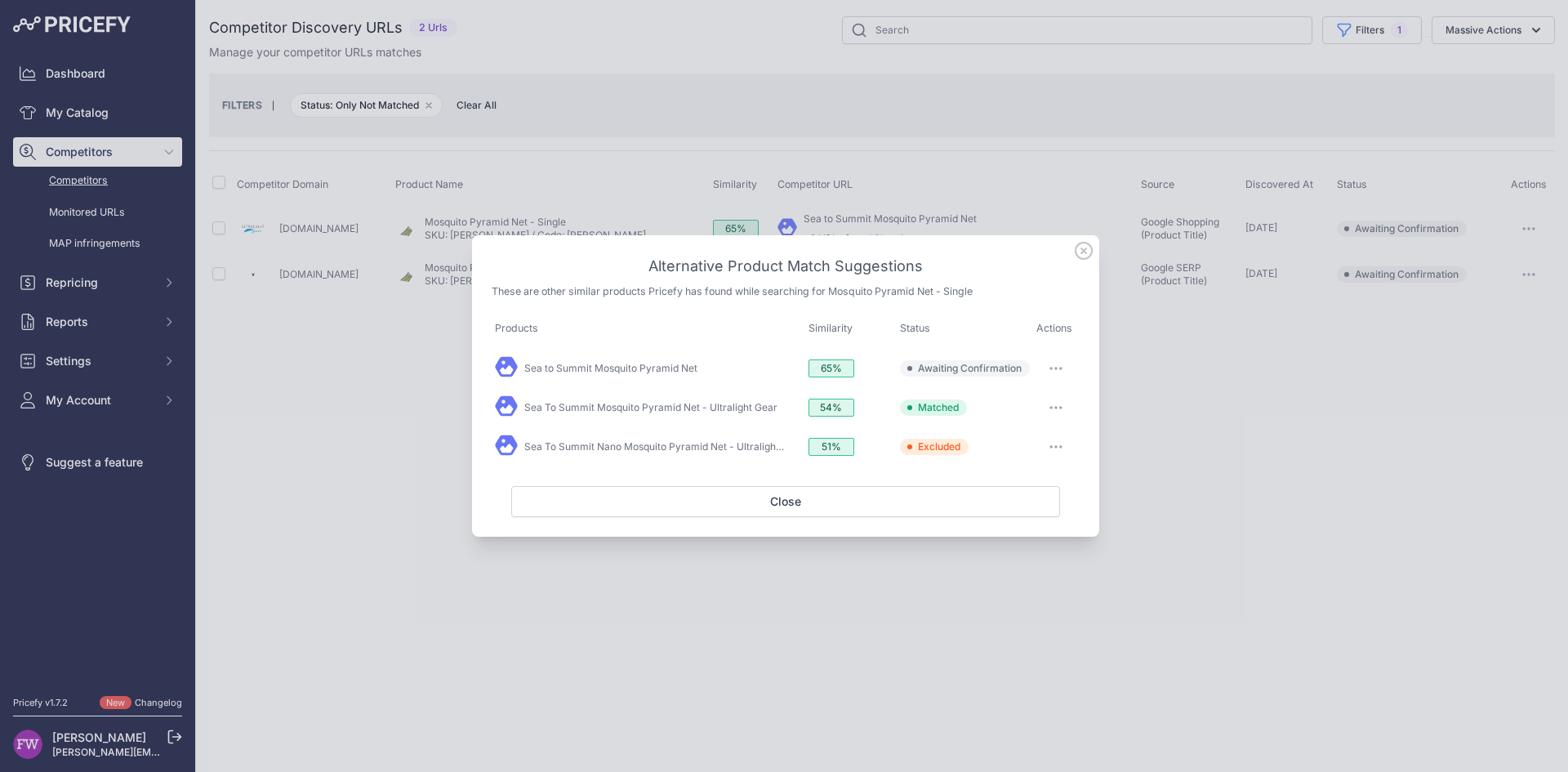 click 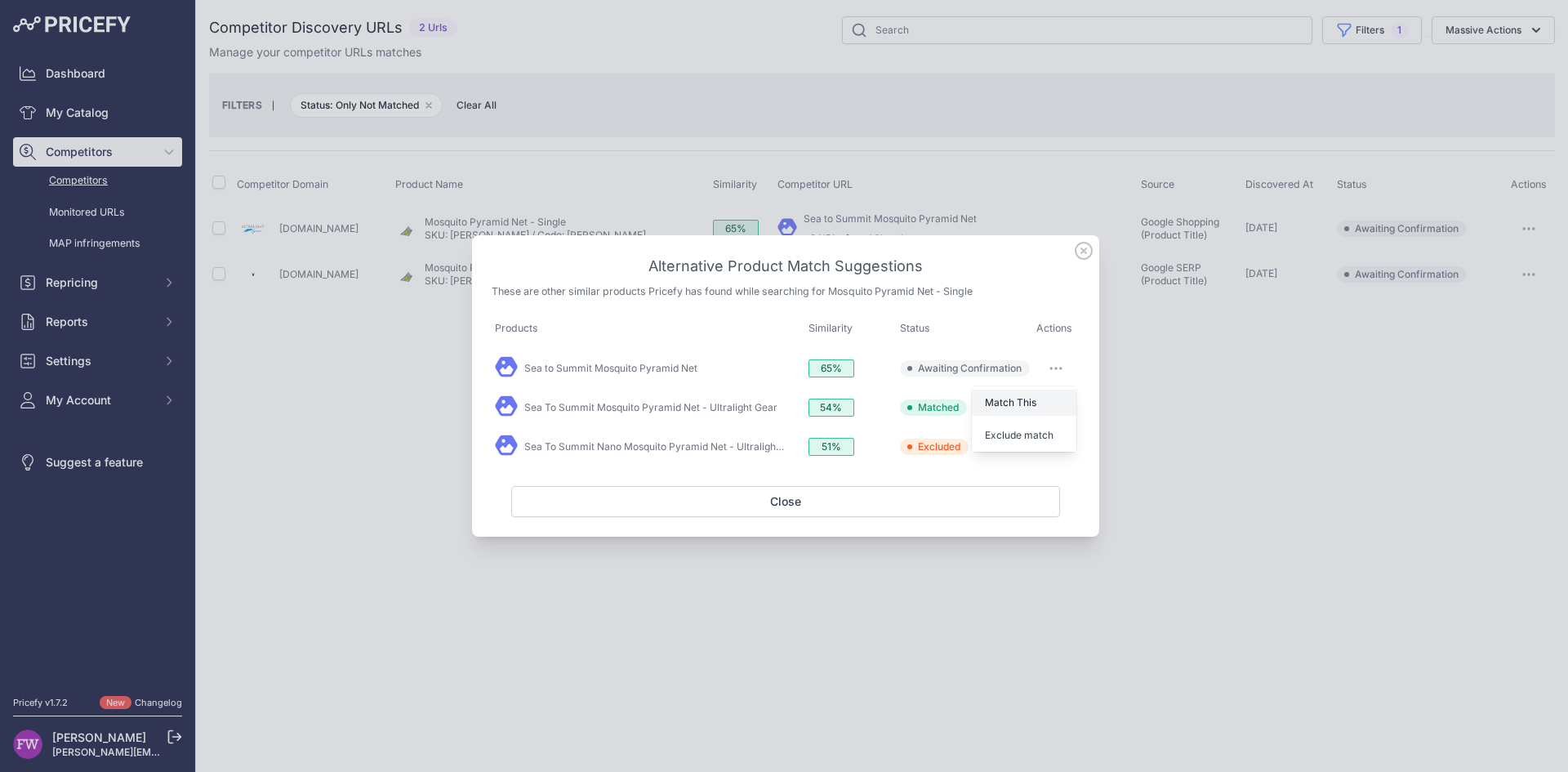 click on "Match This" at bounding box center [1010, 402] 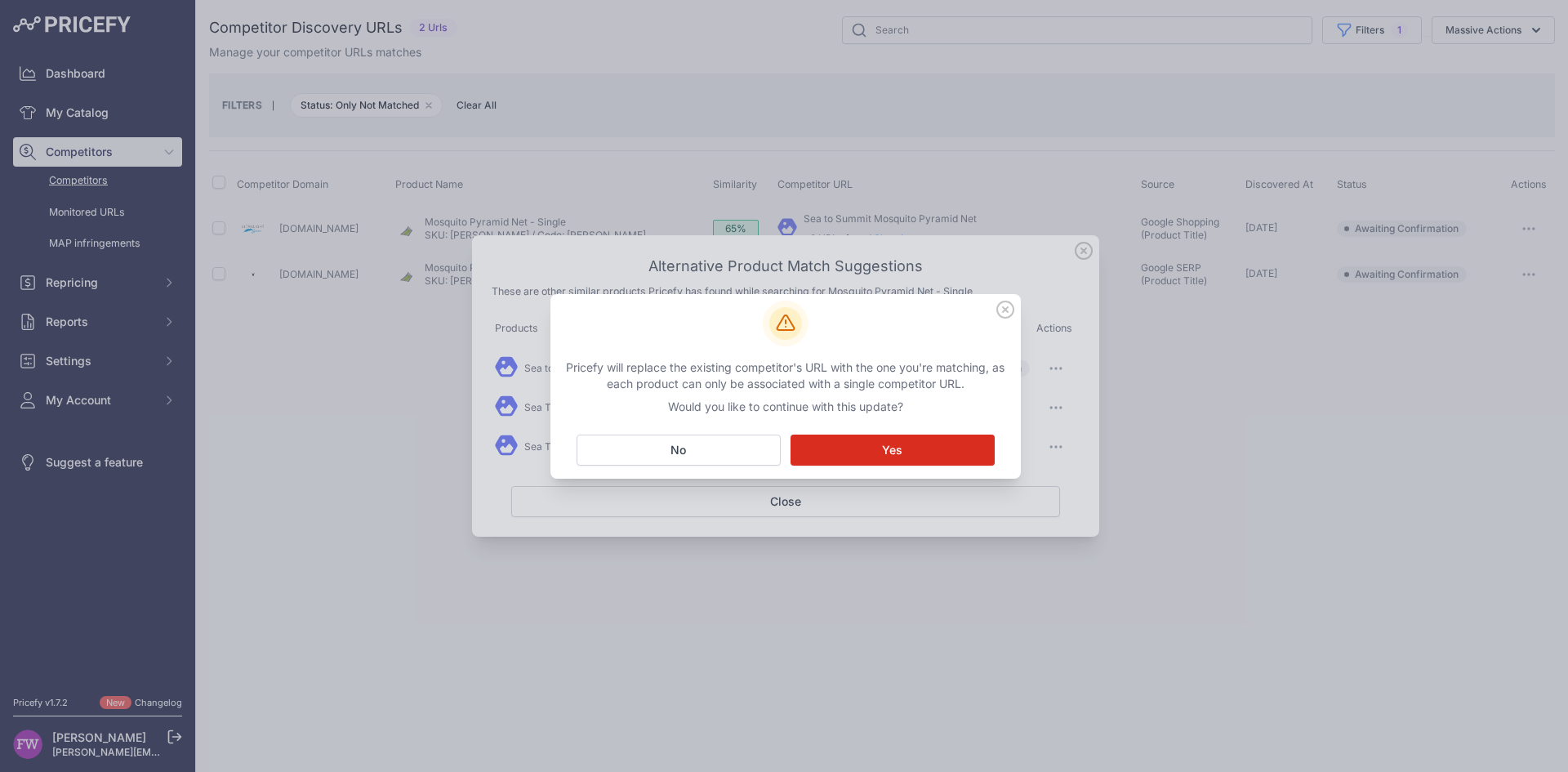 click on "Matching...
Yes" at bounding box center (893, 450) 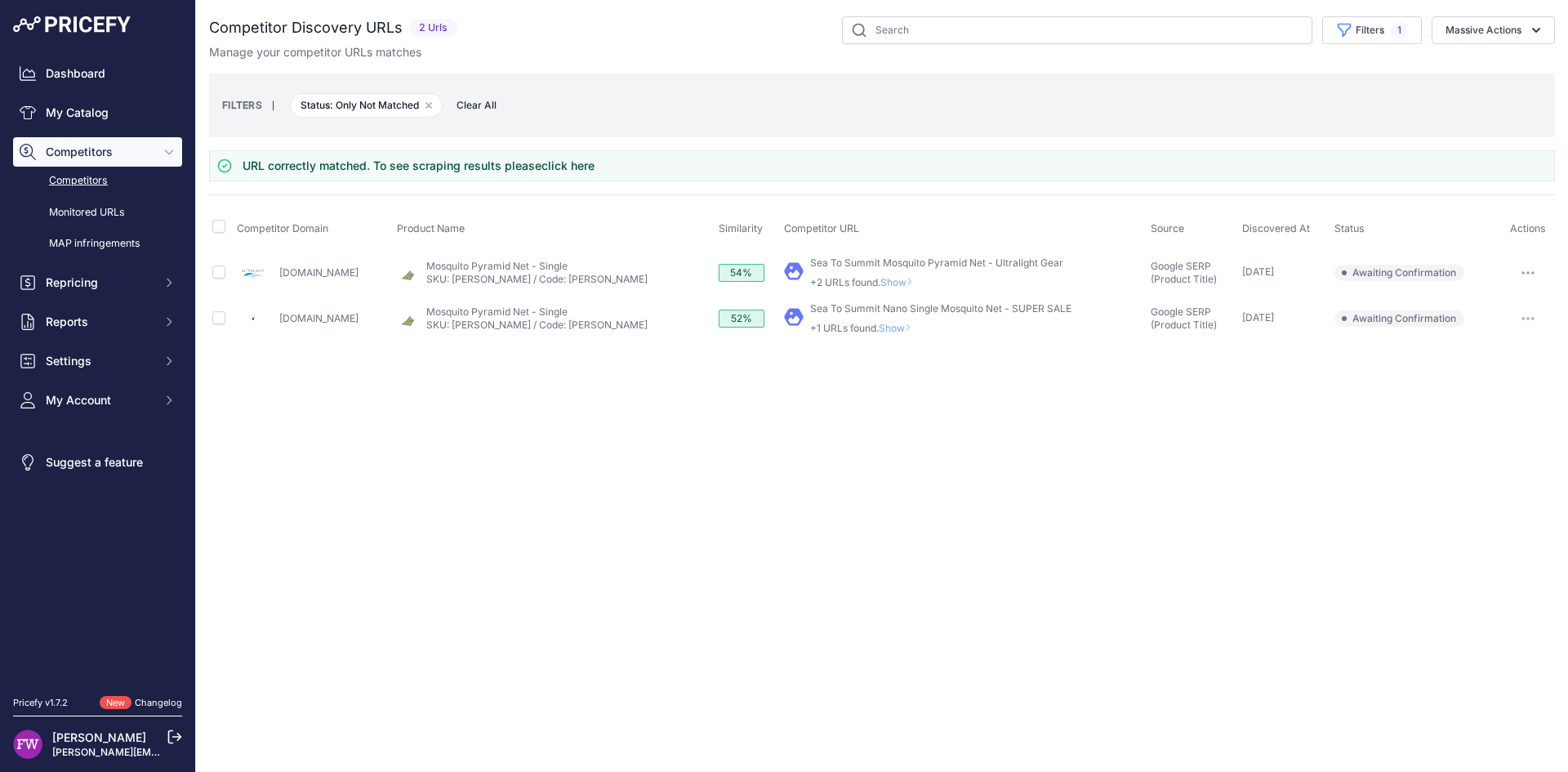 click on "Show" at bounding box center (900, 282) 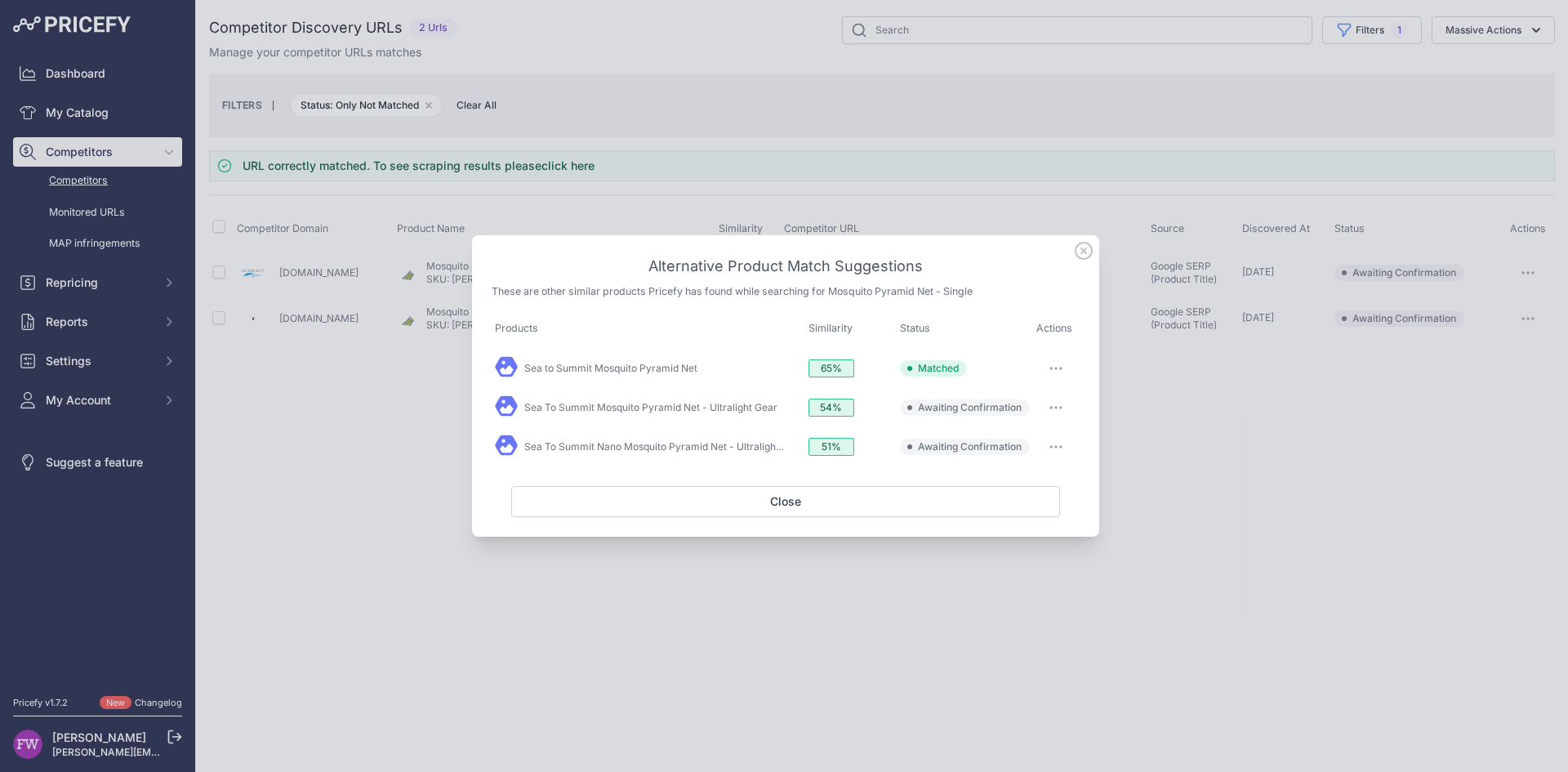 click 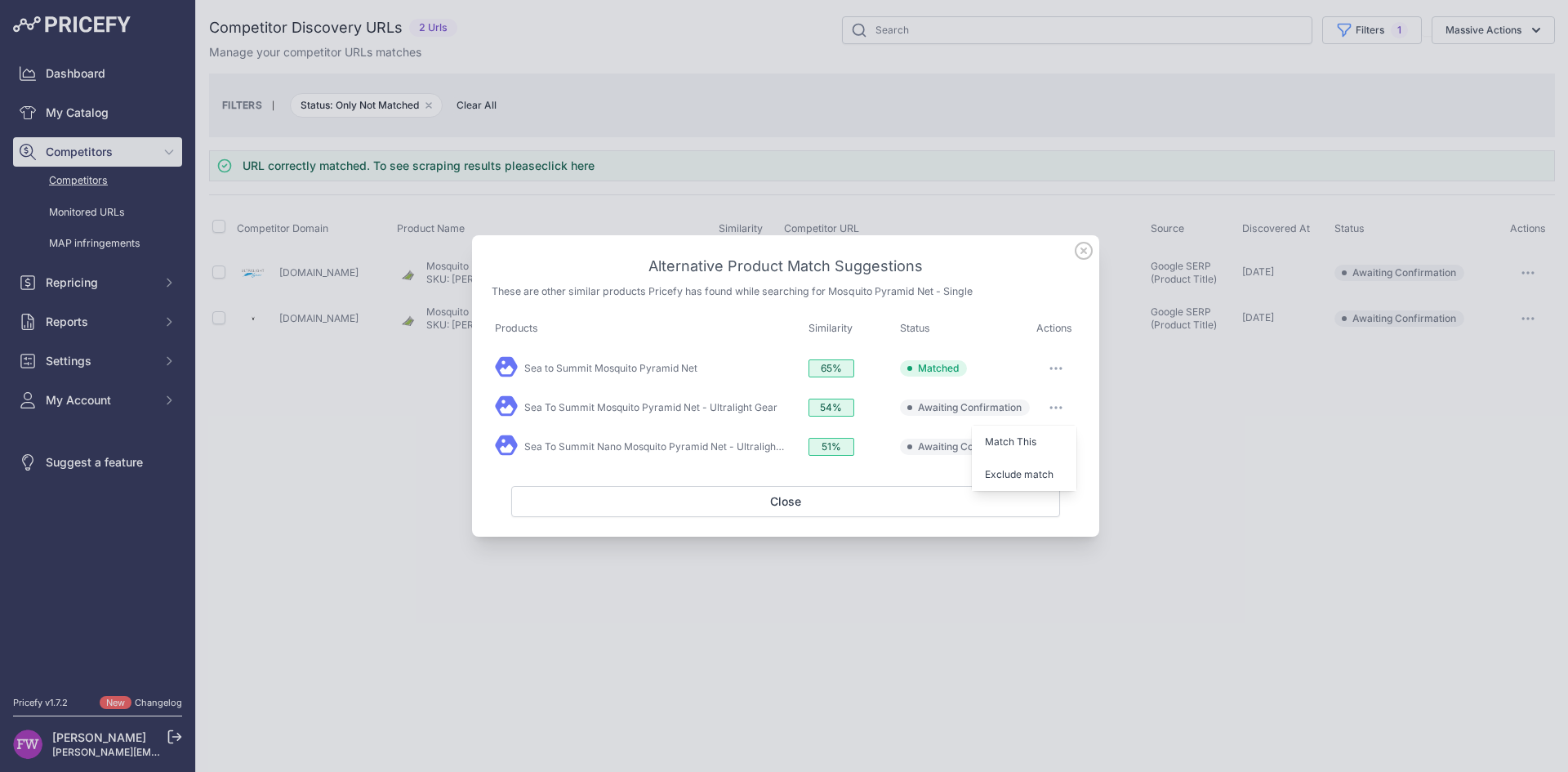 click on "Alternative Product Match Suggestions
These are other similar products Pricefy has found while searching for Mosquito Pyramid Net - Single
Products
65%" at bounding box center [786, 386] 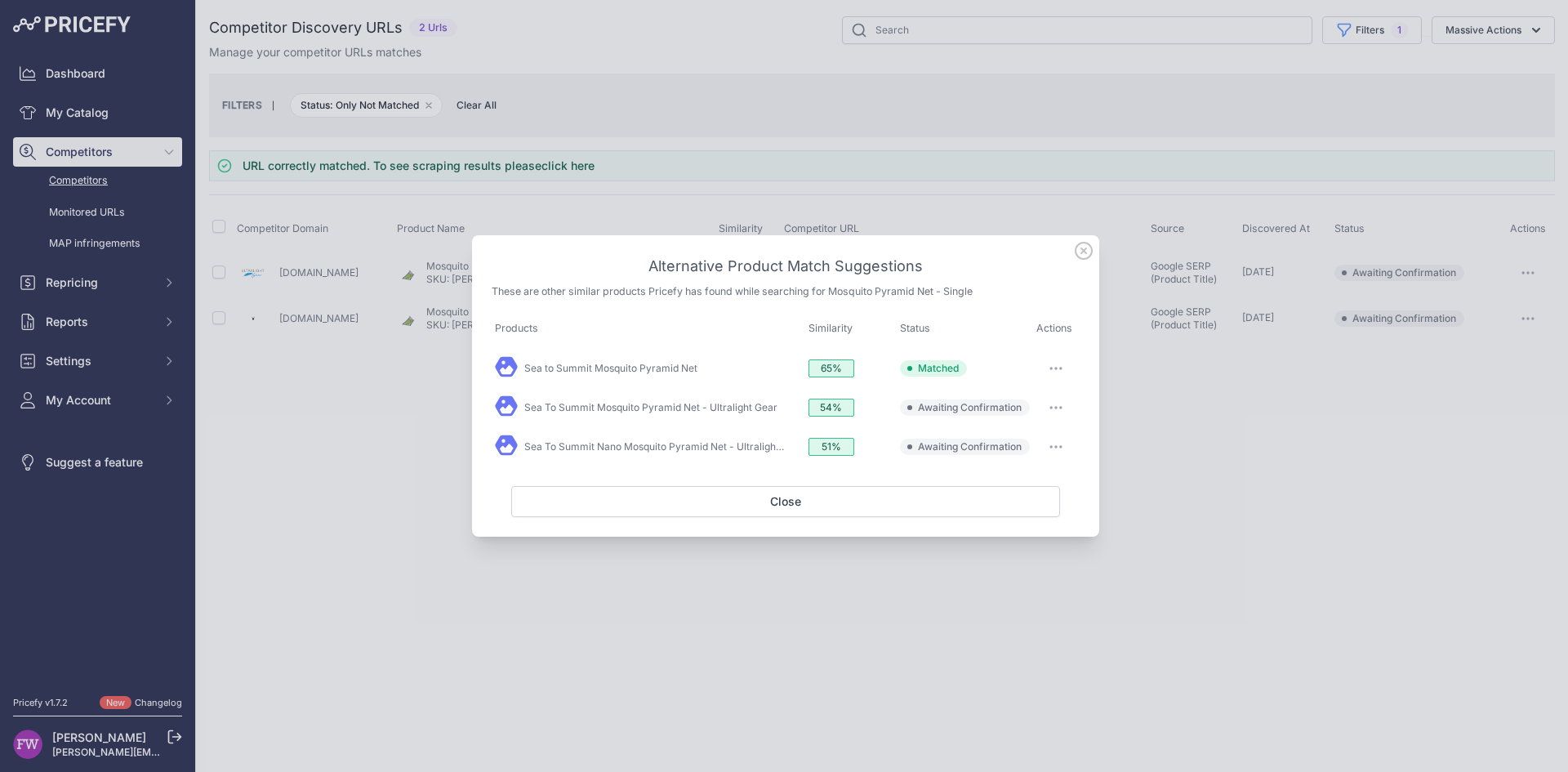 click 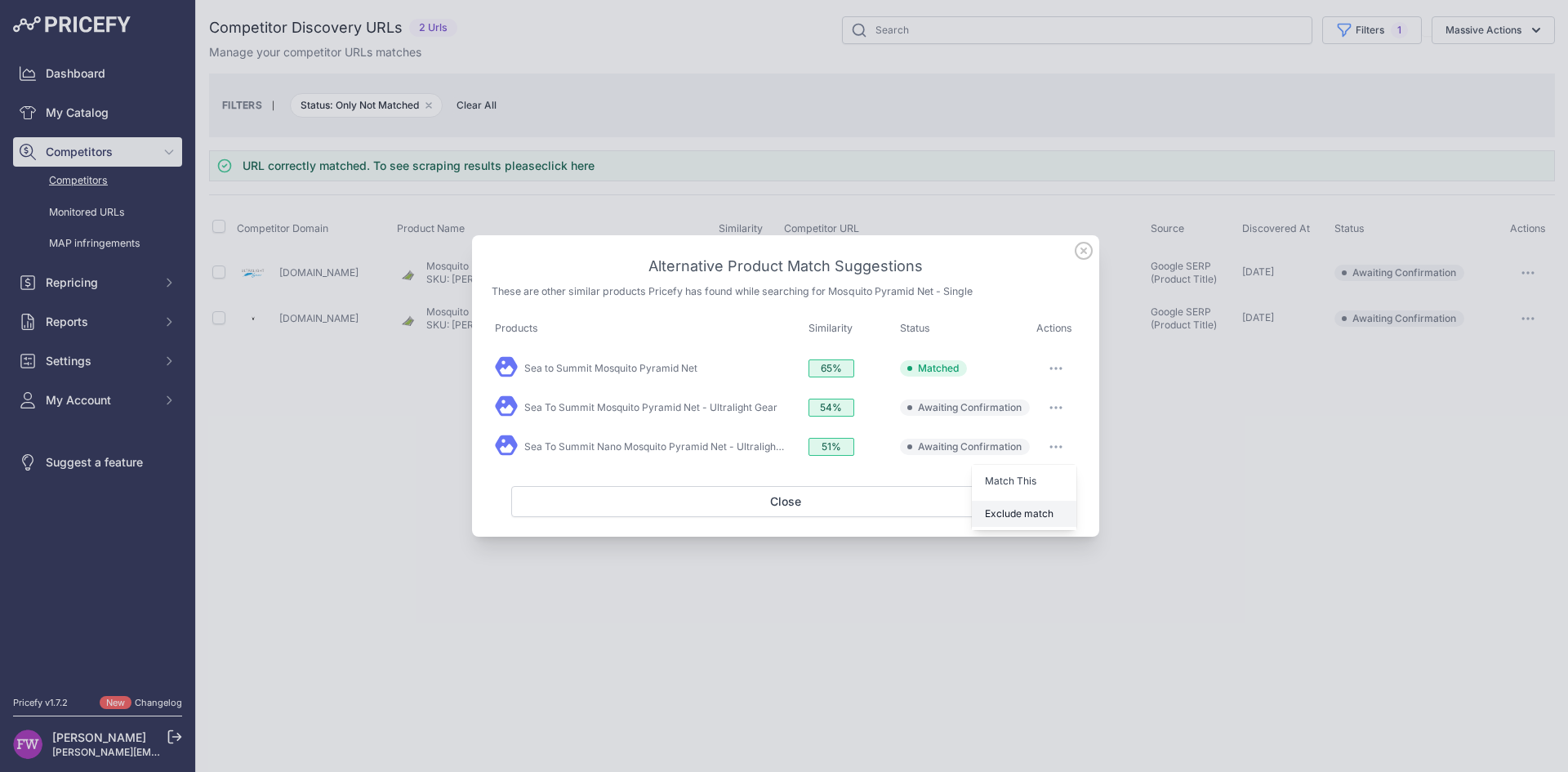 click on "Exclude match" at bounding box center [1019, 513] 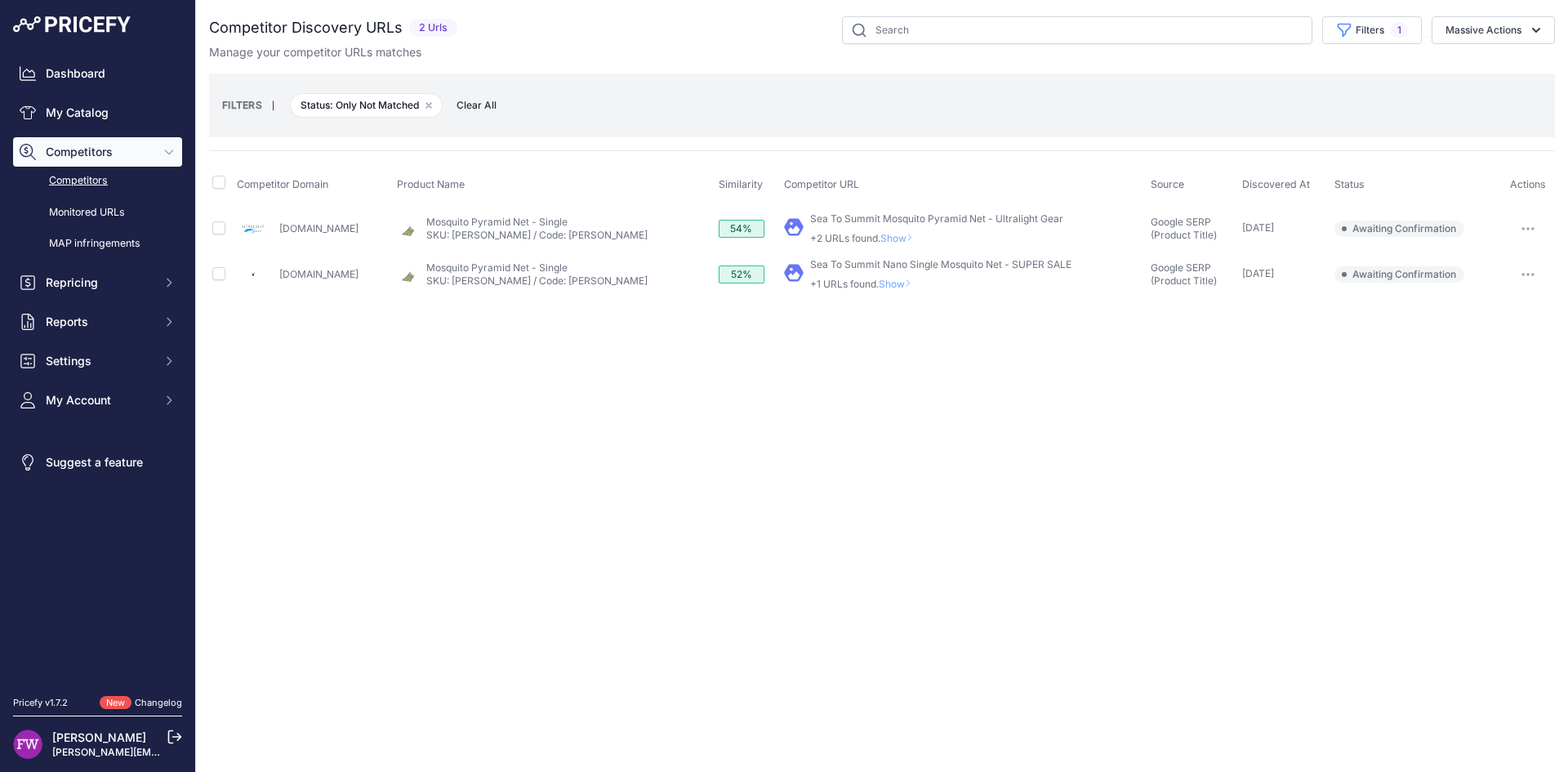 click on "Show" at bounding box center (898, 283) 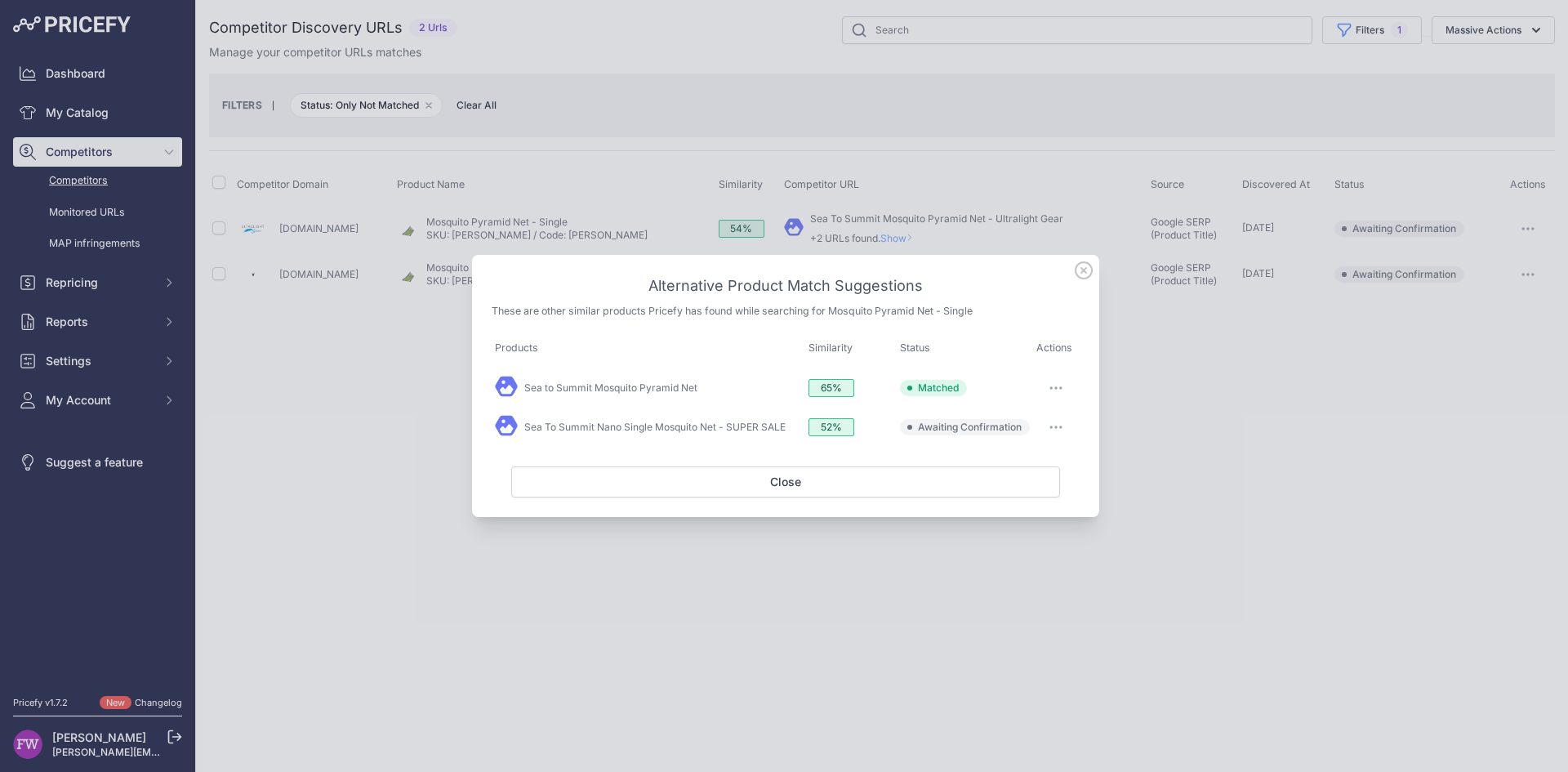 click at bounding box center [1056, 427] 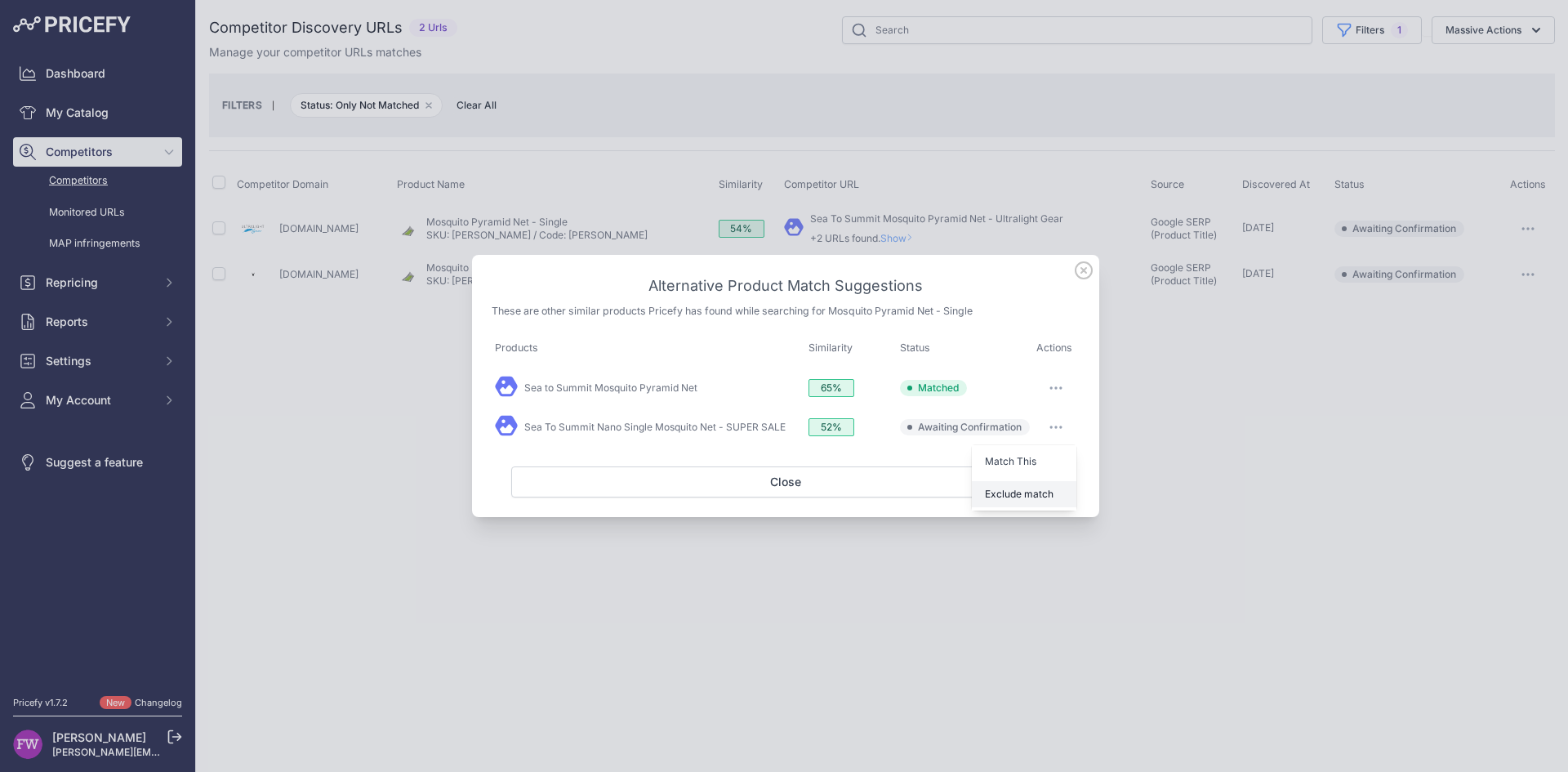 click on "Exclude match" at bounding box center [1019, 493] 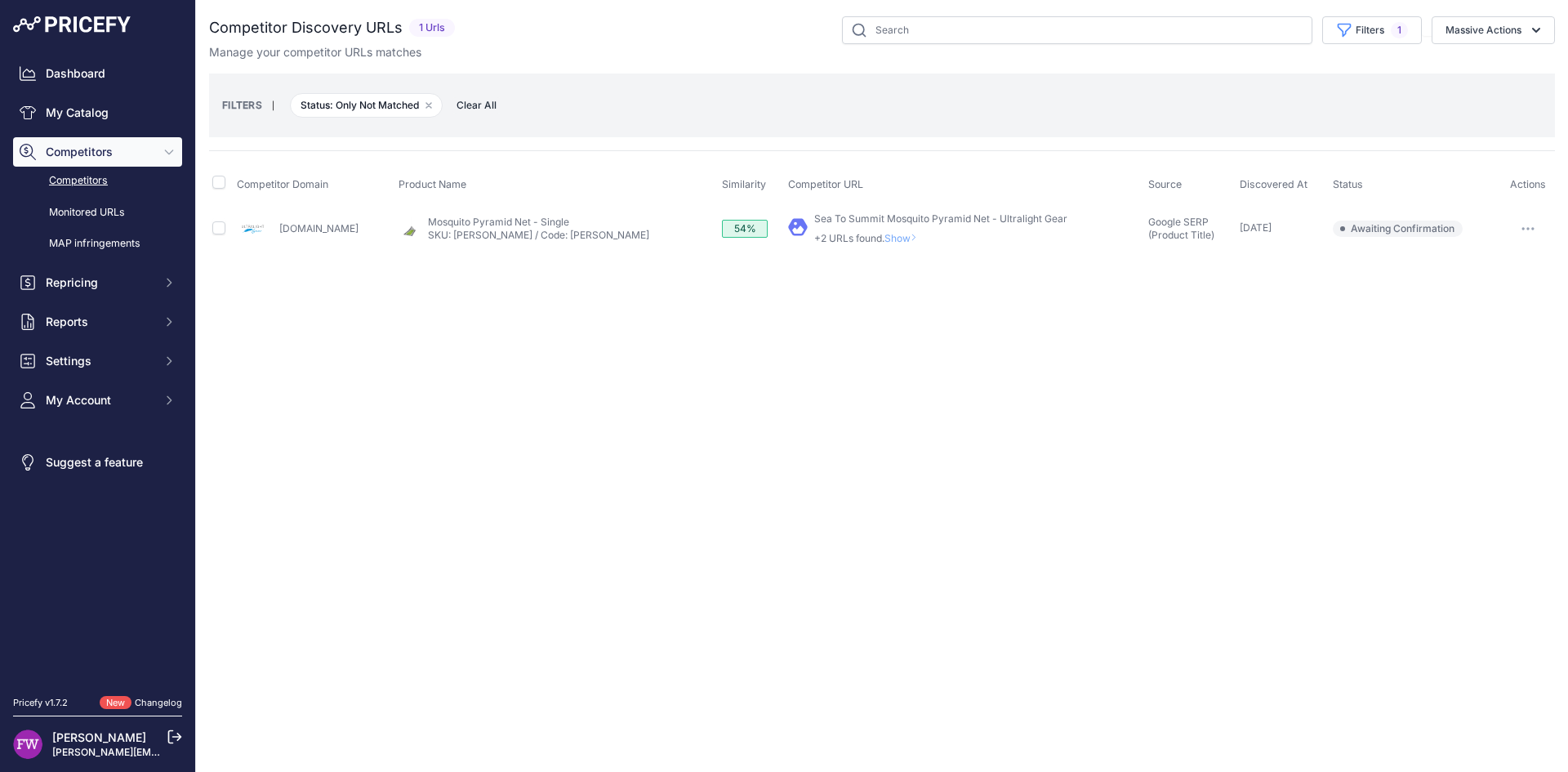 click on "Show" at bounding box center (904, 238) 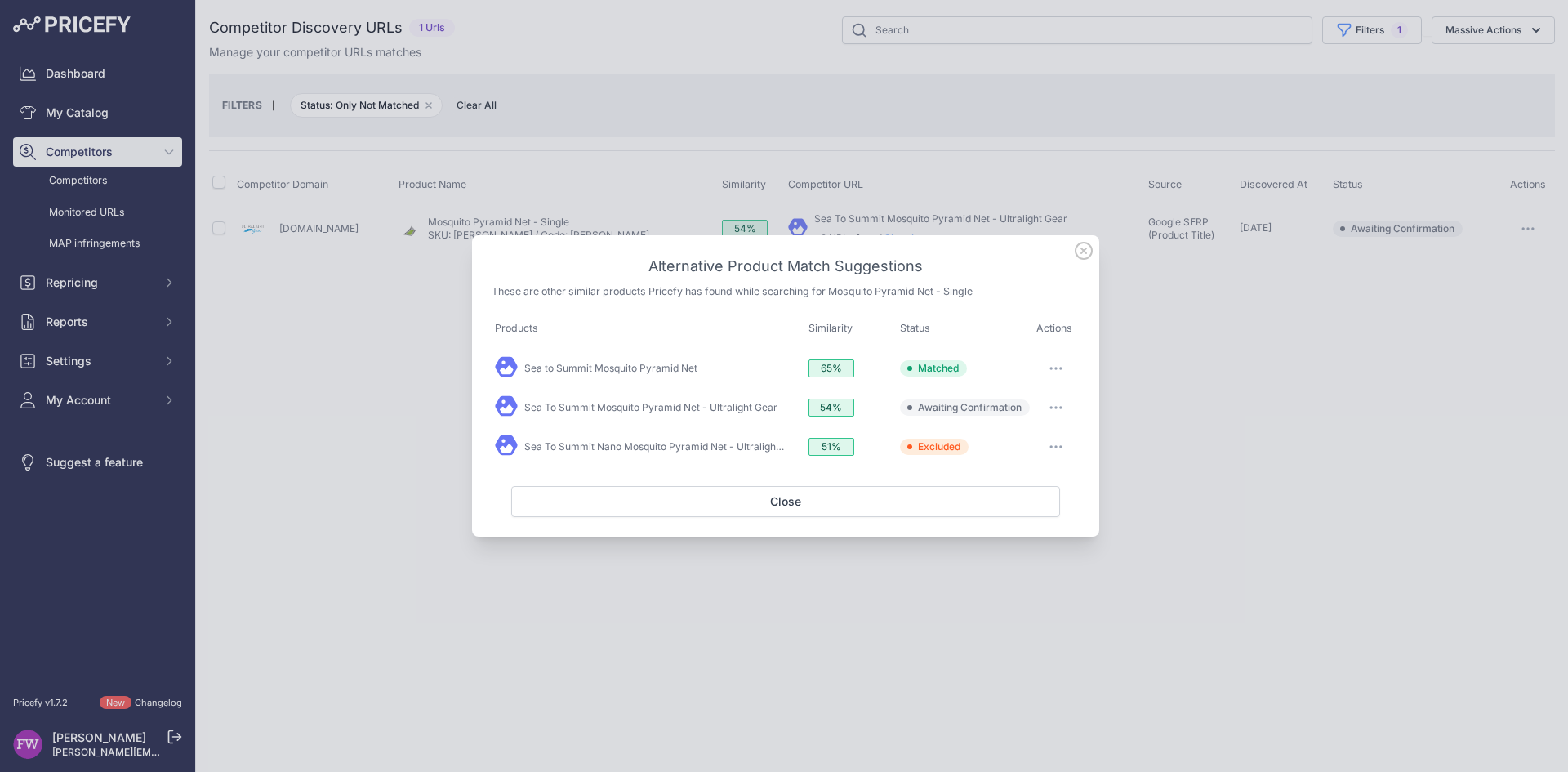 click 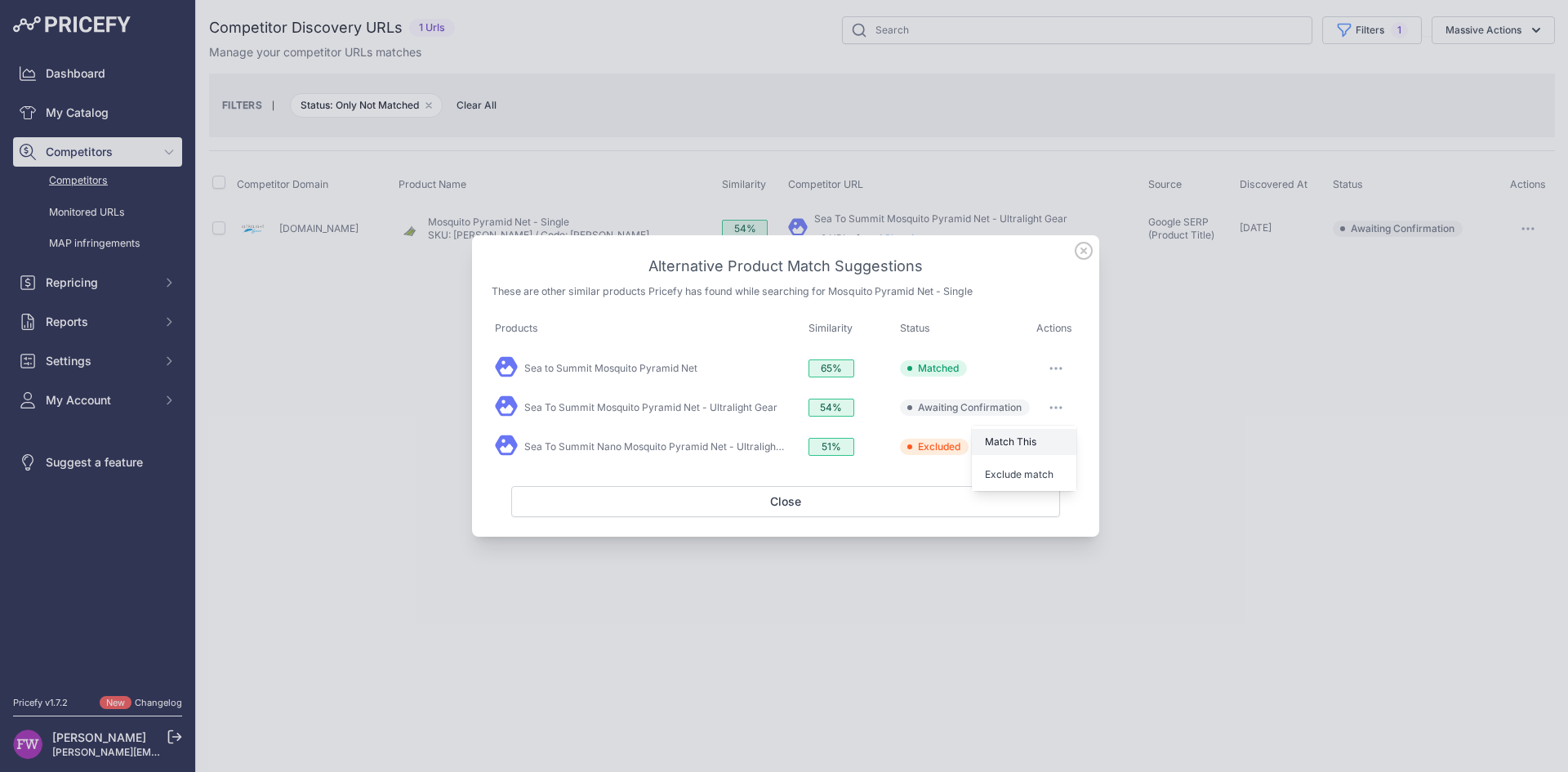 click on "Match This" at bounding box center (1024, 442) 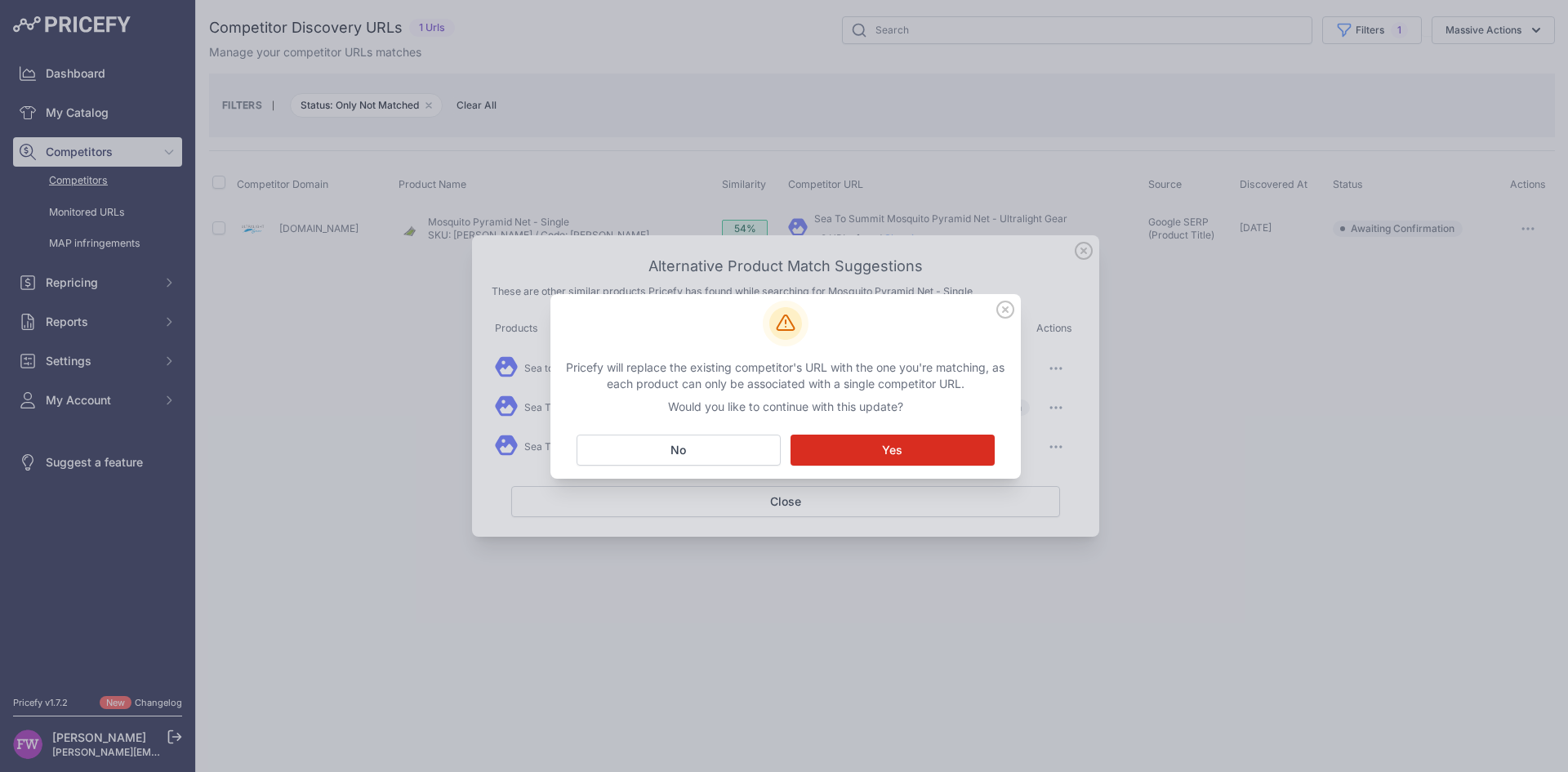 click on "Matching...
Yes" at bounding box center (893, 450) 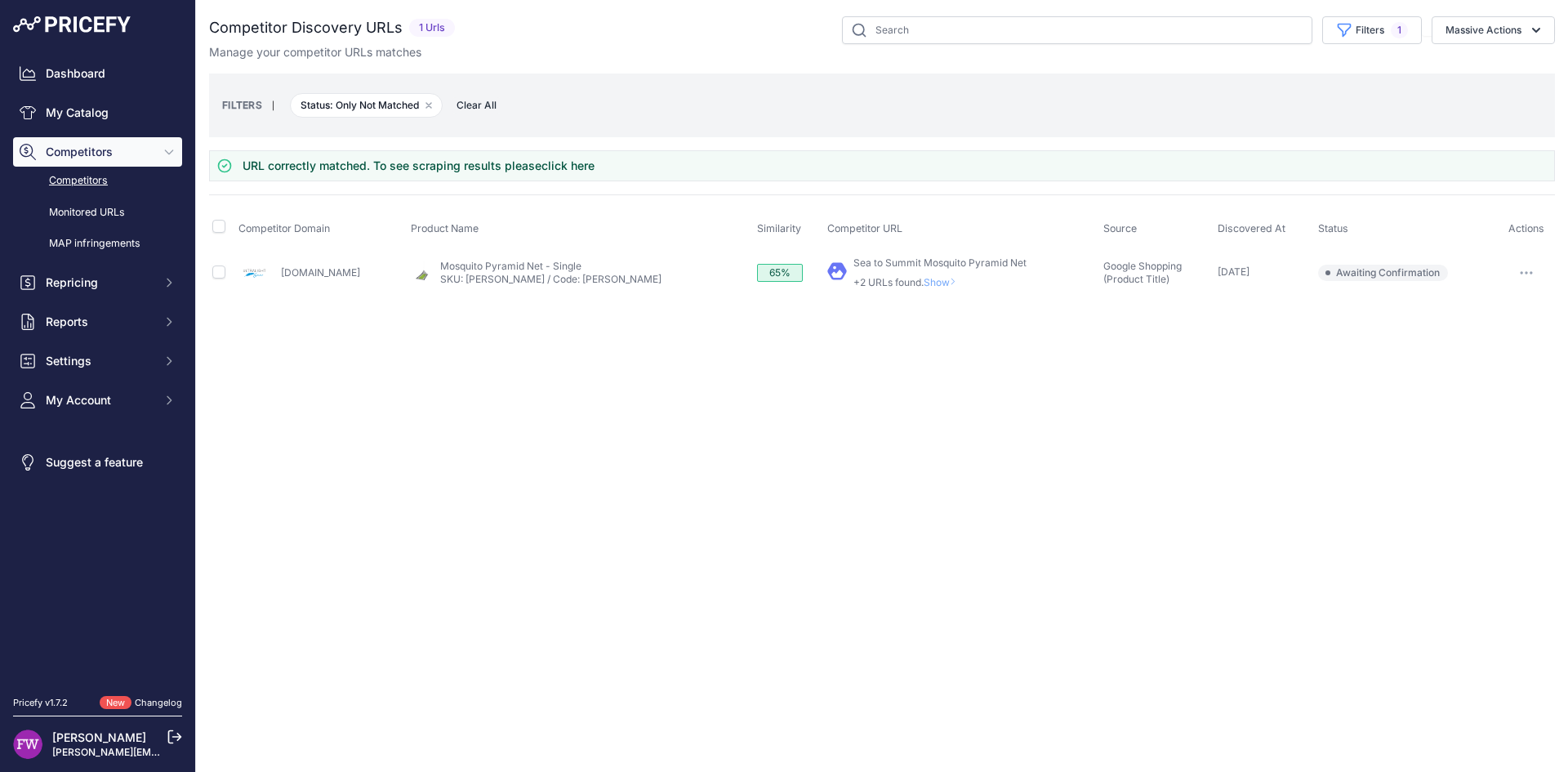 click on "Sea to Summit Mosquito Pyramid Net
+2 URLs found.
Show" at bounding box center [940, 273] 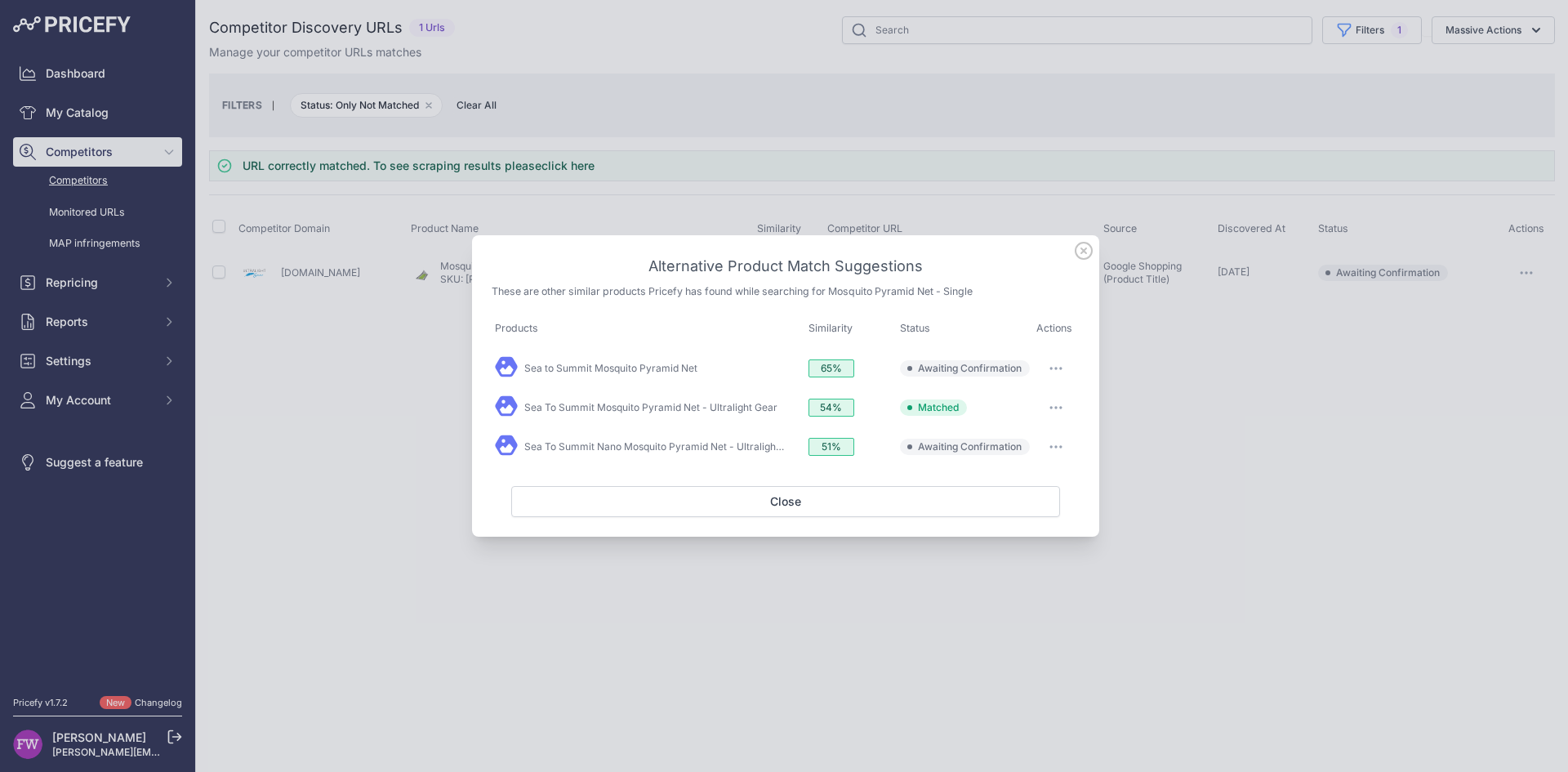 click at bounding box center (1056, 368) 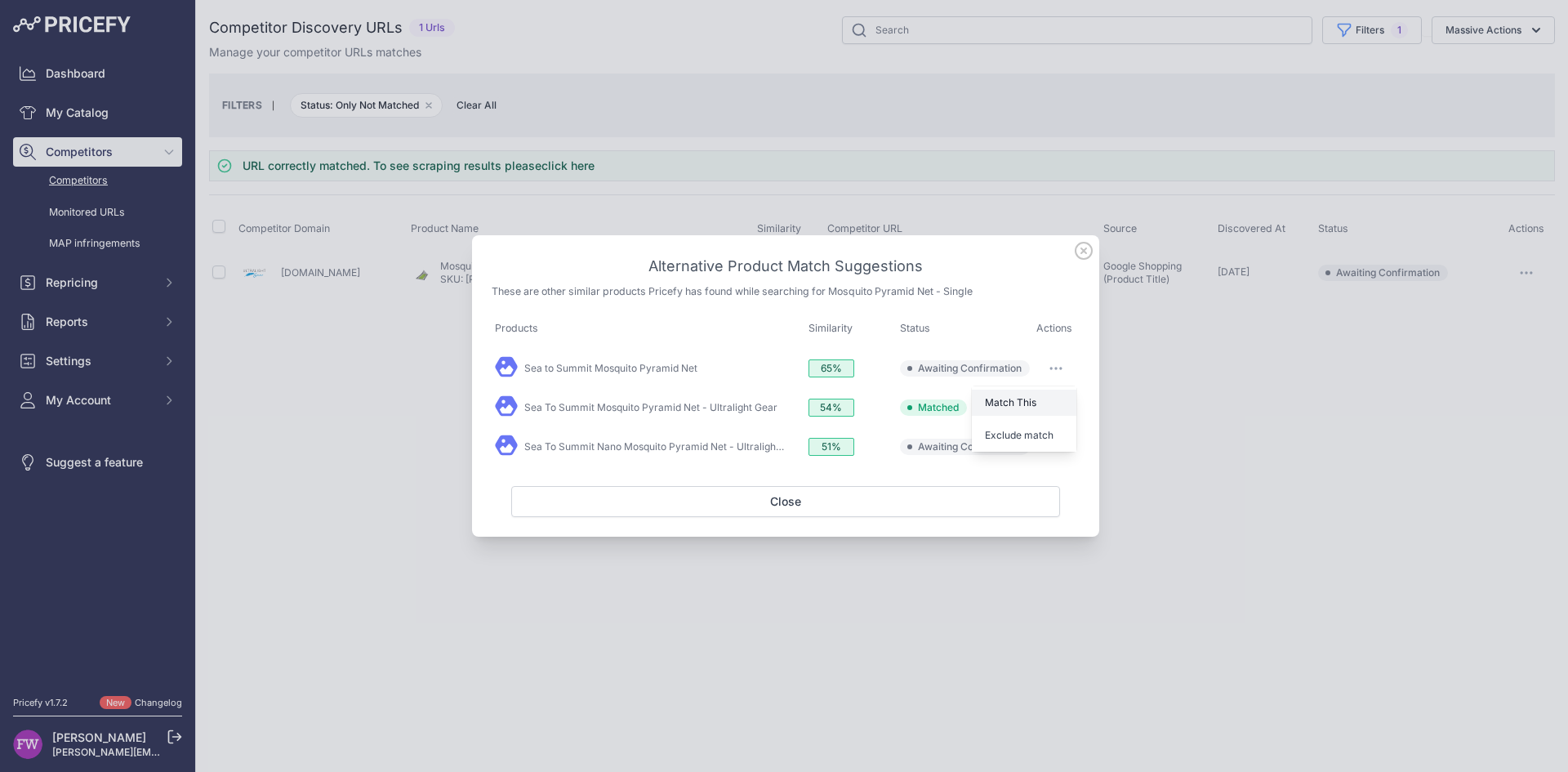 click on "Match This" at bounding box center (1010, 402) 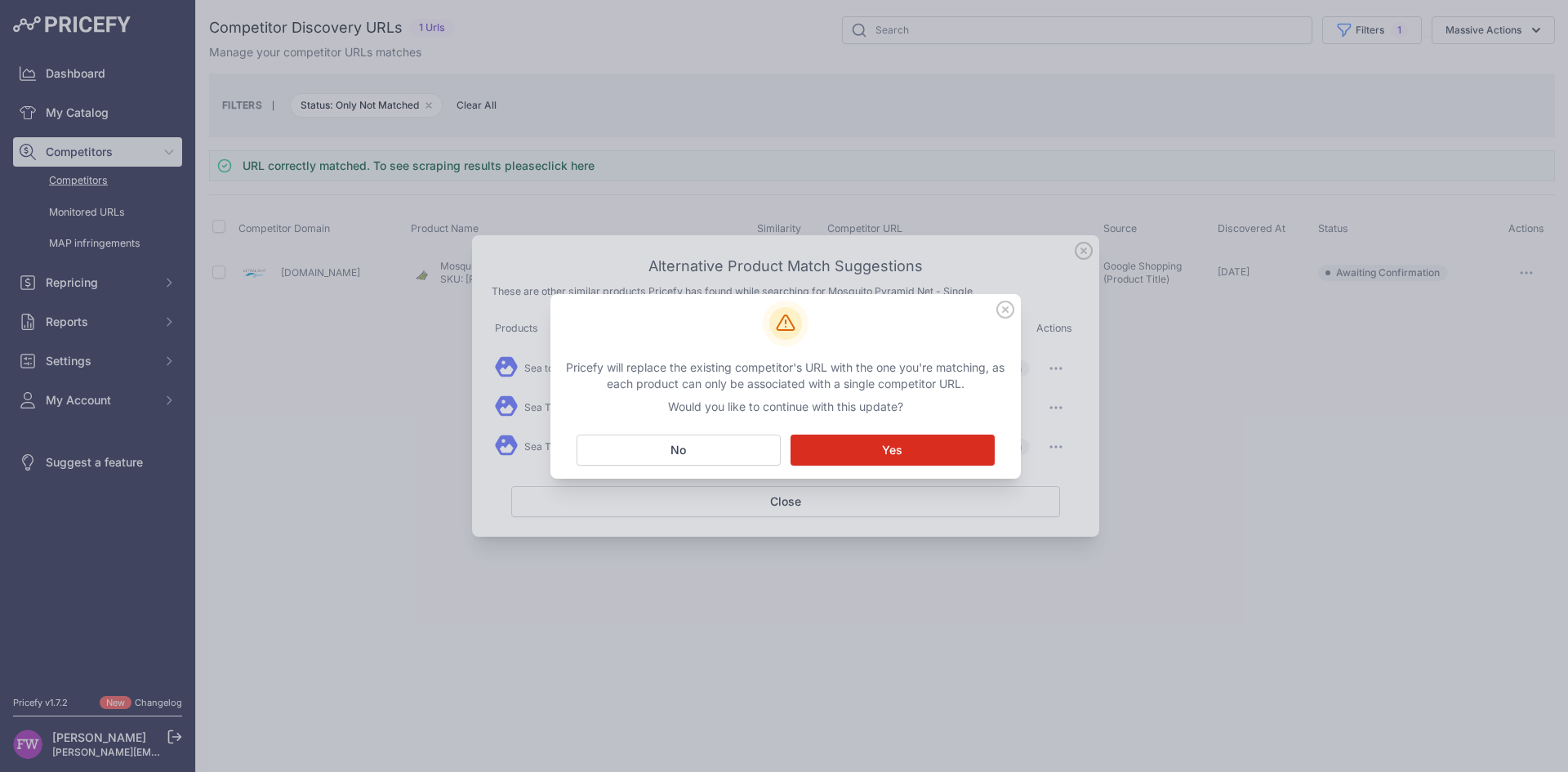 click on "Matching...
Yes" at bounding box center [893, 450] 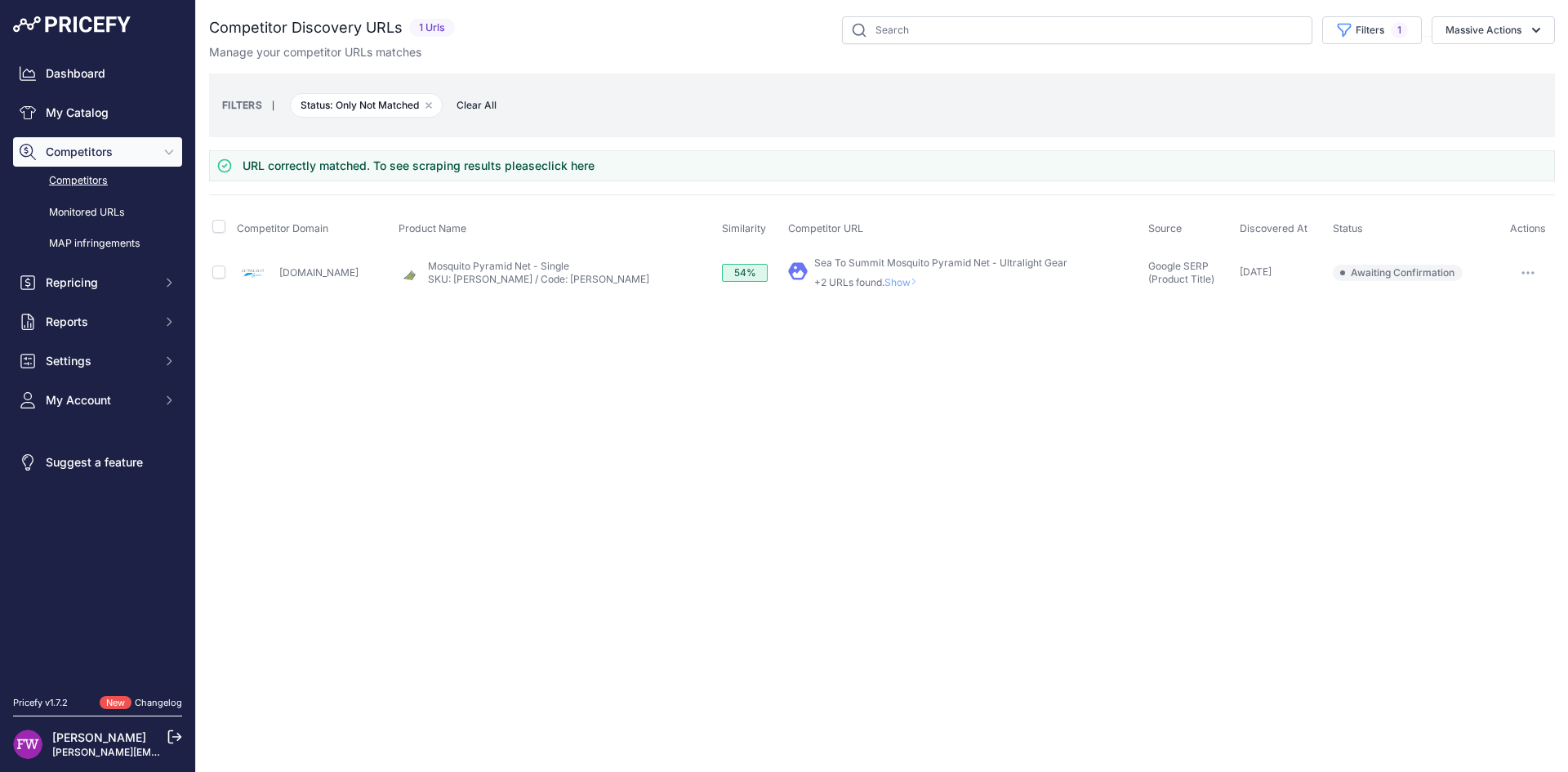 click on "Show" at bounding box center [904, 282] 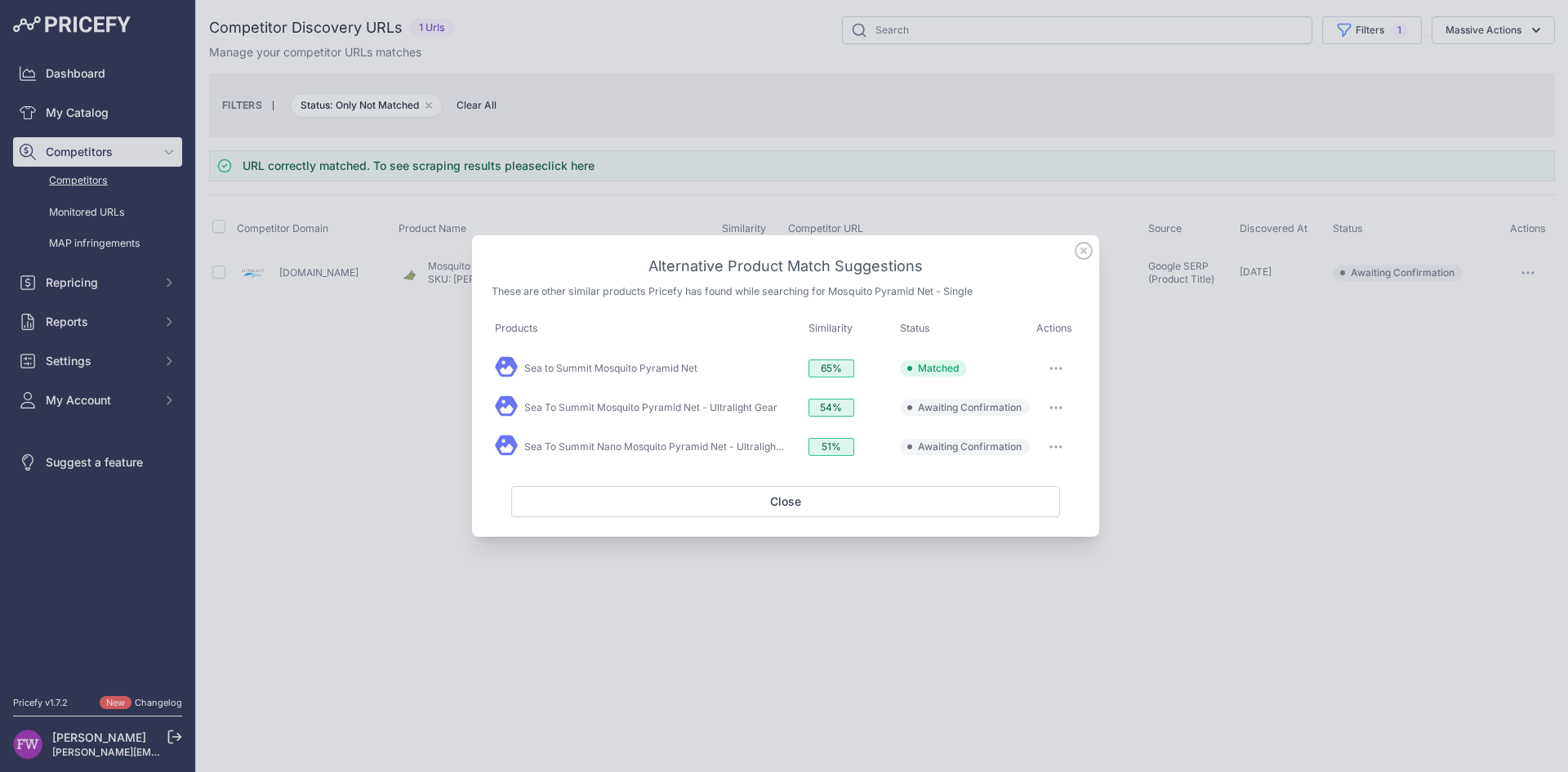 click at bounding box center (1056, 447) 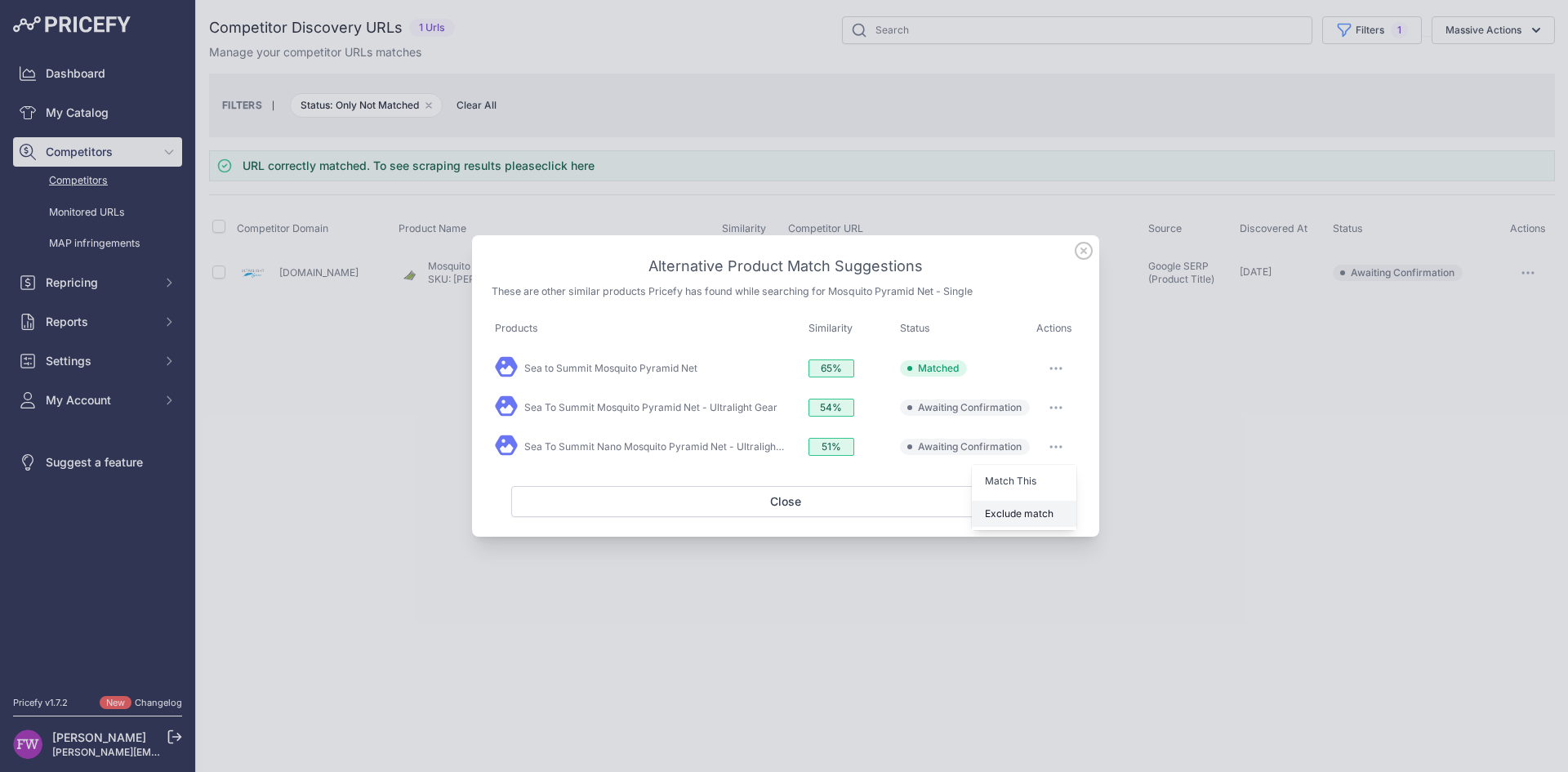 click on "Exclude match" at bounding box center [1024, 514] 